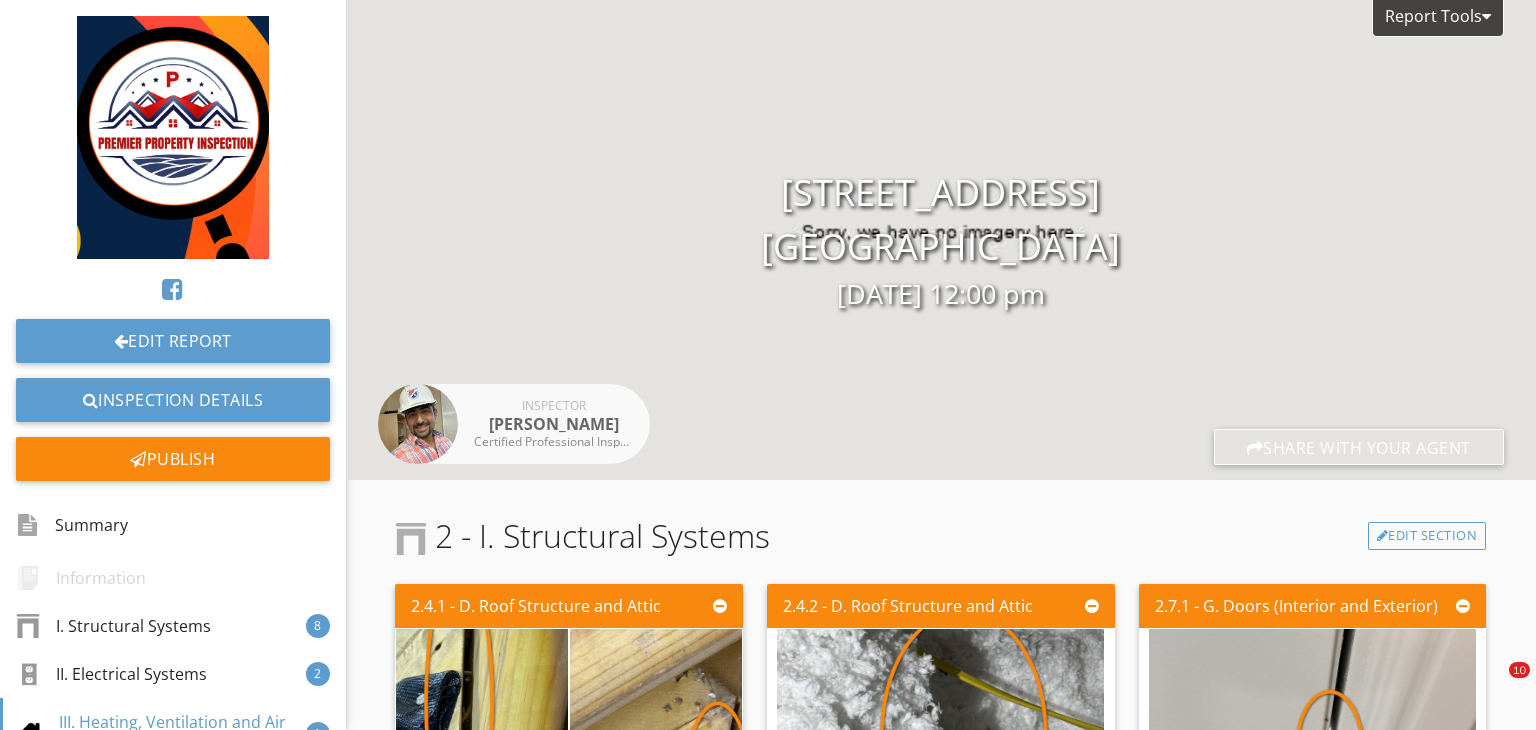 scroll, scrollTop: 0, scrollLeft: 0, axis: both 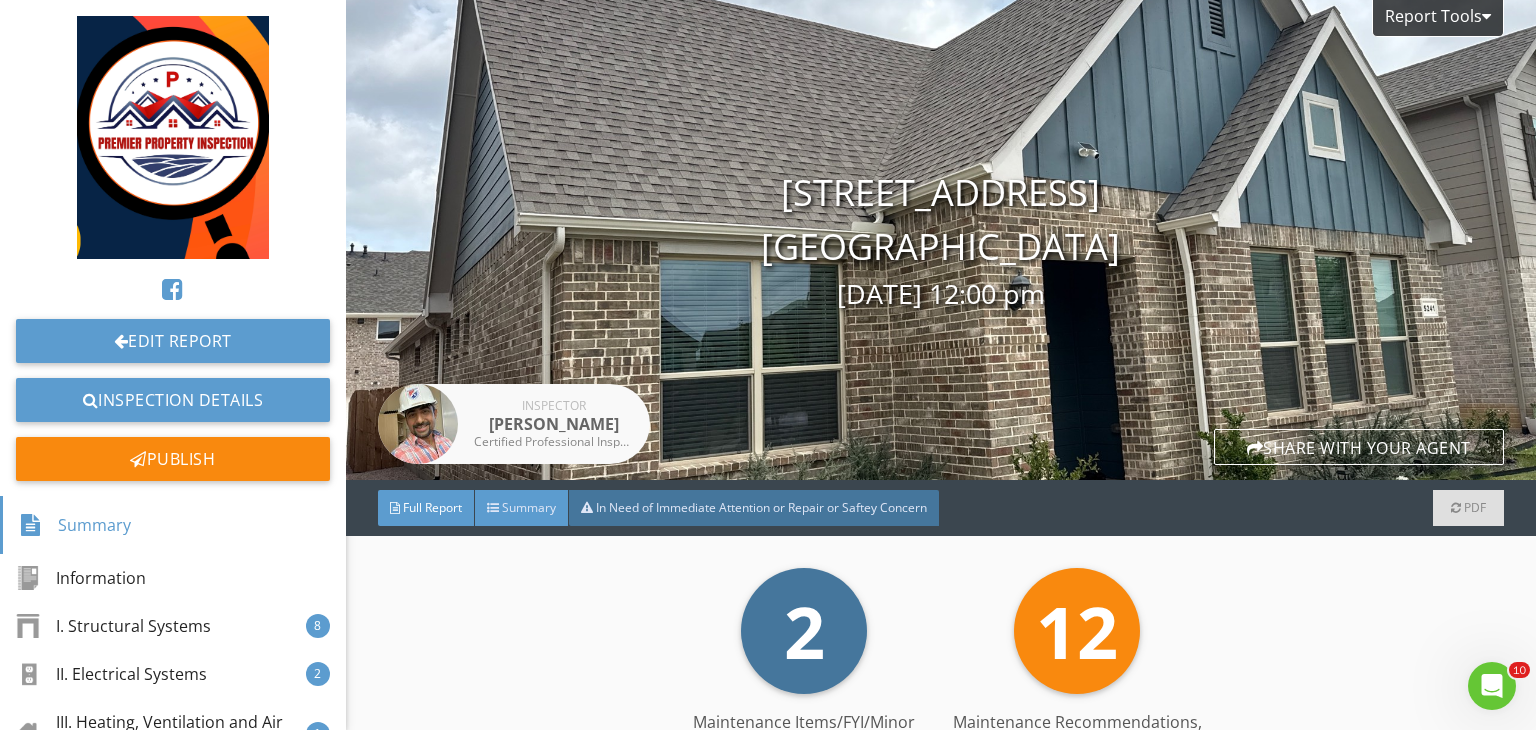 click on "Summary" at bounding box center [529, 507] 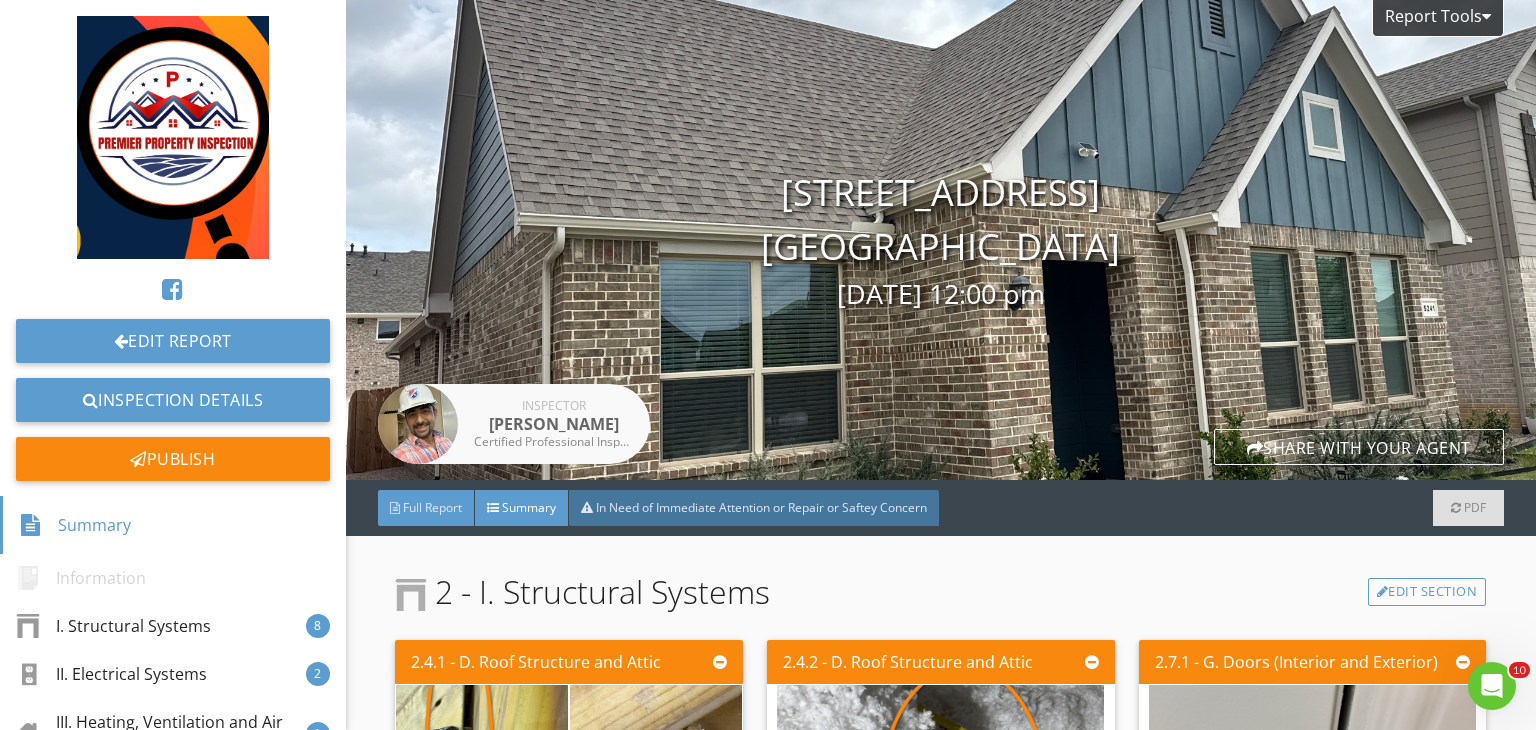 click on "Full Report" at bounding box center [432, 507] 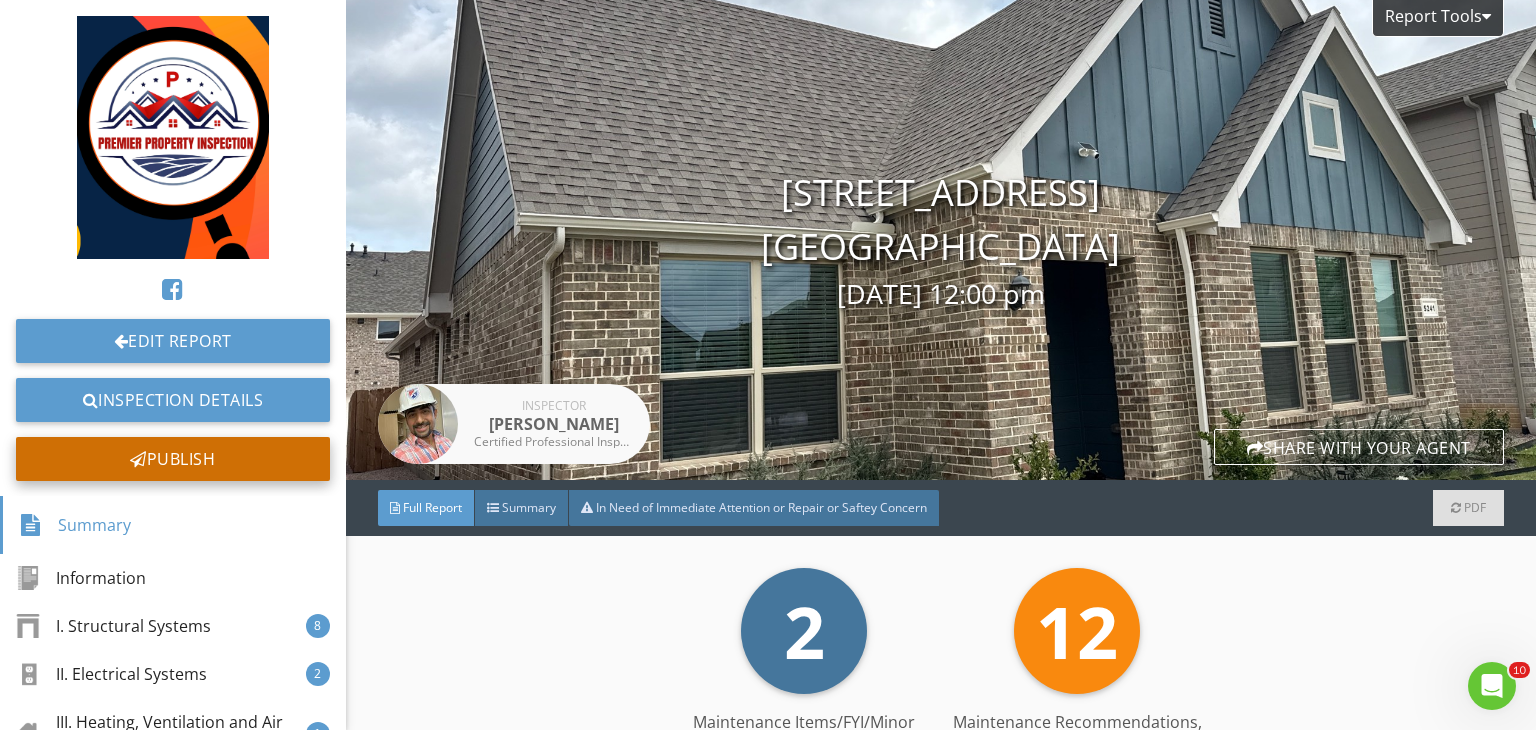 click on "Publish" at bounding box center [173, 459] 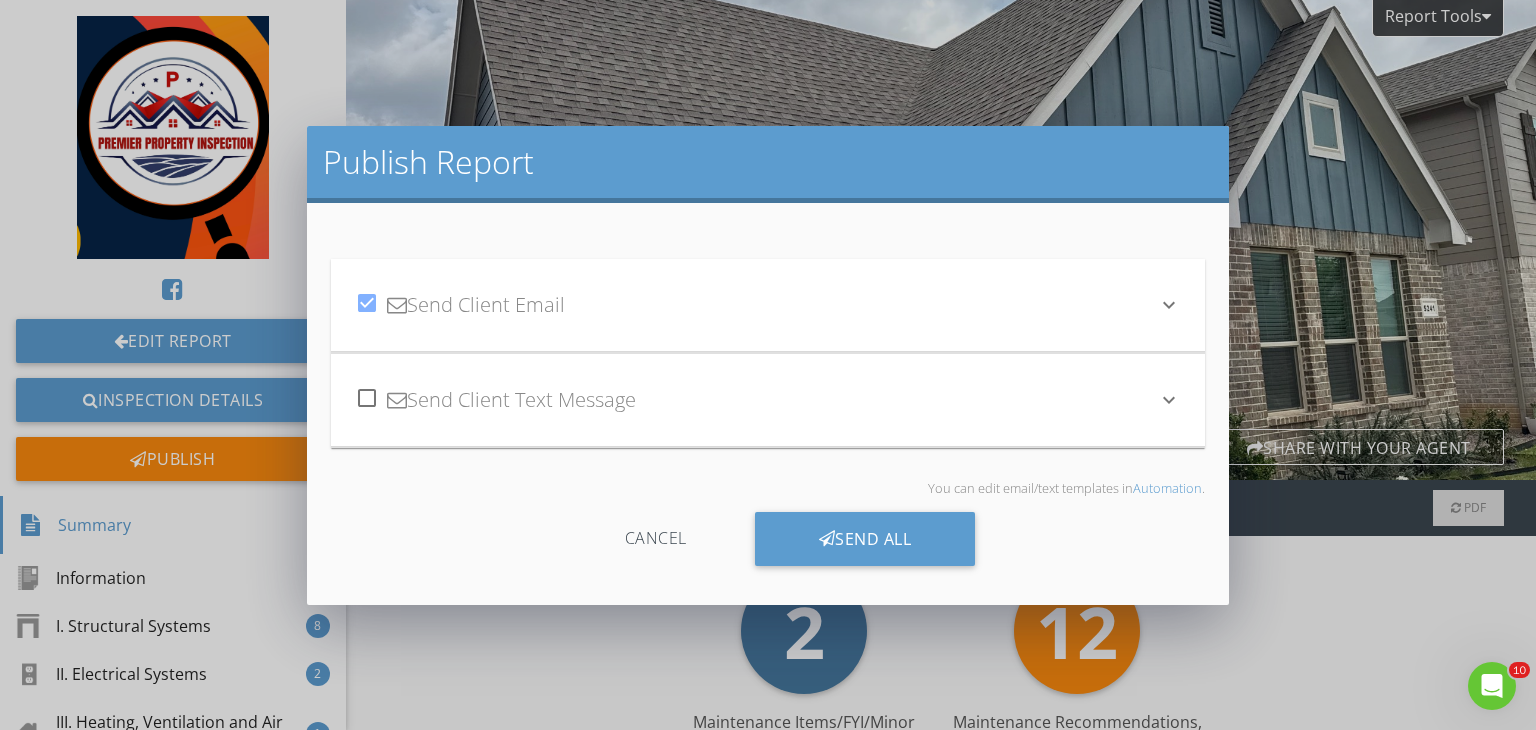 click at bounding box center [367, 398] 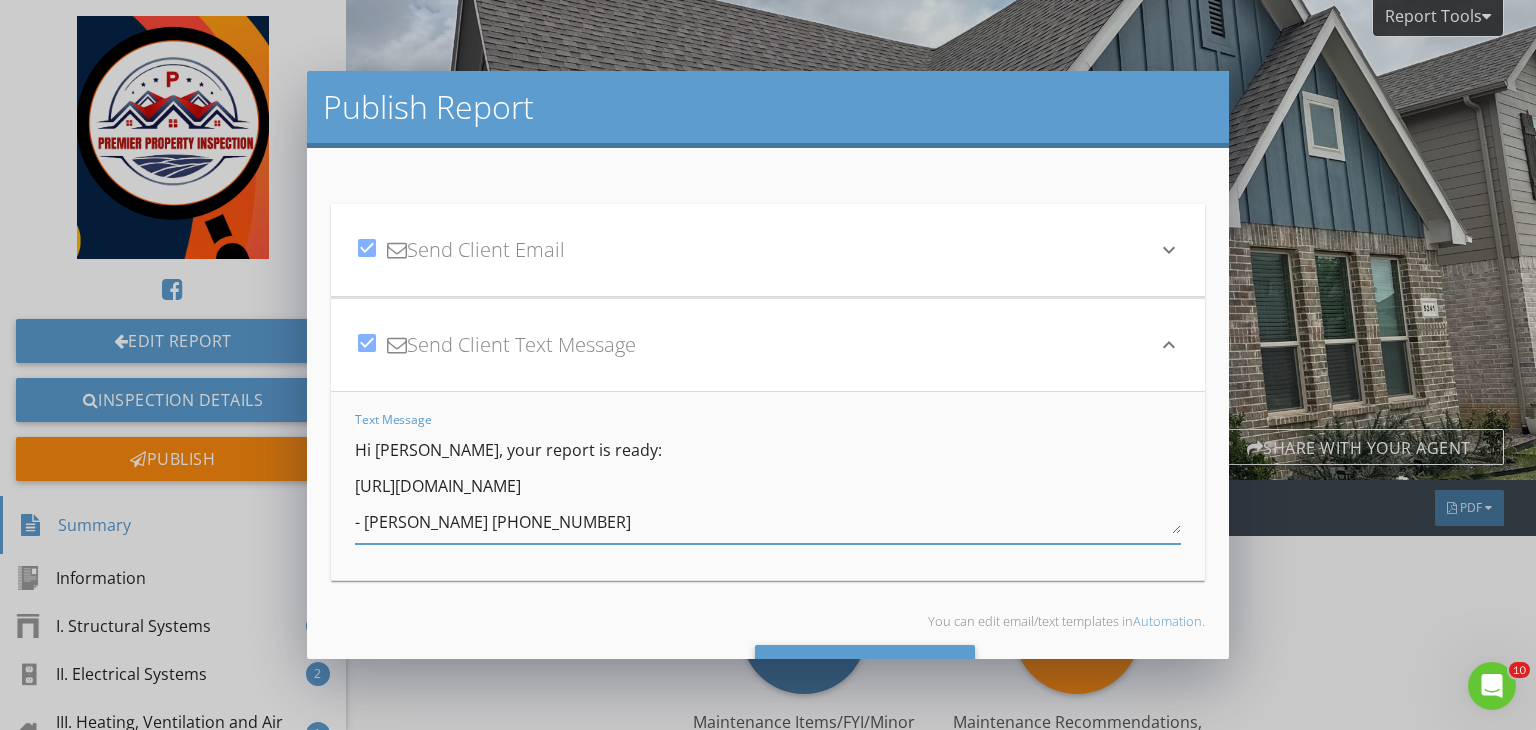 click on "Hi Sandip, your report is ready:
https://app.spectora.com/u/f6pctrK
- Prem Baskota 573-355-0292" at bounding box center [768, 484] 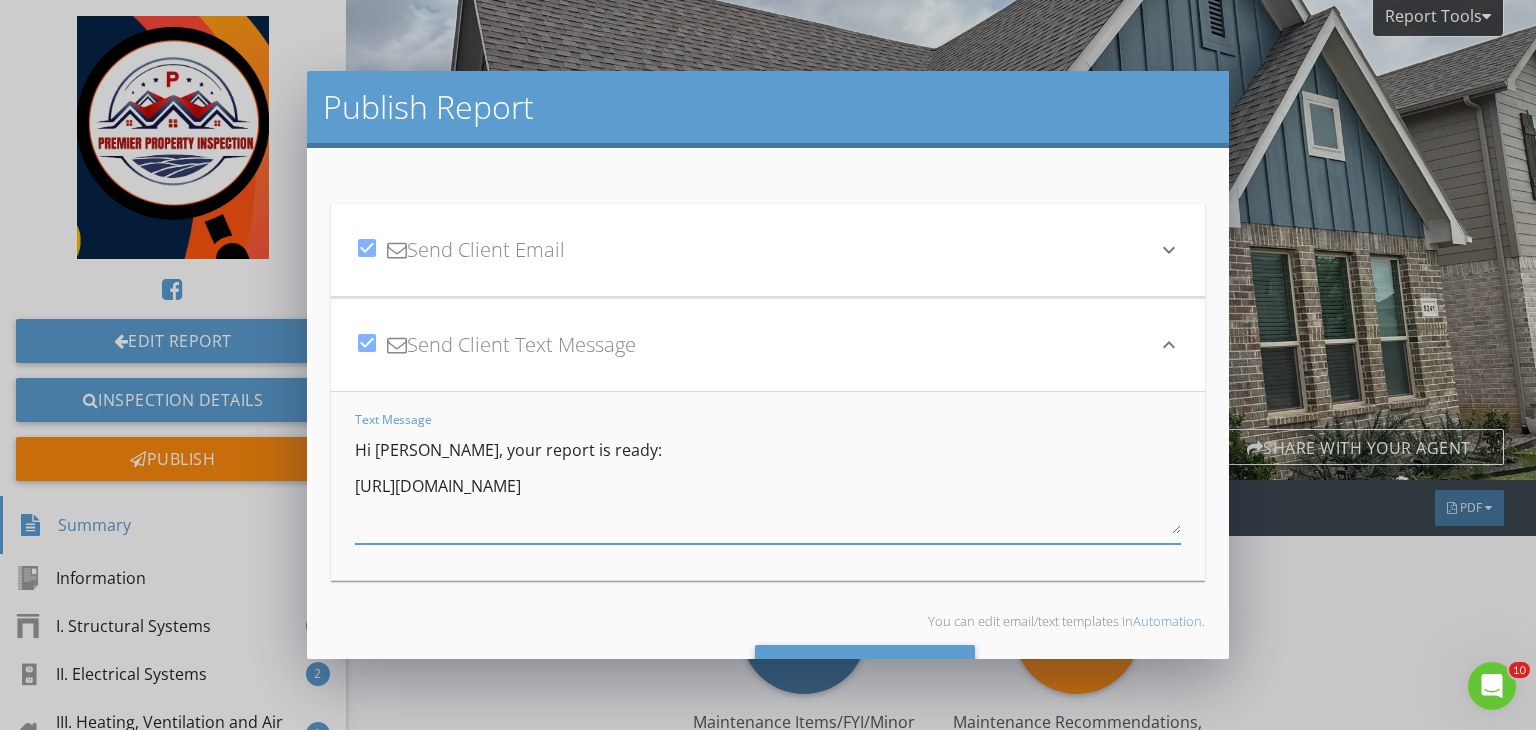 paste on "Thank you  again for the opportunity to inspect your future home. I've attached both the summary and full inspection report for your review.
The summary highlights the main defects, while the full report includes all observations to give you a complete picture of the home's condition.
If you have any questions or need clarification, feel free to reach out—I'm here to help.
If you found the inspection helpful, a quick review would mean a lot and help support my small business to grow.
Thanks again for your trust!" 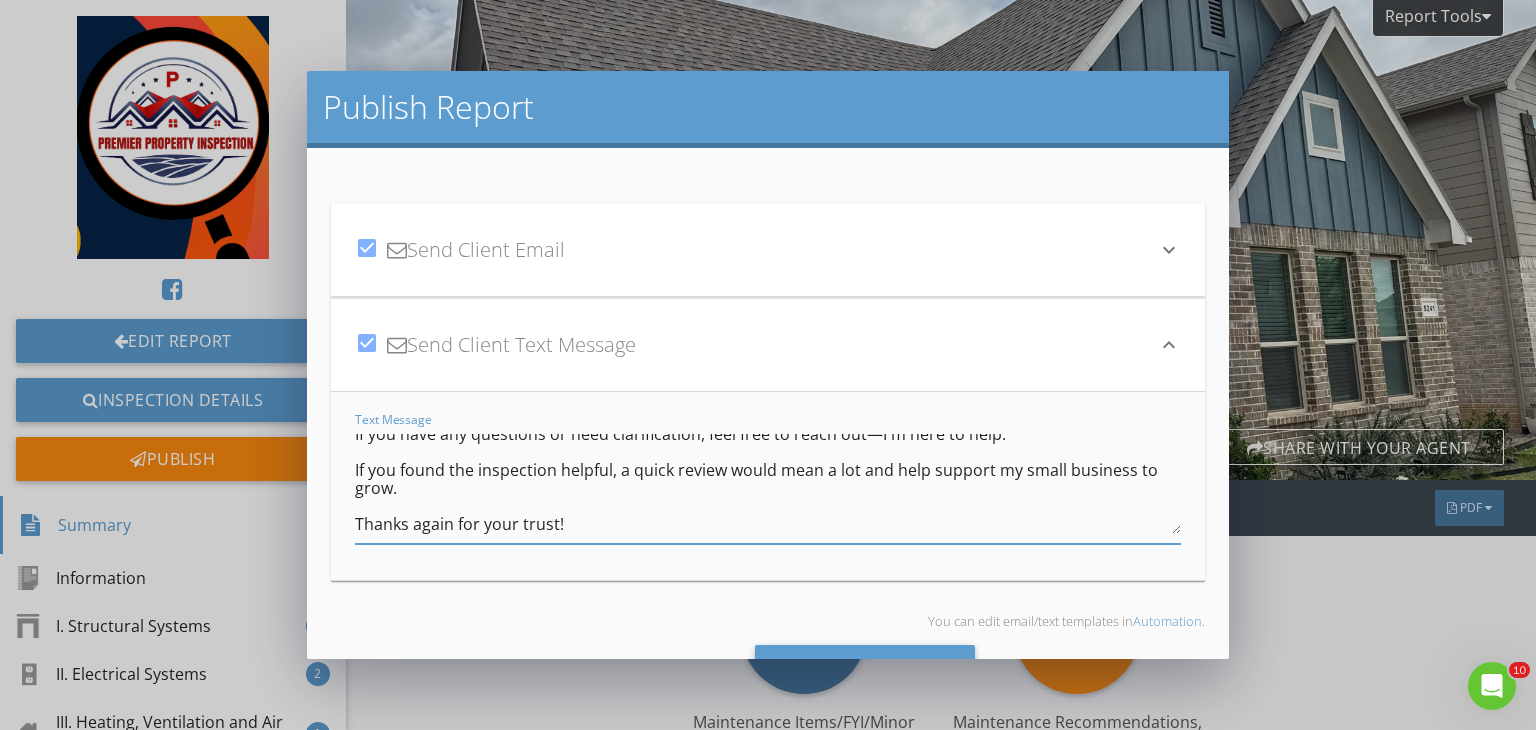 scroll, scrollTop: 0, scrollLeft: 0, axis: both 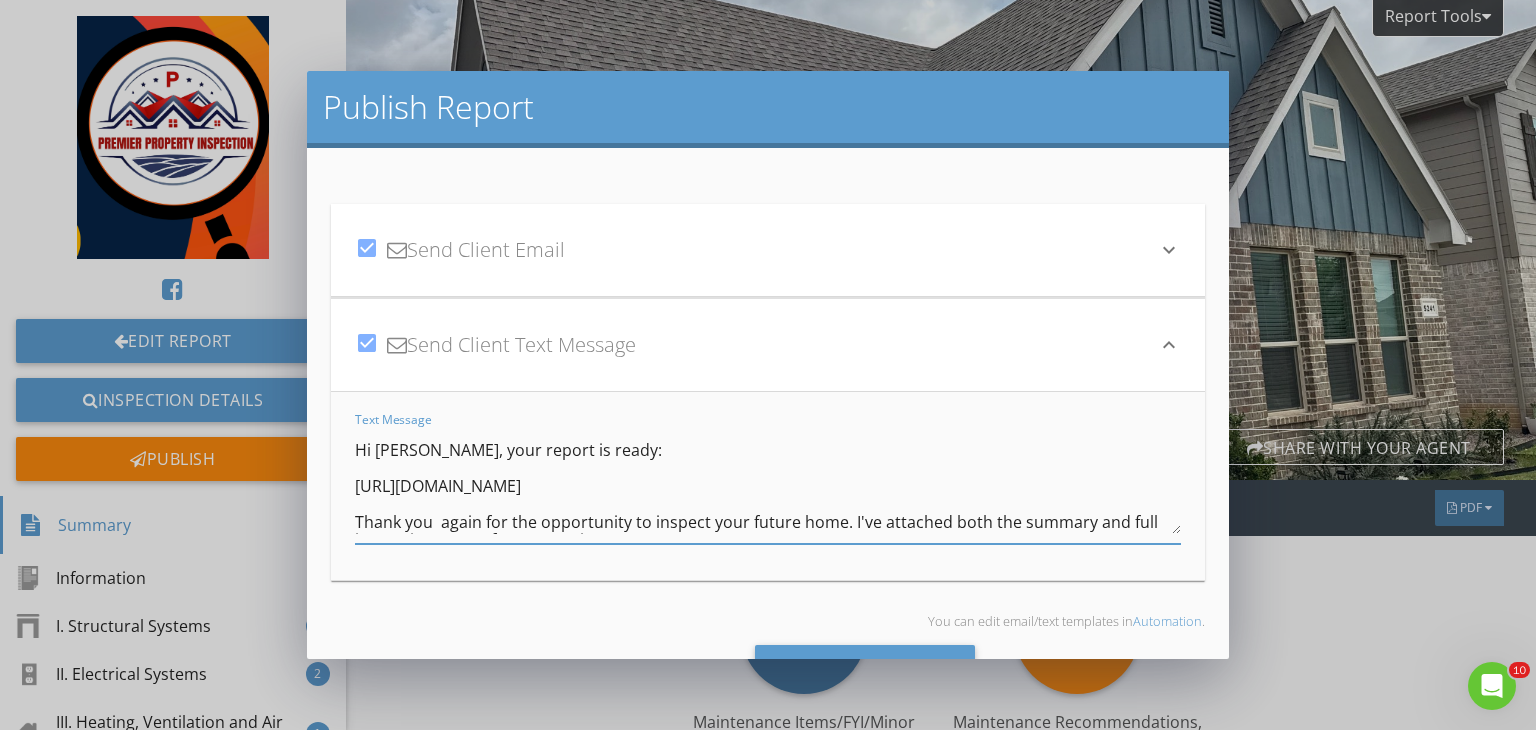 type on "Hi Sandip Ji, your report is ready:
https://app.spectora.com/u/f6pctrK
Thank you  again for the opportunity to inspect your future home. I've attached both the summary and full inspection report for your review.
The summary highlights the main defects, while the full report includes all observations to give you a complete picture of the home's condition.
If you have any questions or need clarification, feel free to reach out—I'm here to help.
If you found the inspection helpful, a quick review would mean a lot and help support my small business to grow.
Thanks again for your trust!
- Prem Baskota 573-355-0292" 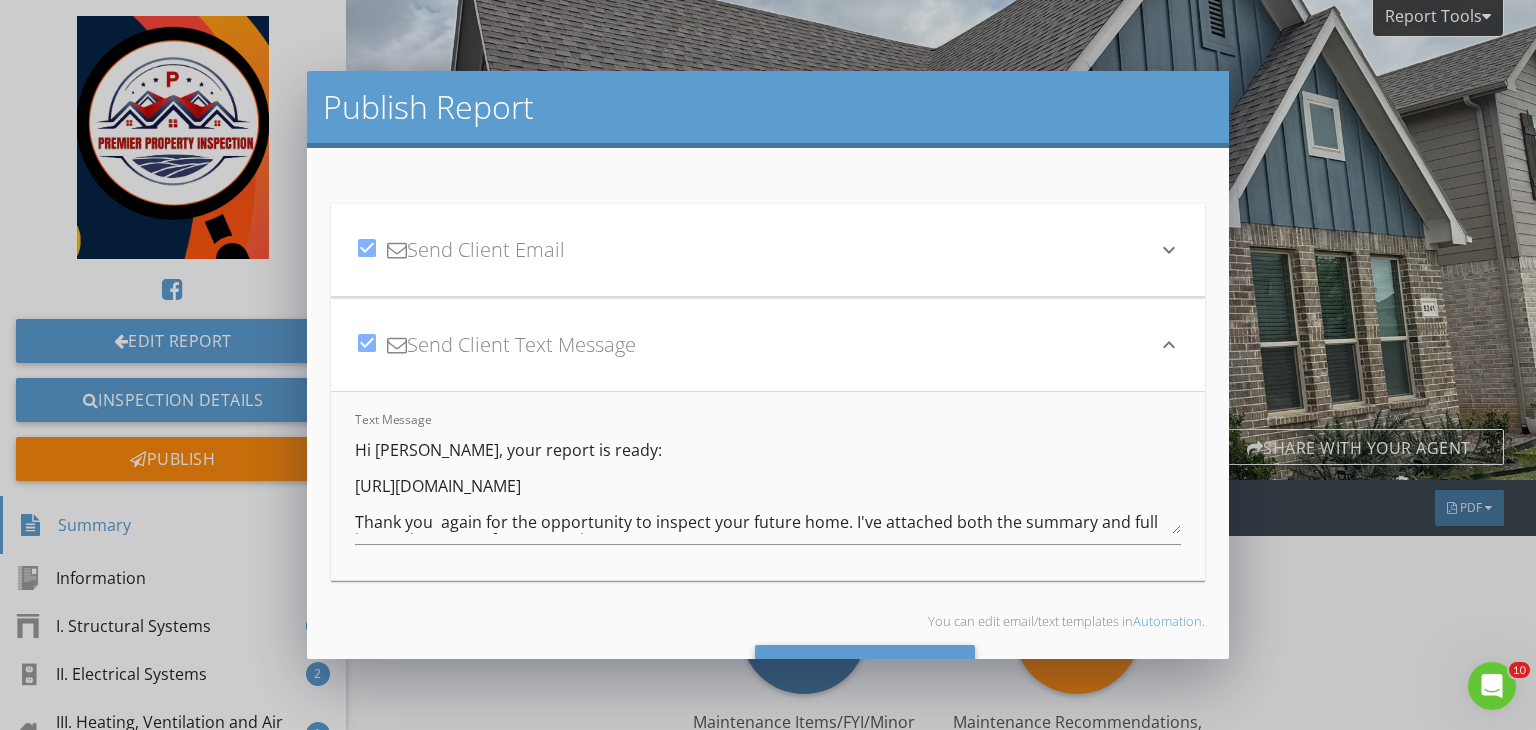 click on "keyboard_arrow_down" at bounding box center [1169, 345] 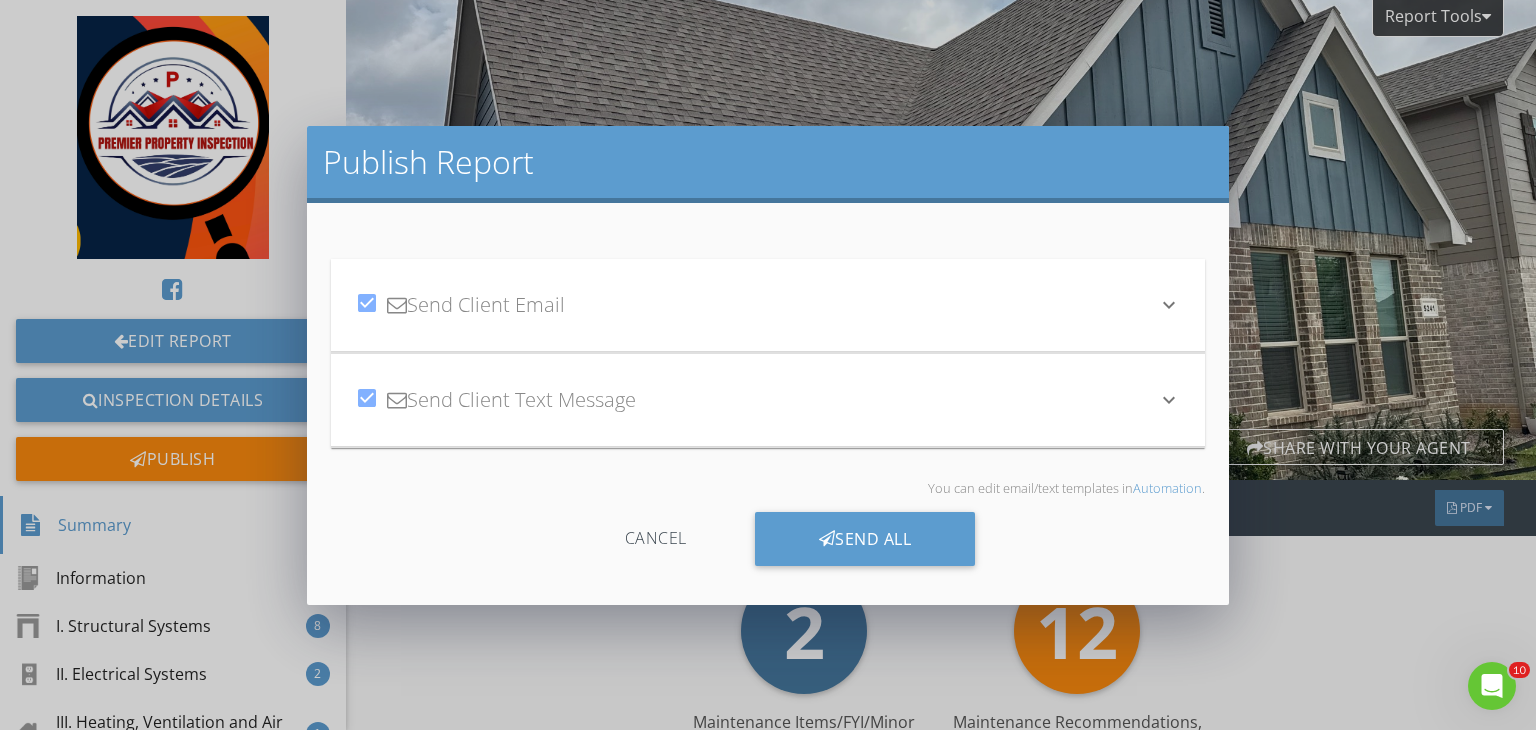 click on "keyboard_arrow_down" at bounding box center (1169, 305) 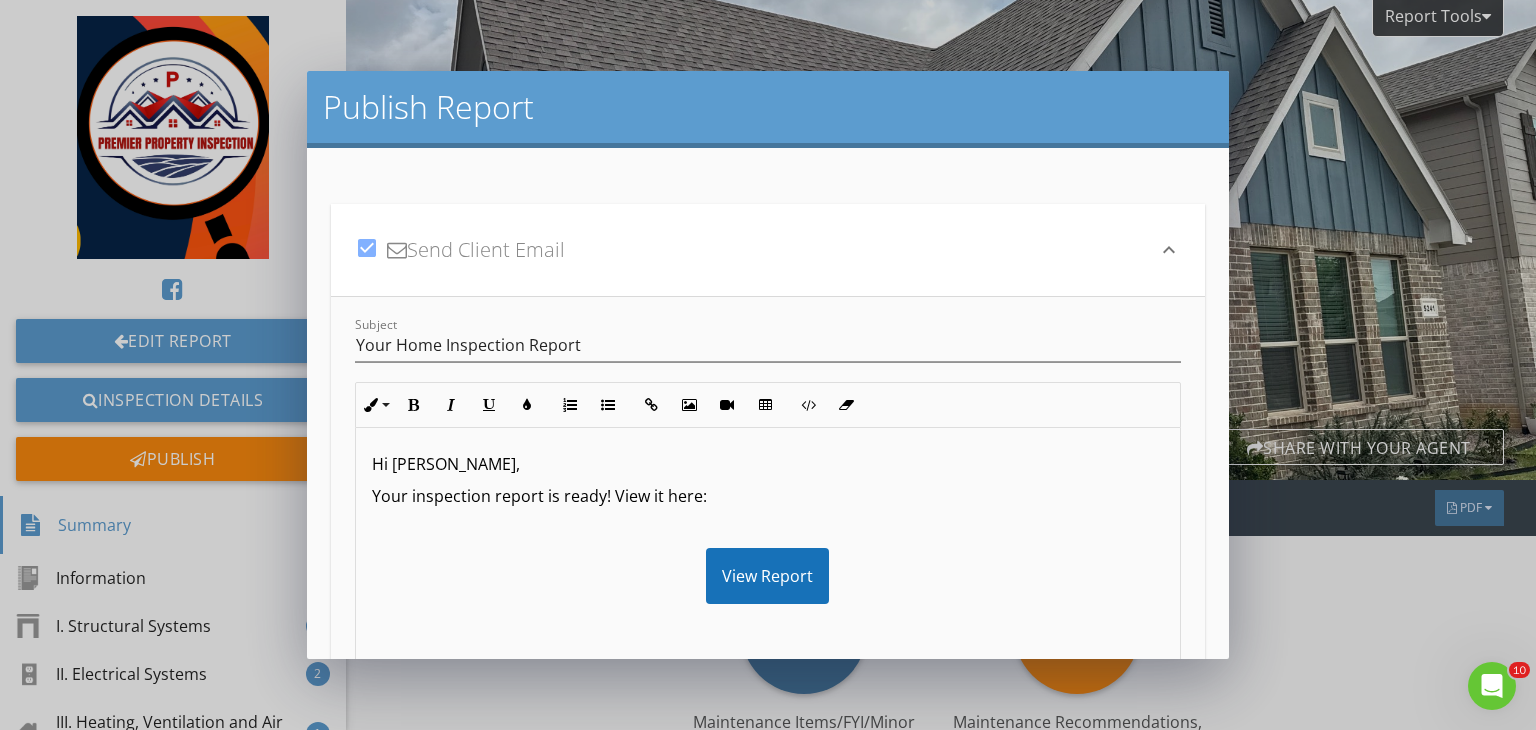 click on "Hi Sandip," at bounding box center [768, 464] 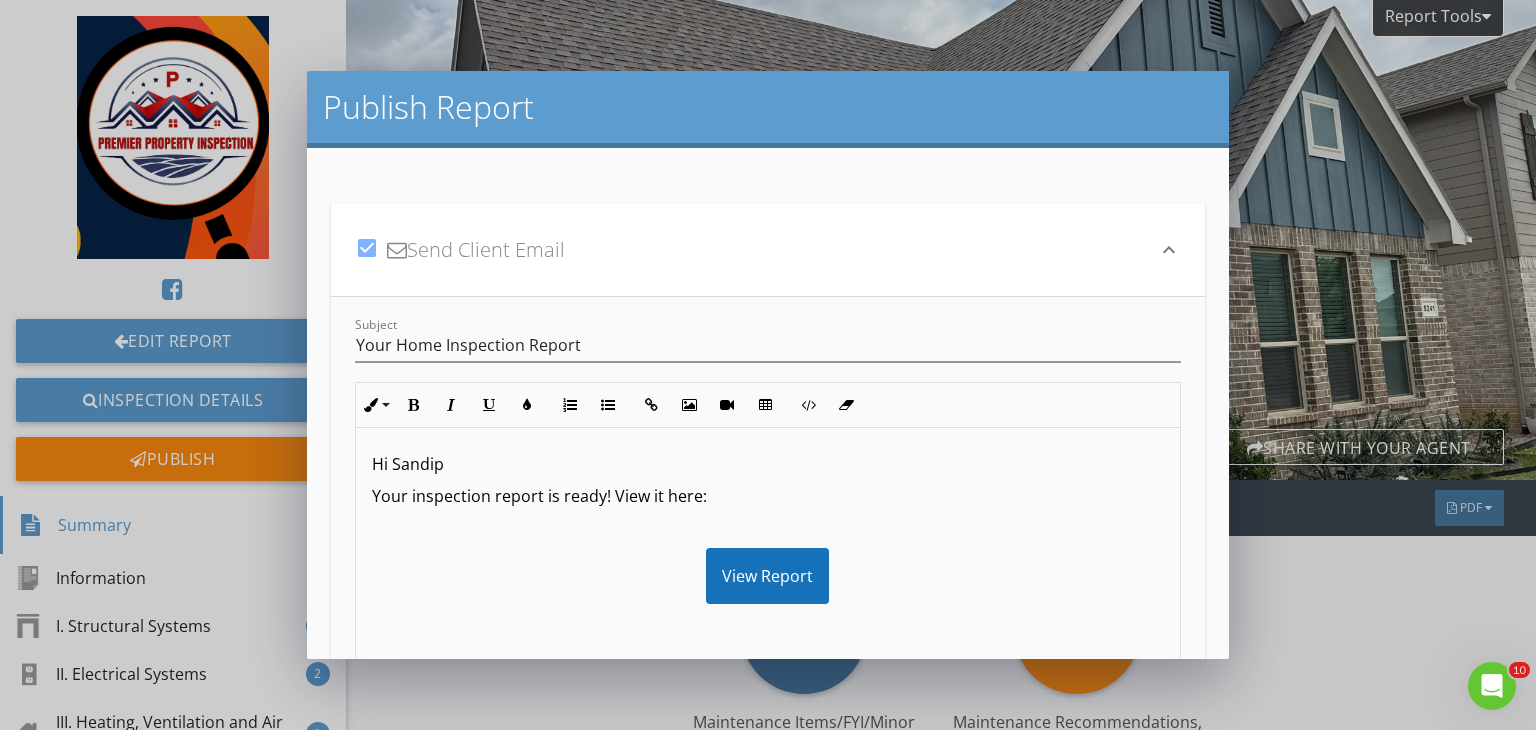 type 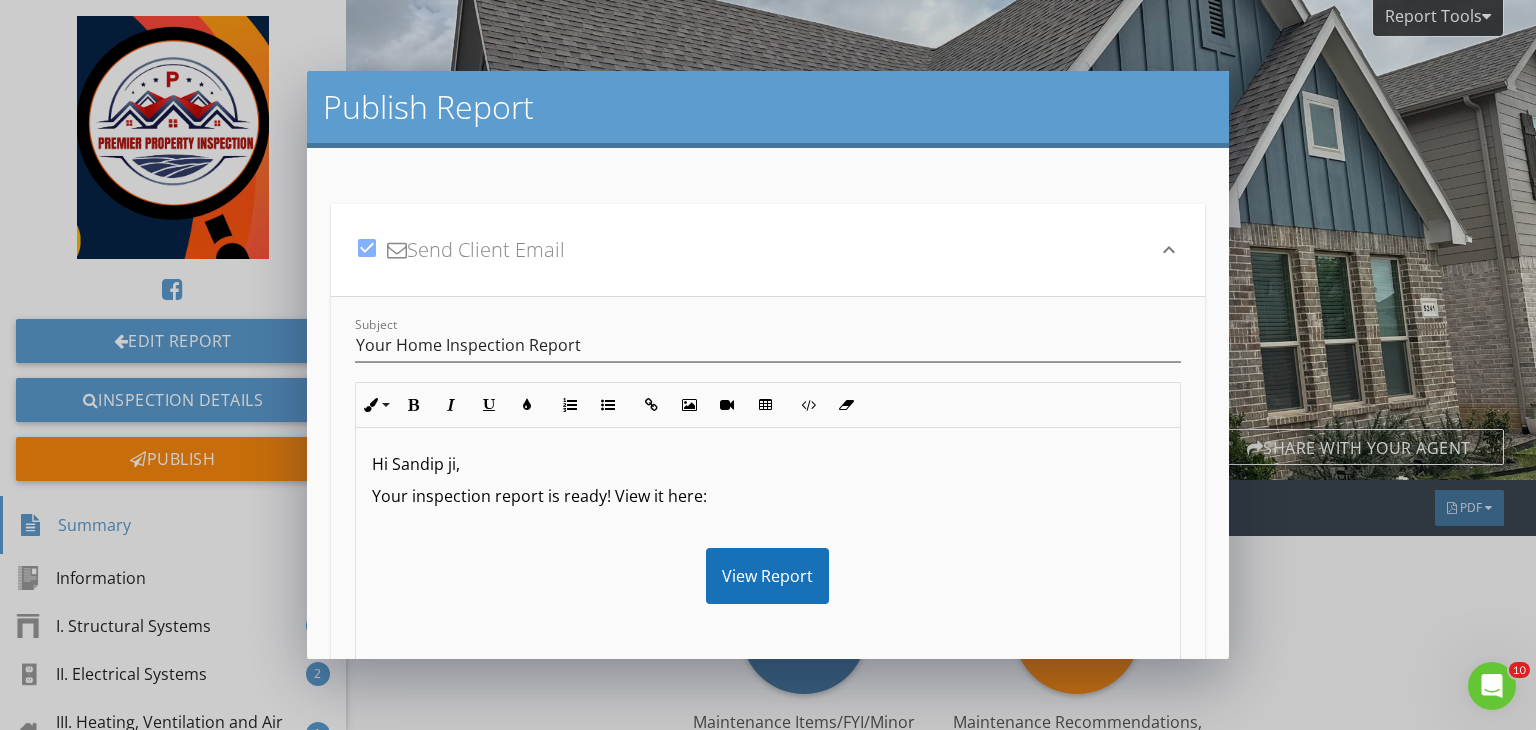 click at bounding box center (768, 624) 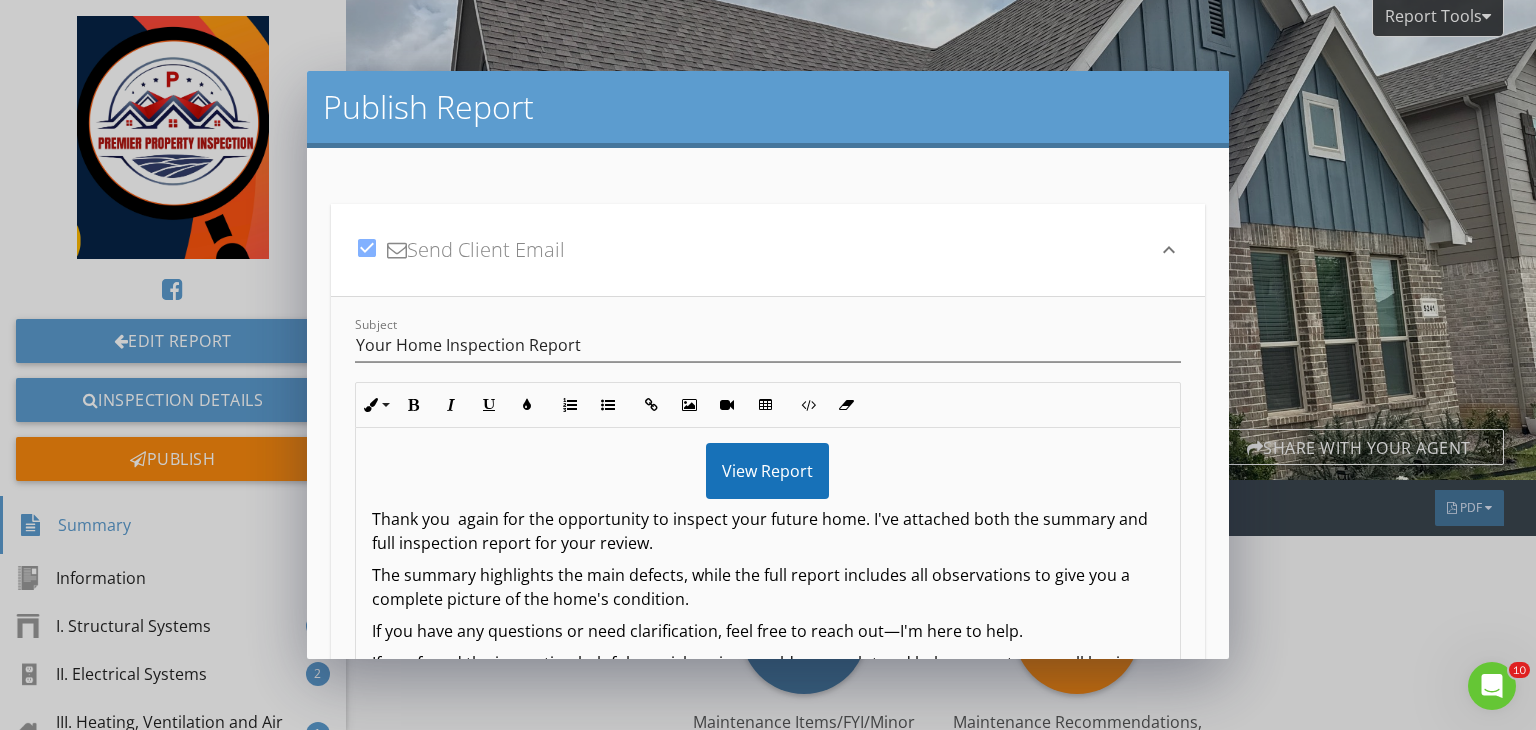 scroll, scrollTop: 169, scrollLeft: 0, axis: vertical 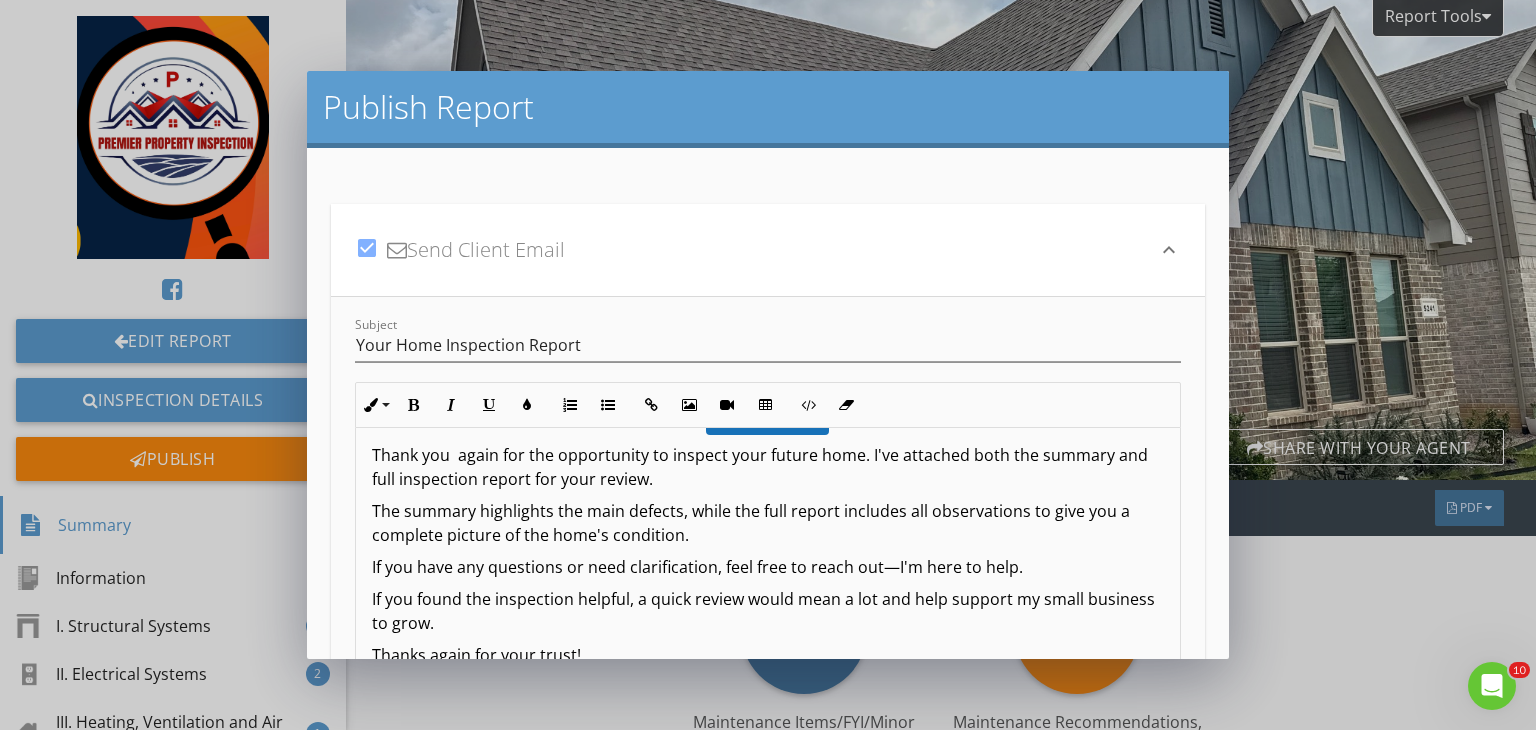 click on "If you found the inspection helpful, a quick review would mean a lot and help support my small business to grow." at bounding box center (768, 611) 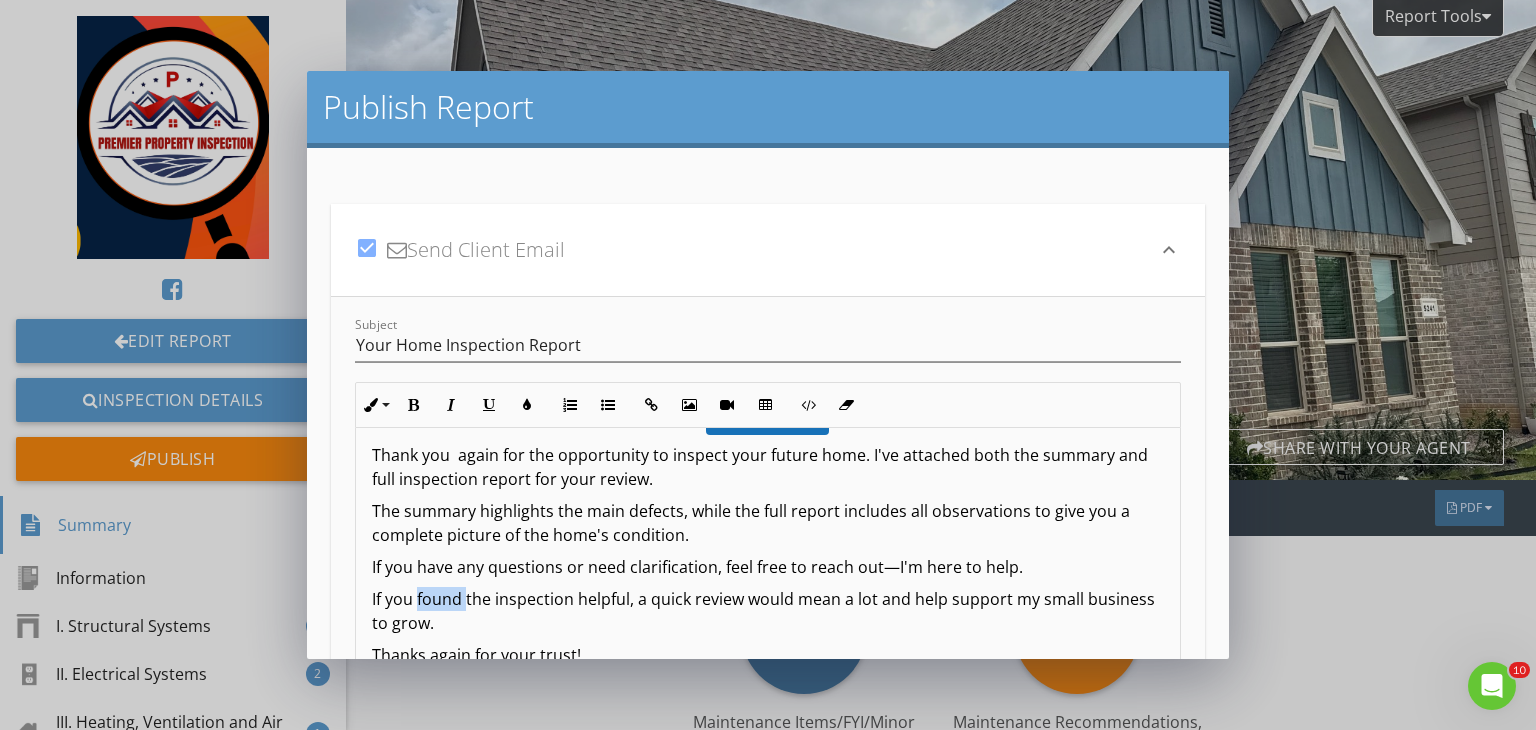 click on "If you found the inspection helpful, a quick review would mean a lot and help support my small business to grow." at bounding box center (768, 611) 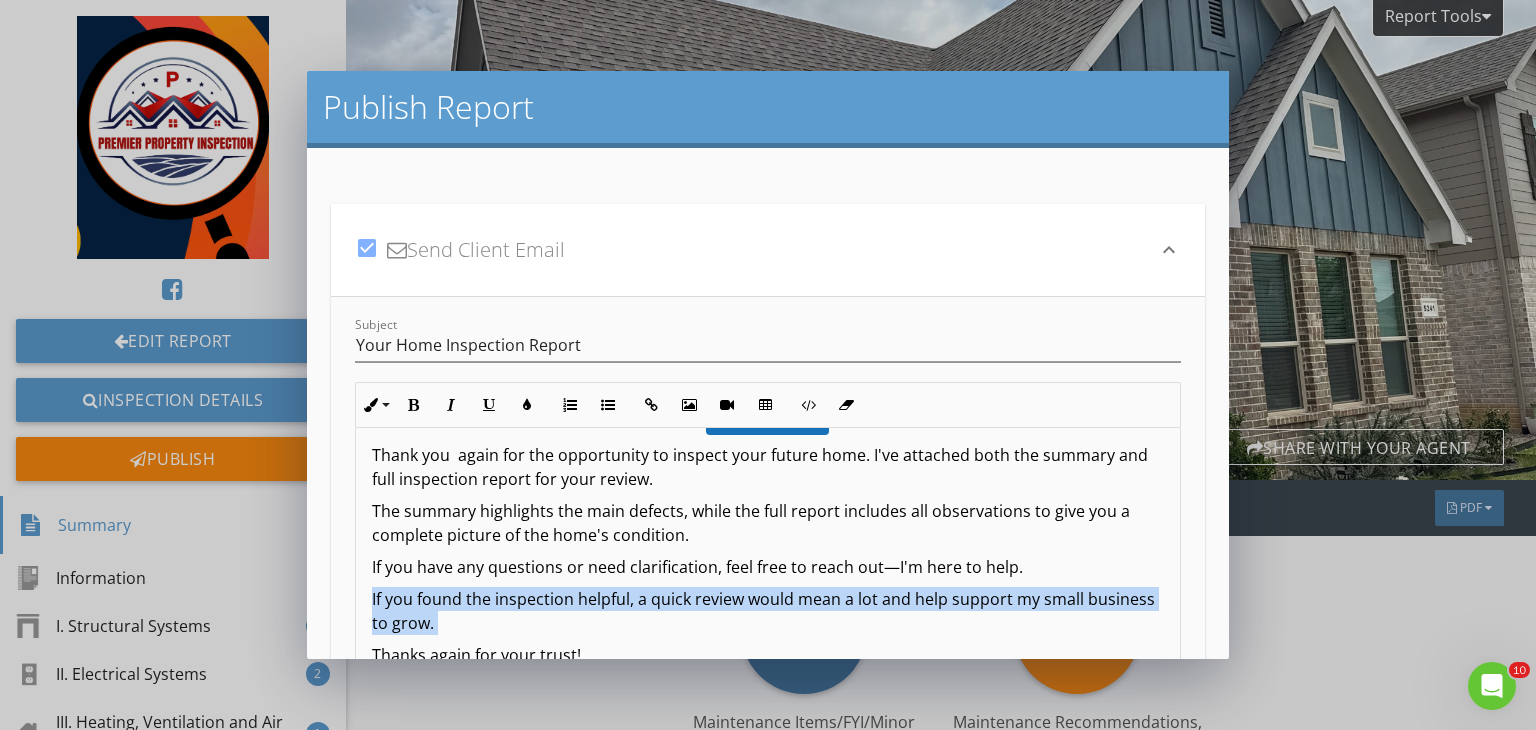 click on "If you found the inspection helpful, a quick review would mean a lot and help support my small business to grow." at bounding box center (768, 611) 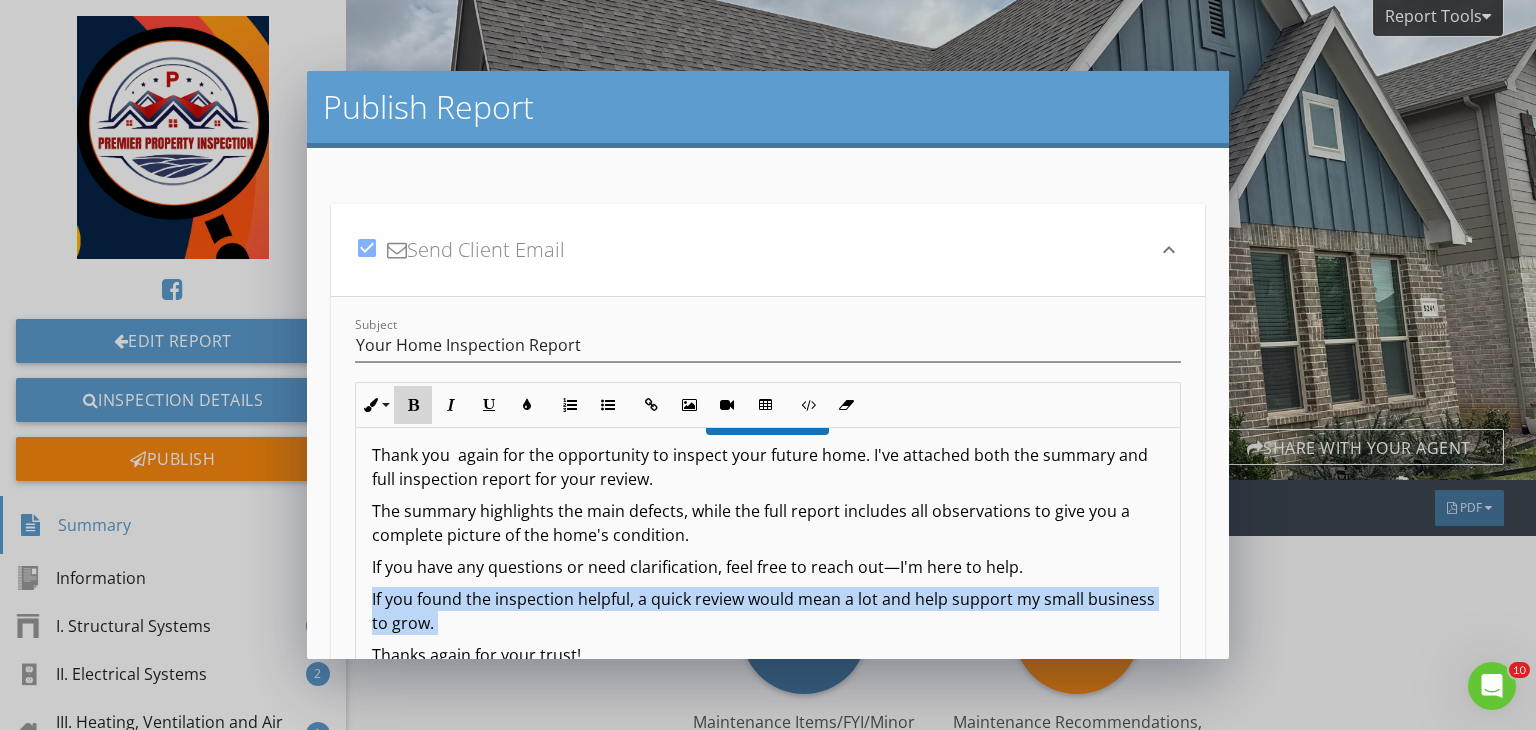 click at bounding box center (413, 405) 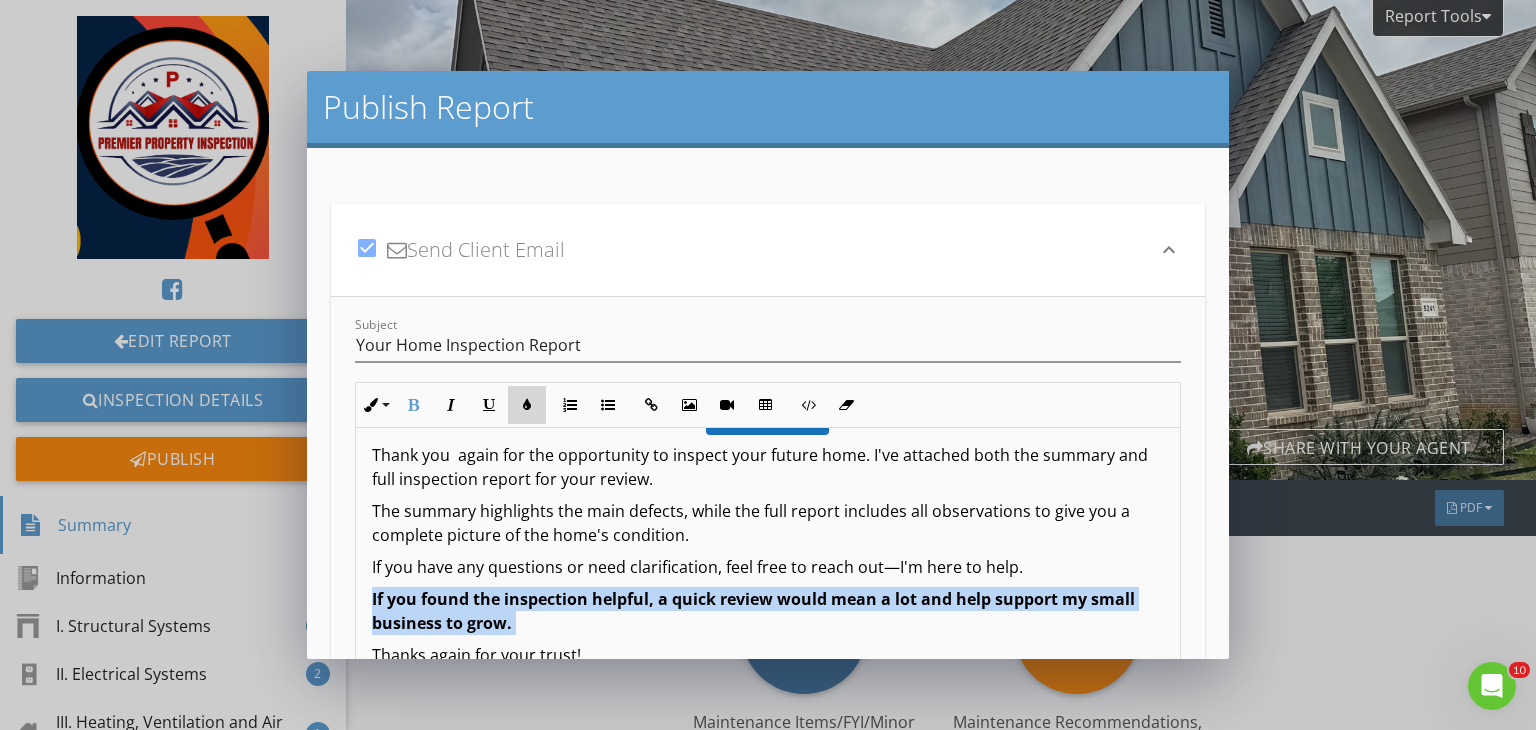 click on "Colors" at bounding box center (527, 405) 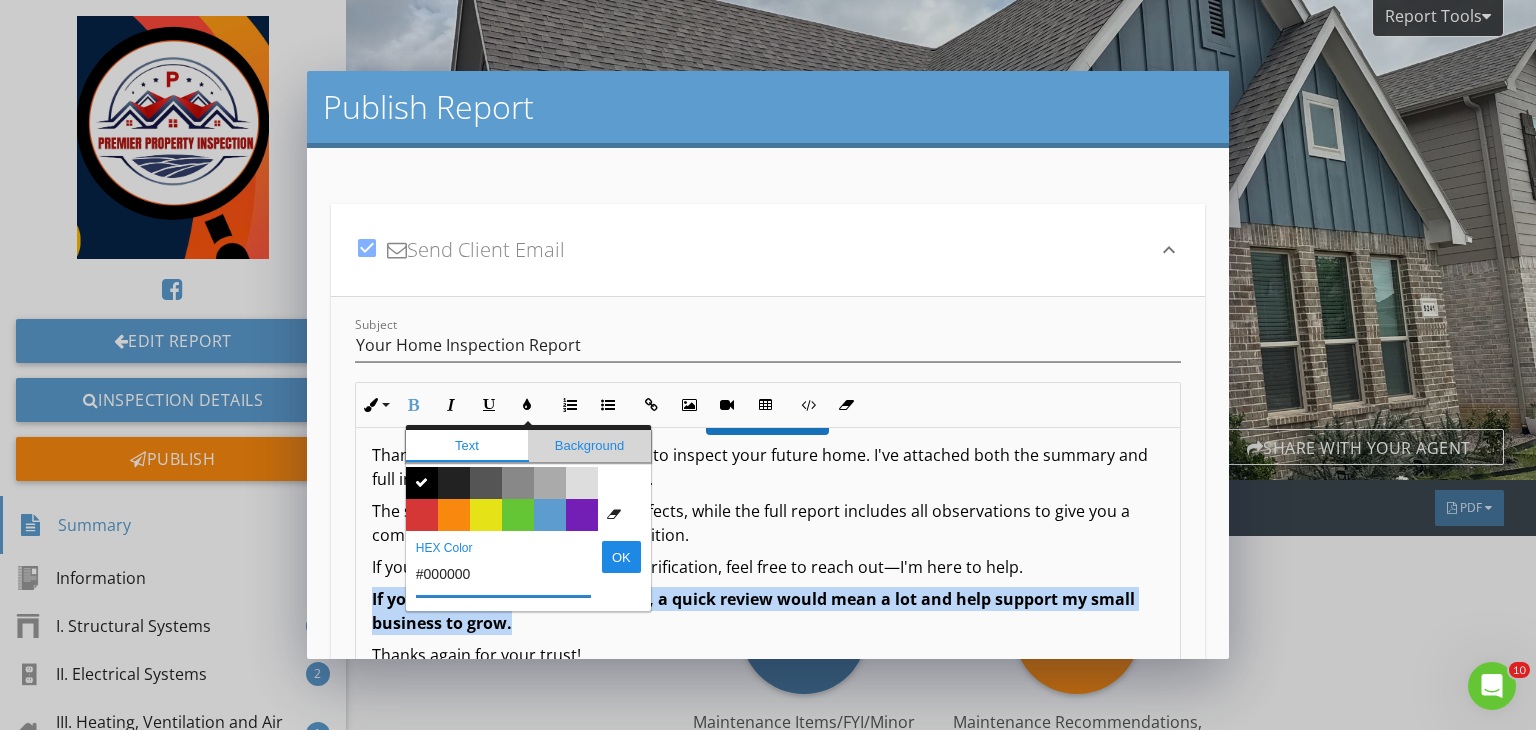 click on "Background" at bounding box center (589, 446) 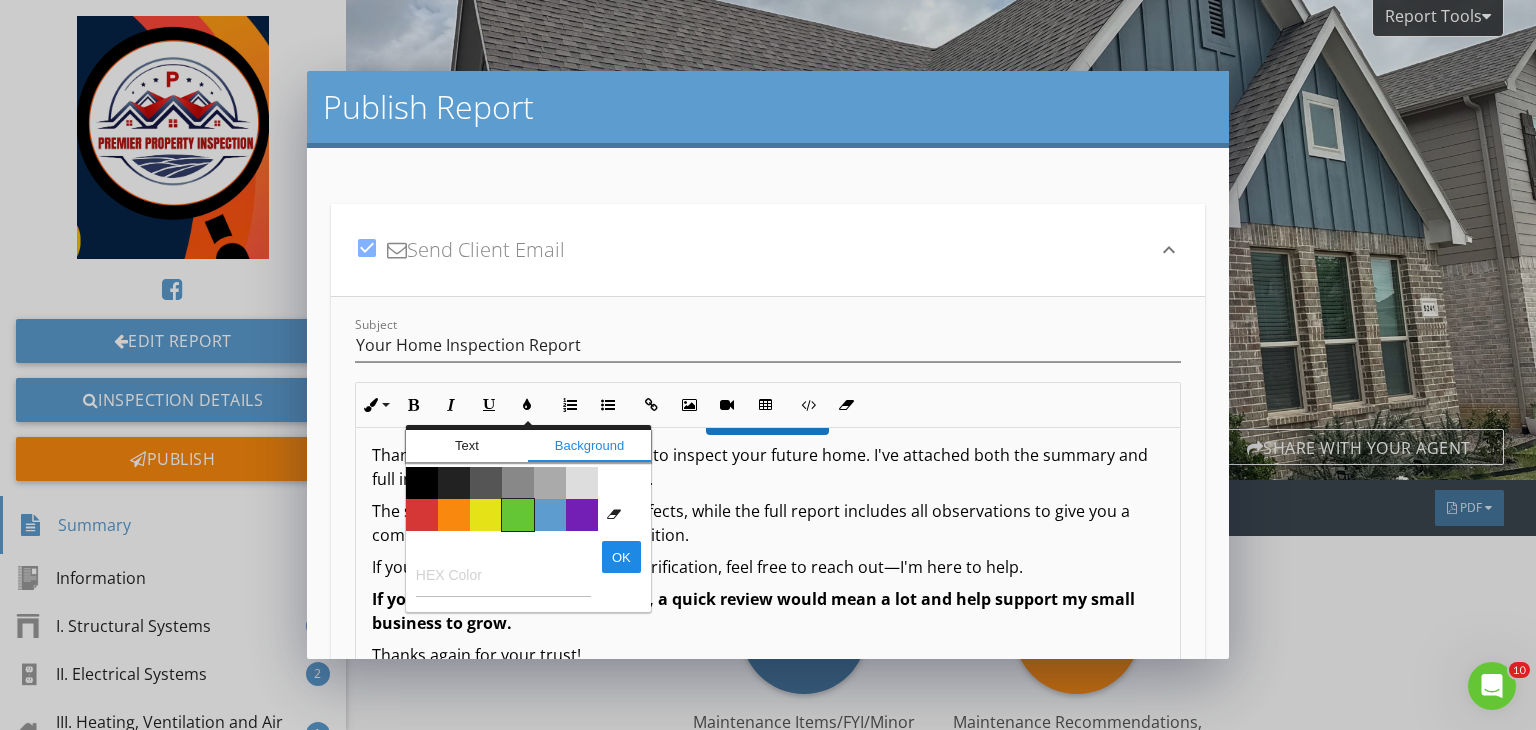 click on "Color #65c635" at bounding box center [518, 515] 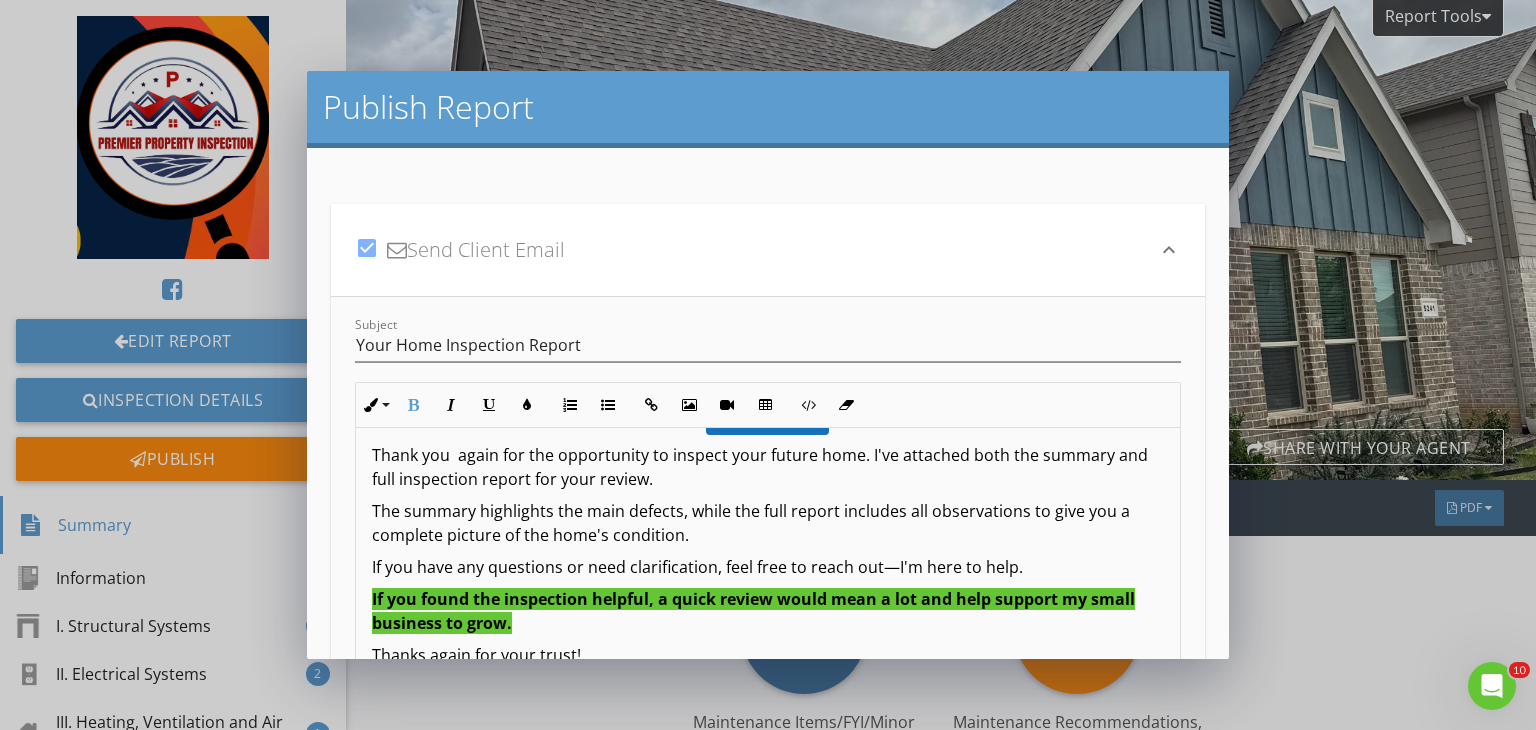 click on "If you have any questions or need clarification, feel free to reach out—I'm here to help." at bounding box center (768, 567) 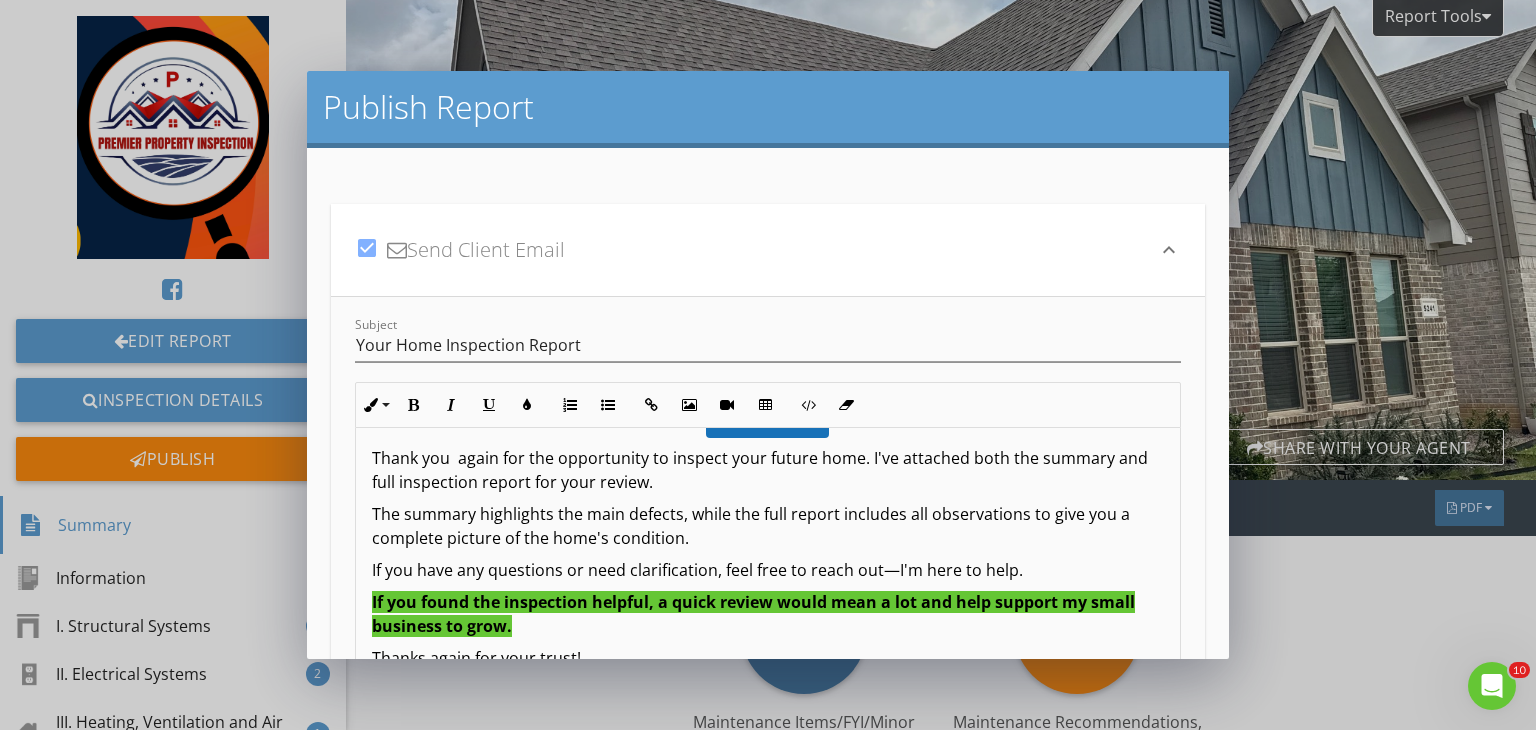 scroll, scrollTop: 156, scrollLeft: 0, axis: vertical 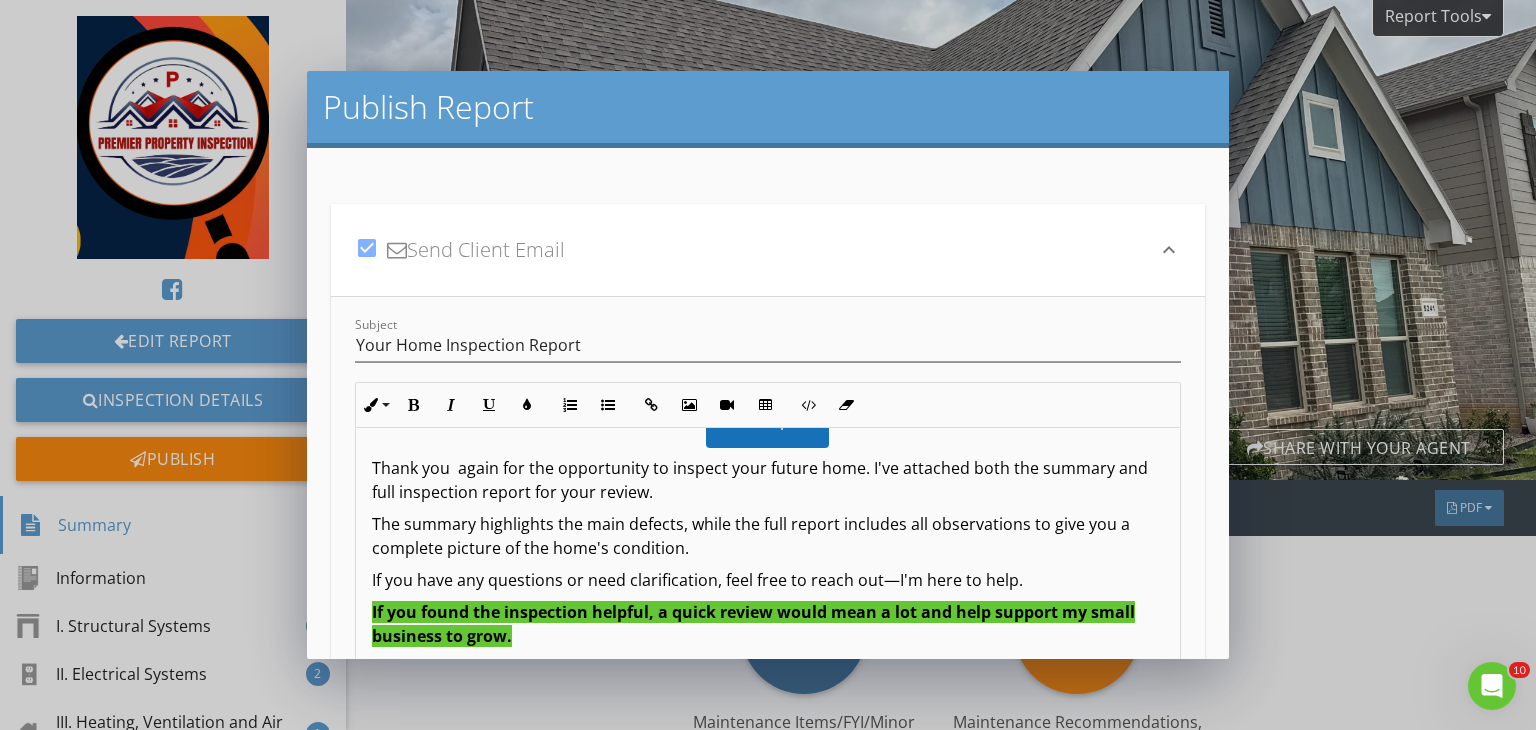 click on "Thank you  again for the opportunity to inspect your future home. I've attached both the summary and full inspection report for your review." at bounding box center [768, 480] 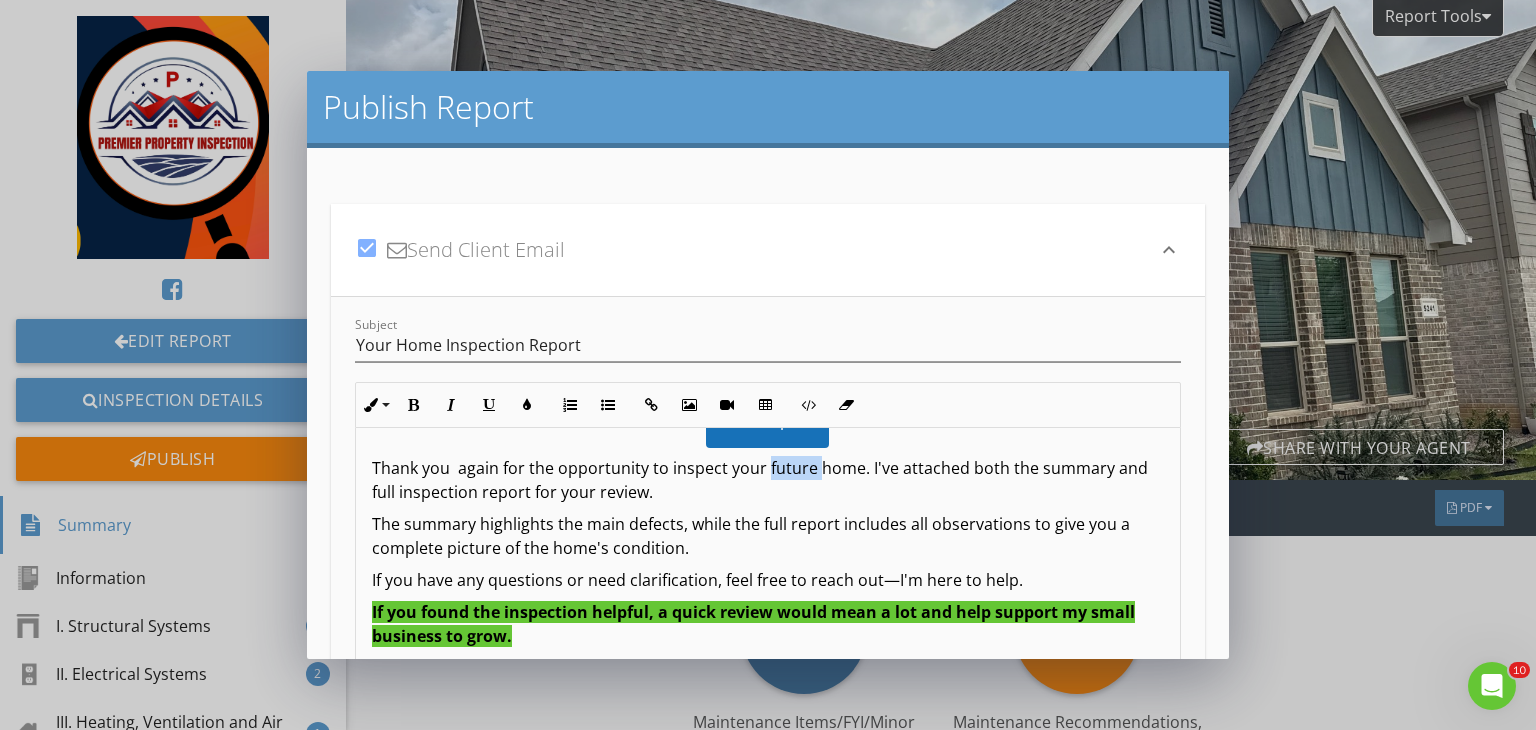 click on "Thank you  again for the opportunity to inspect your future home. I've attached both the summary and full inspection report for your review." at bounding box center [768, 480] 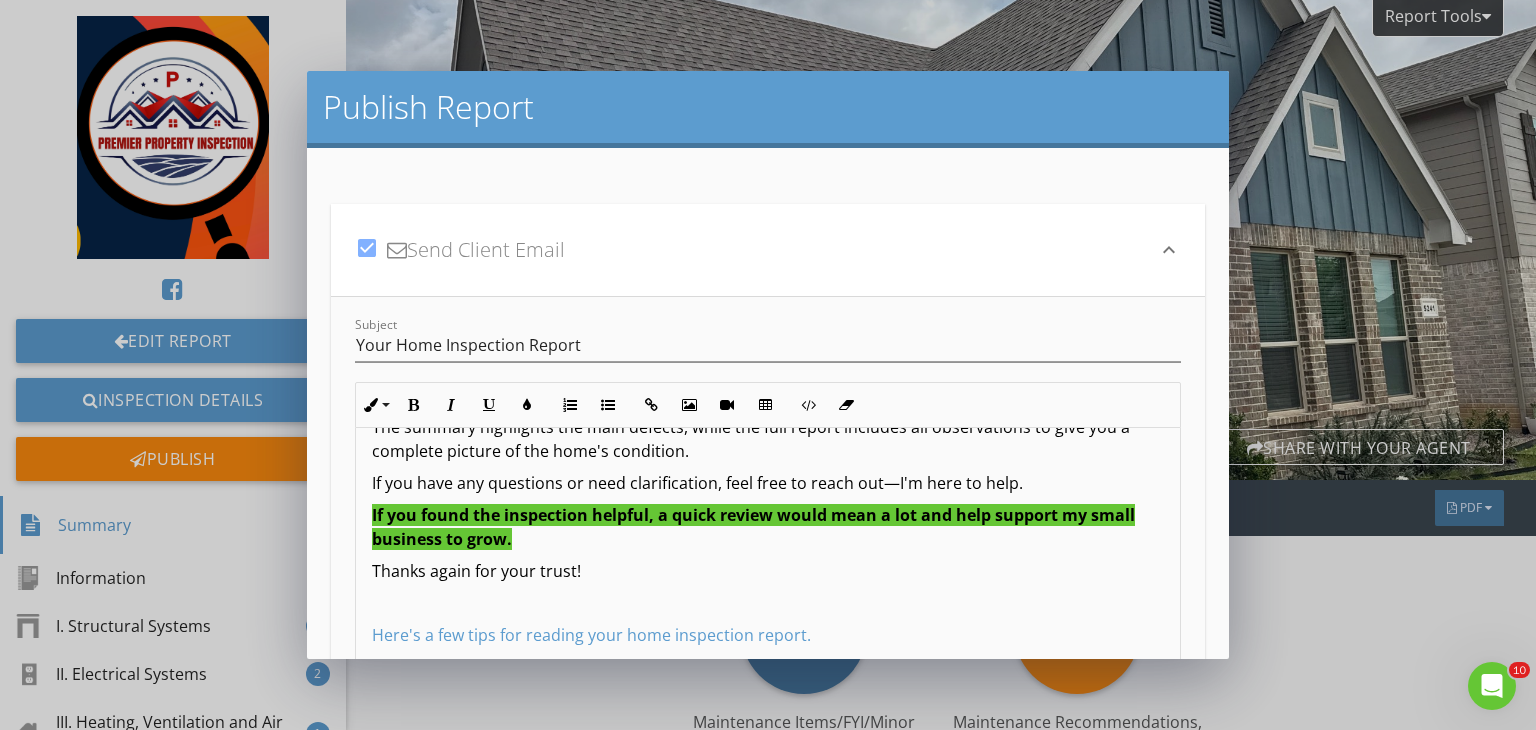 scroll, scrollTop: 292, scrollLeft: 0, axis: vertical 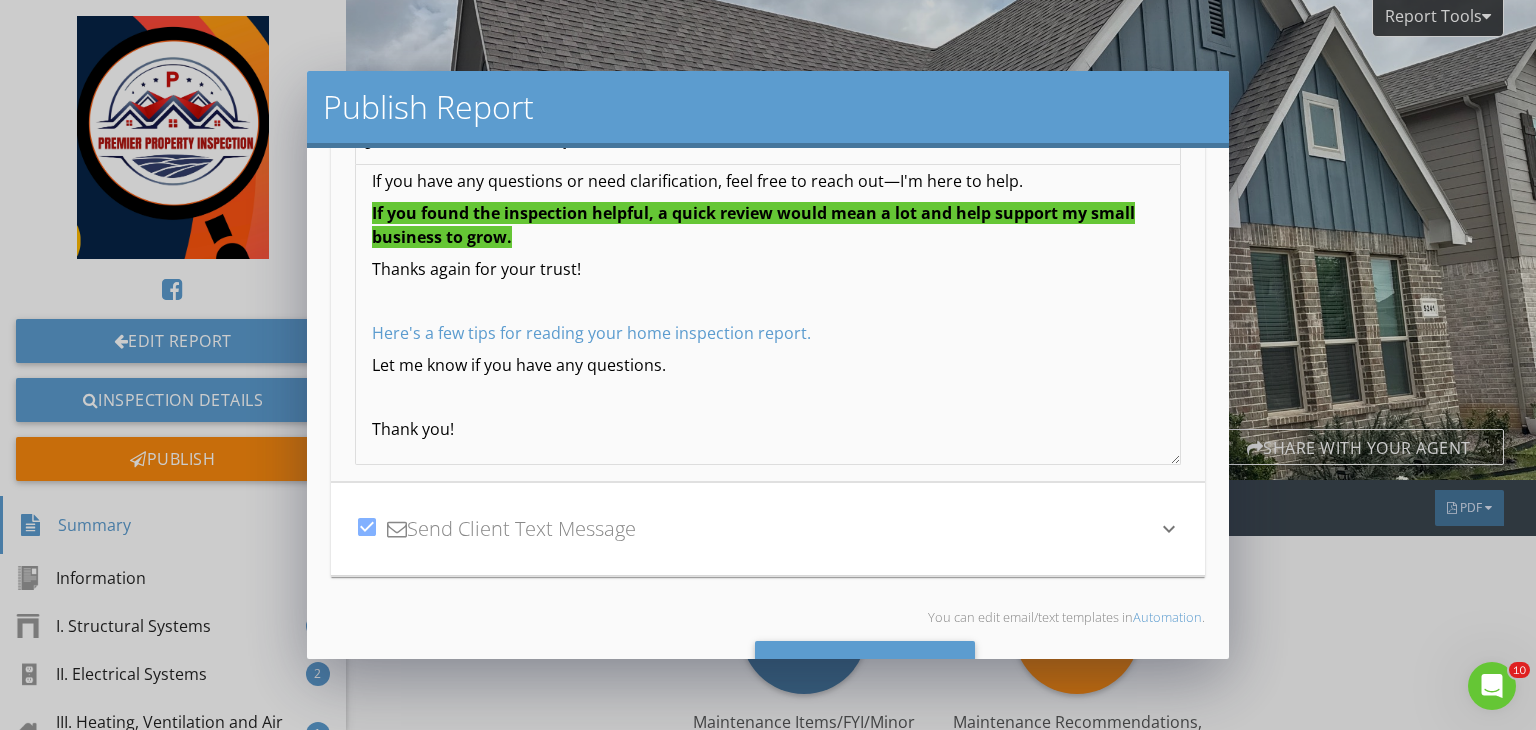 click on "keyboard_arrow_down" at bounding box center [1169, 529] 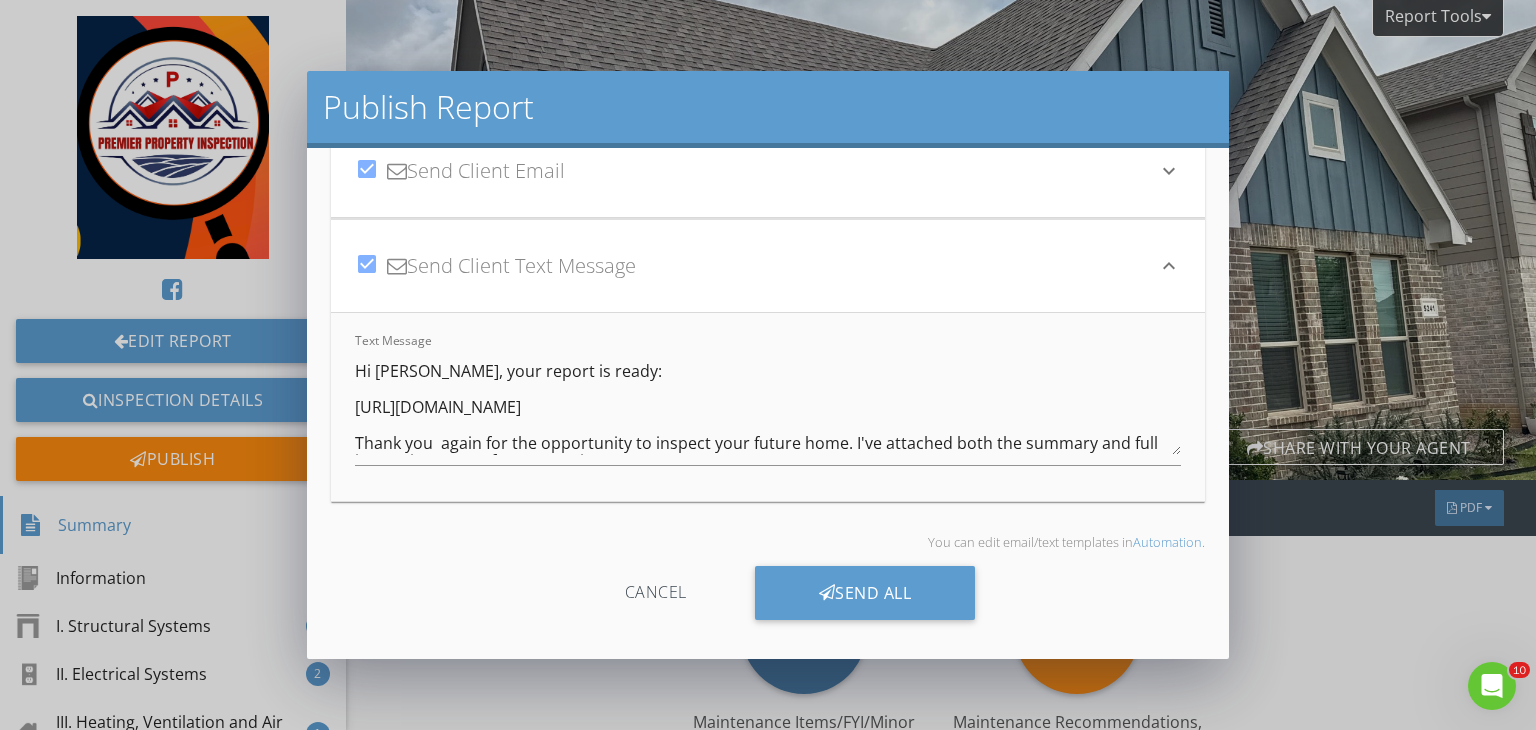 scroll, scrollTop: 78, scrollLeft: 0, axis: vertical 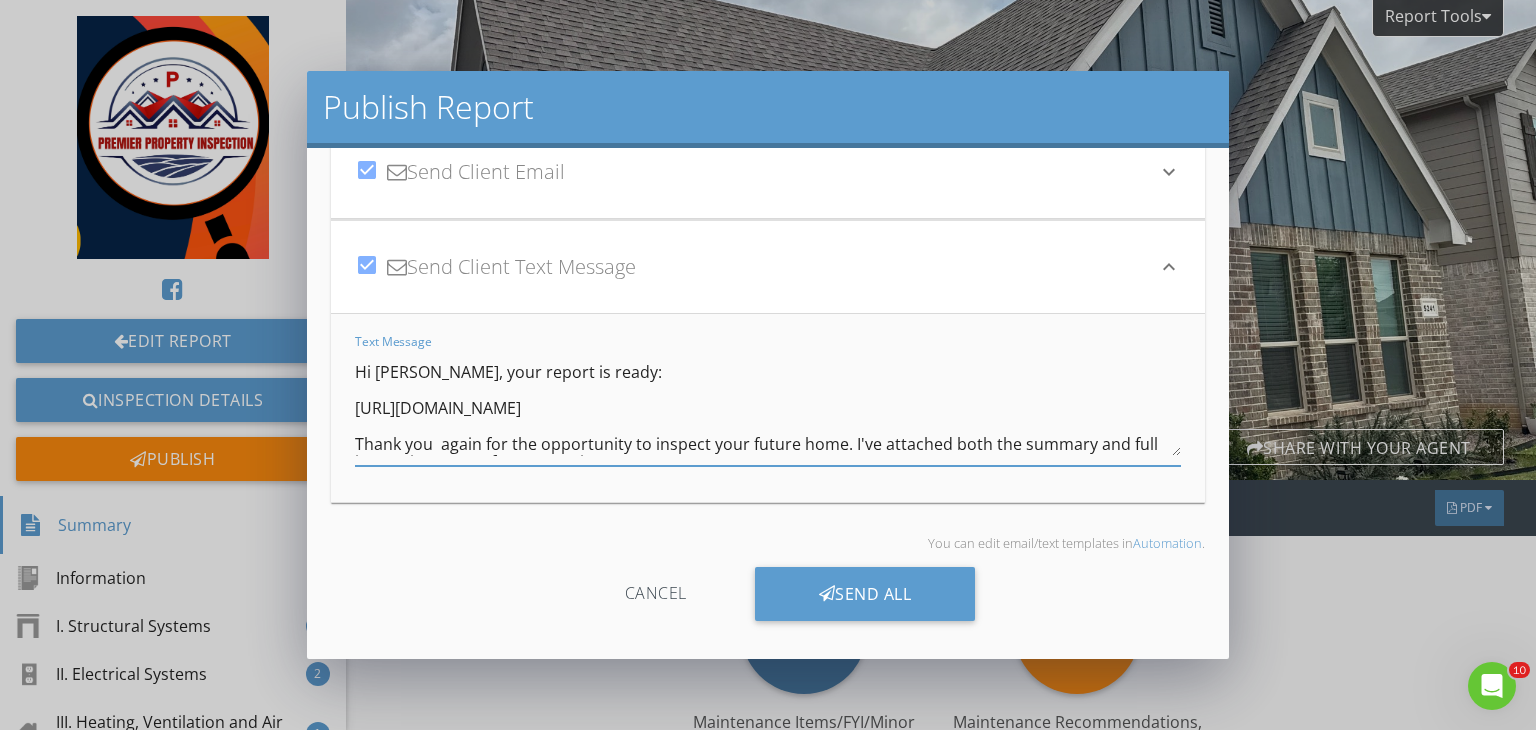 click on "Hi Sandip Ji, your report is ready:
https://app.spectora.com/u/f6pctrK
Thank you  again for the opportunity to inspect your future home. I've attached both the summary and full inspection report for your review.
The summary highlights the main defects, while the full report includes all observations to give you a complete picture of the home's condition.
If you have any questions or need clarification, feel free to reach out—I'm here to help.
If you found the inspection helpful, a quick review would mean a lot and help support my small business to grow.
Thanks again for your trust!
- Prem Baskota 573-355-0292" at bounding box center (768, 406) 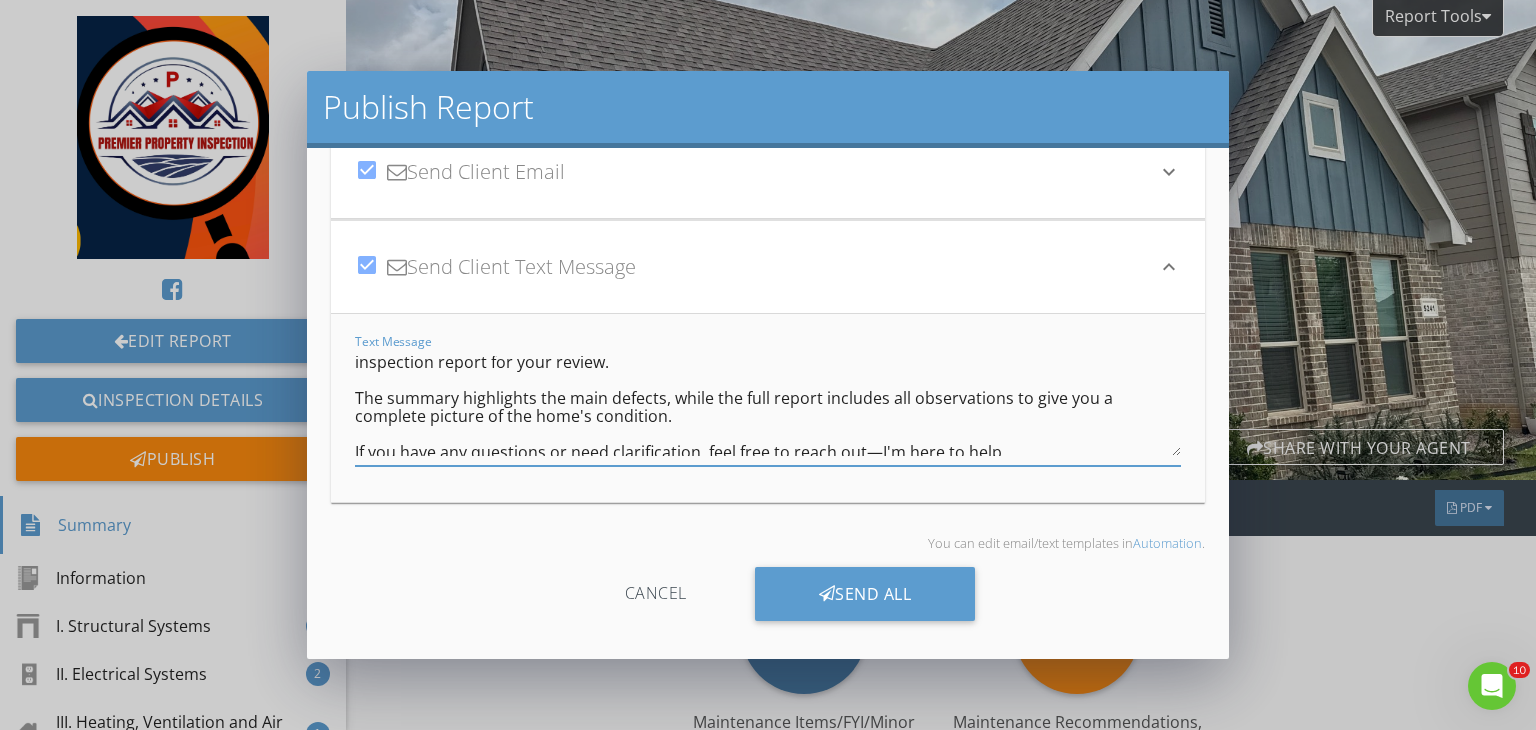 scroll, scrollTop: 99, scrollLeft: 0, axis: vertical 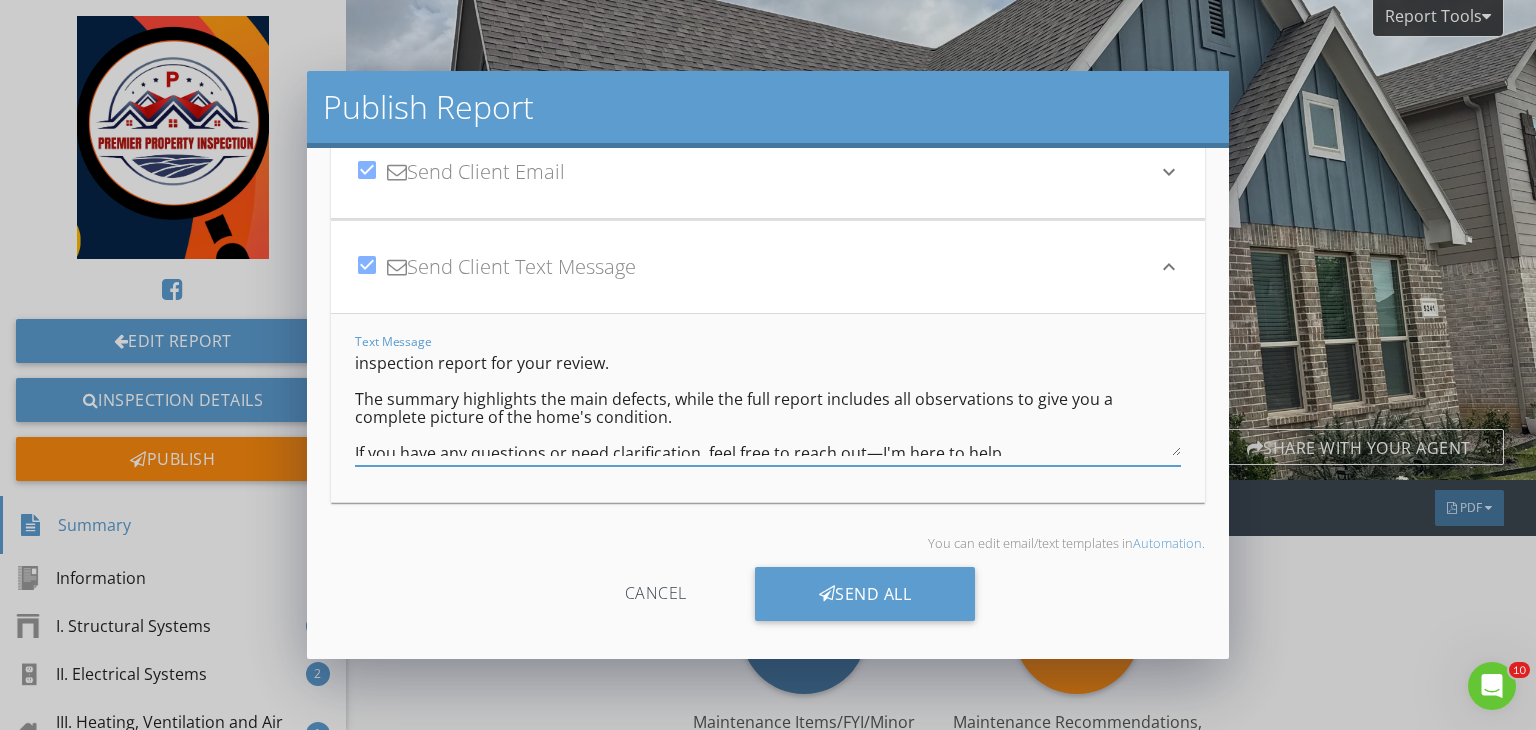 click on "Hi Sandip Ji, your report is ready:
https://app.spectora.com/u/f6pctrK
Thank you  again for the opportunity to inspect your beautiful home. I've attached both the summary and full inspection report for your review.
The summary highlights the main defects, while the full report includes all observations to give you a complete picture of the home's condition.
If you have any questions or need clarification, feel free to reach out—I'm here to help.
If you found the inspection helpful, a quick review would mean a lot and help support my small business to grow.
Thanks again for your trust!
- Prem Baskota 573-355-0292" at bounding box center [768, 406] 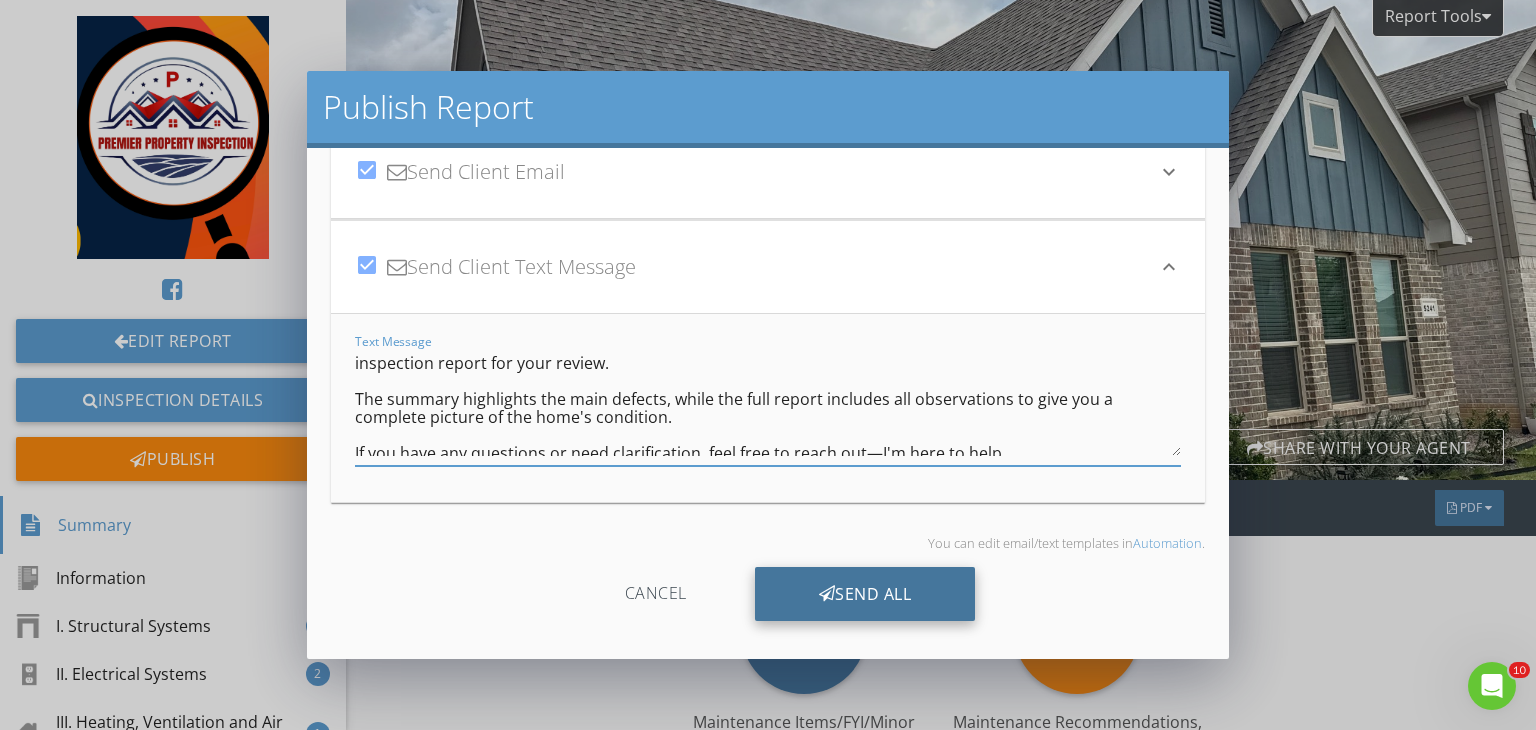 type on "Hi Sandip Ji, your report is ready:
https://app.spectora.com/u/f6pctrK
Thank you  again for the opportunity to inspect your beautiful home. I've attached both the summary and full inspection report for your review.
The summary highlights the main defects, while the full report includes all observations to give you a complete picture of the home's condition.
If you have any questions or need clarification, feel free to reach out—I'm here to help.
If you found the inspection helpful, a quick review would mean a lot and help support my small business to grow.
Thanks again for your trust!
- Prem Baskota 573-355-0292" 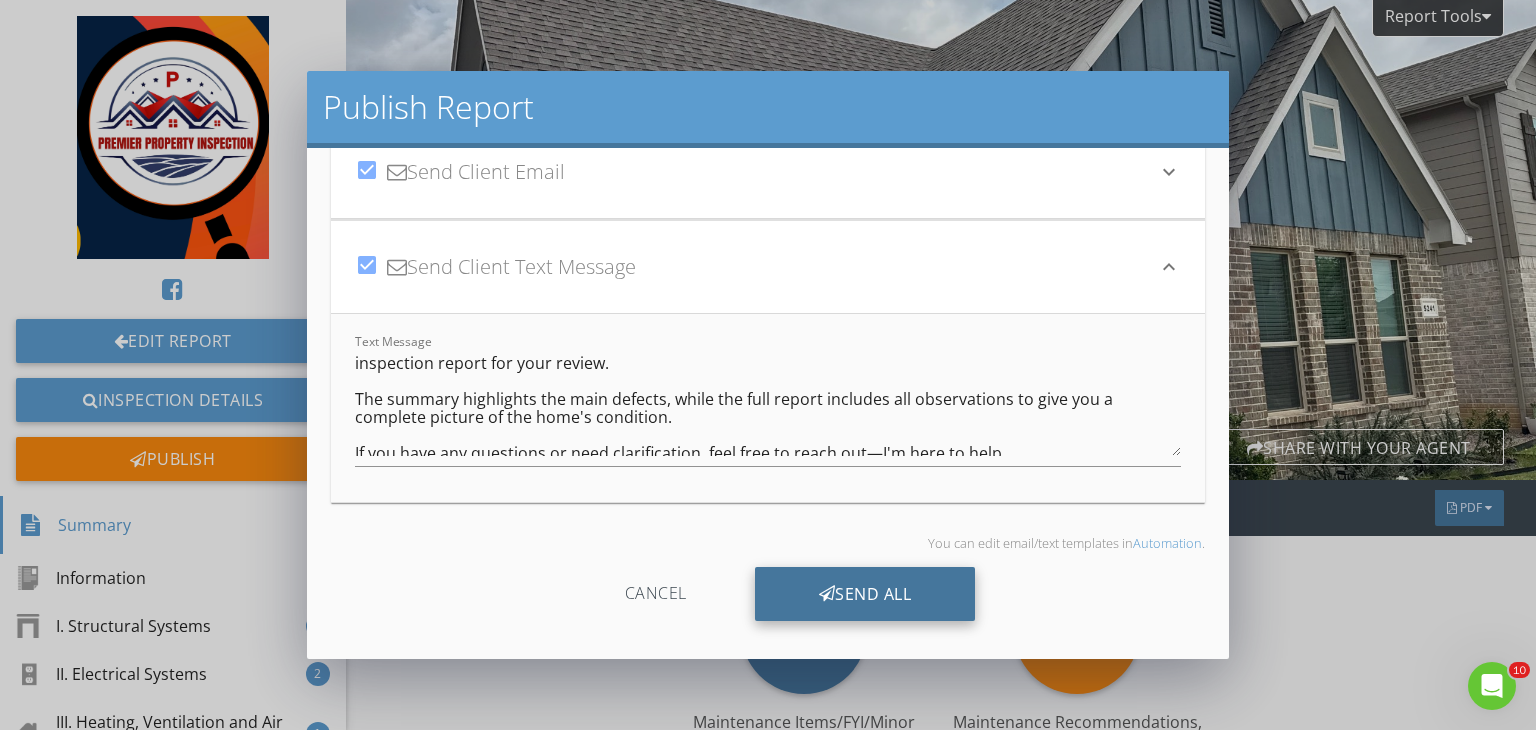 click on "Send All" at bounding box center (865, 594) 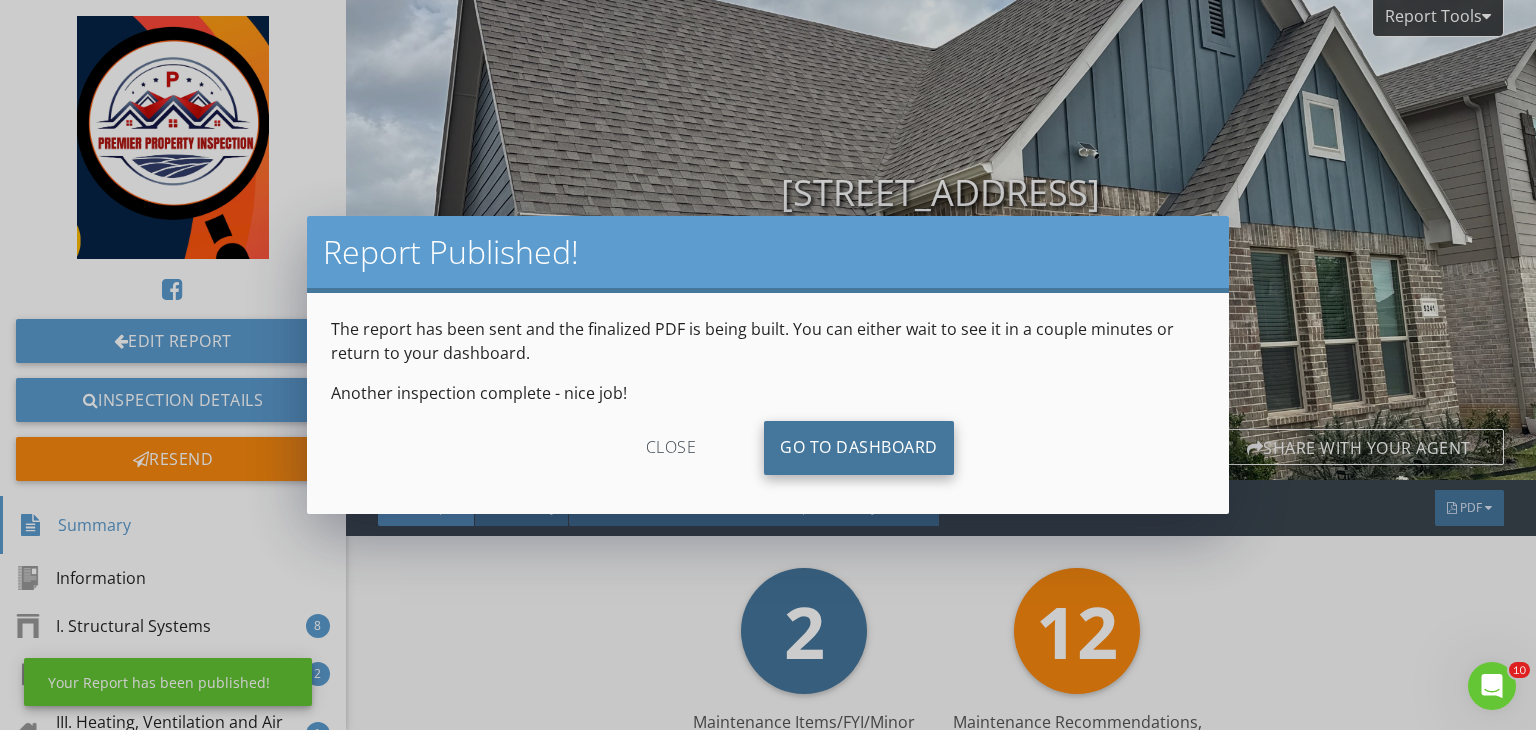 click on "Go To Dashboard" at bounding box center [859, 448] 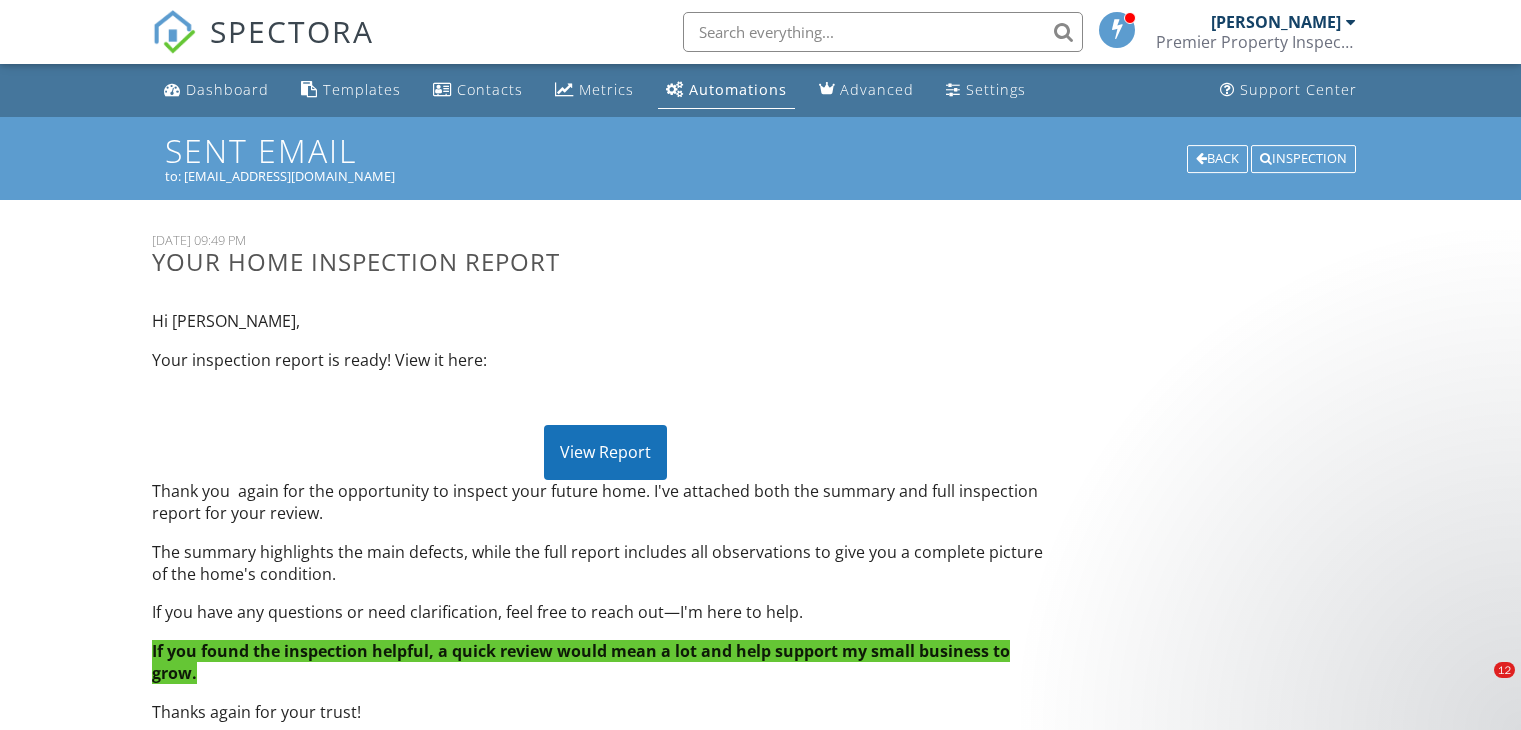scroll, scrollTop: 172, scrollLeft: 0, axis: vertical 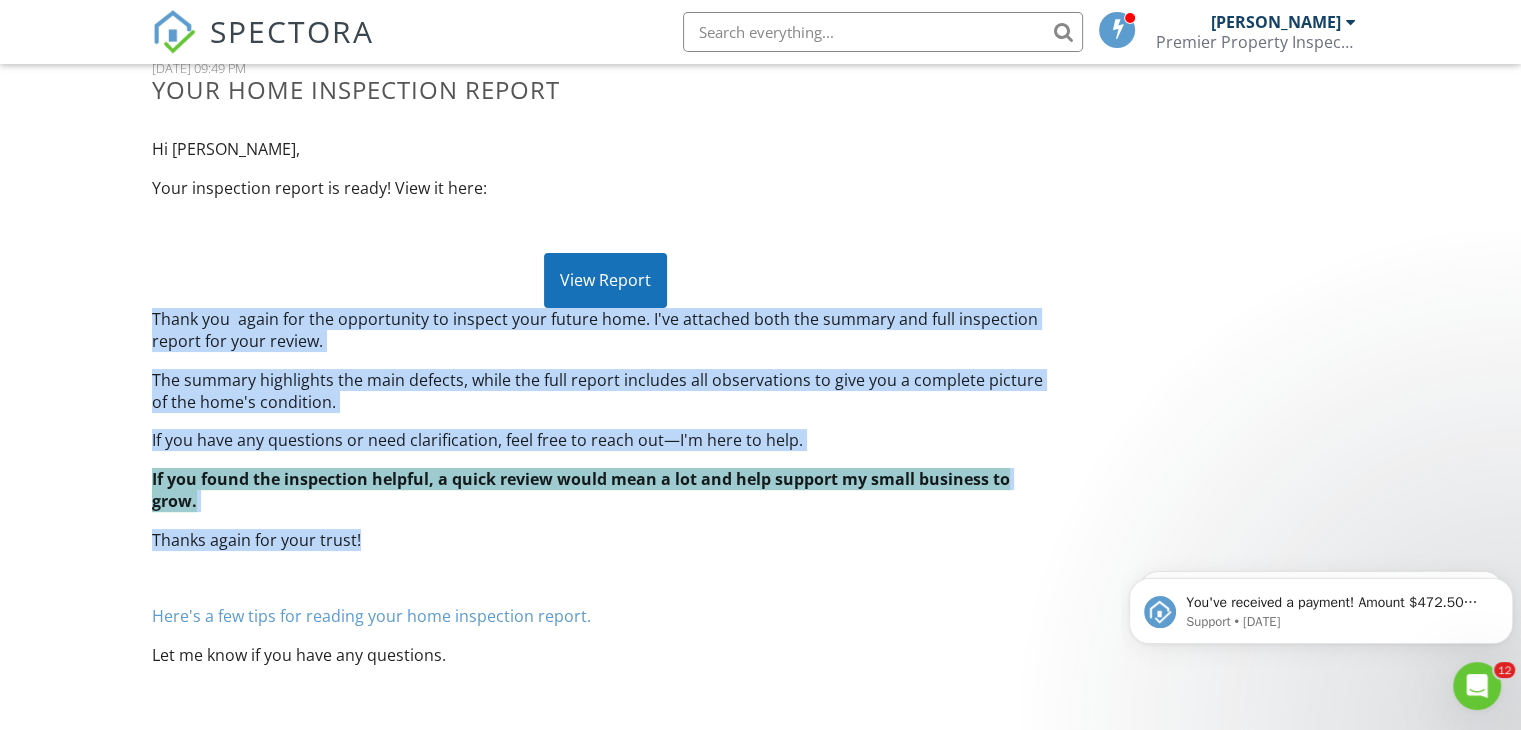 click on "Hi [PERSON_NAME], Your inspection report is ready! View it here:   View Report   Thank you  again for the opportunity to inspect your future home. I've attached both the summary and full inspection report for your review.  The summary highlights the main defects, while the full report includes all observations to give you a complete picture of the home's condition. If you have any questions or need clarification, feel free to reach out—I'm here to help.  If you found the inspection helpful, a quick review would mean a lot and help support my small business to grow. Thanks again for your trust! Here's a few tips for reading your home inspection report. Let me know if you have any questions. InterNACHI certified home inspector [PERSON_NAME] [PHONE_NUMBER]" at bounding box center [605, 482] 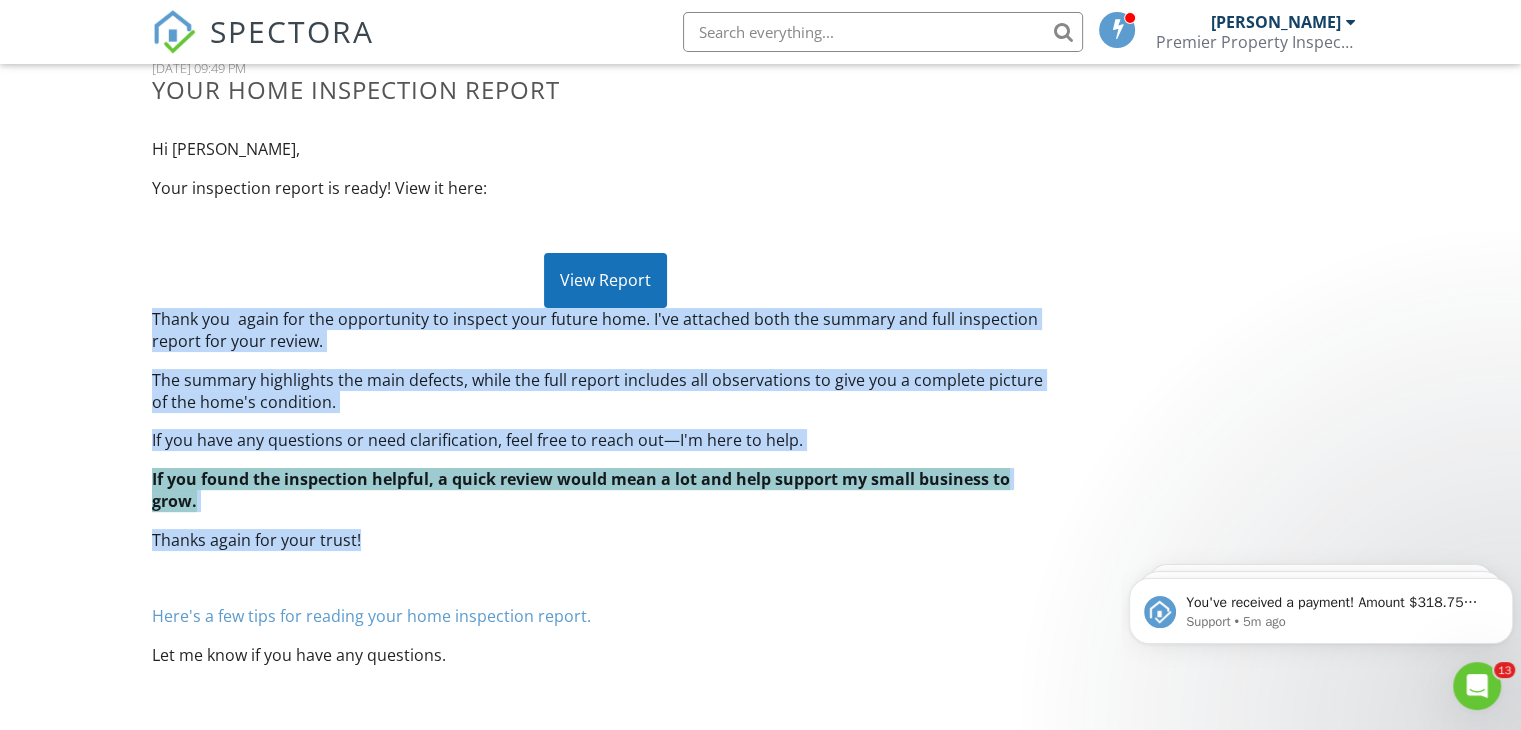 click on "Thank you  again for the opportunity to inspect your future home. I've attached both the summary and full inspection report for your review." at bounding box center (605, 330) 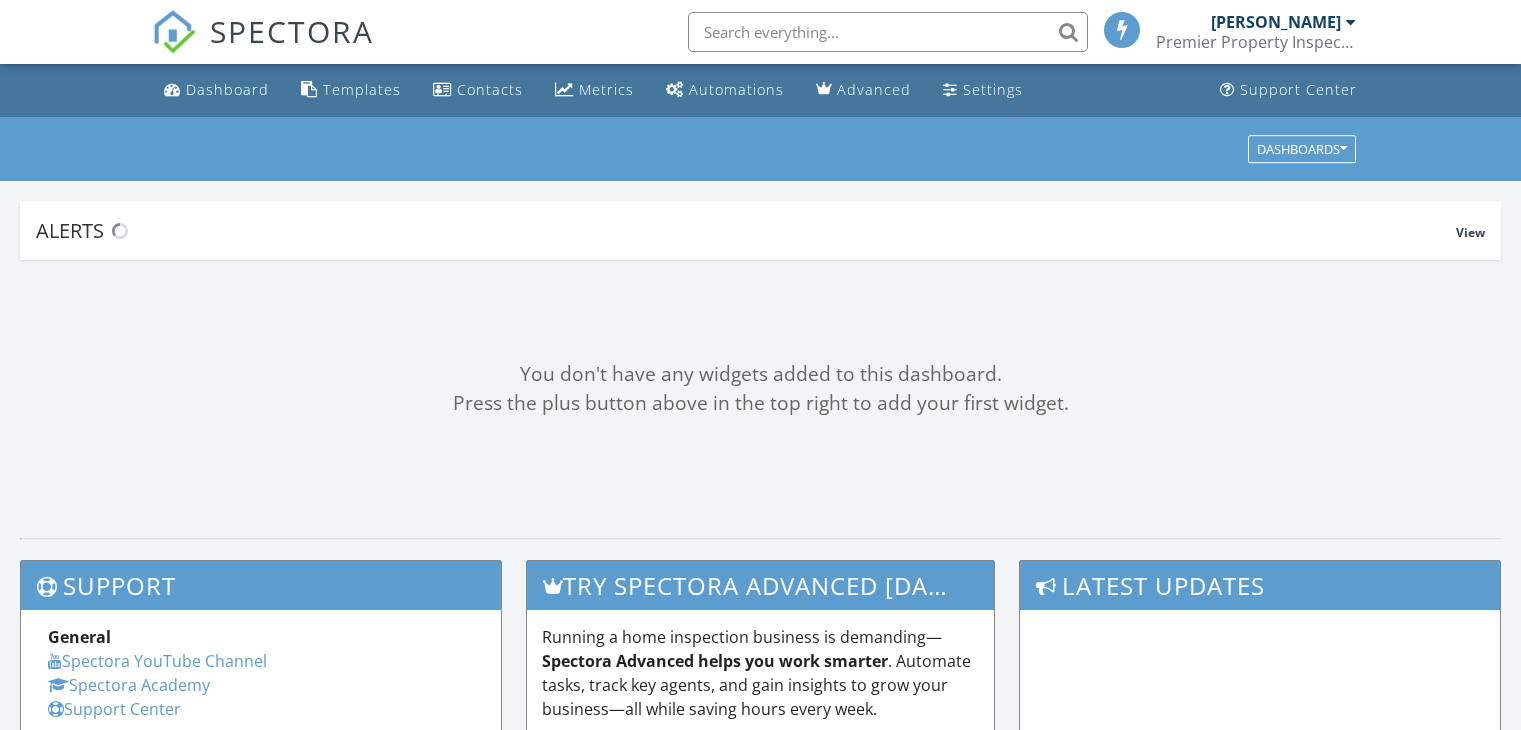 scroll, scrollTop: 0, scrollLeft: 0, axis: both 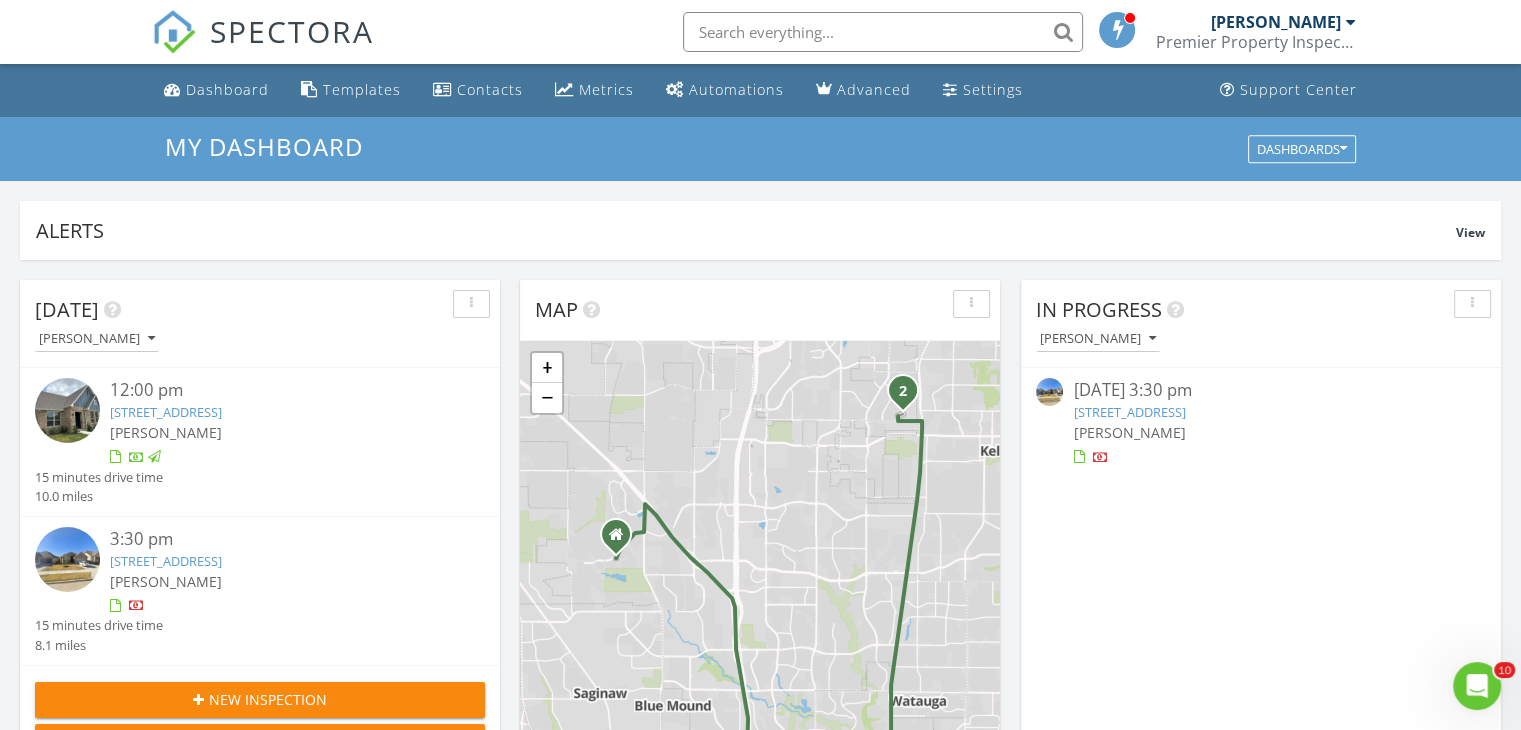 click on "11537 Planter Ln, Fort Worth, TX 76244" at bounding box center [166, 561] 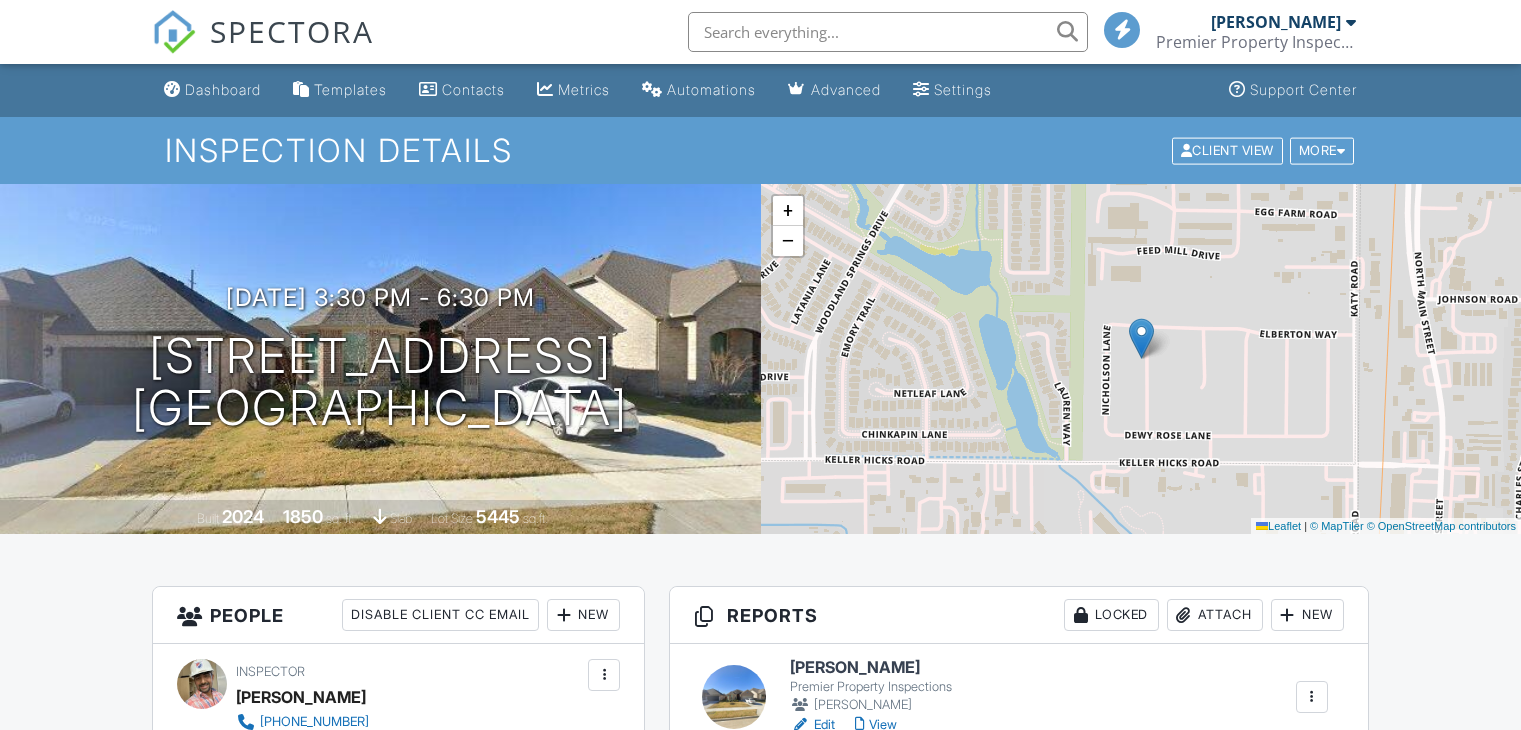 scroll, scrollTop: 0, scrollLeft: 0, axis: both 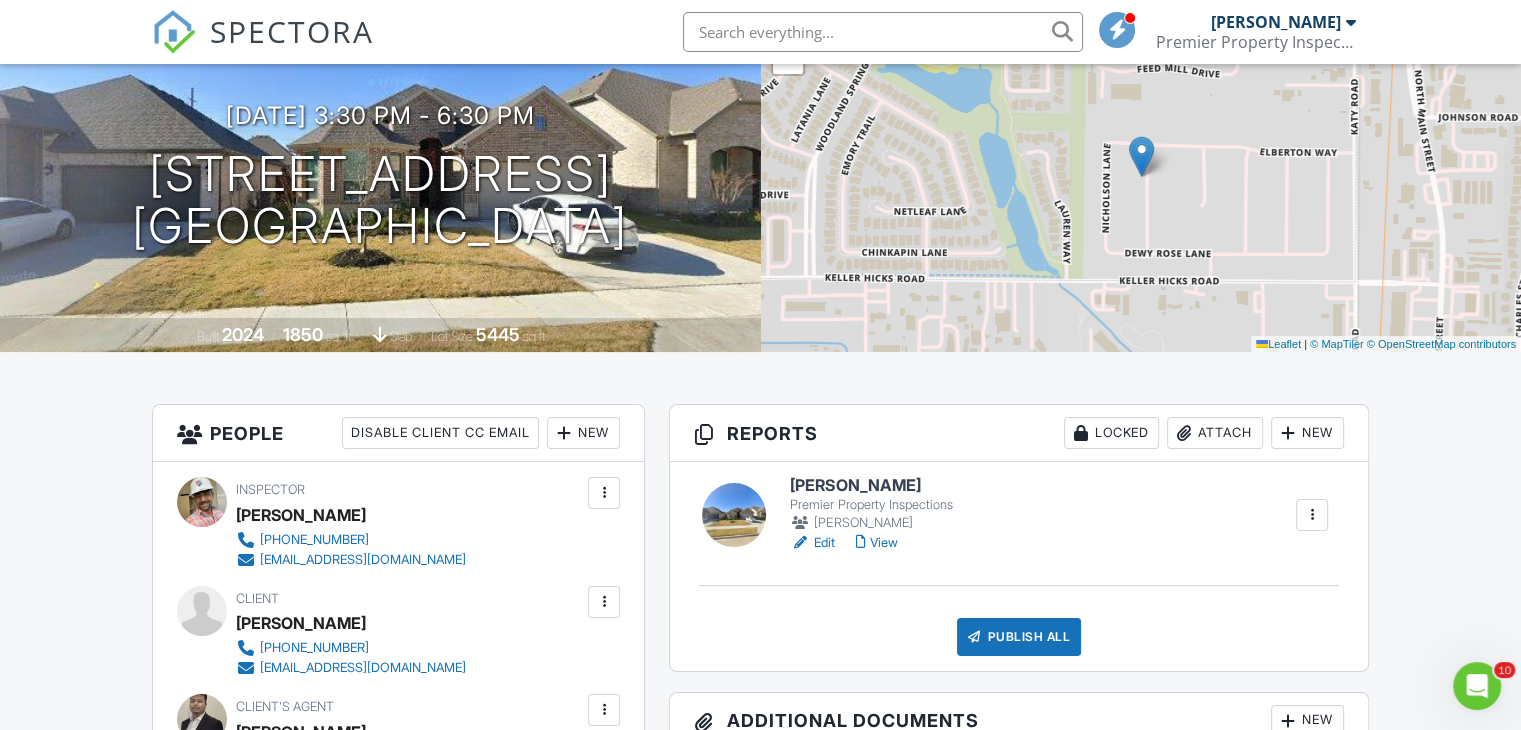 click on "View" at bounding box center (876, 543) 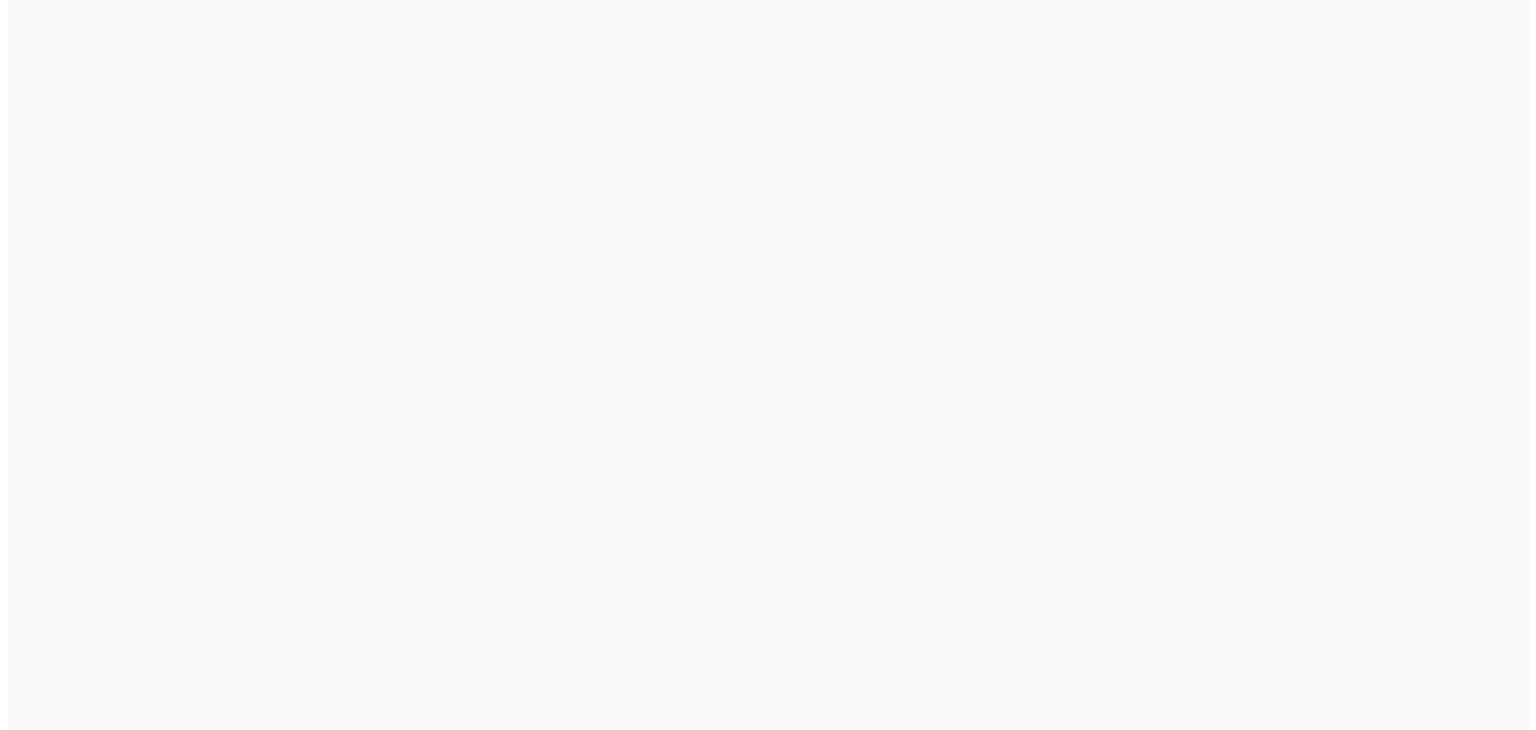 scroll, scrollTop: 0, scrollLeft: 0, axis: both 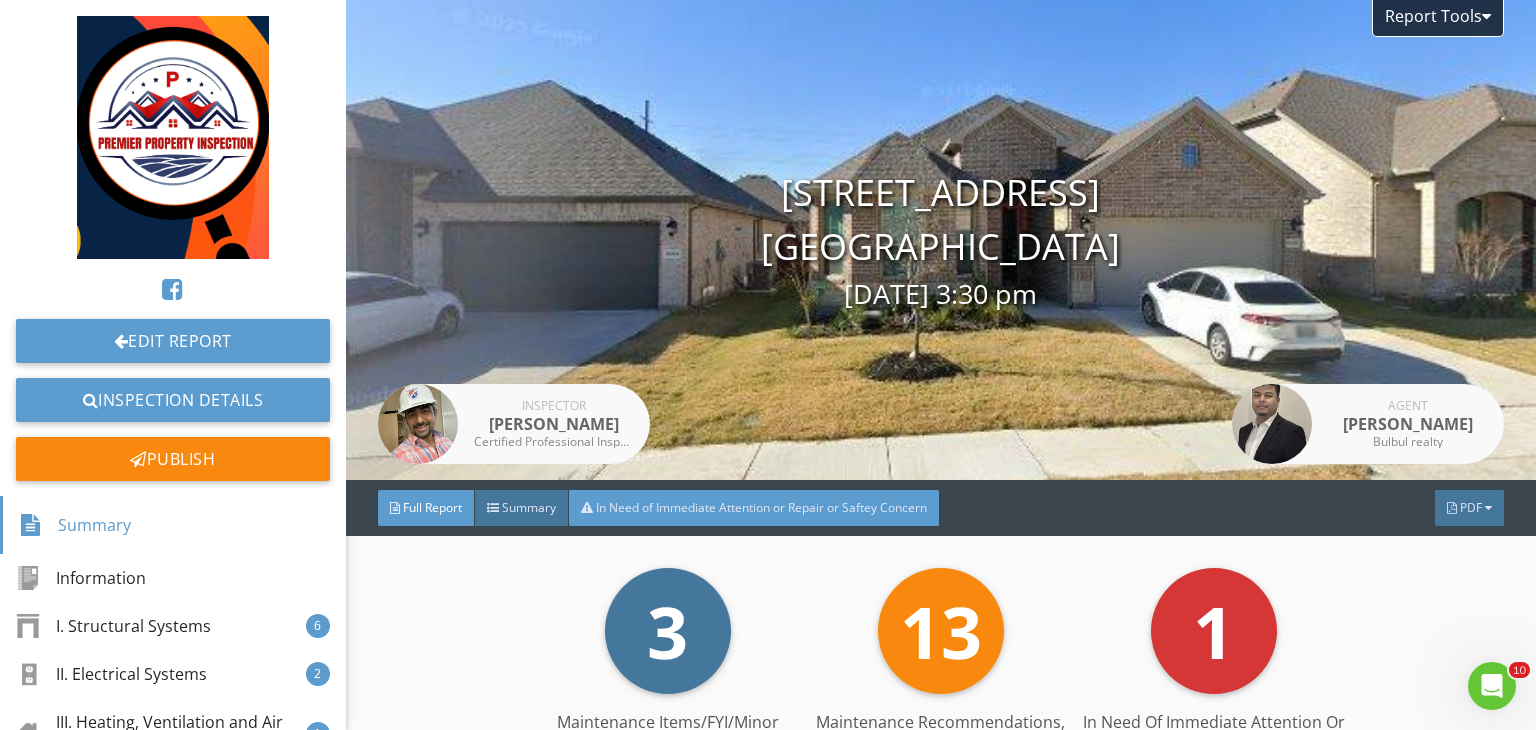click on "In Need of Immediate Attention or Repair or Saftey Concern" at bounding box center [754, 508] 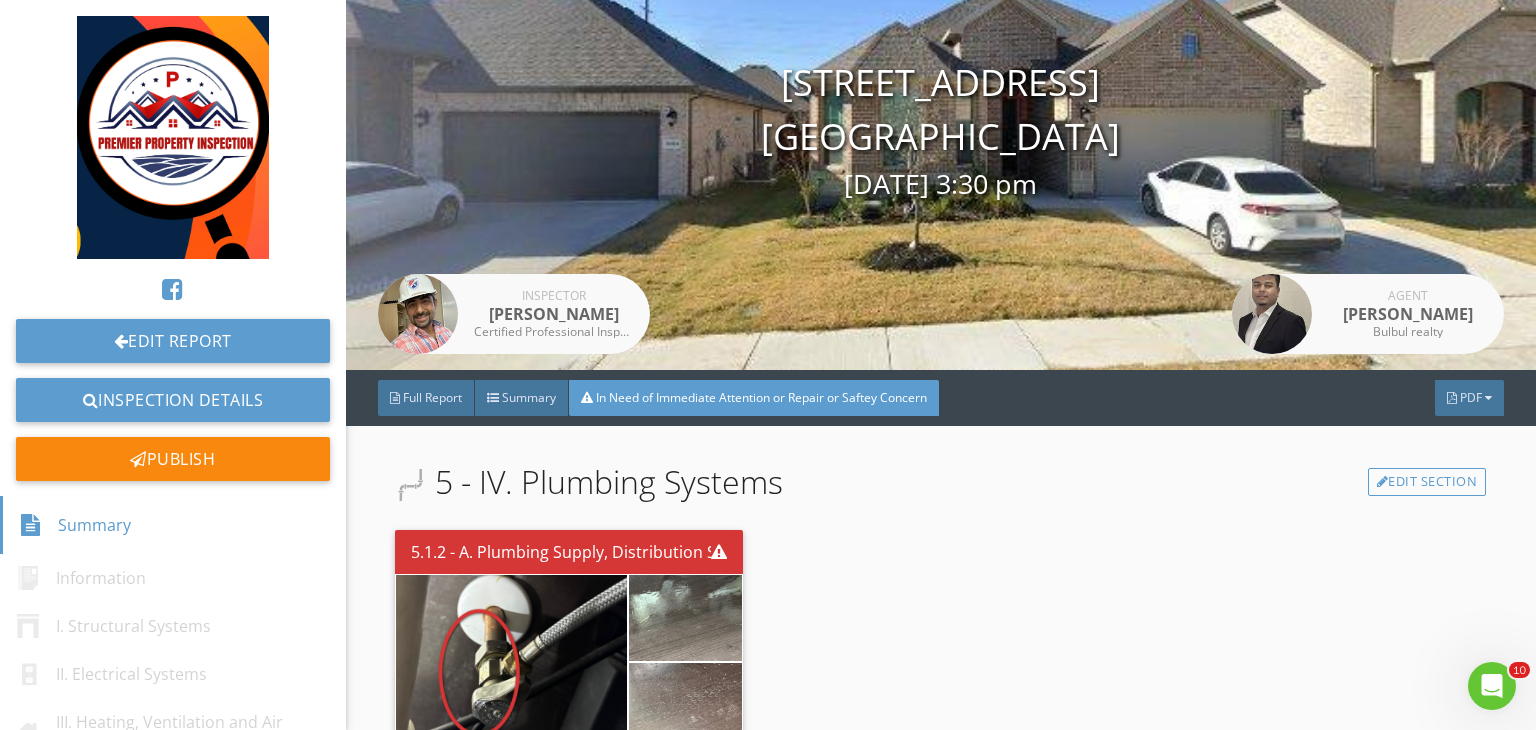 scroll, scrollTop: 108, scrollLeft: 0, axis: vertical 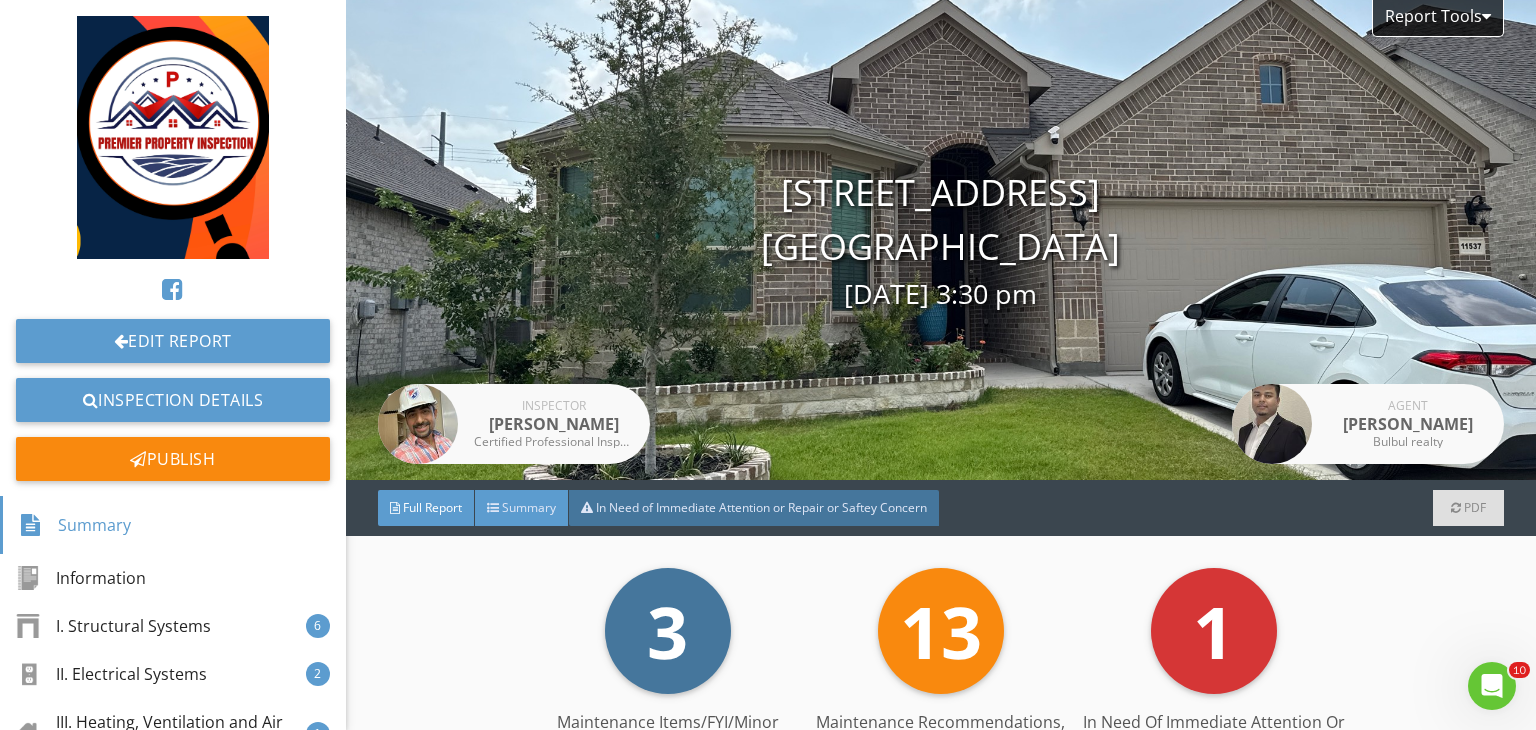 click on "Summary" at bounding box center [529, 507] 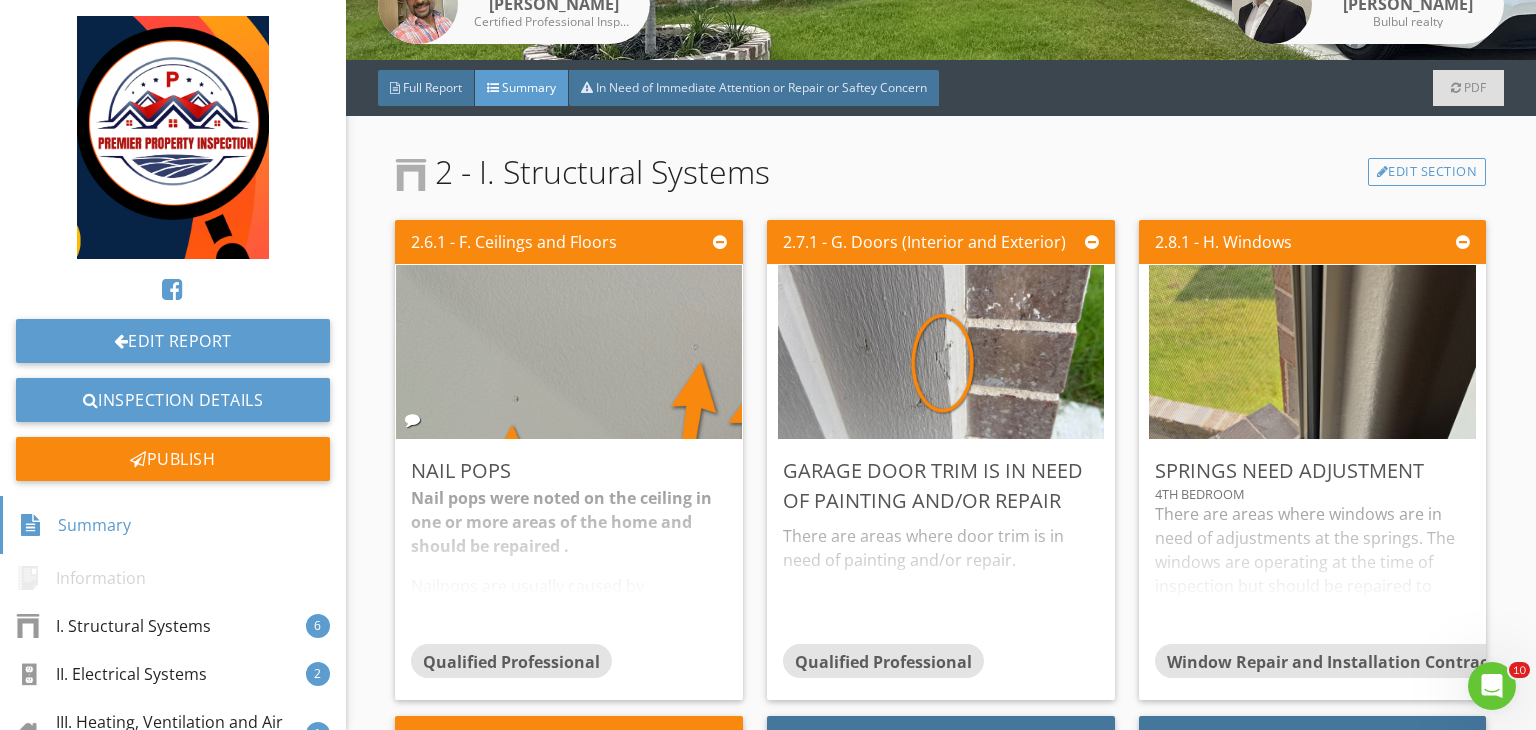 scroll, scrollTop: 436, scrollLeft: 0, axis: vertical 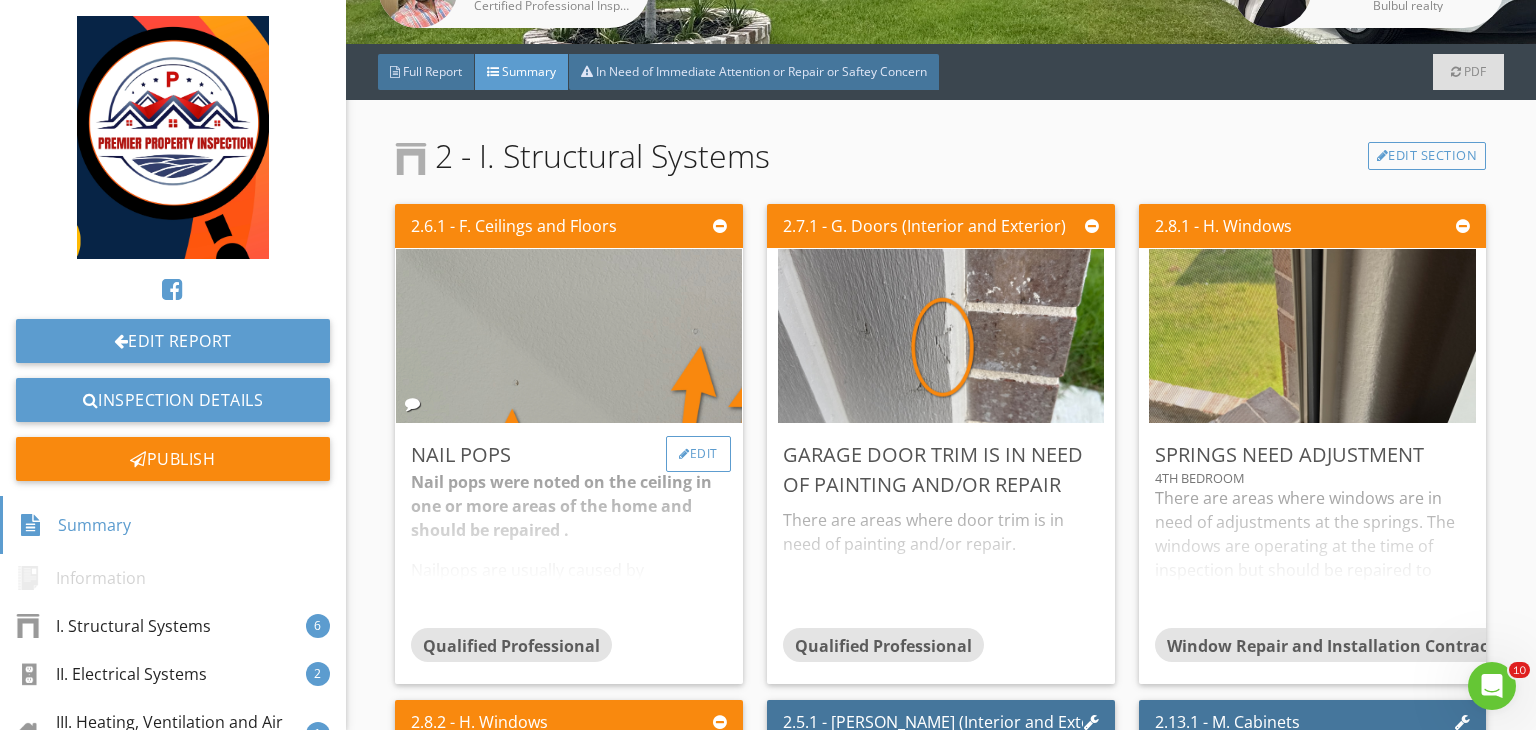 click on "Edit" at bounding box center (698, 454) 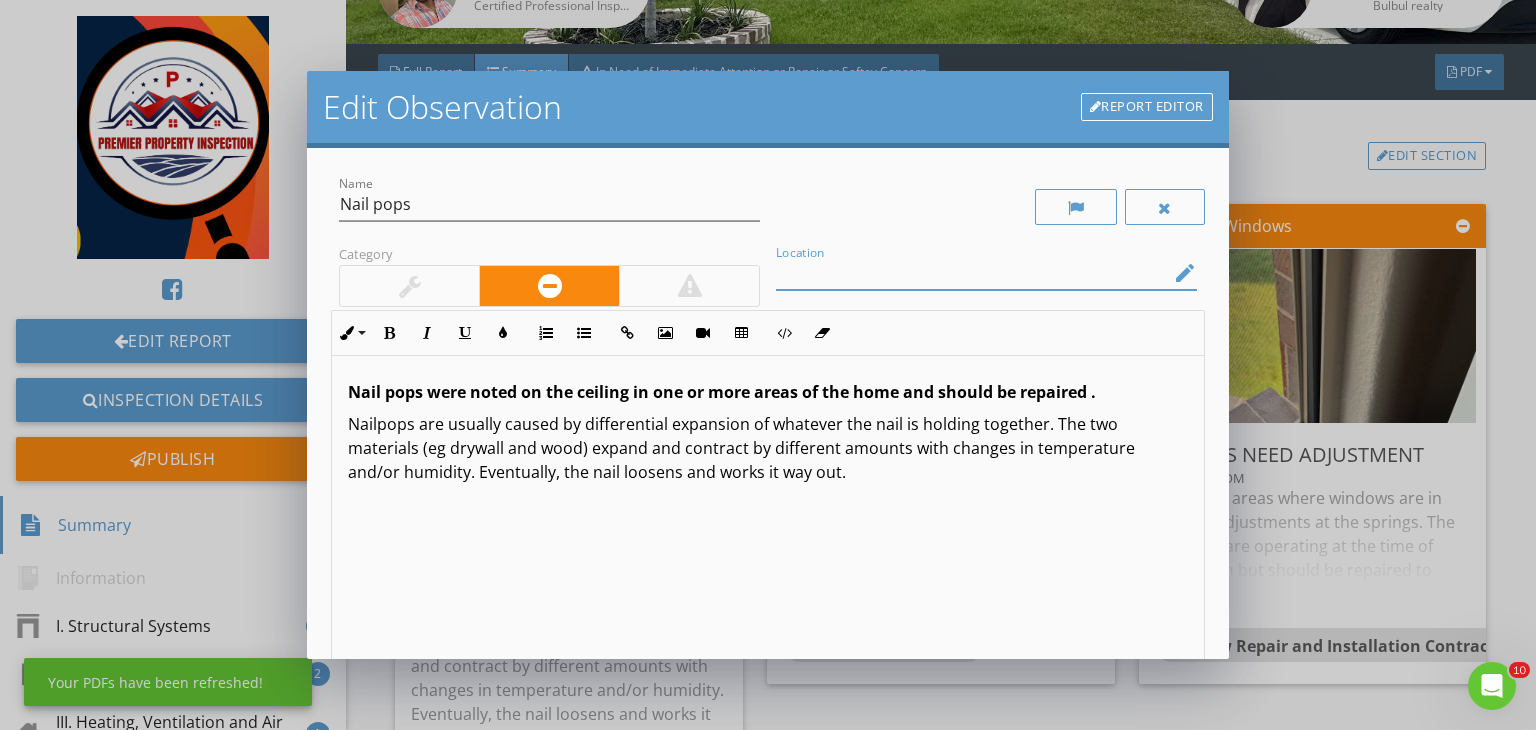 click at bounding box center (972, 273) 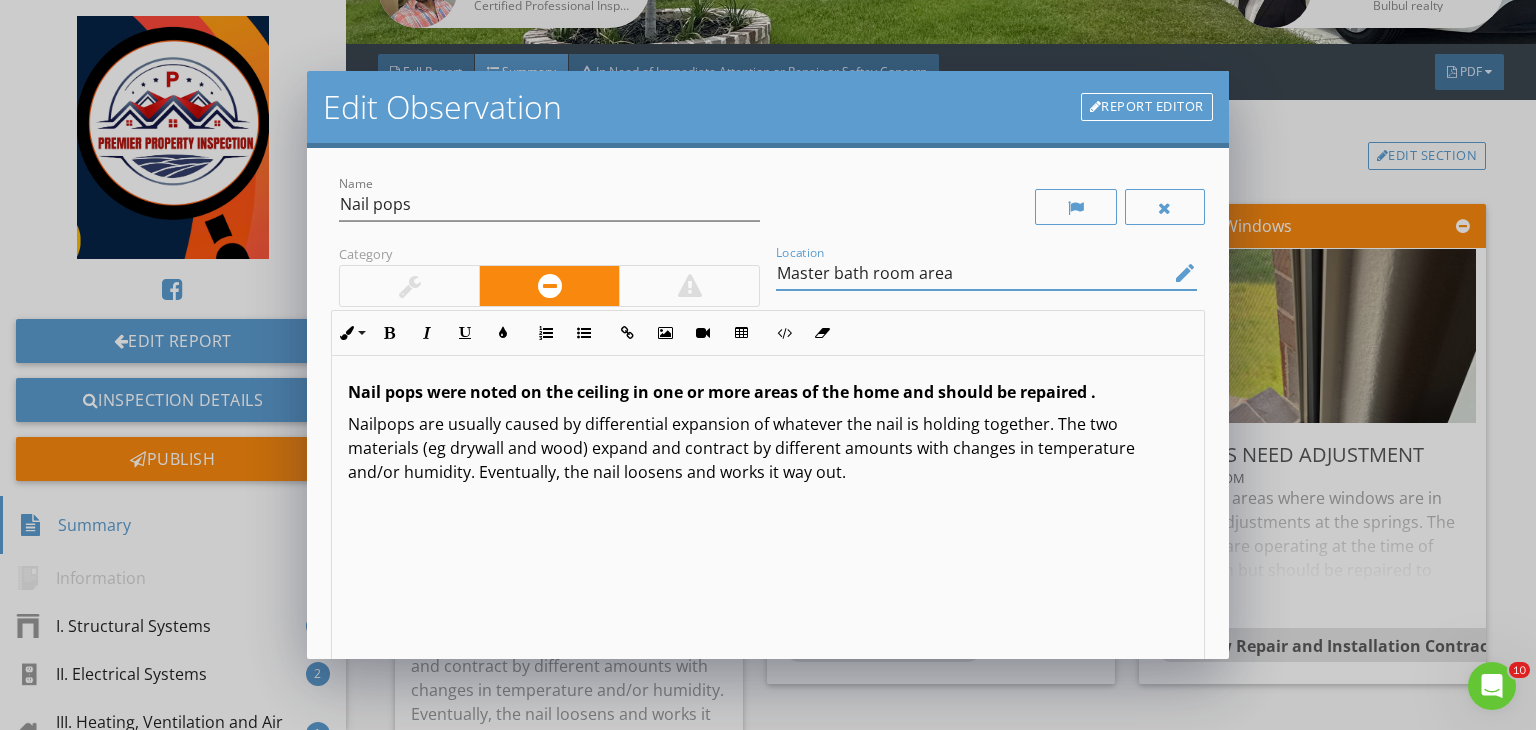 scroll, scrollTop: 0, scrollLeft: 0, axis: both 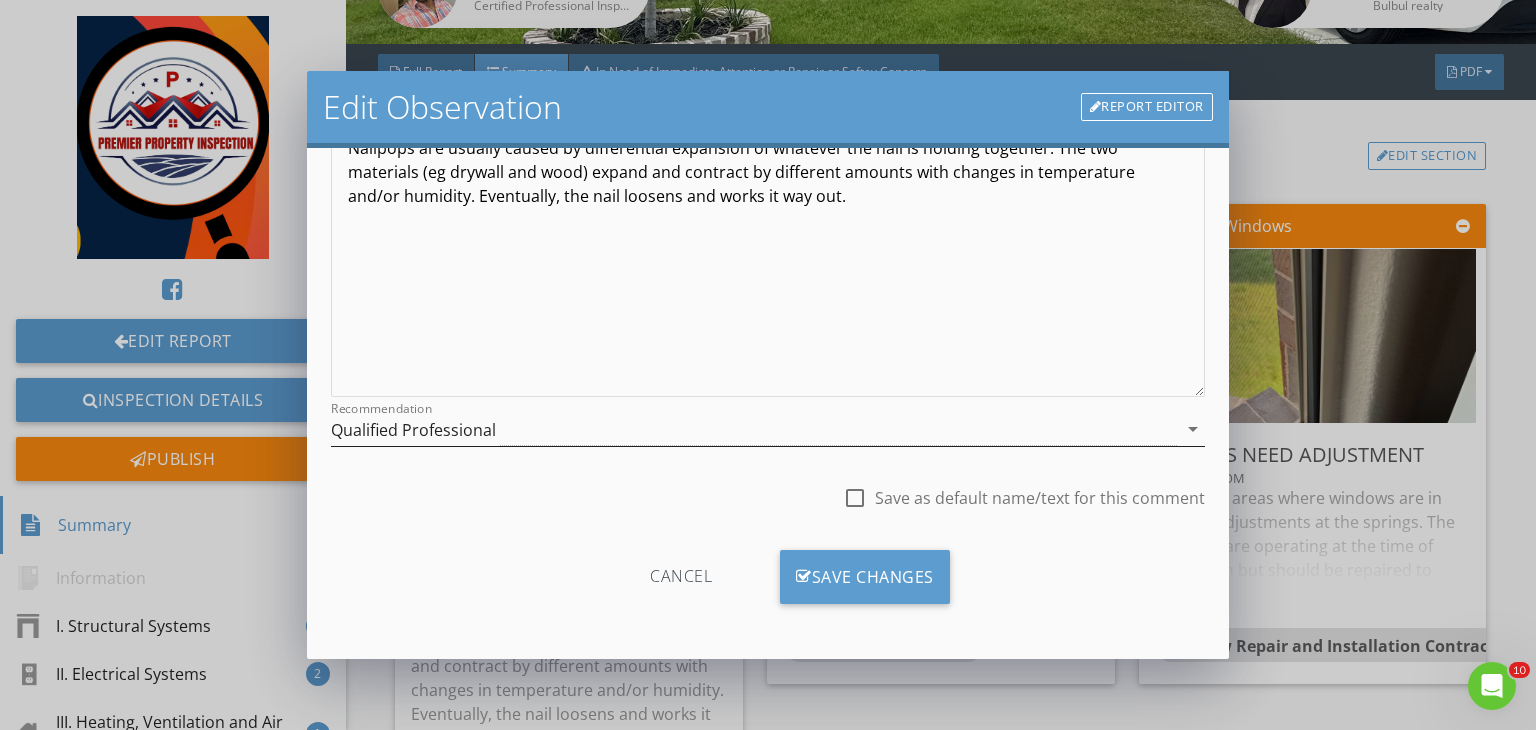 type on "Master bath room area" 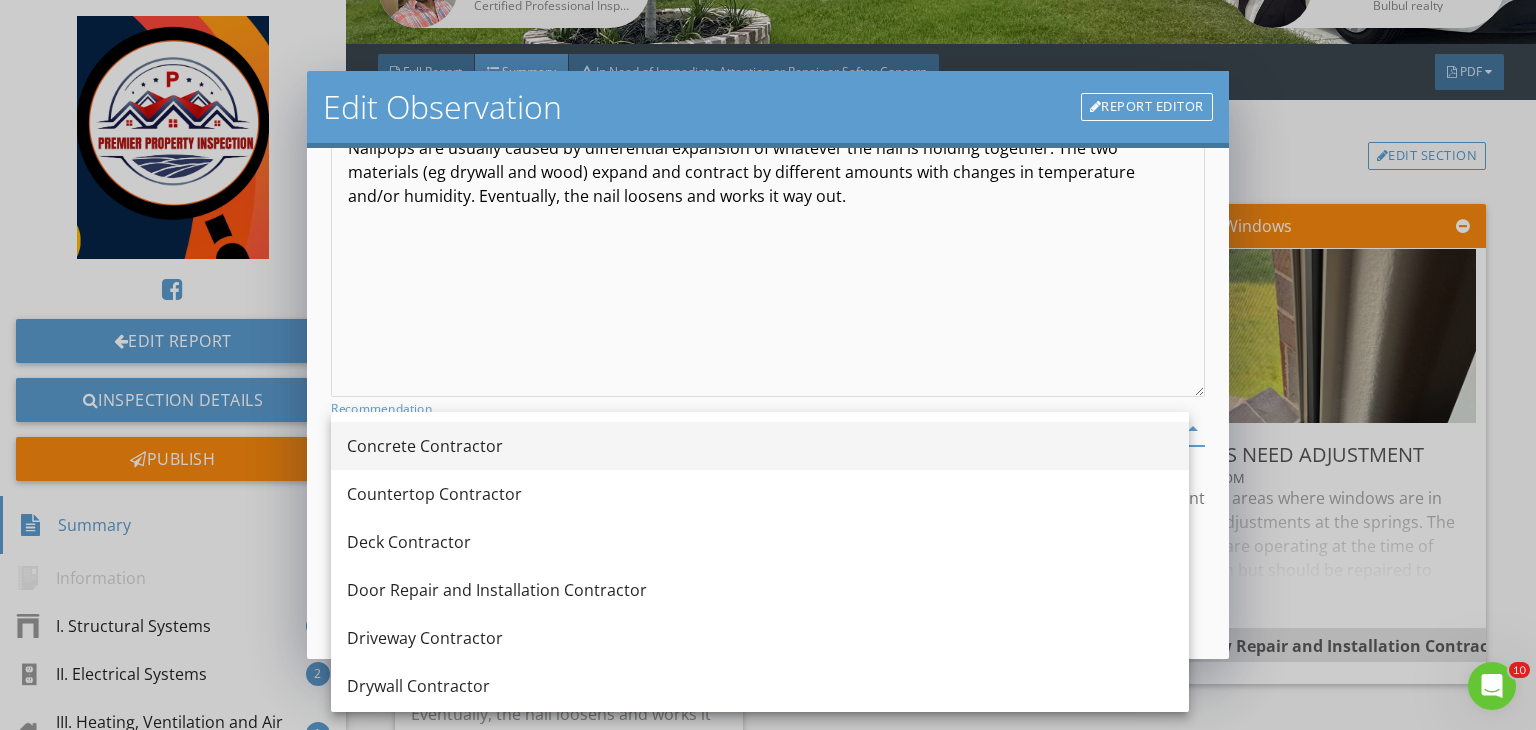 scroll, scrollTop: 432, scrollLeft: 0, axis: vertical 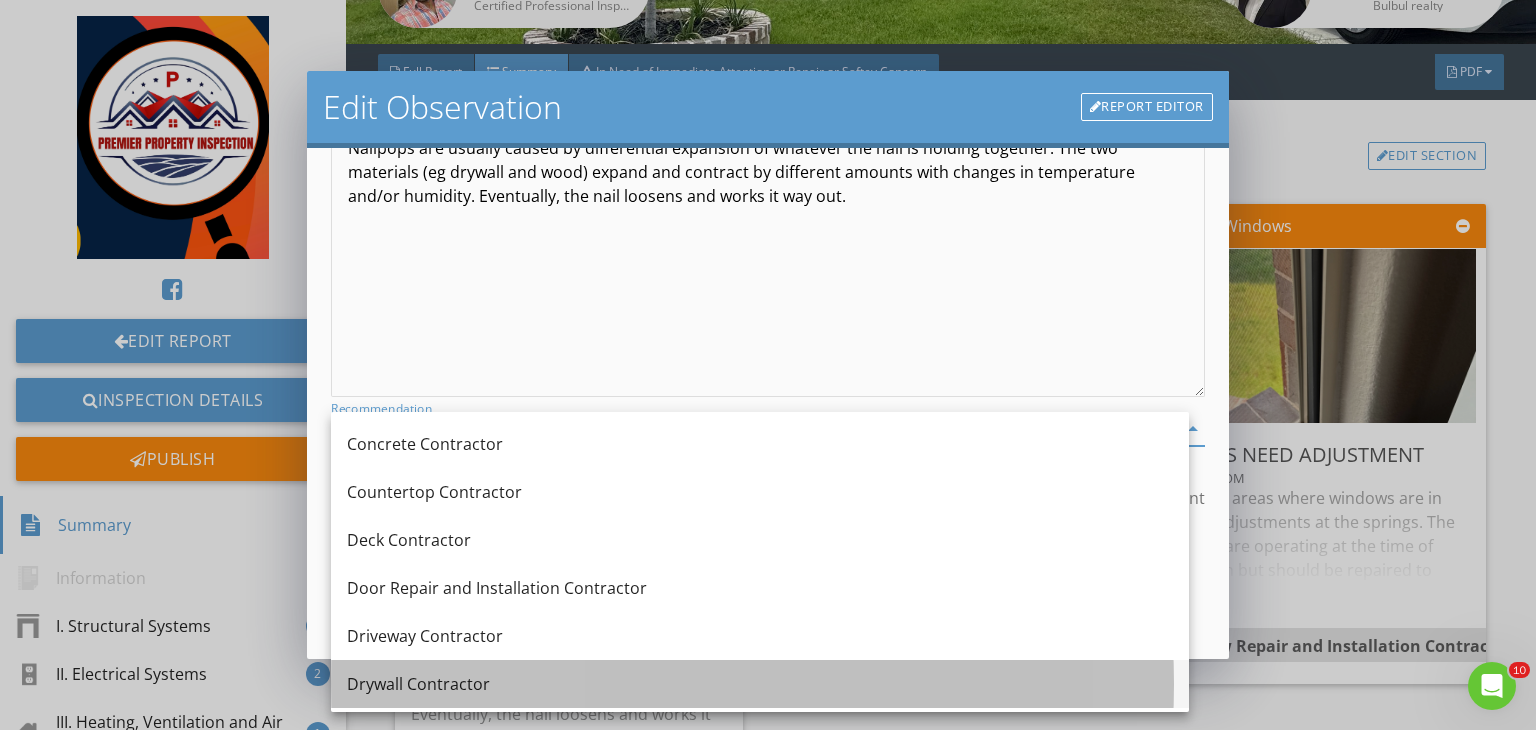 click on "Drywall Contractor" at bounding box center [760, 684] 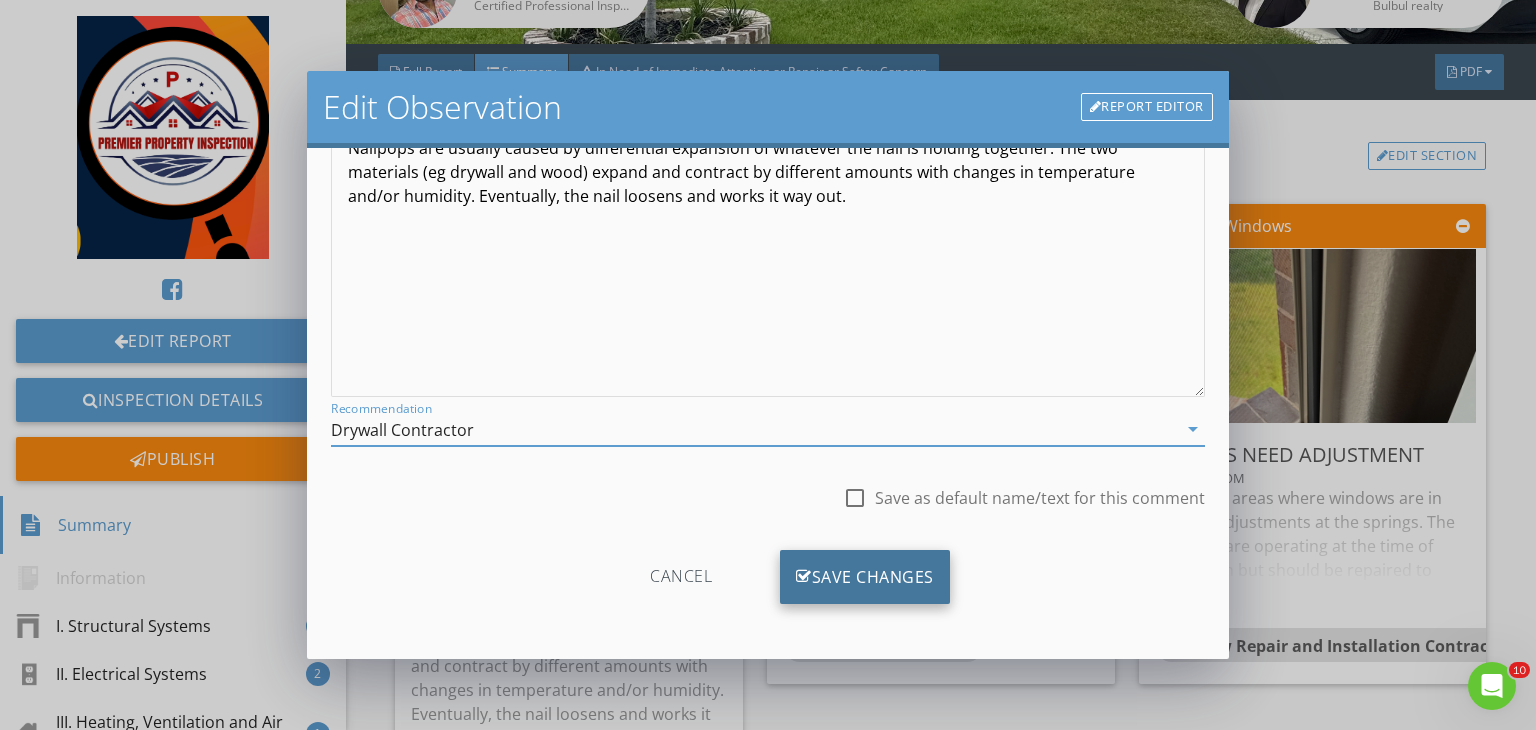 click on "Save Changes" at bounding box center (865, 577) 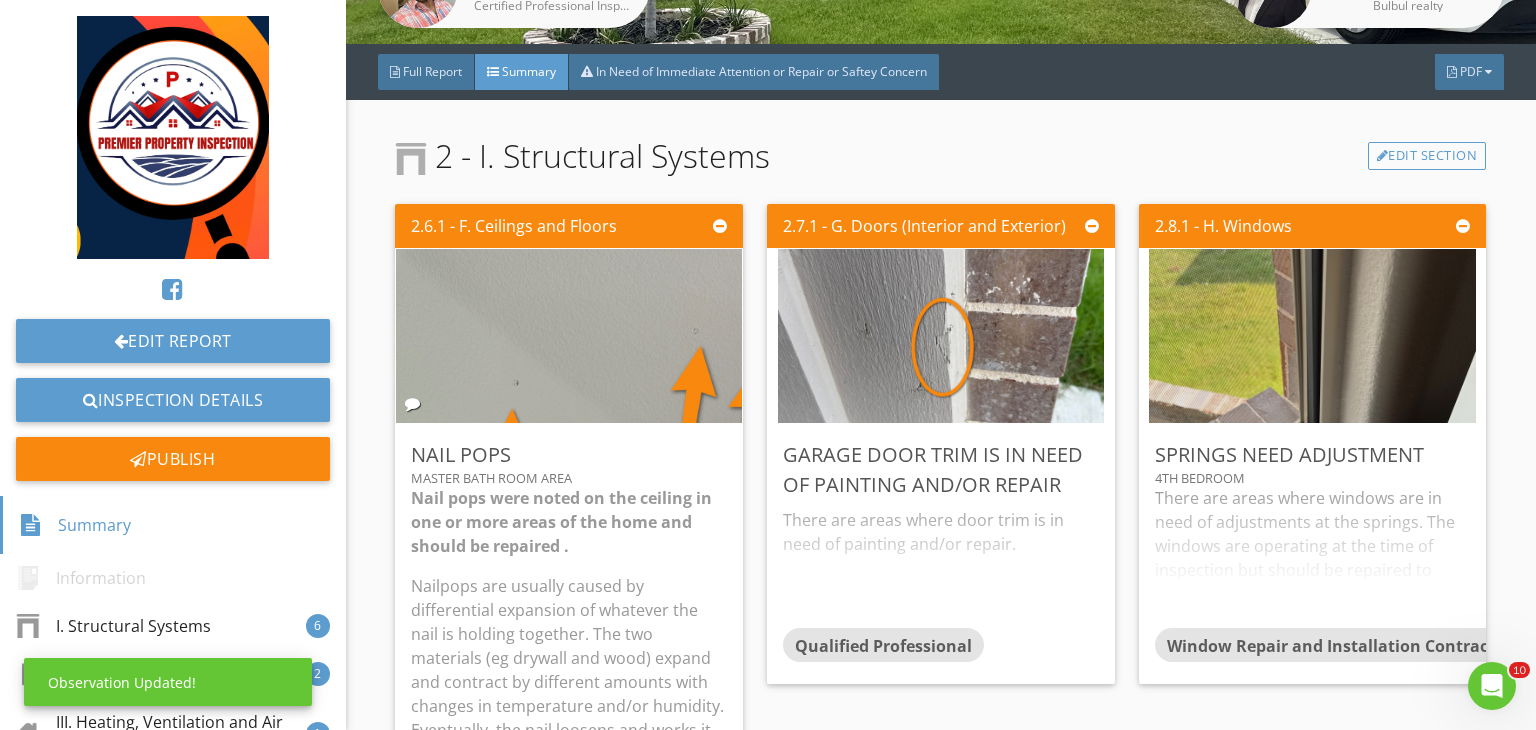 scroll, scrollTop: 39, scrollLeft: 0, axis: vertical 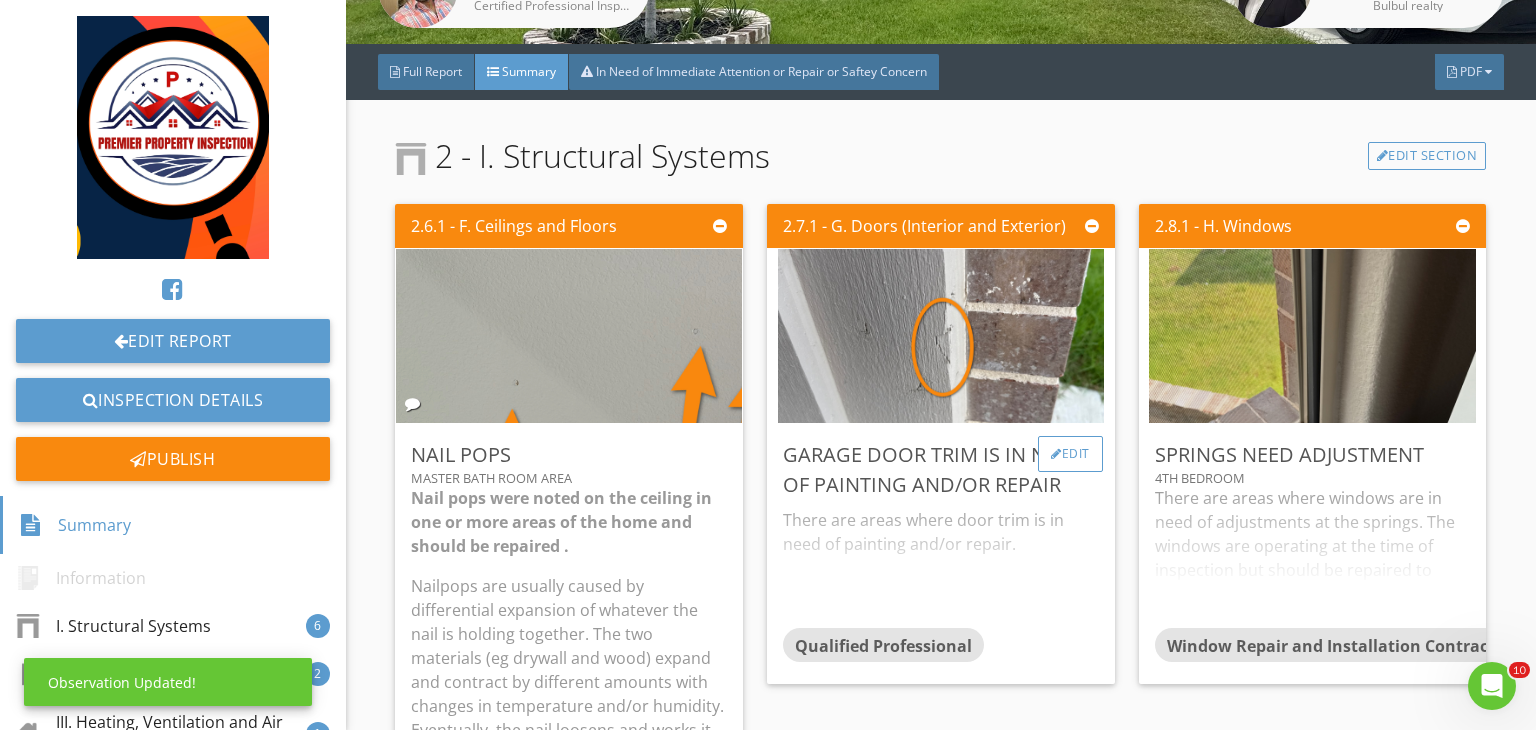 click on "Edit" at bounding box center (1070, 454) 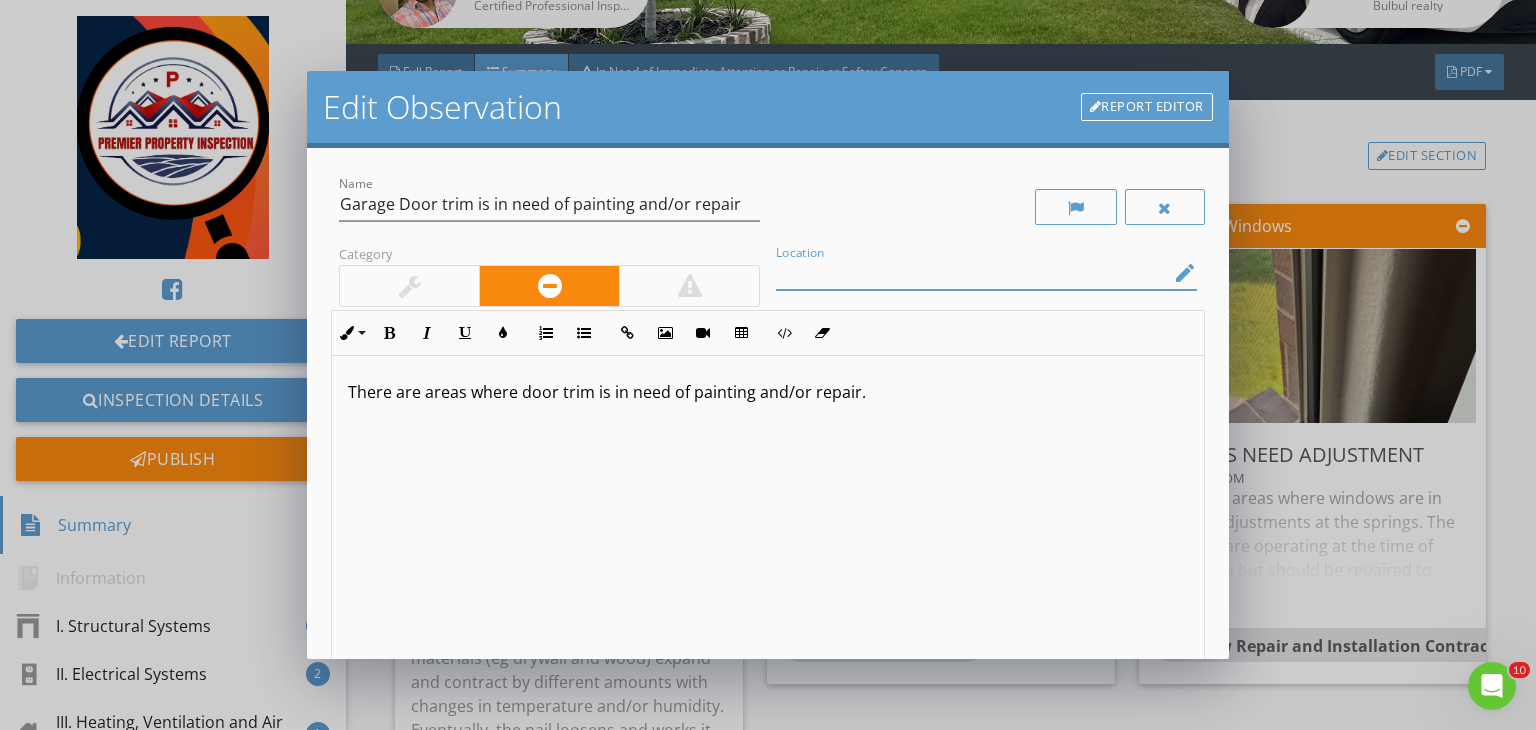 click at bounding box center (972, 273) 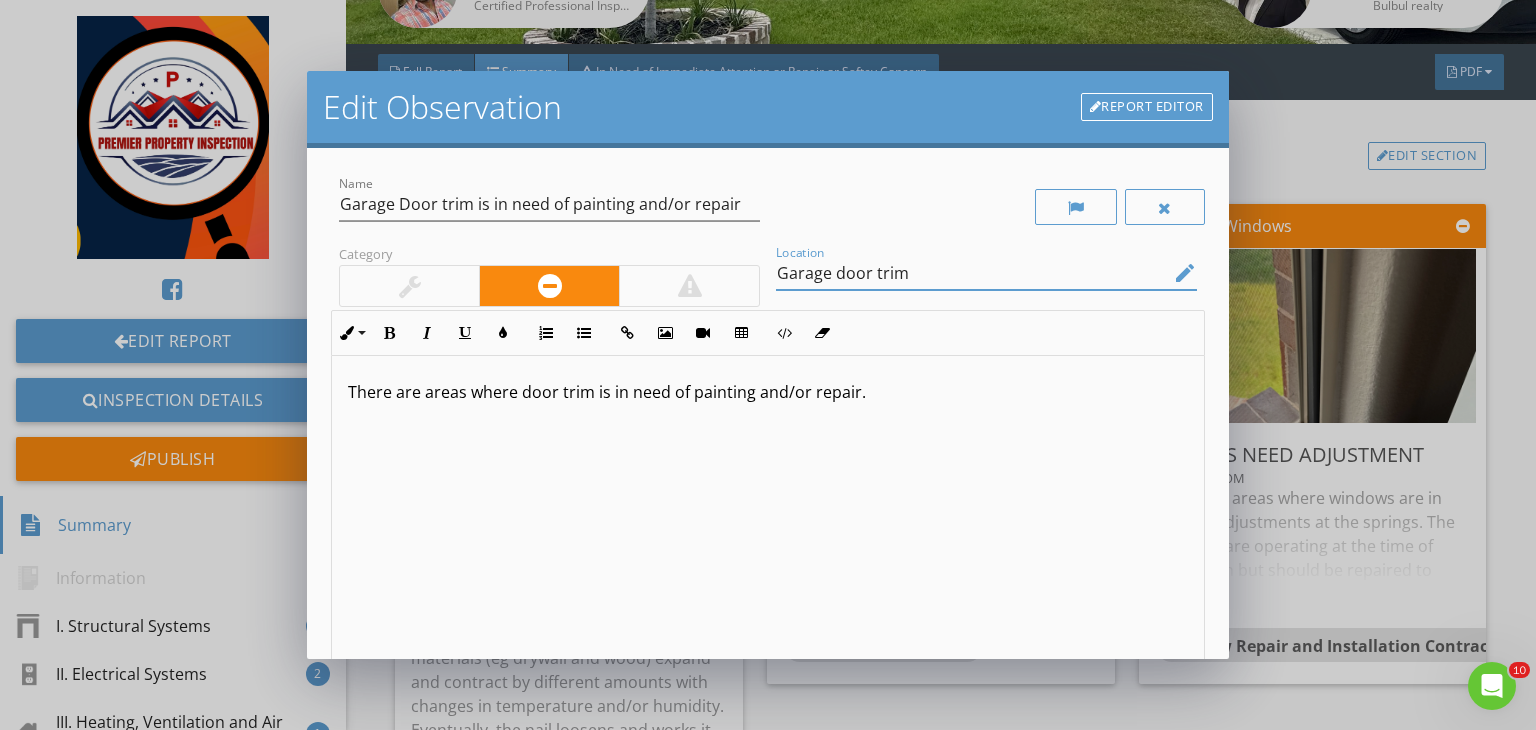 type on "Garage door trim" 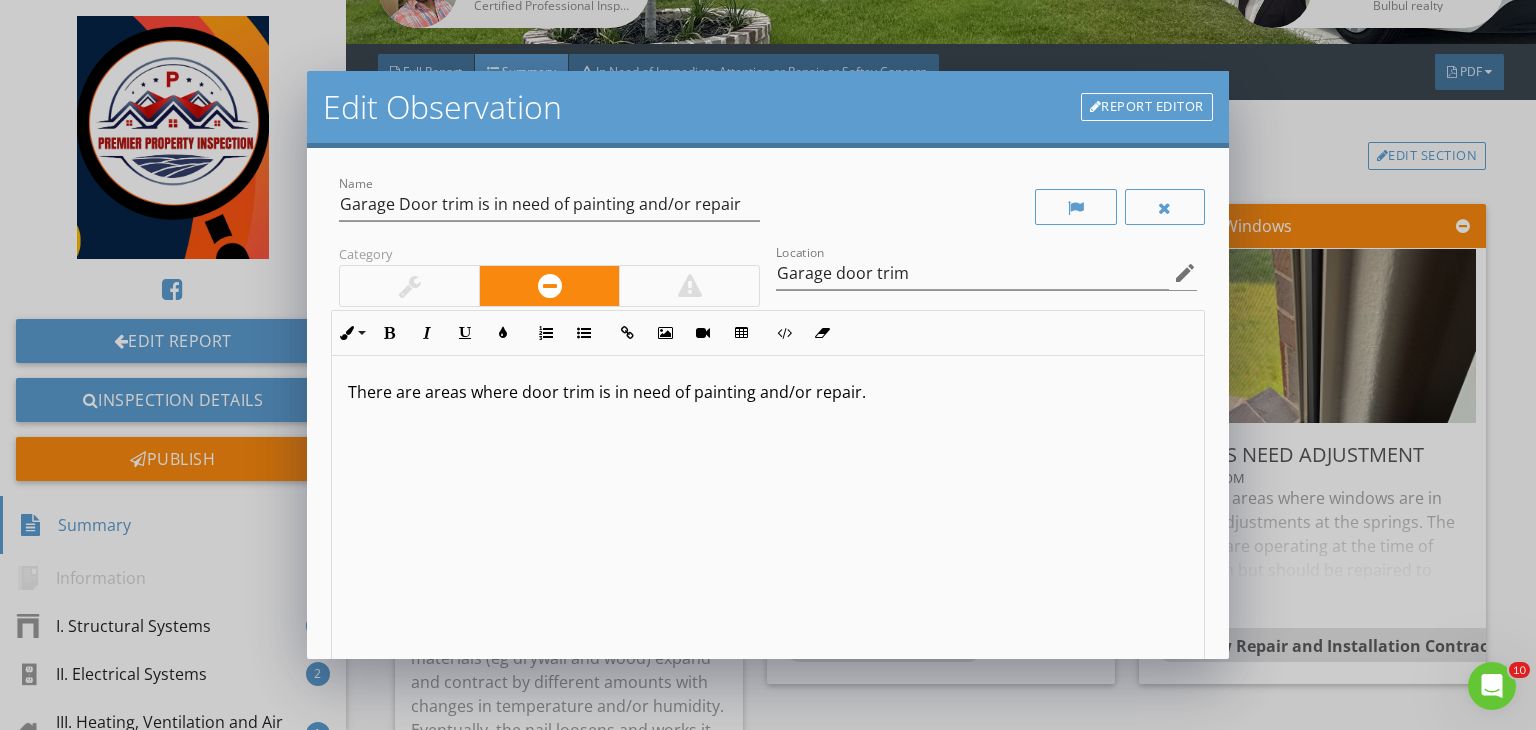 click on "There are areas where door trim is in need of painting and/or repair." at bounding box center [768, 392] 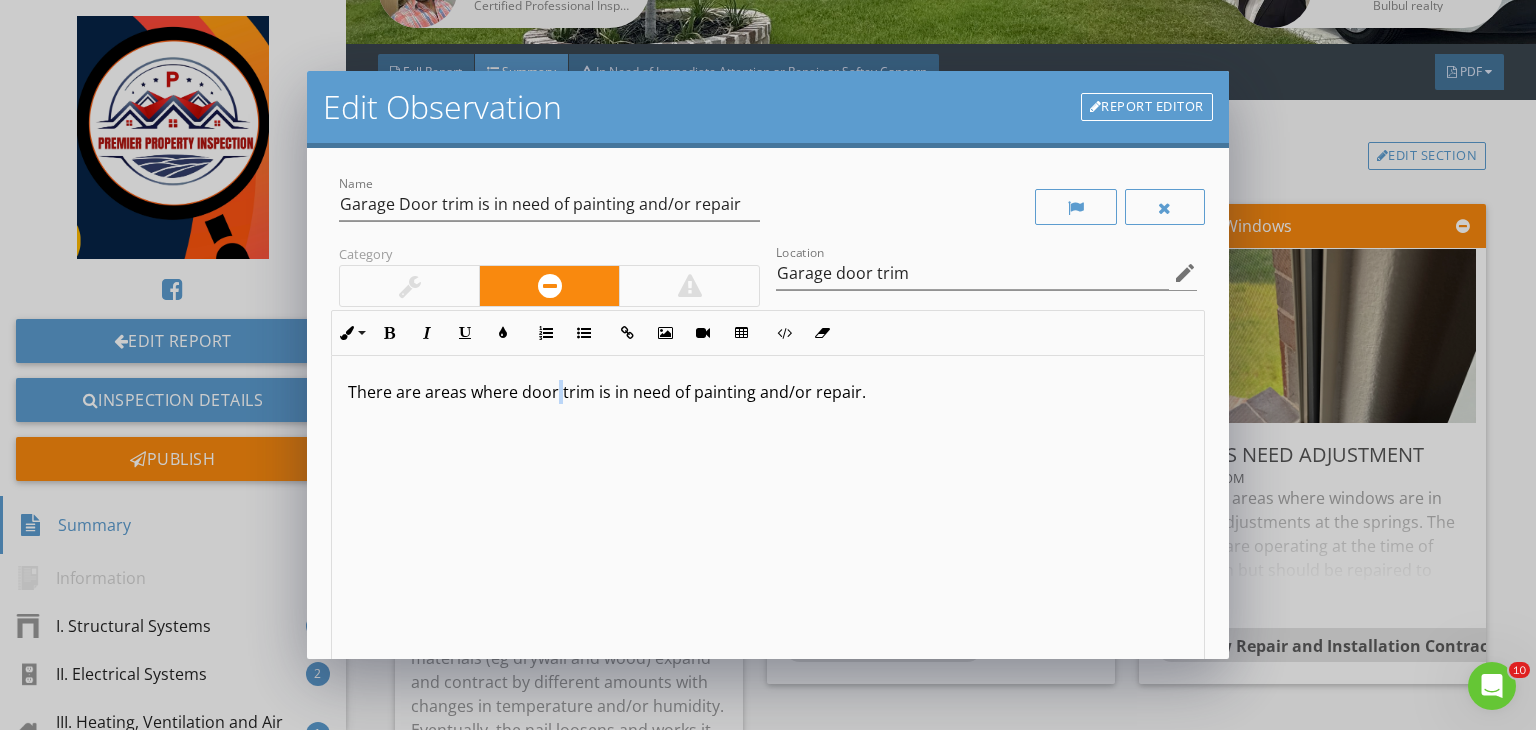 click on "There are areas where door trim is in need of painting and/or repair." at bounding box center (768, 392) 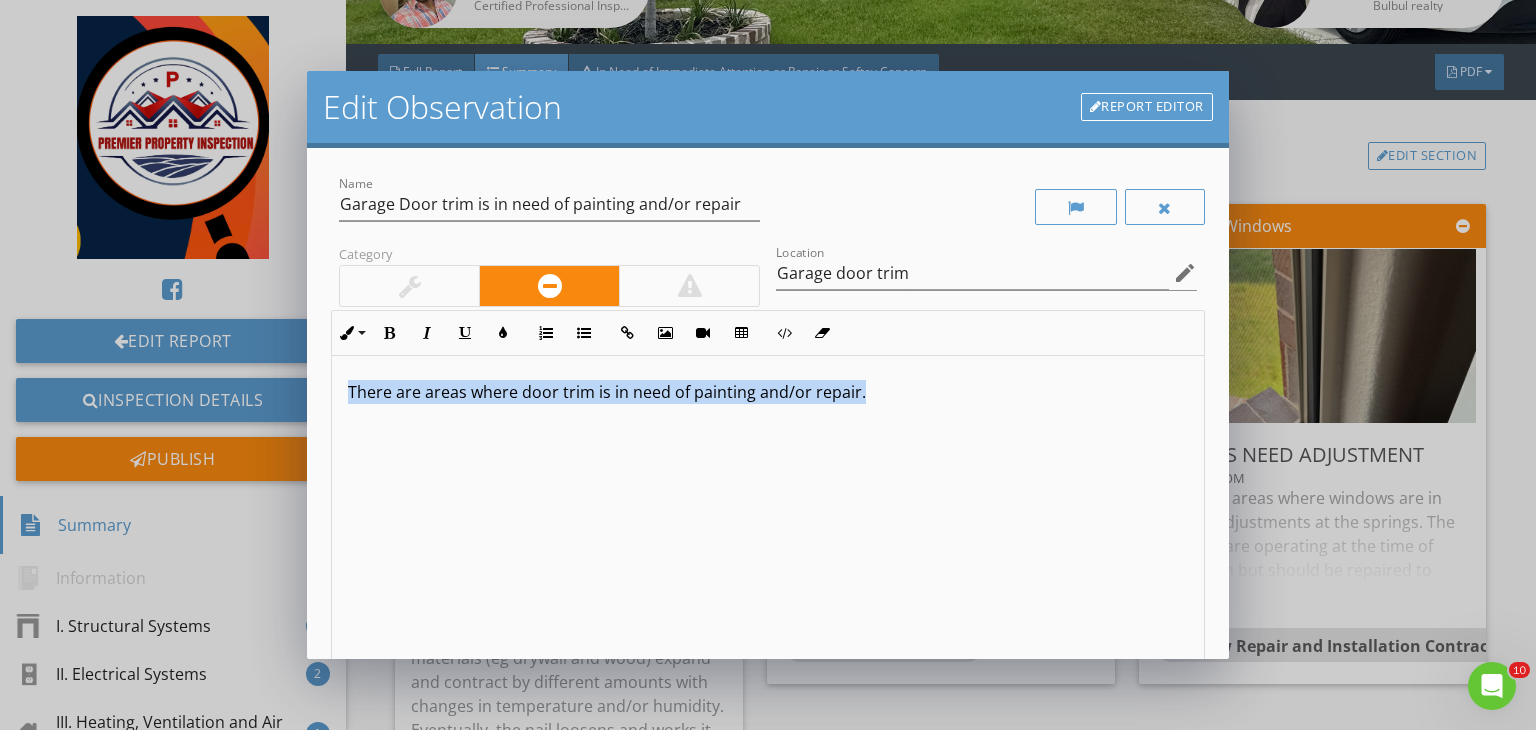 click on "There are areas where door trim is in need of painting and/or repair." at bounding box center [768, 392] 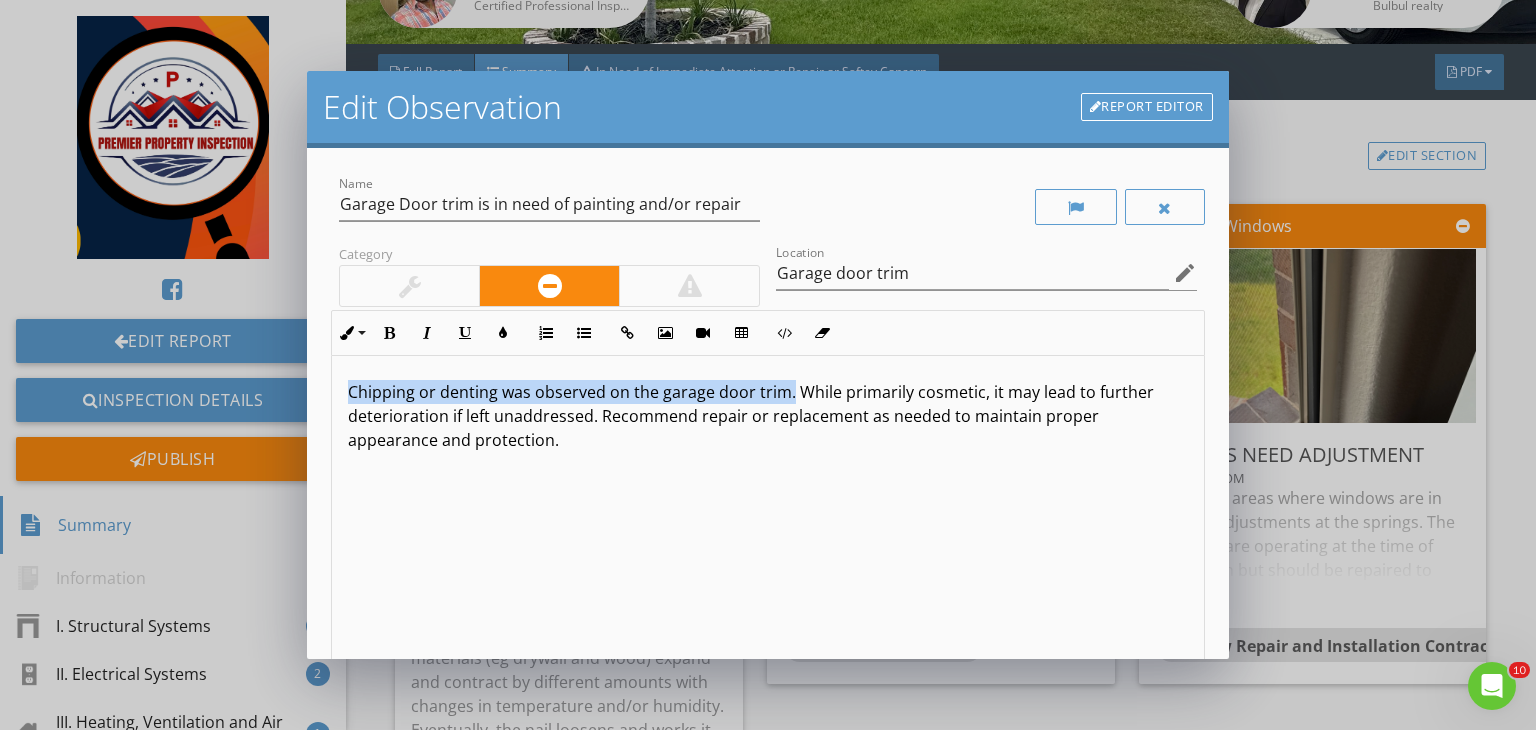 drag, startPoint x: 788, startPoint y: 397, endPoint x: 256, endPoint y: 317, distance: 537.9814 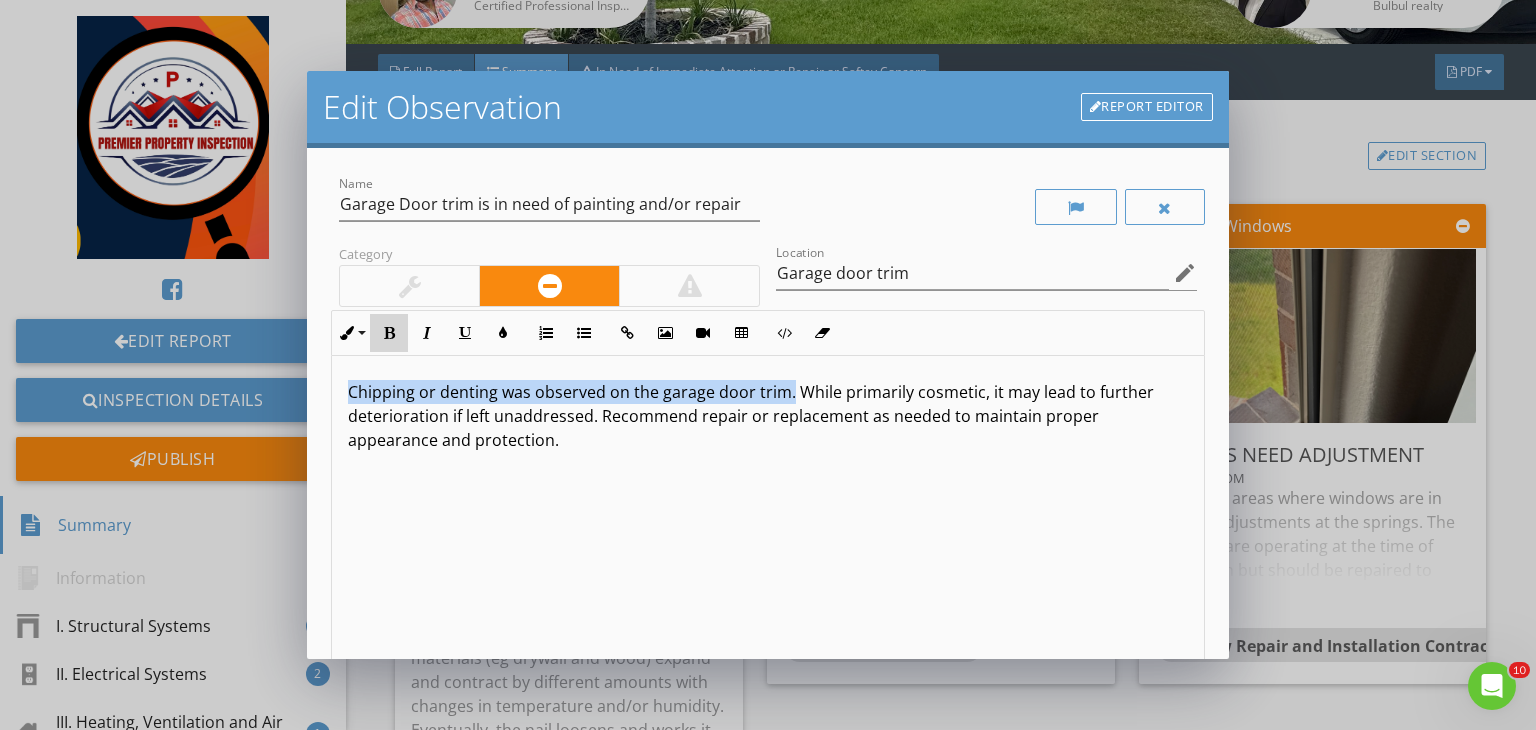 click on "Bold" at bounding box center (389, 333) 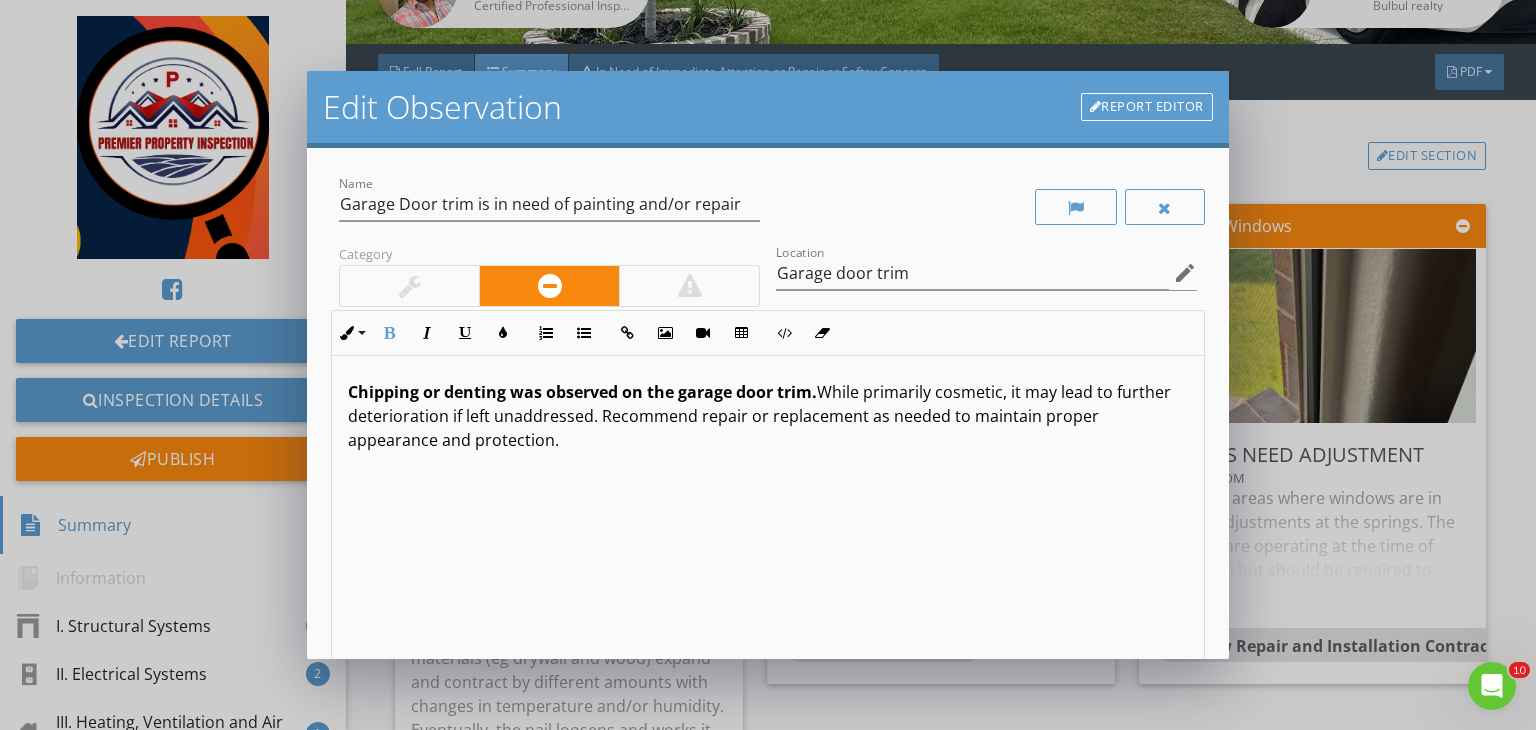 scroll, scrollTop: 0, scrollLeft: 0, axis: both 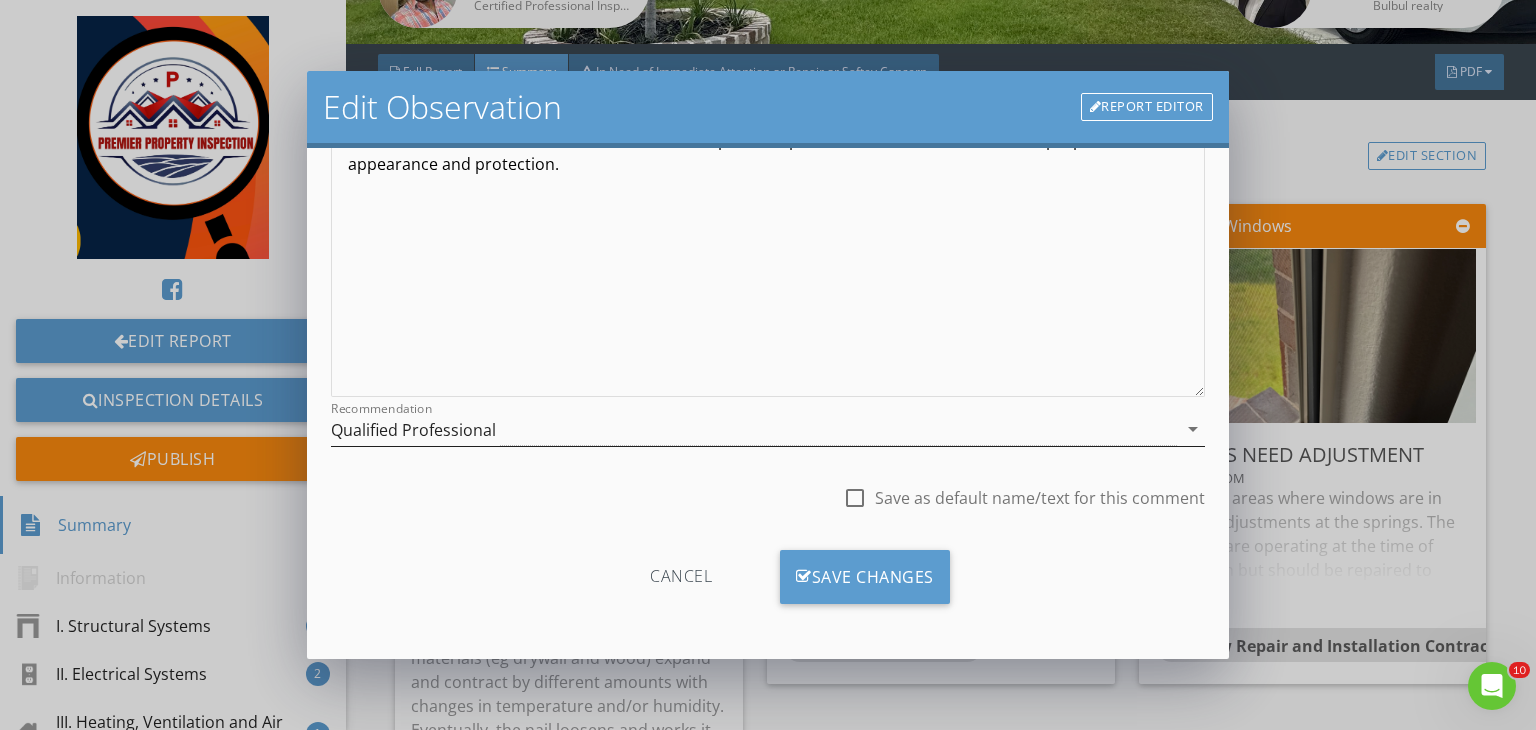 click on "Qualified Professional" at bounding box center (754, 429) 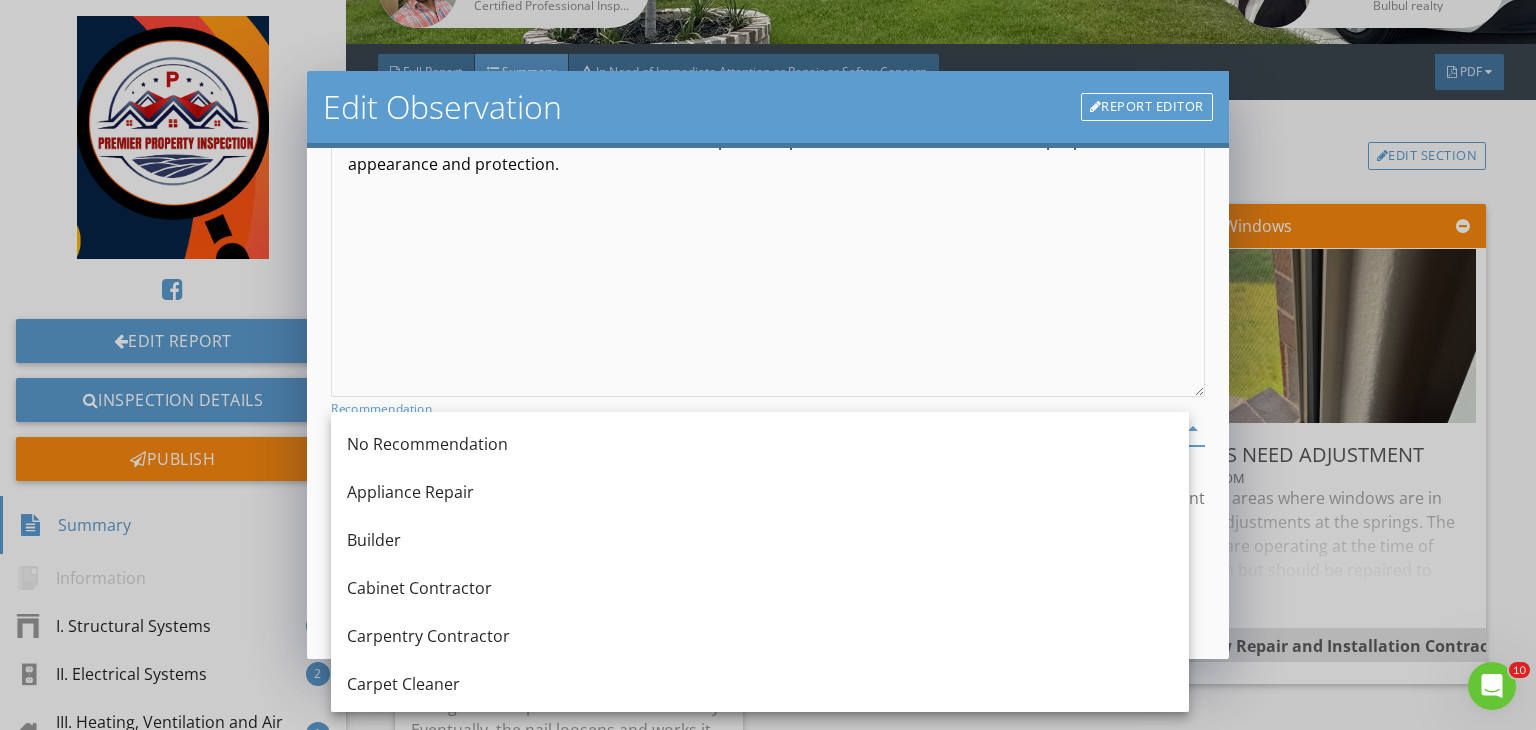 click on "Chipping or denting was observed on the garage door trim.  While primarily cosmetic, it may lead to further deterioration if left unaddressed. Recommend repair or replacement as needed to maintain proper appearance and protection." at bounding box center [768, 238] 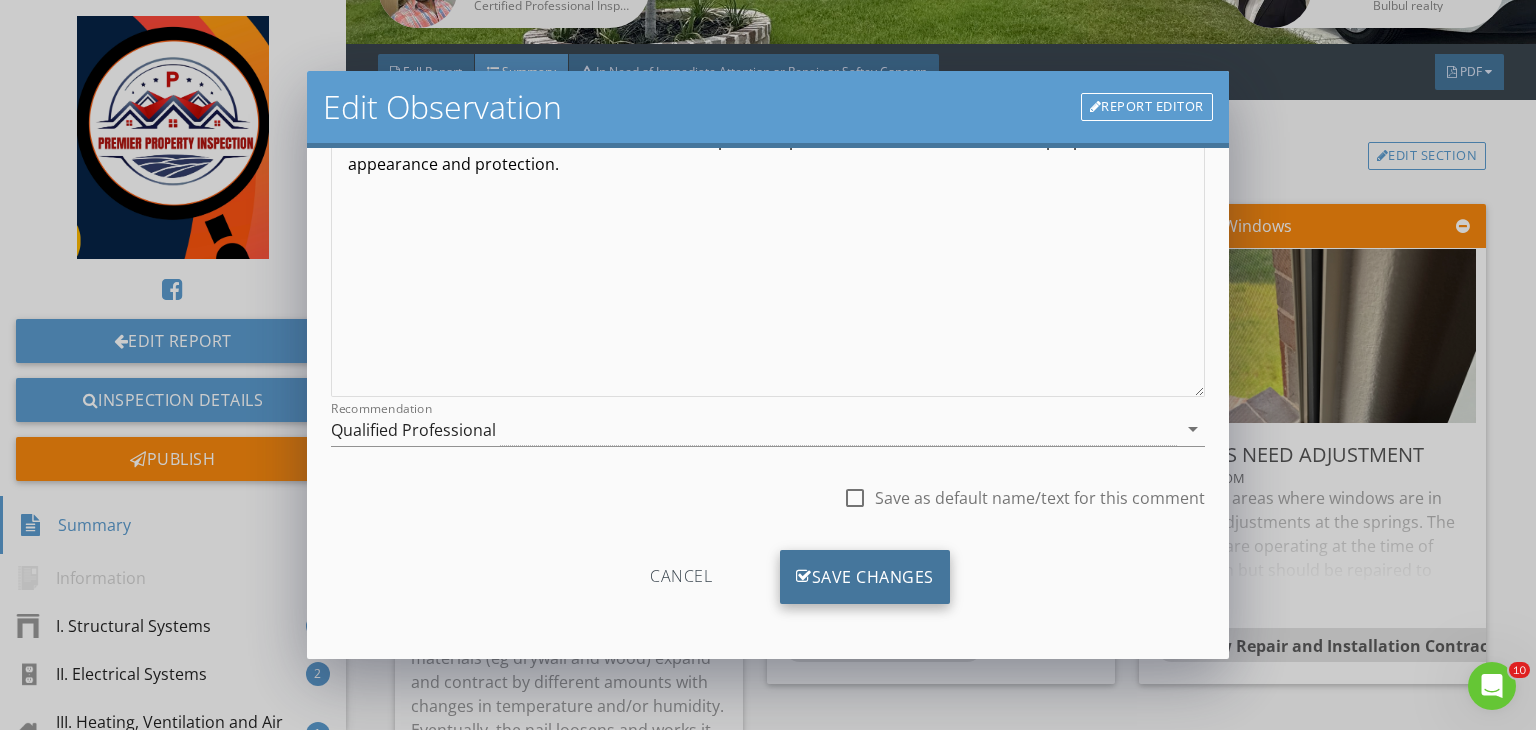 click on "Save Changes" at bounding box center (865, 577) 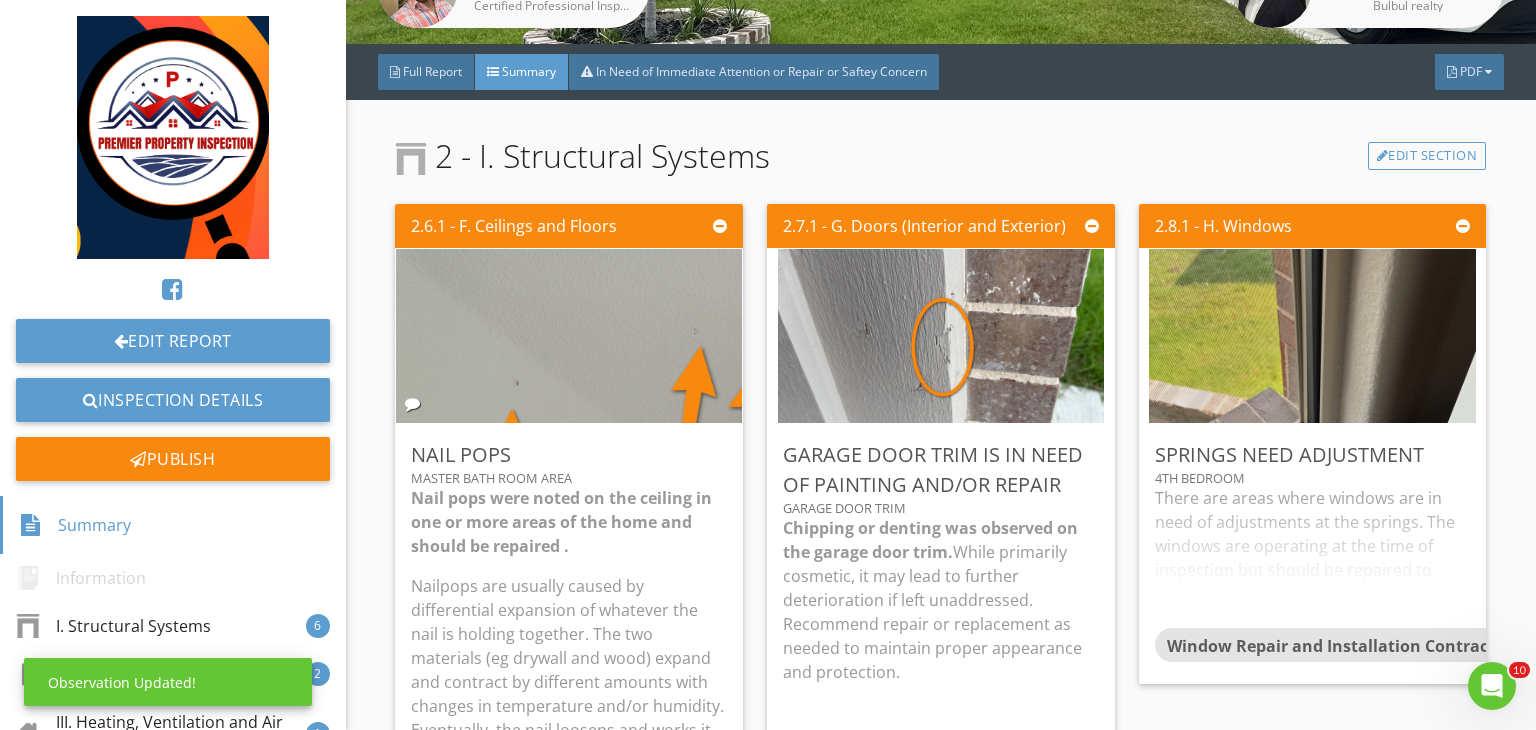 scroll, scrollTop: 39, scrollLeft: 0, axis: vertical 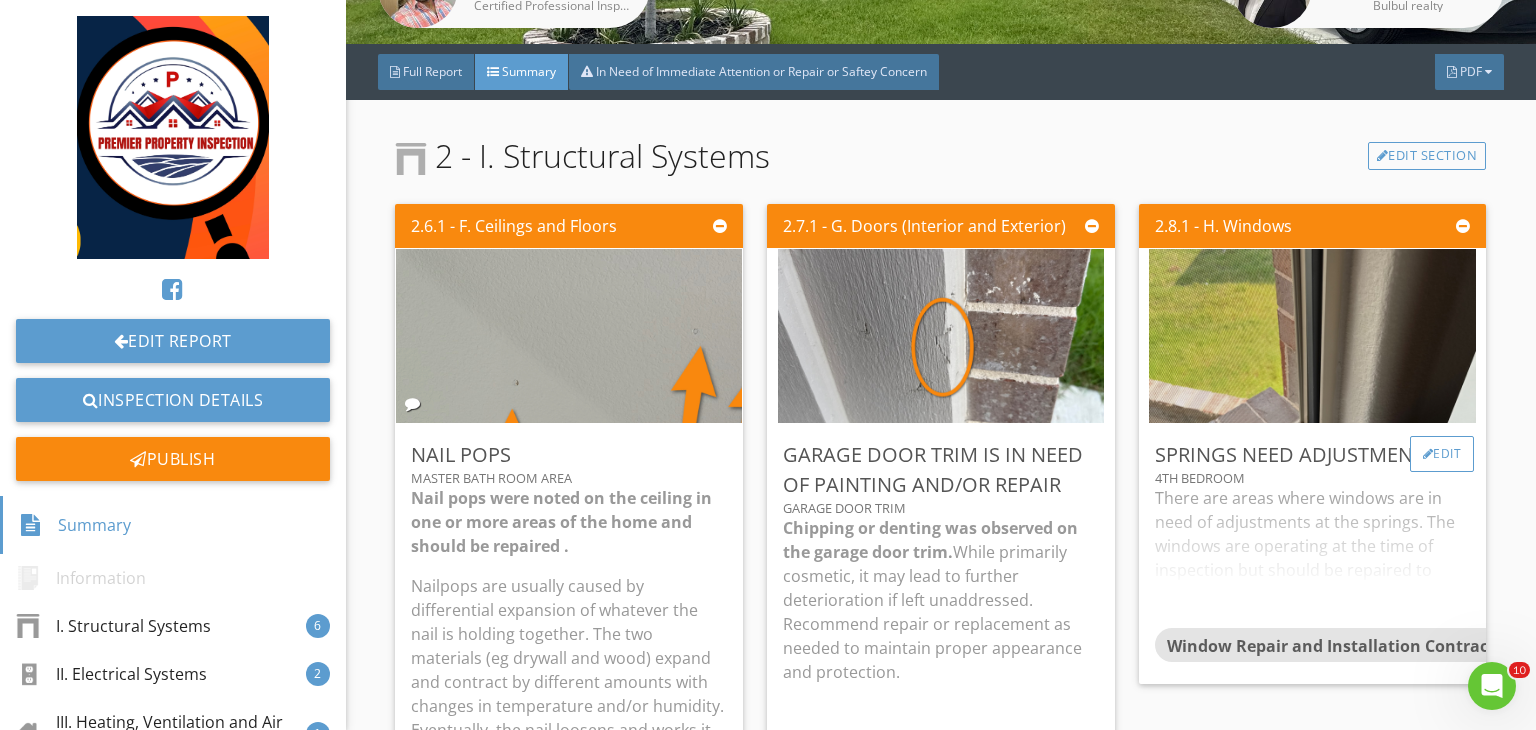 click on "Edit" at bounding box center (1442, 454) 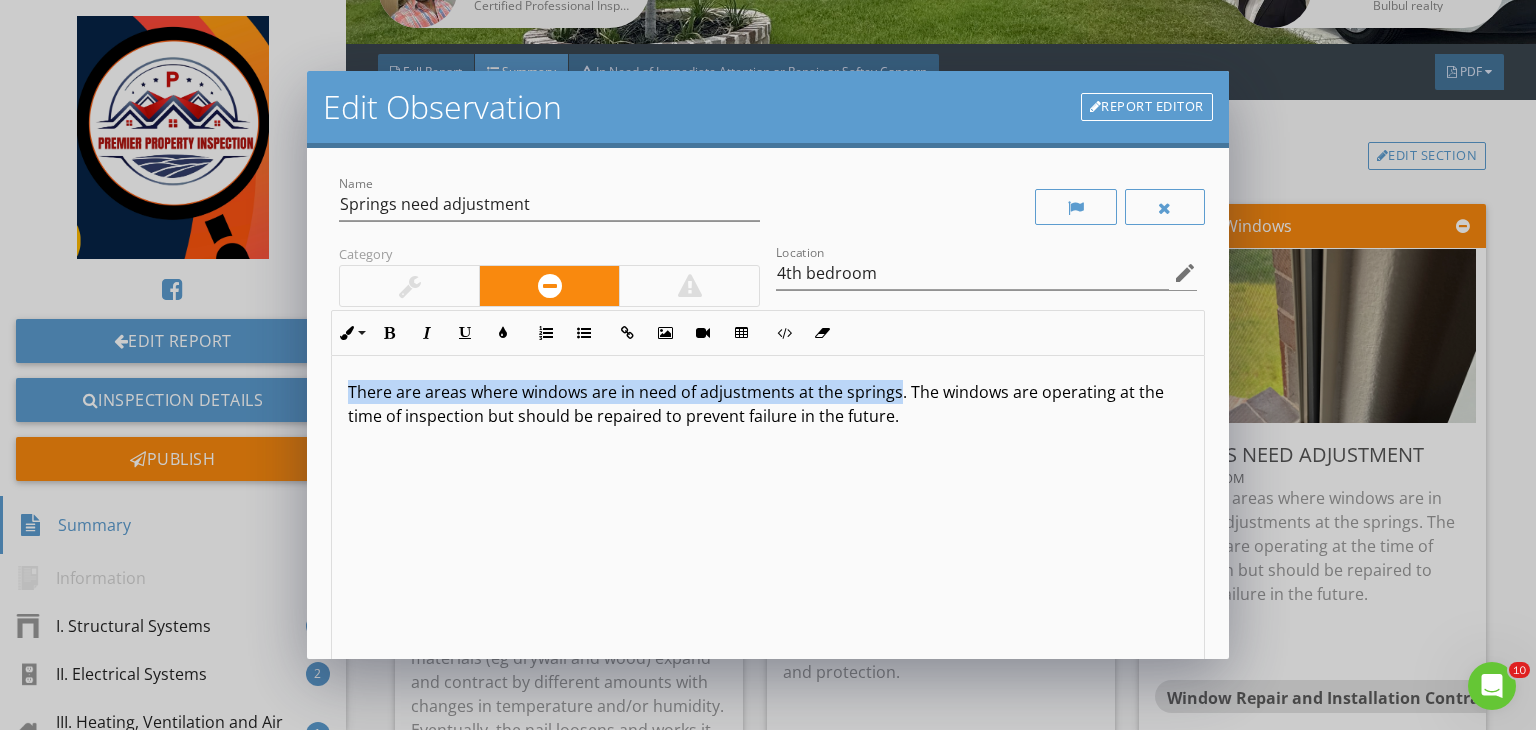 drag, startPoint x: 895, startPoint y: 392, endPoint x: 286, endPoint y: 278, distance: 619.57806 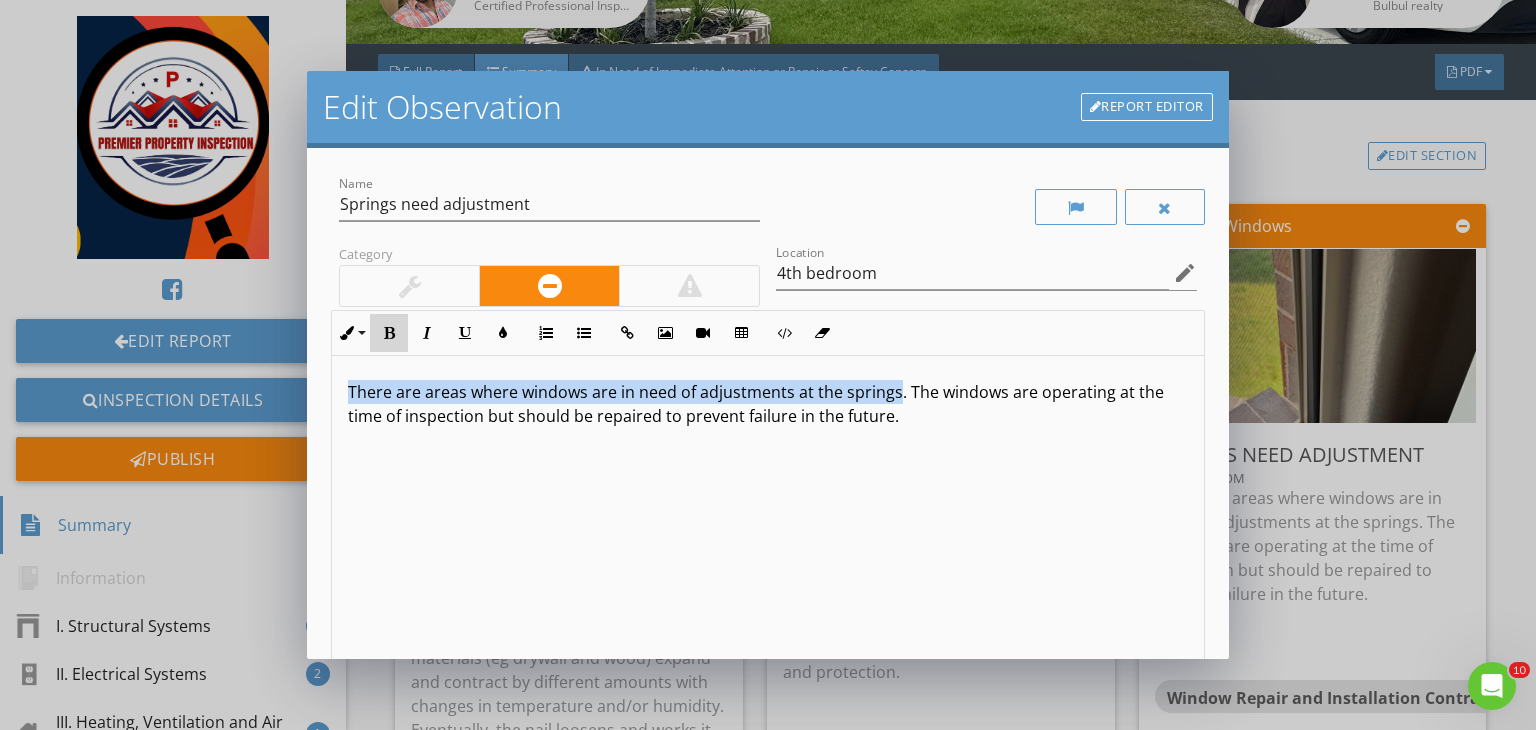 click at bounding box center (389, 333) 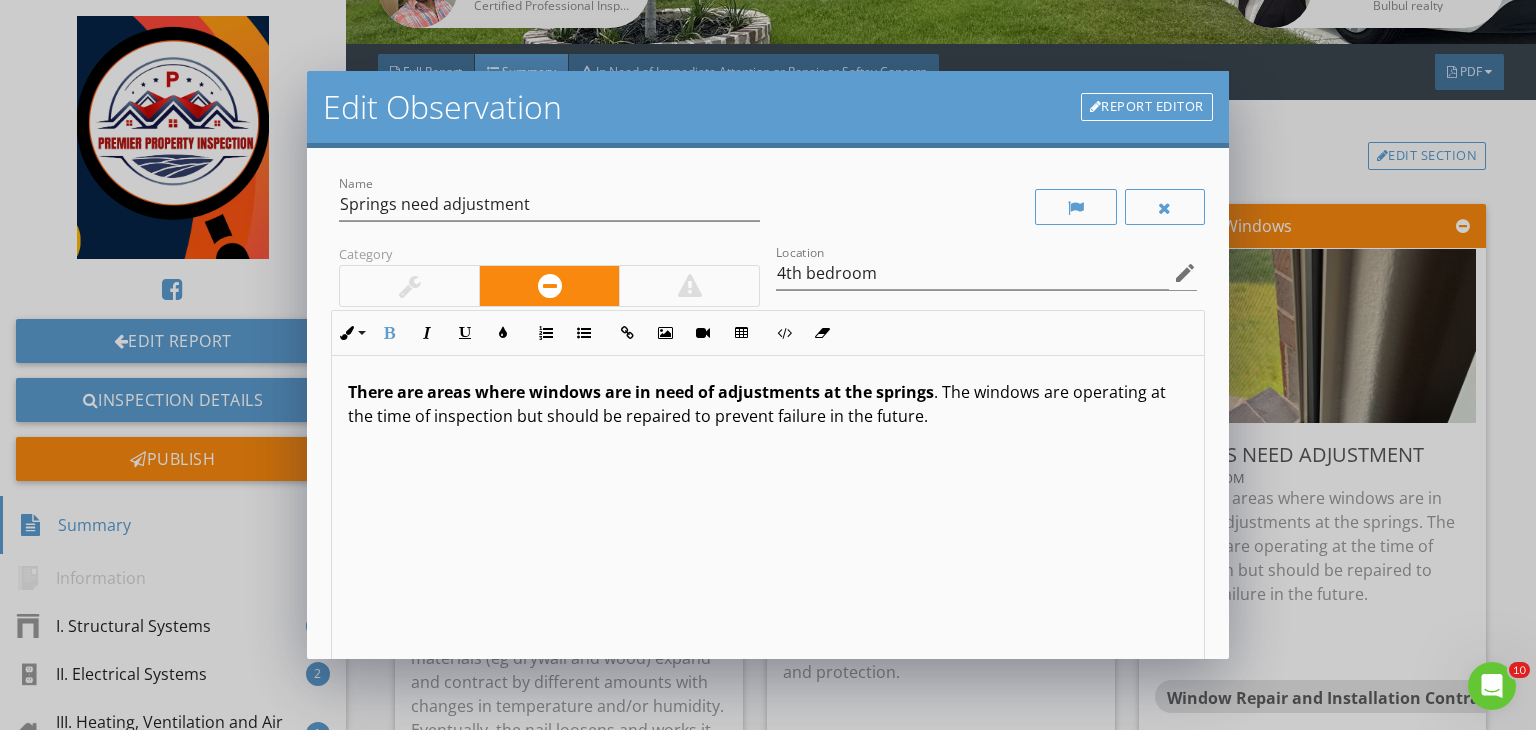 scroll, scrollTop: 0, scrollLeft: 0, axis: both 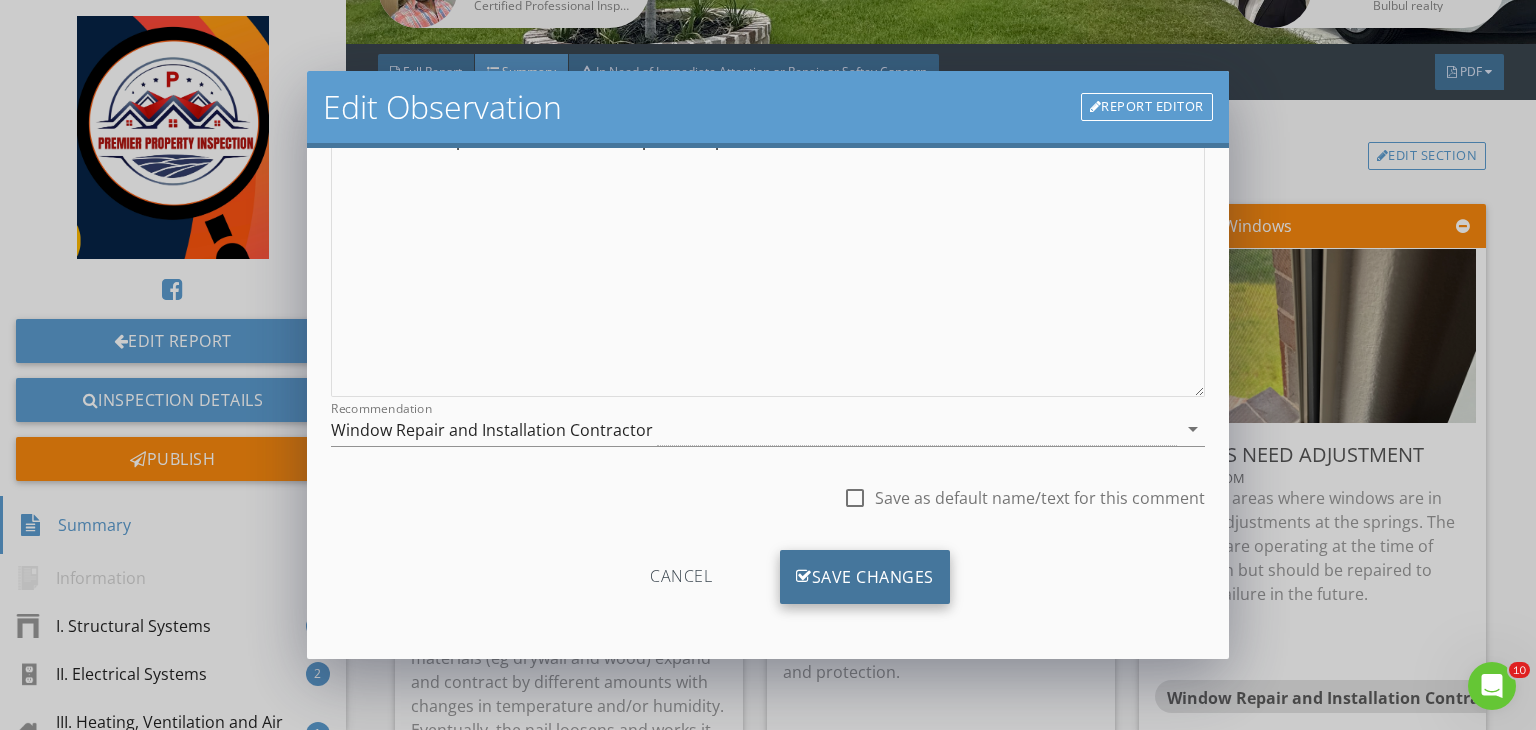 click on "Save Changes" at bounding box center (865, 577) 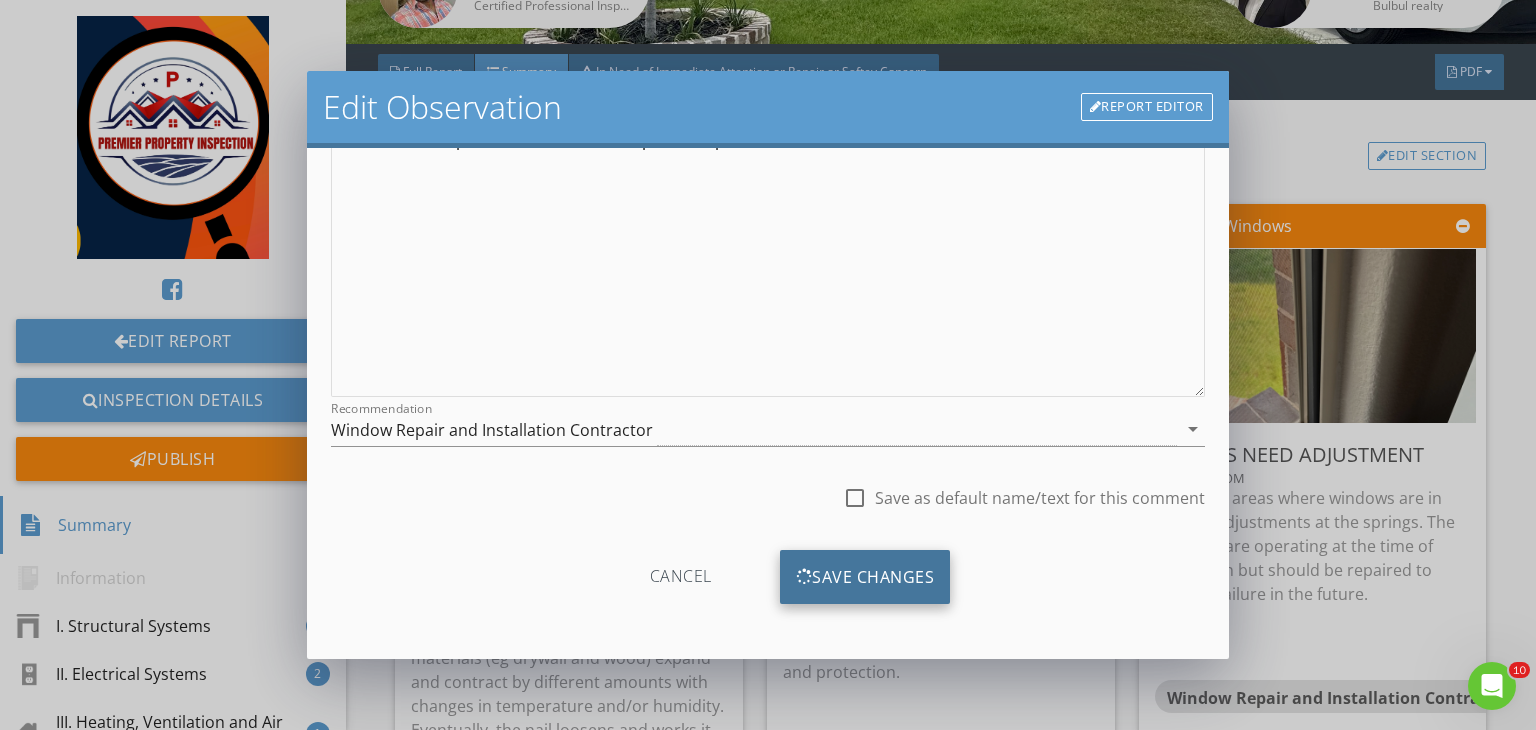 scroll, scrollTop: 39, scrollLeft: 0, axis: vertical 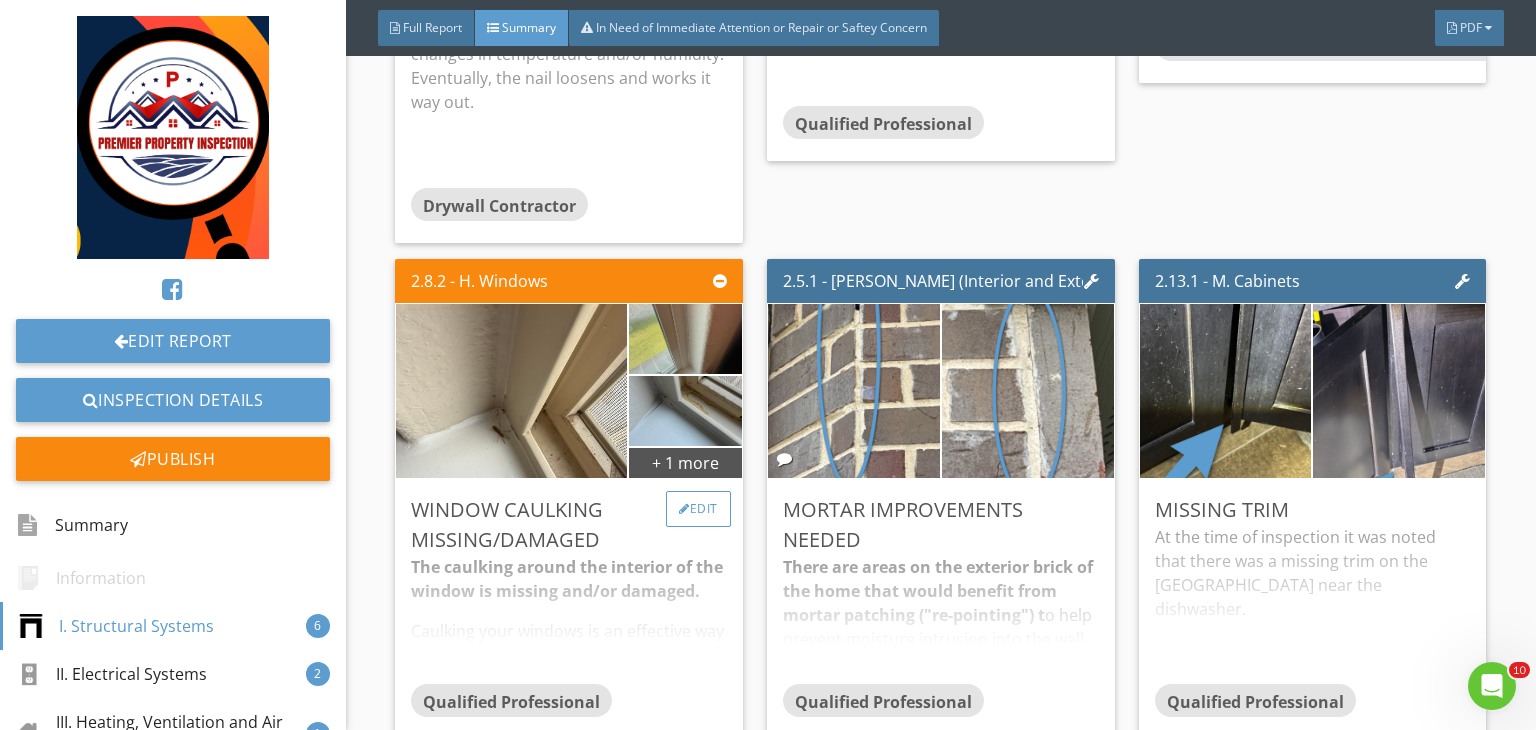 click on "Edit" at bounding box center (698, 509) 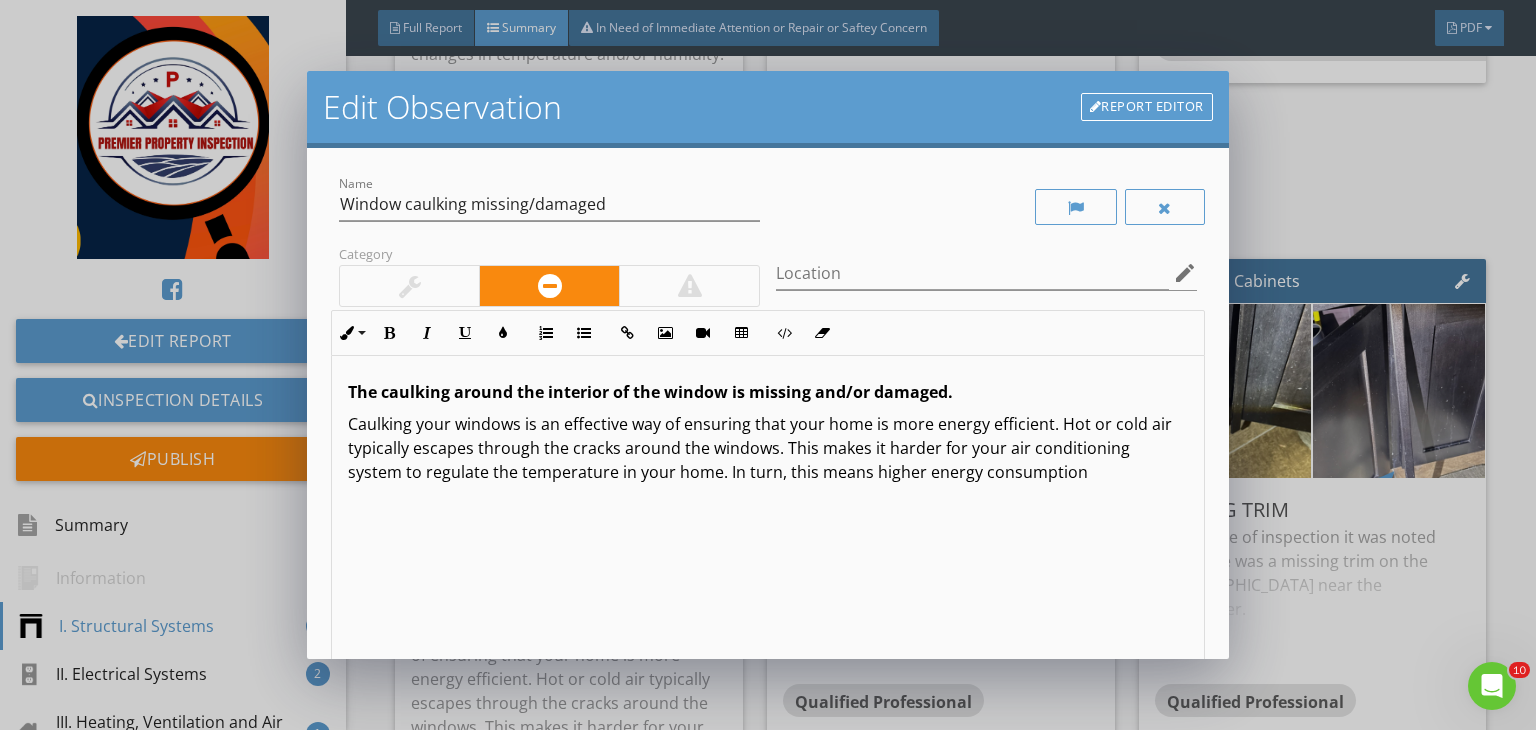 click at bounding box center [409, 286] 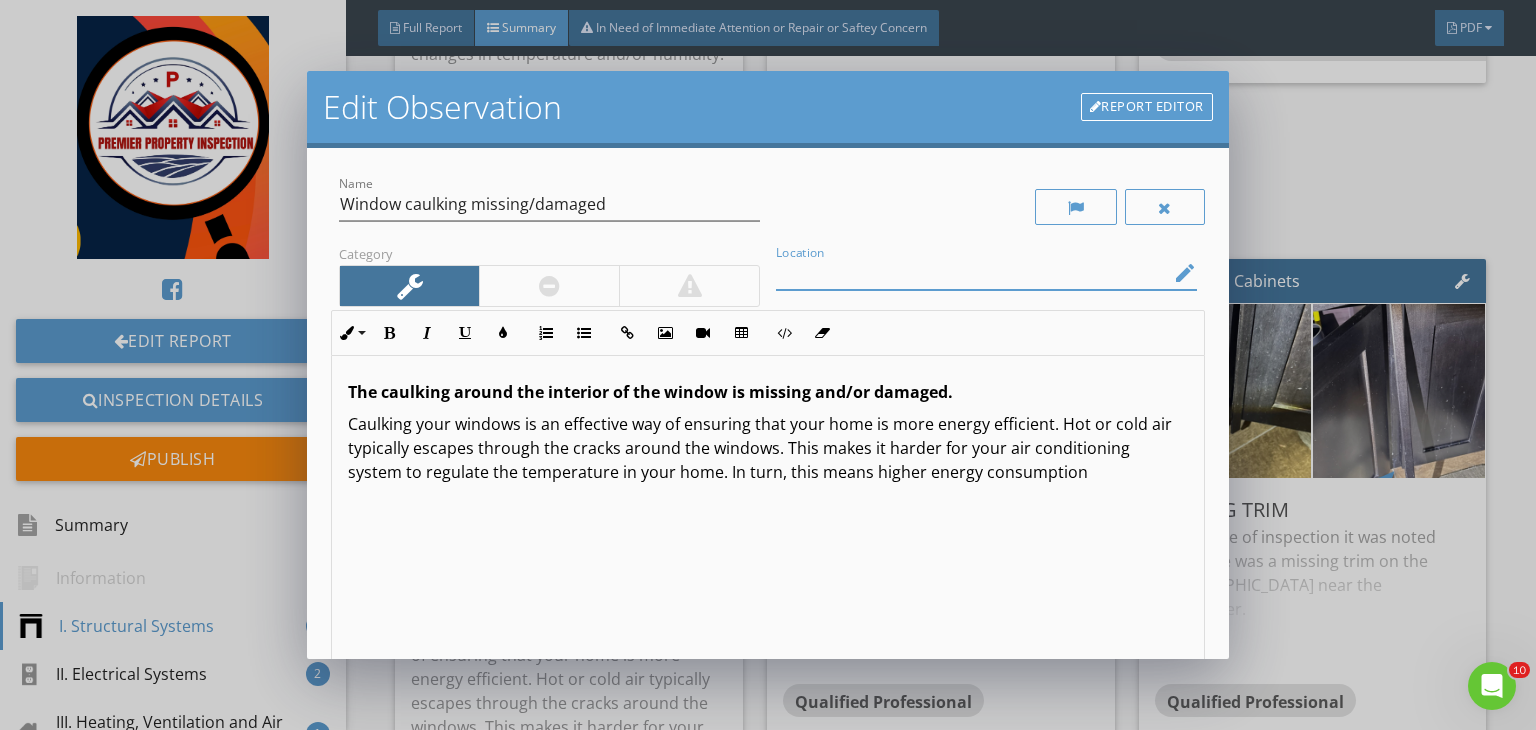 click at bounding box center (972, 273) 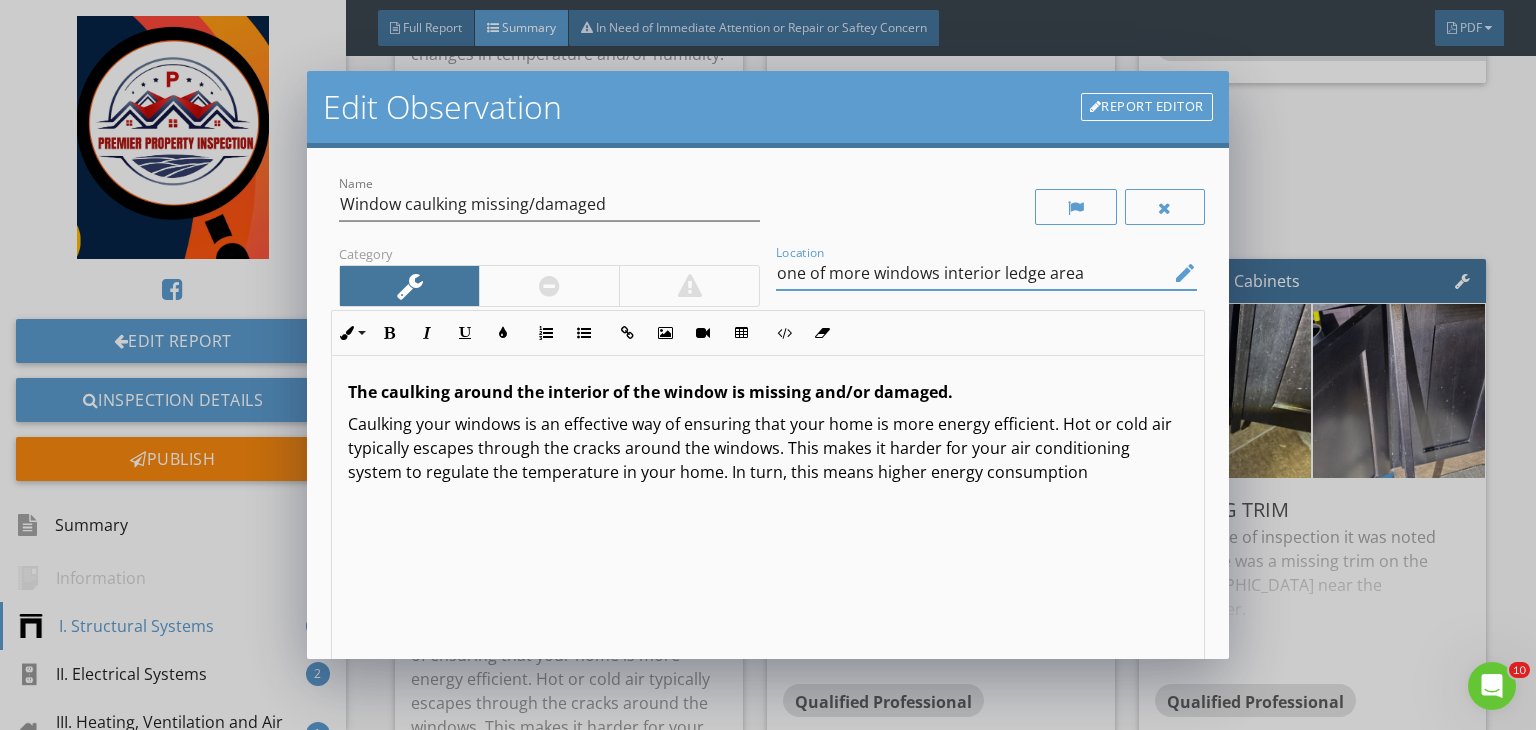 scroll, scrollTop: 0, scrollLeft: 0, axis: both 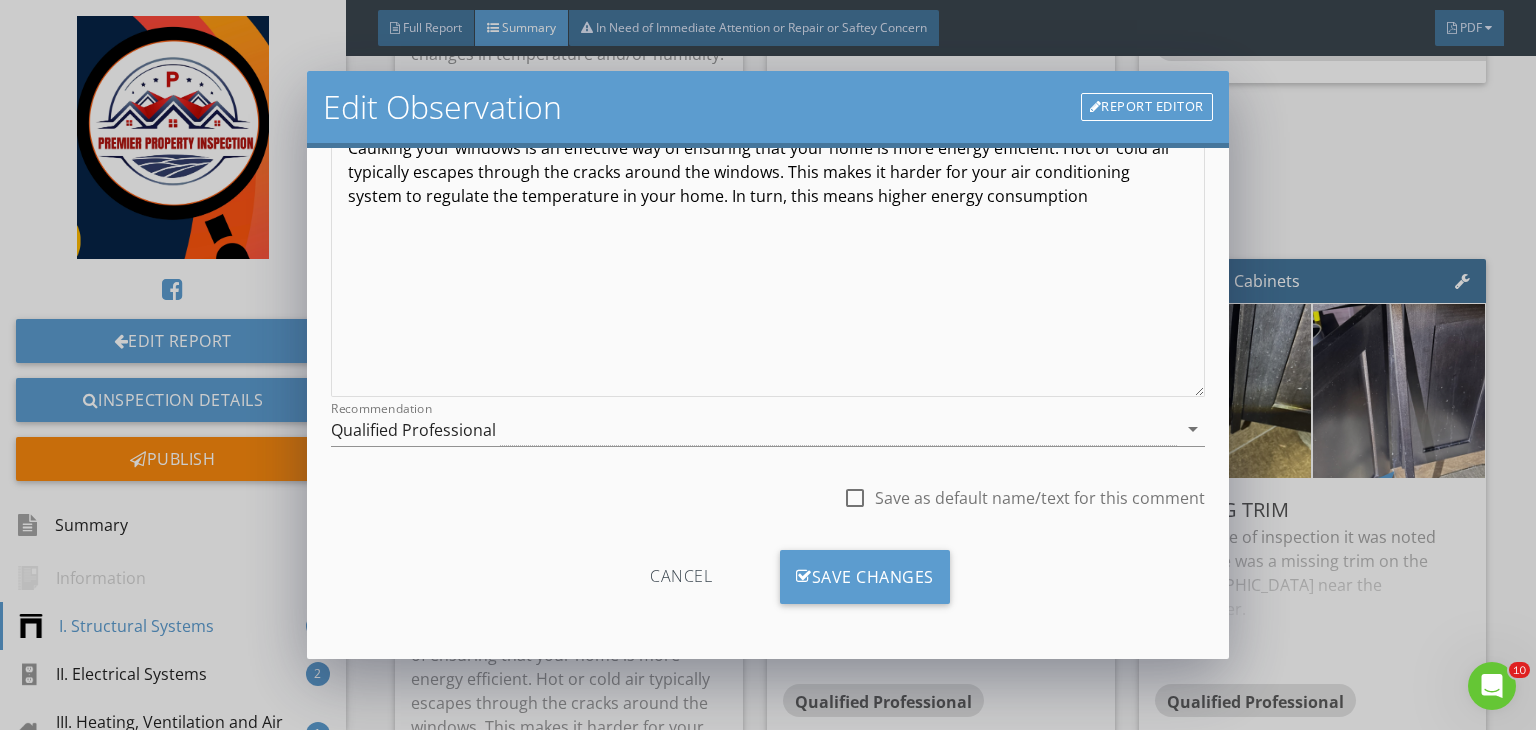 type on "one of more windows interior ledge area" 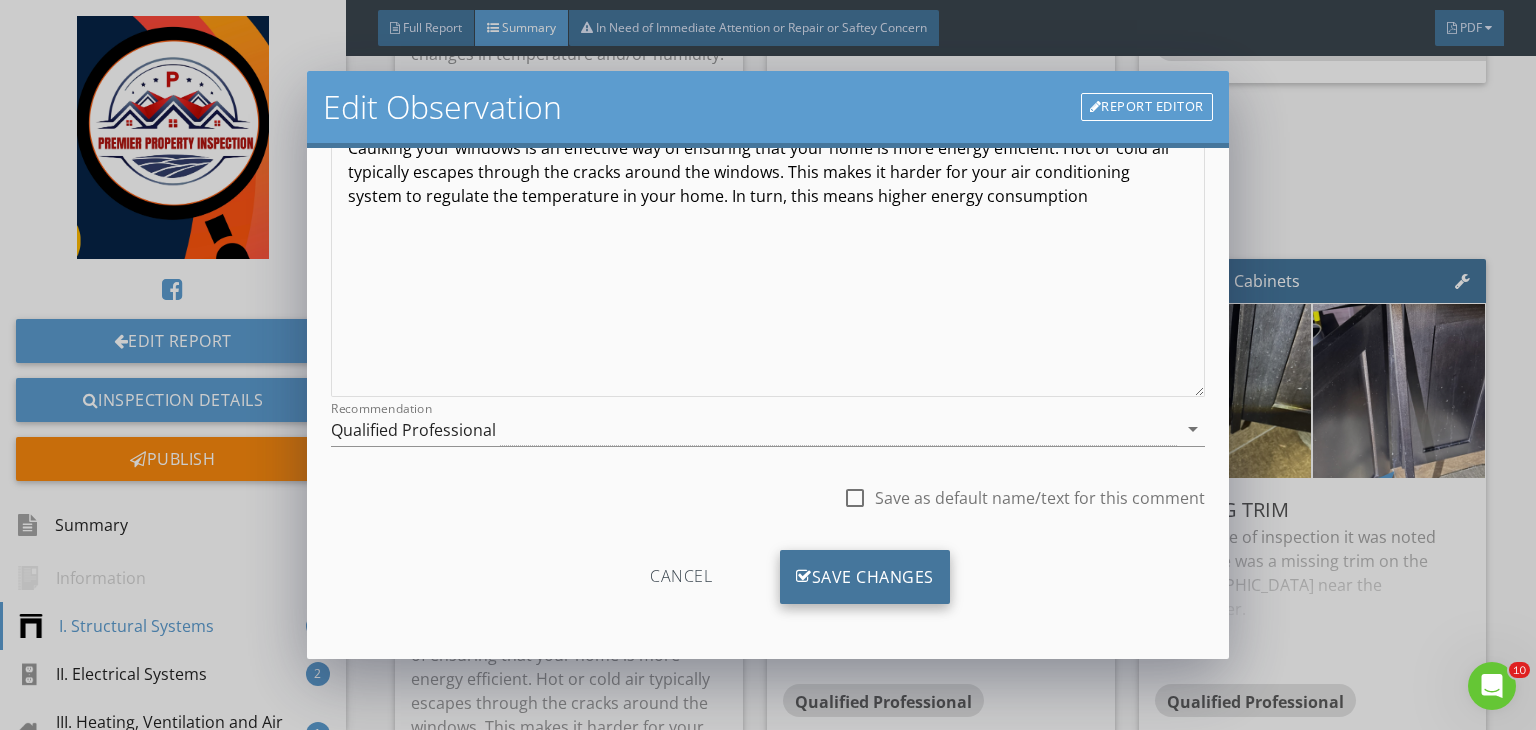 click on "Save Changes" at bounding box center (865, 577) 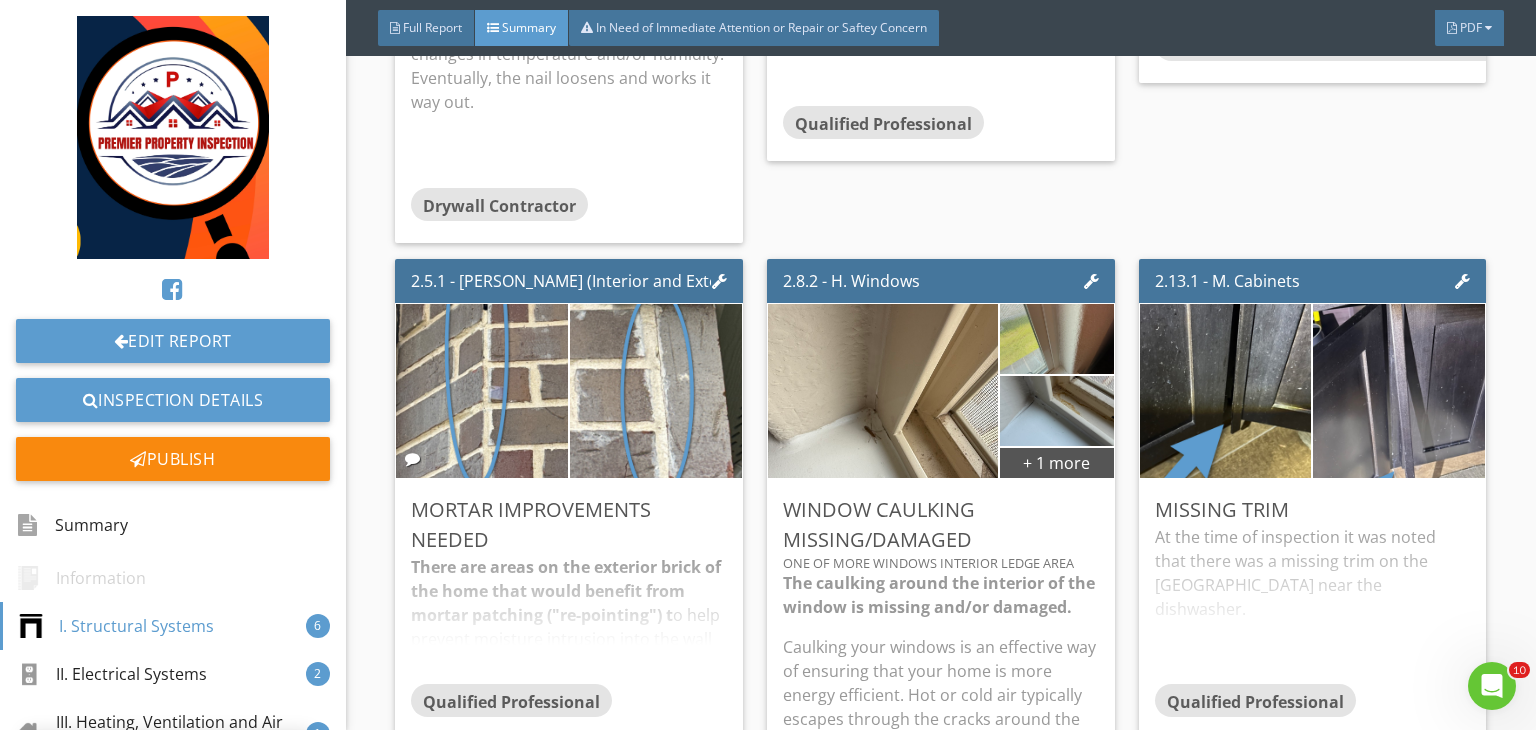 scroll, scrollTop: 39, scrollLeft: 0, axis: vertical 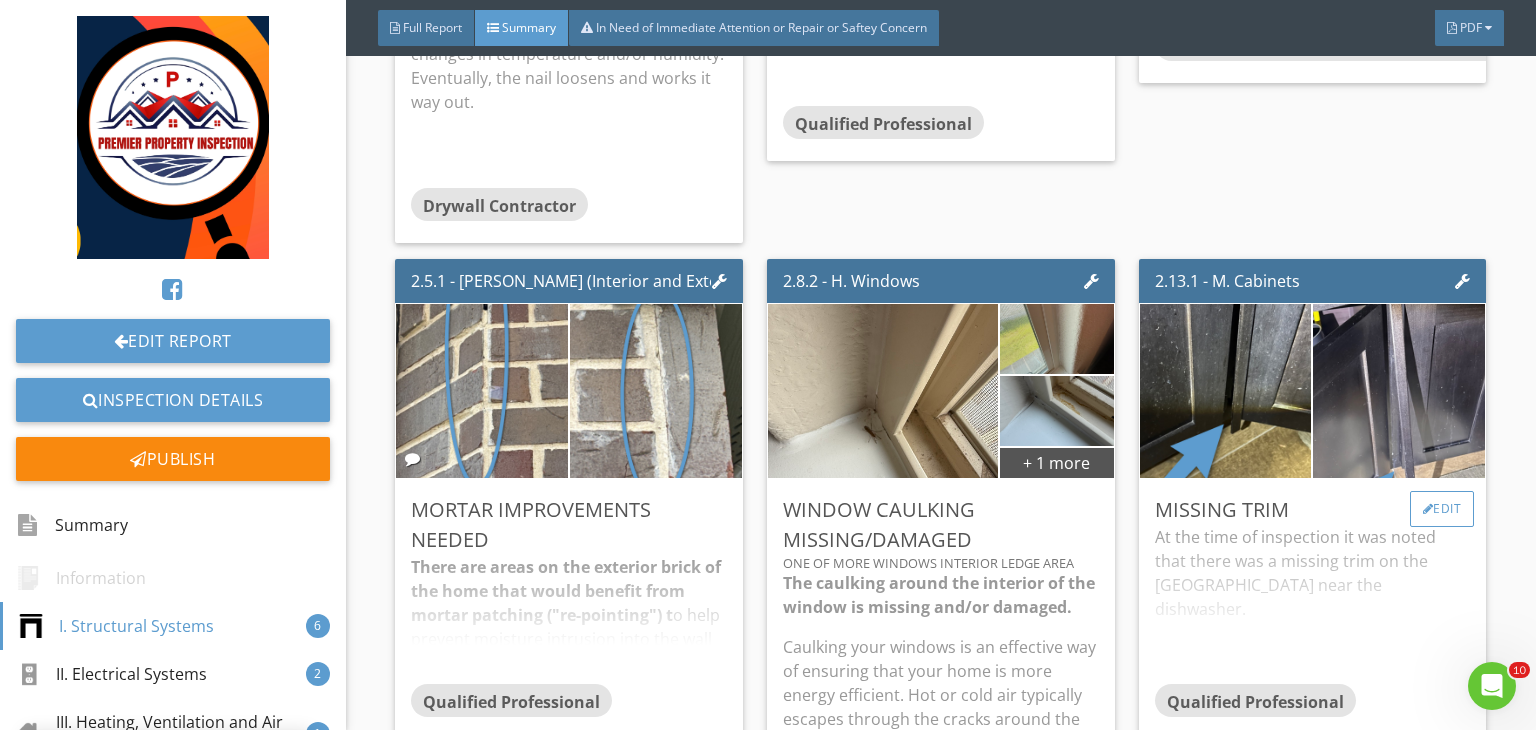 click on "Edit" at bounding box center [1442, 509] 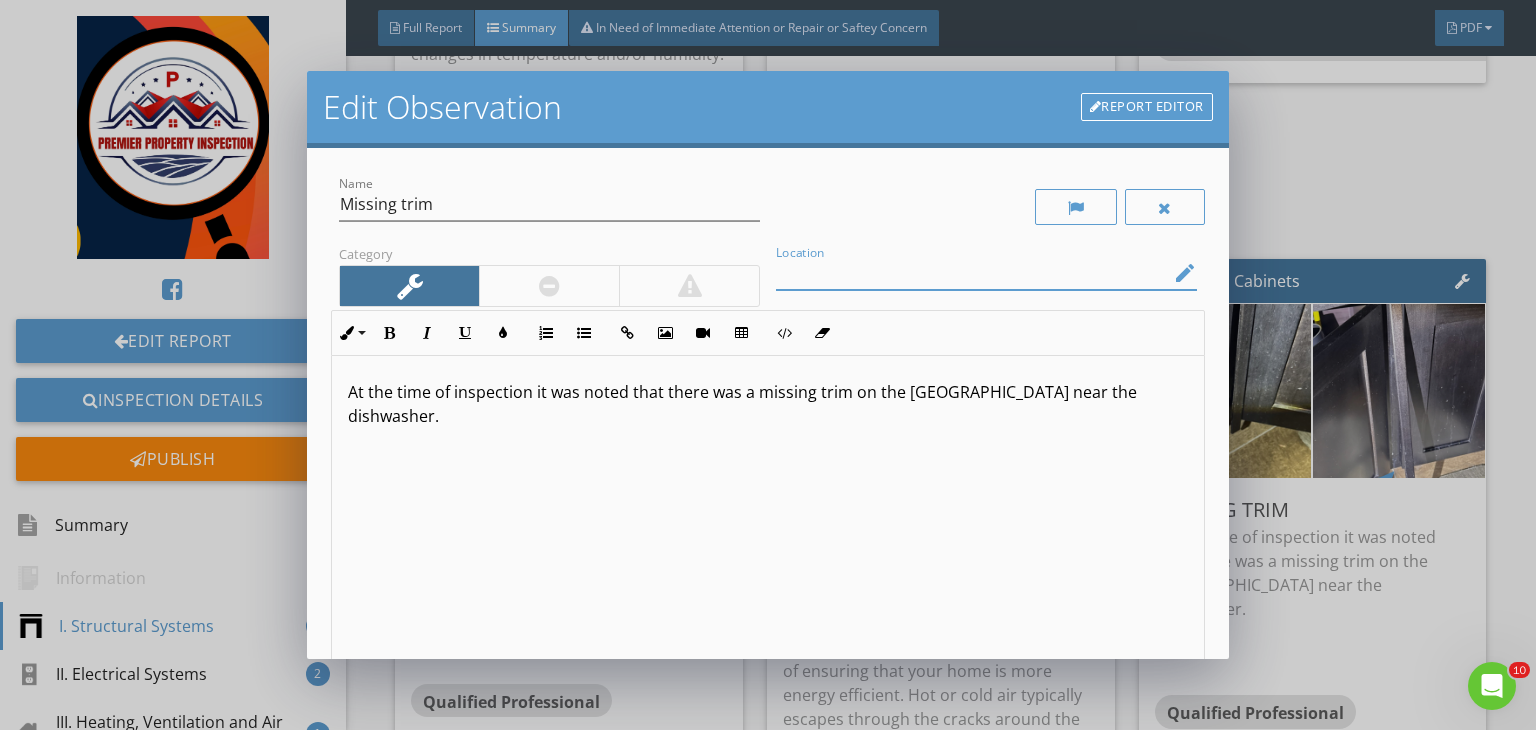 click at bounding box center (972, 273) 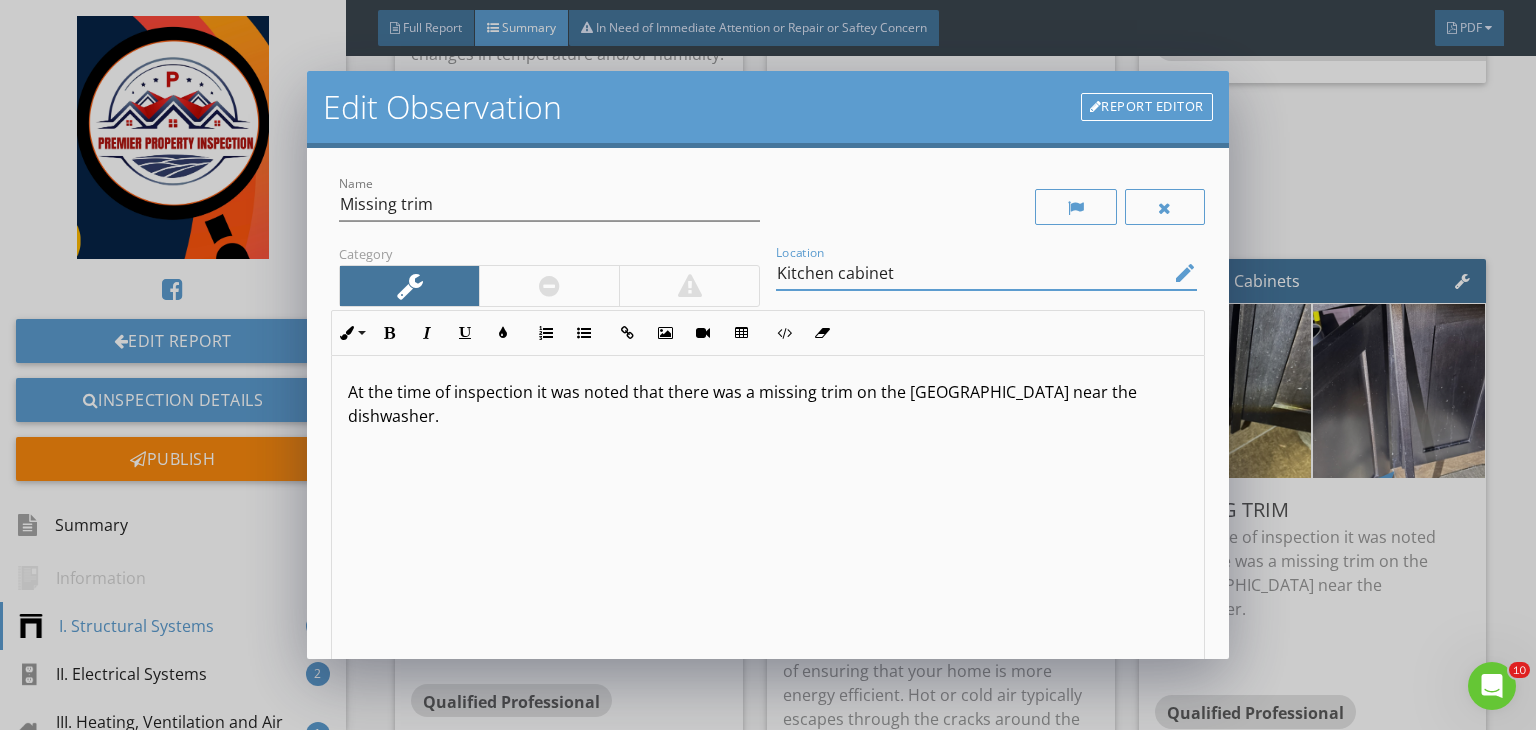 type on "Kitchen cabinet" 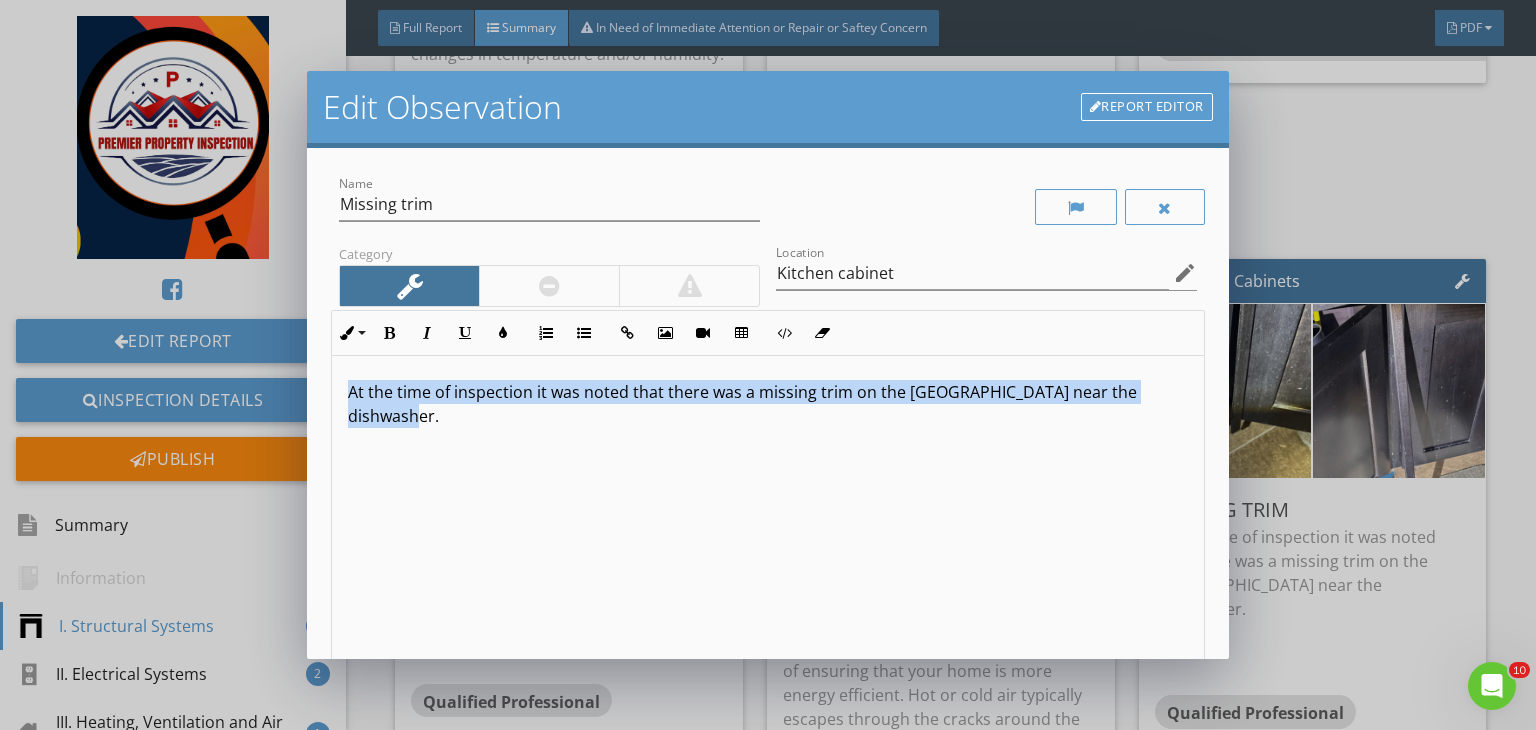 drag, startPoint x: 452, startPoint y: 422, endPoint x: 285, endPoint y: 377, distance: 172.95663 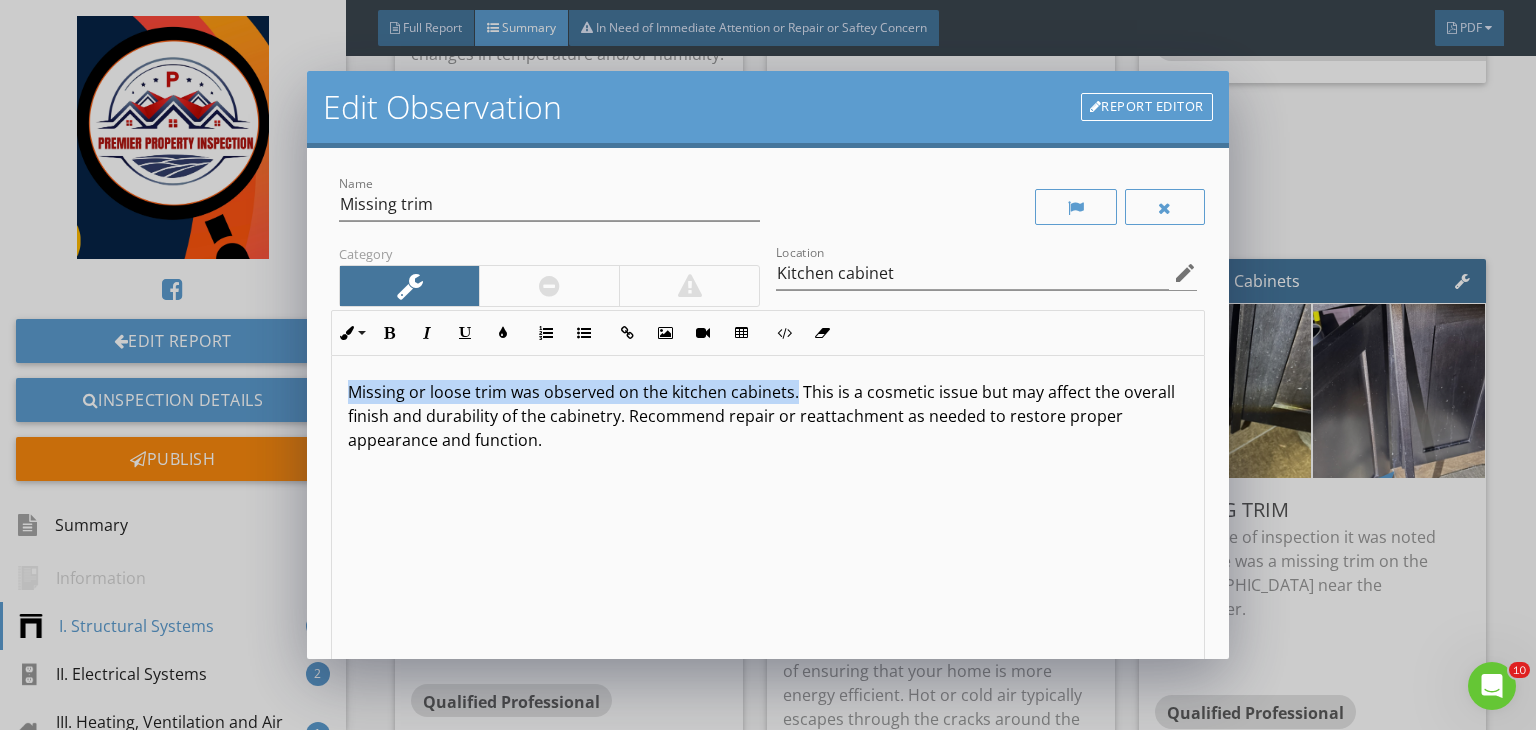 drag, startPoint x: 793, startPoint y: 391, endPoint x: 261, endPoint y: 362, distance: 532.78986 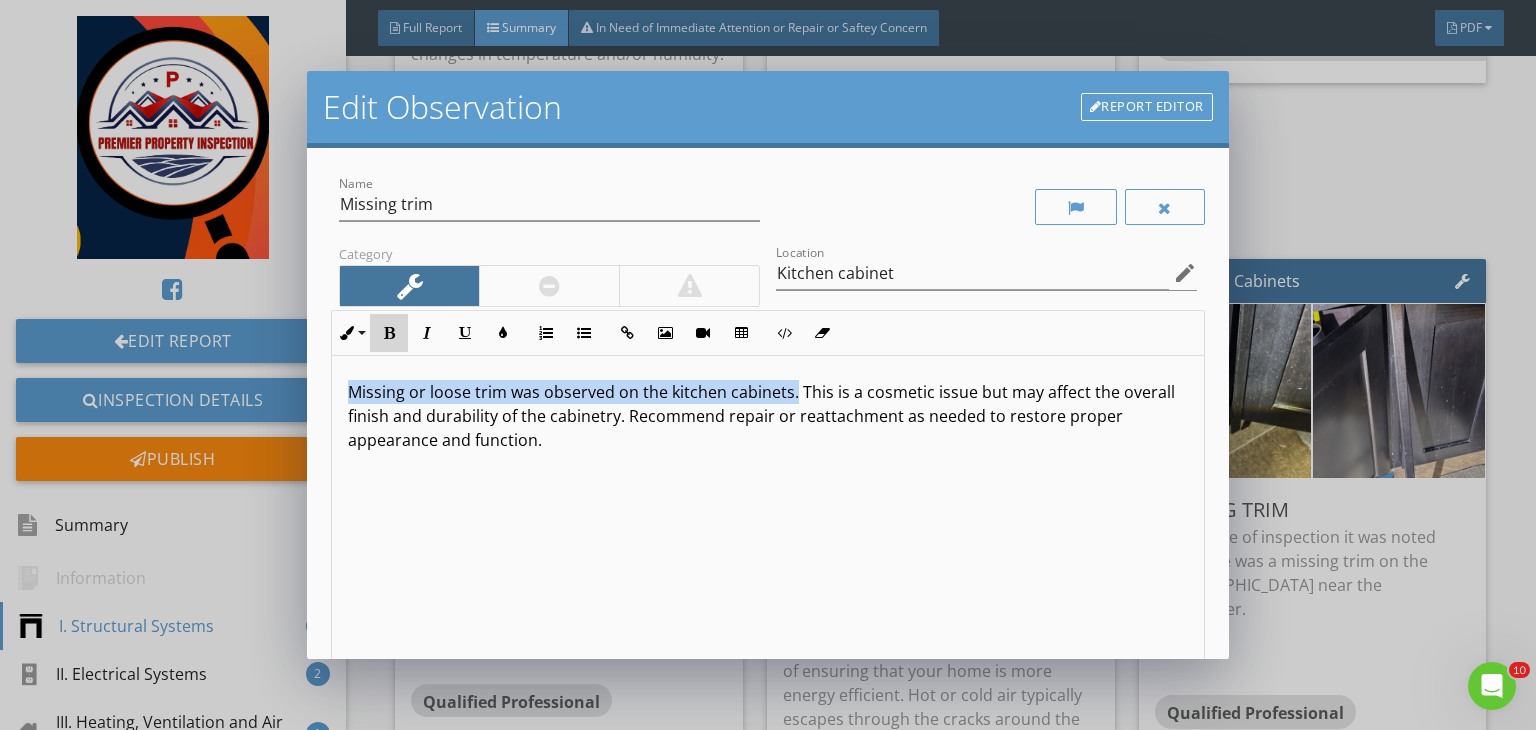click at bounding box center (389, 333) 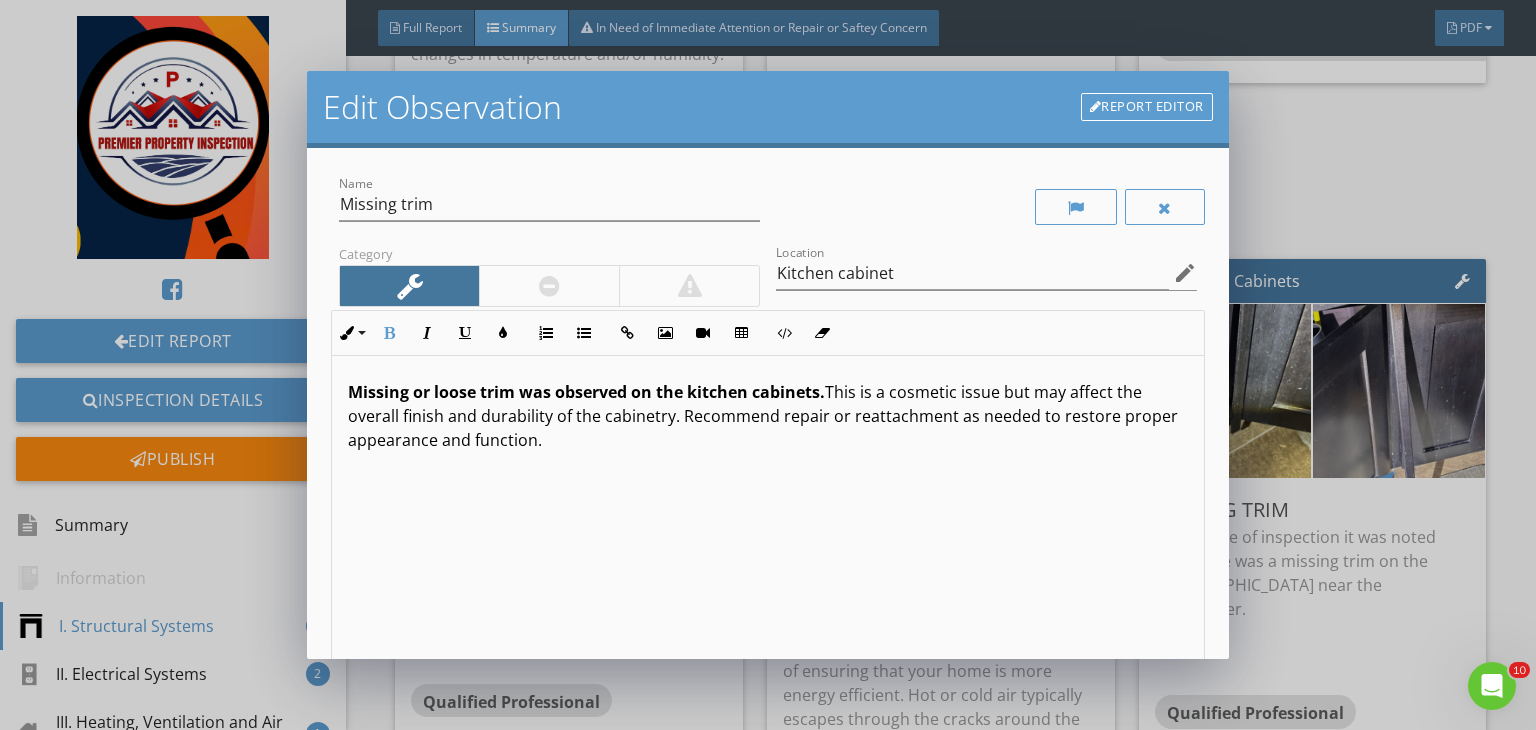 scroll, scrollTop: 0, scrollLeft: 0, axis: both 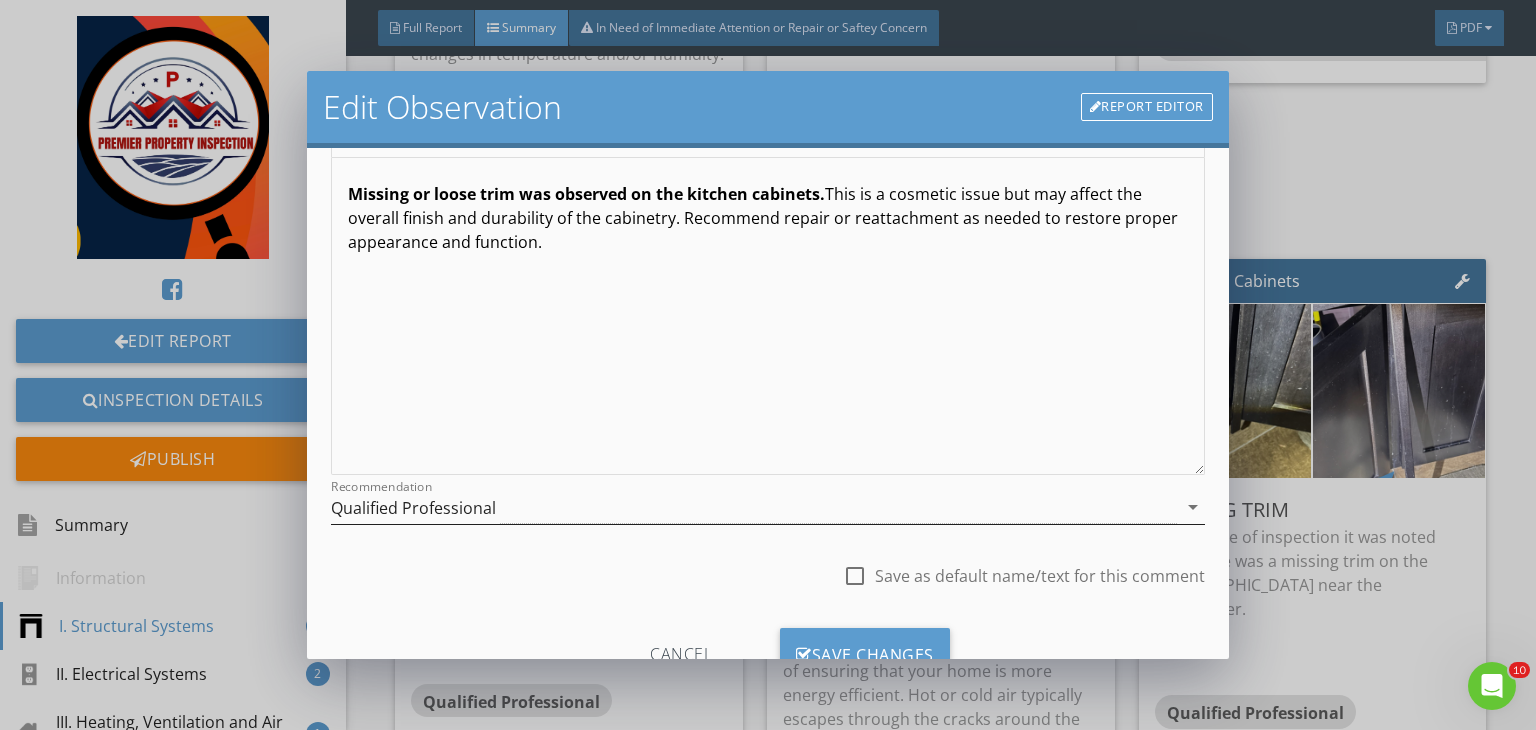 click on "Qualified Professional" at bounding box center [754, 507] 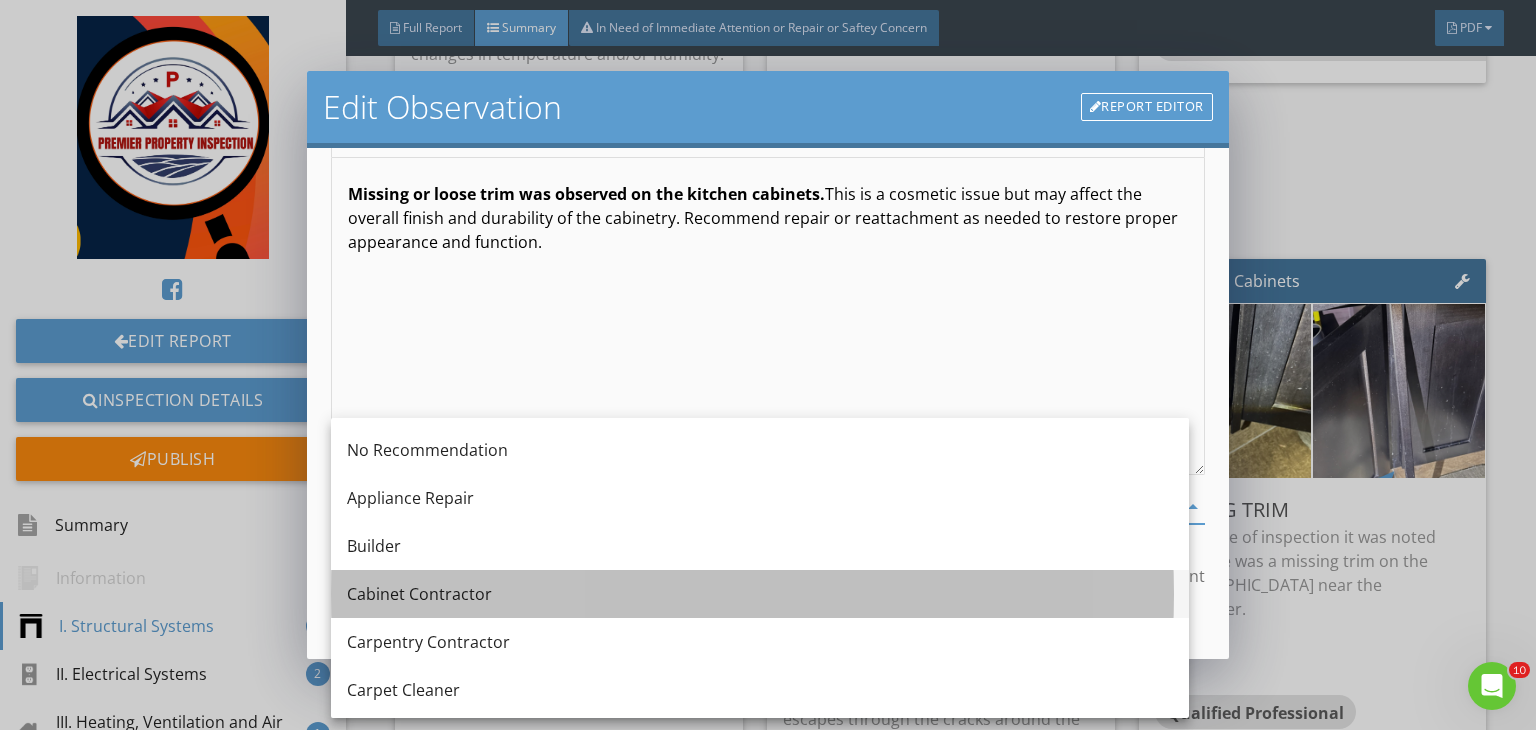 click on "Cabinet Contractor" at bounding box center [760, 594] 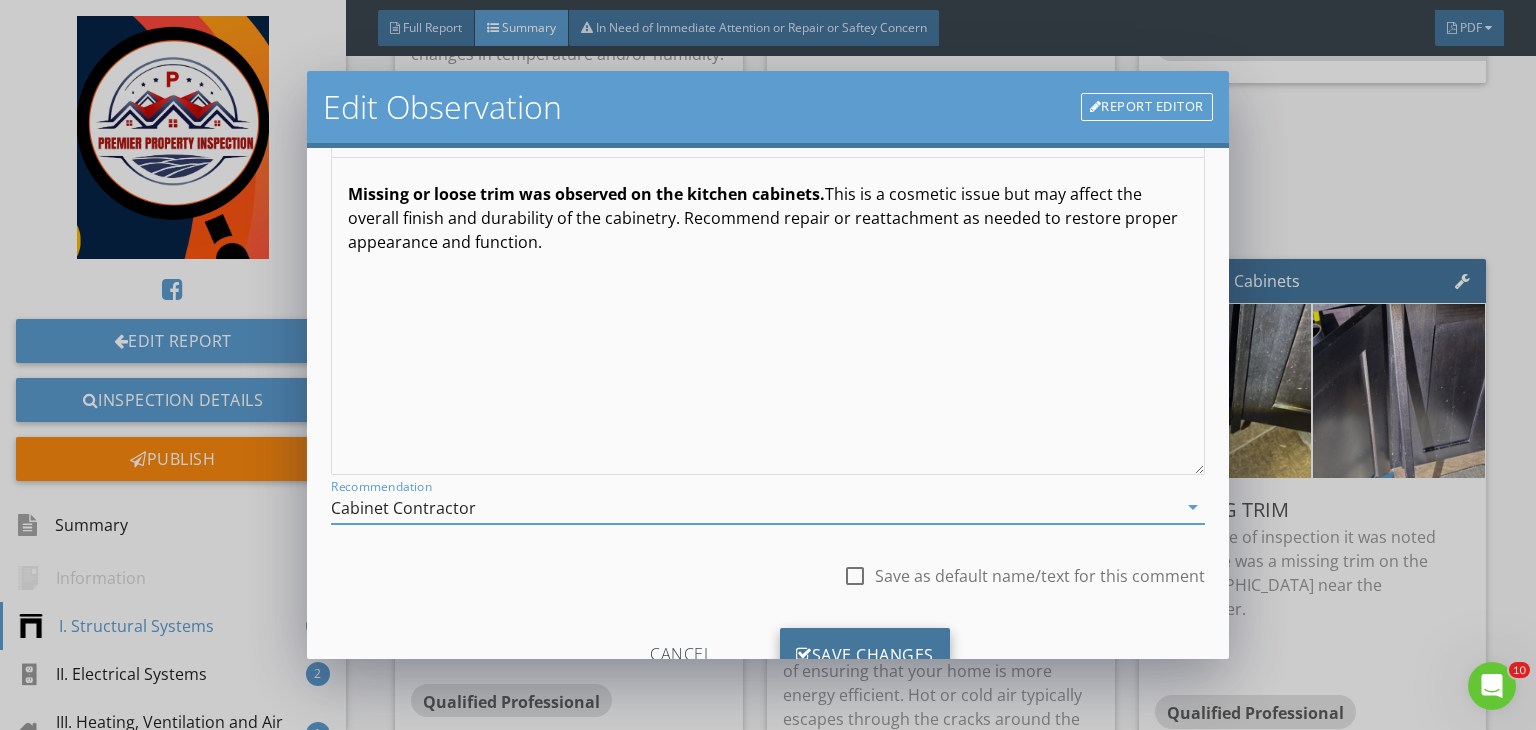 click on "Save Changes" at bounding box center (865, 655) 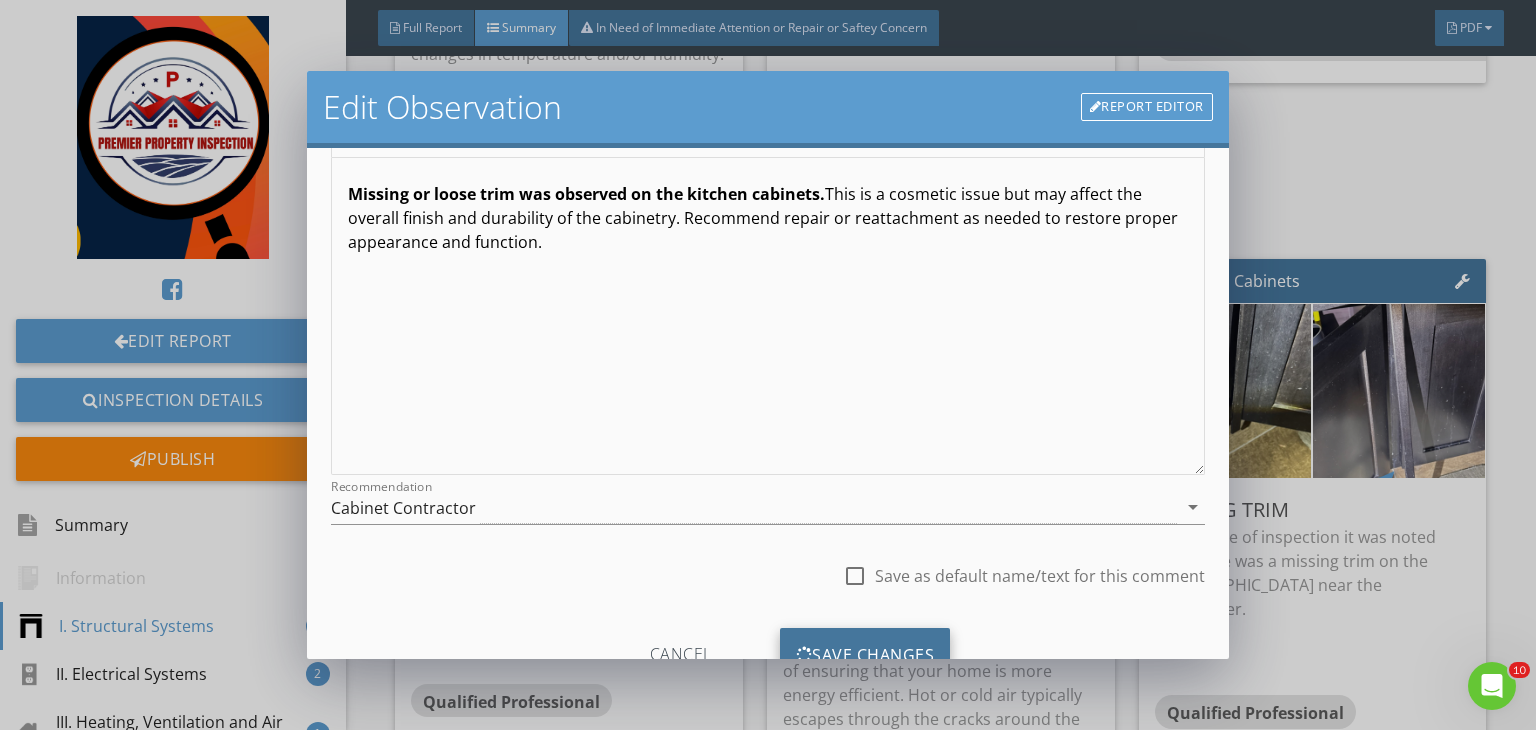 scroll, scrollTop: 39, scrollLeft: 0, axis: vertical 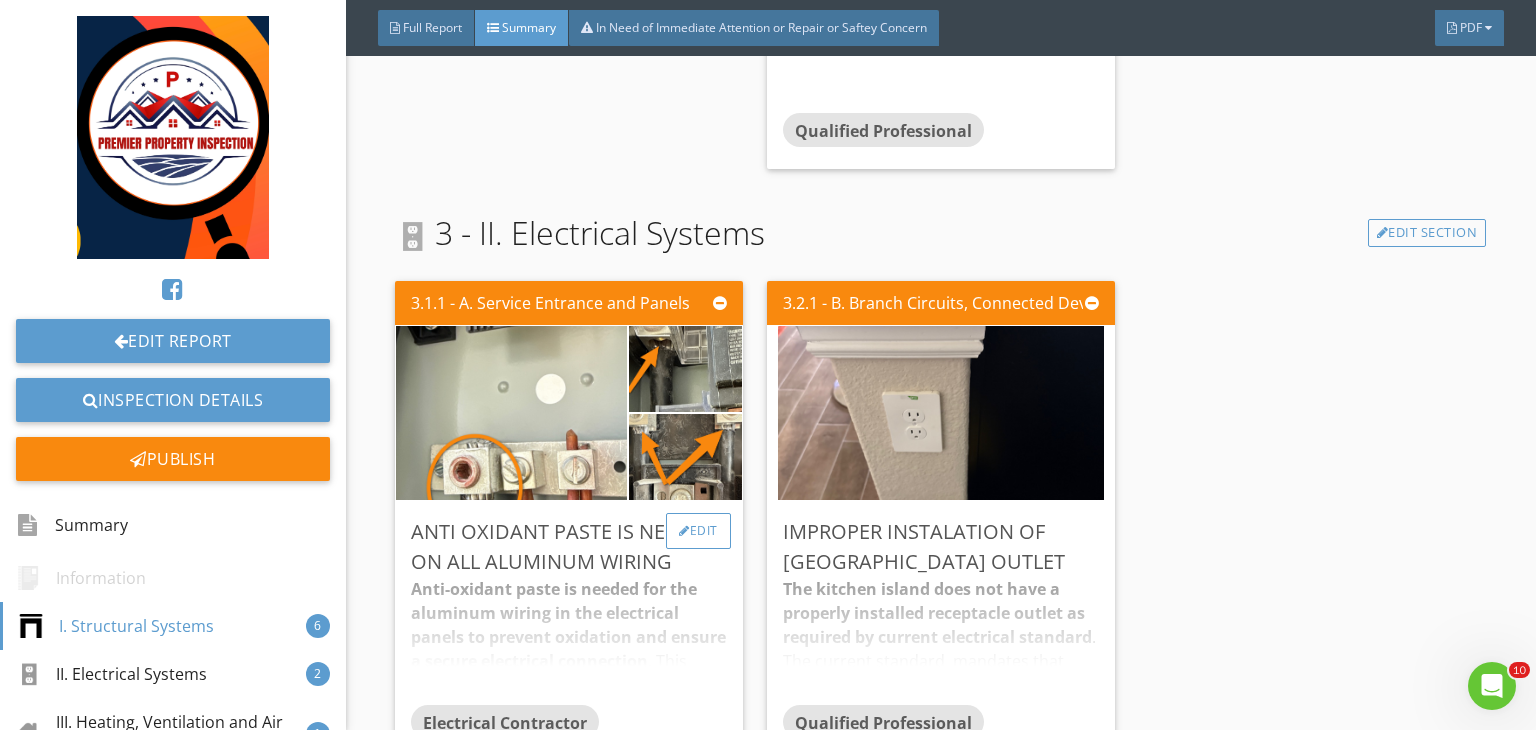 click on "Edit" at bounding box center (698, 531) 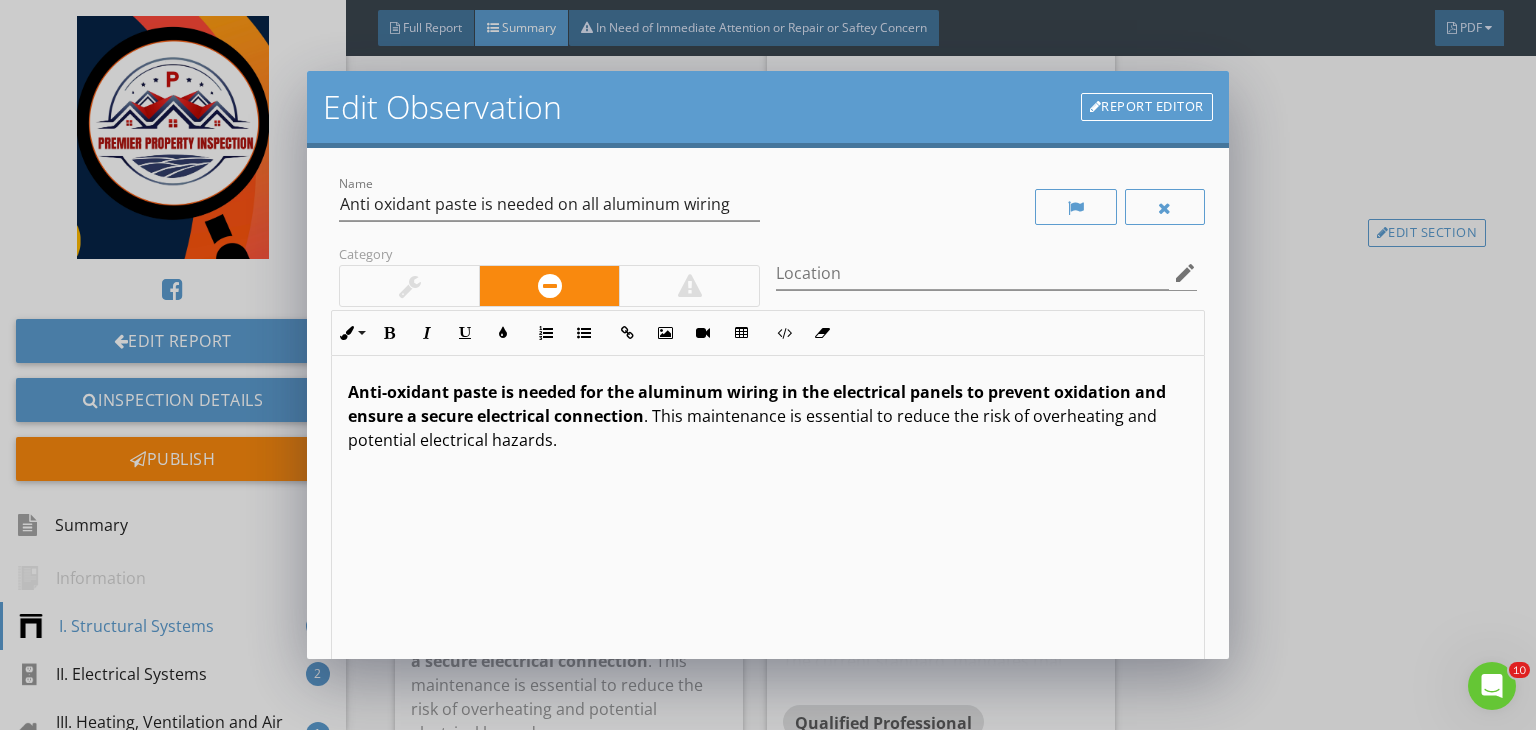 click on "Location edit" at bounding box center (986, 283) 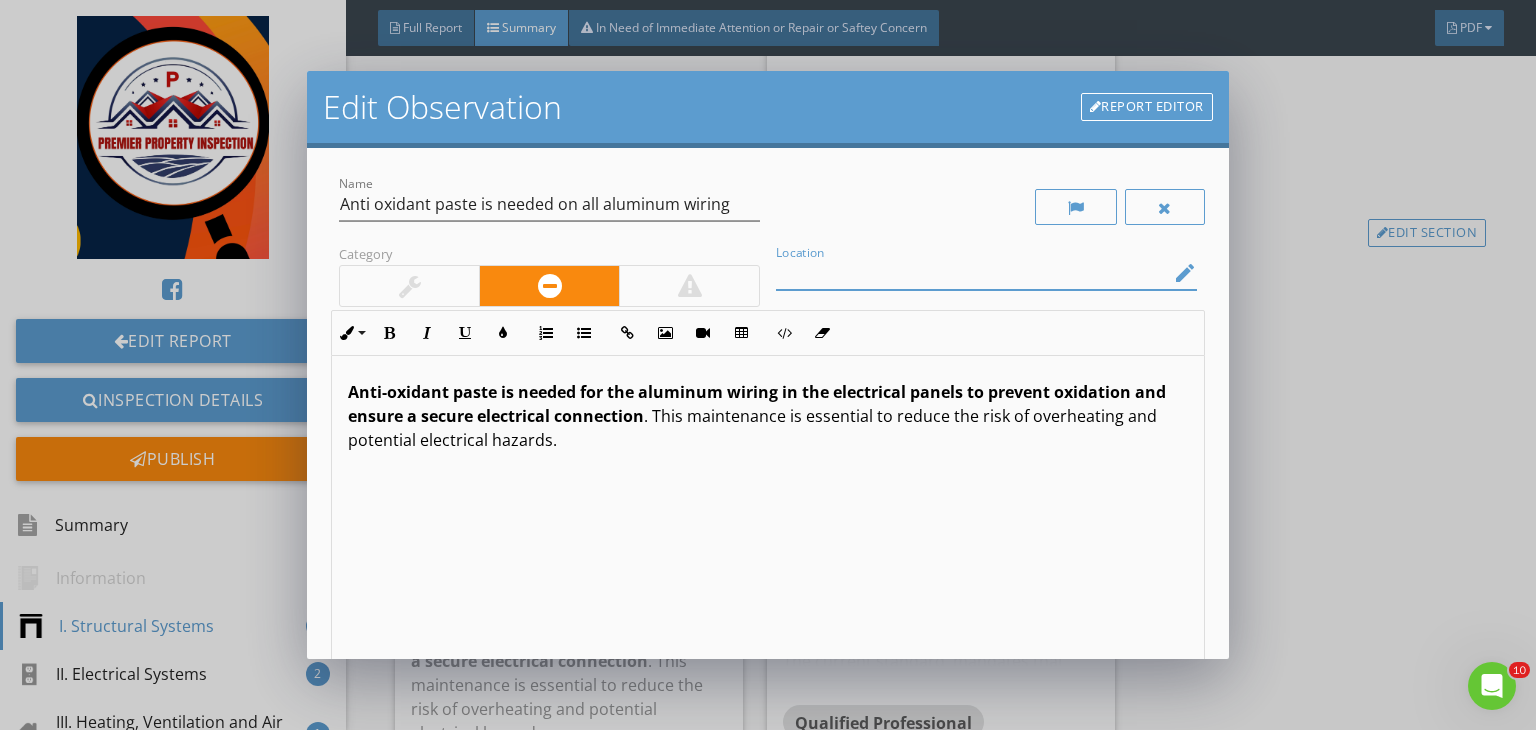 click at bounding box center [972, 273] 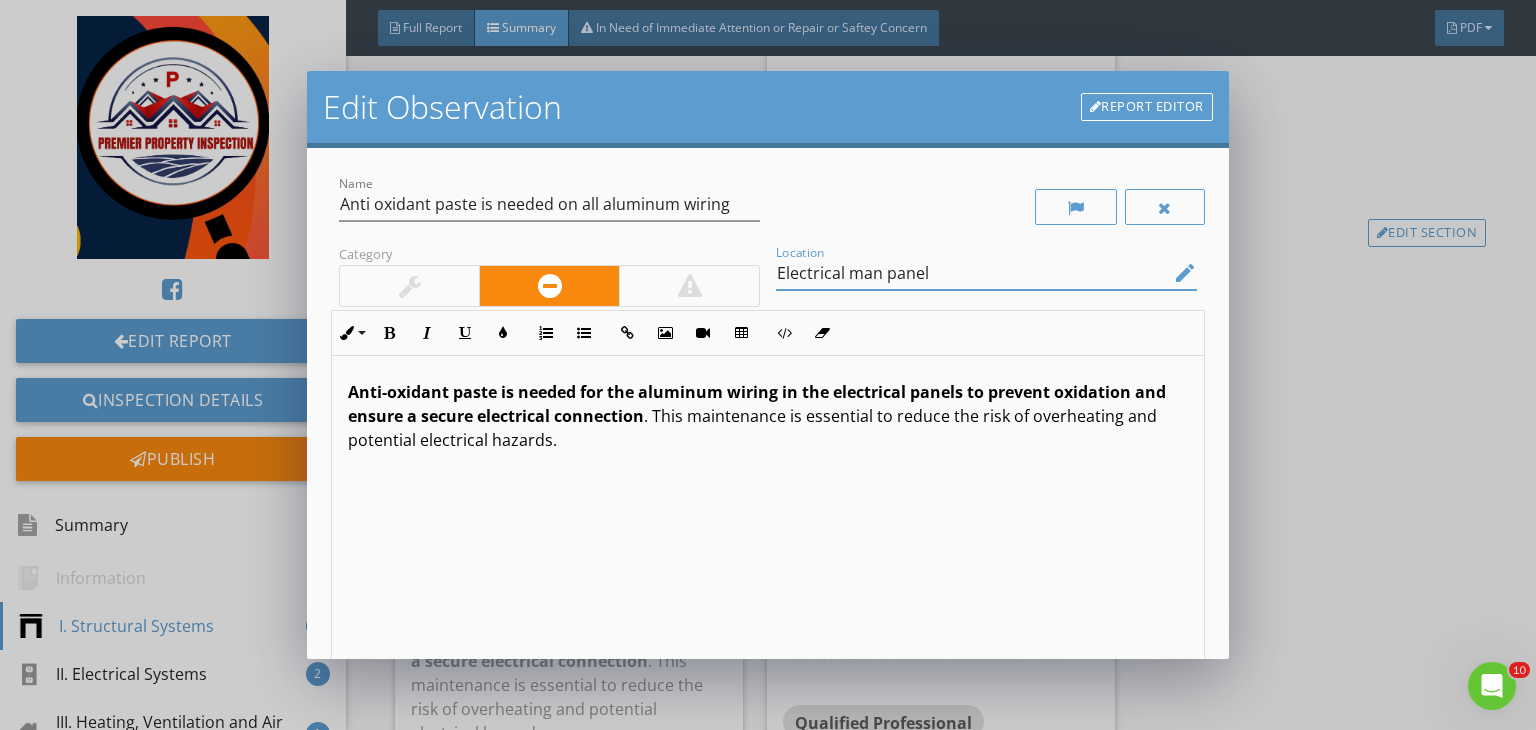 scroll, scrollTop: 0, scrollLeft: 0, axis: both 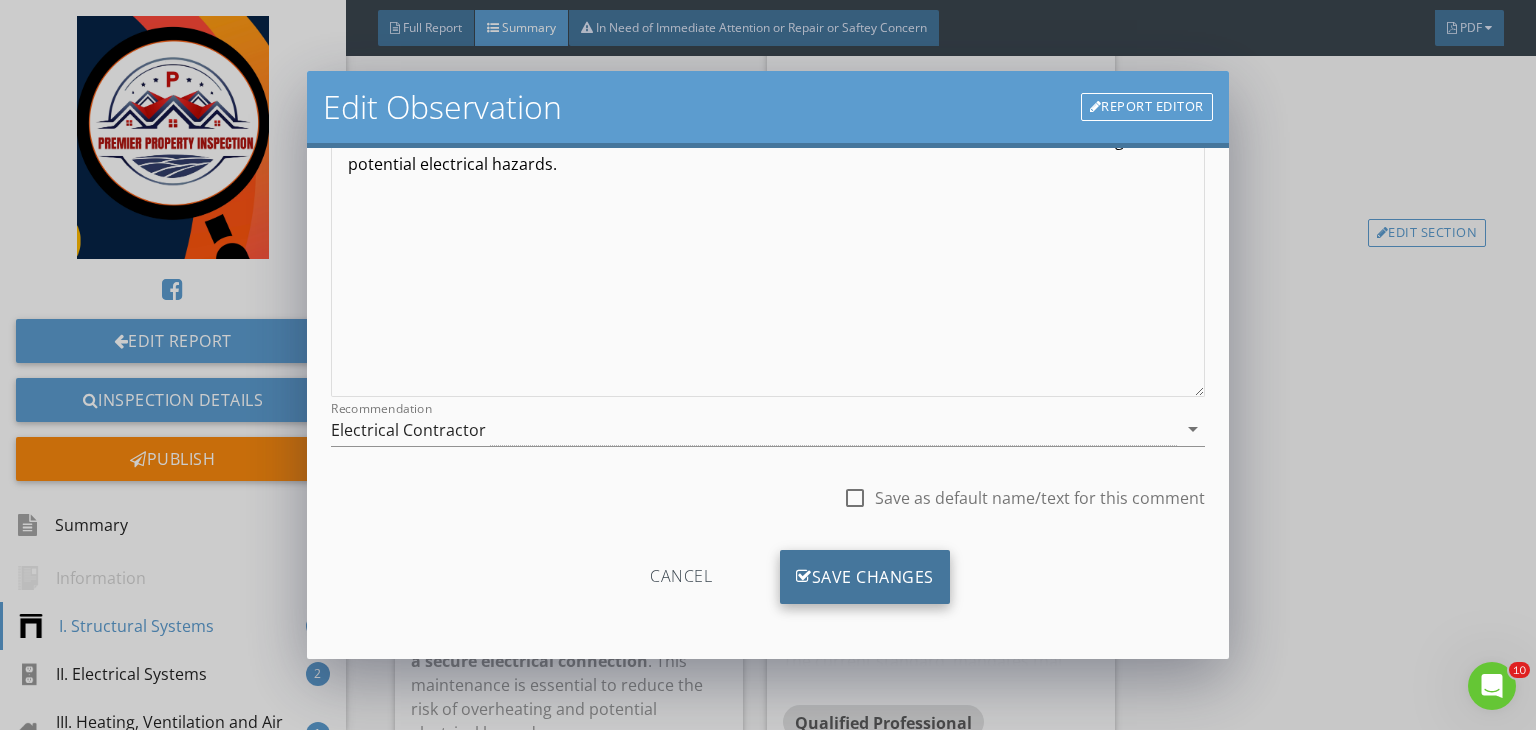 type on "Electrical man panel" 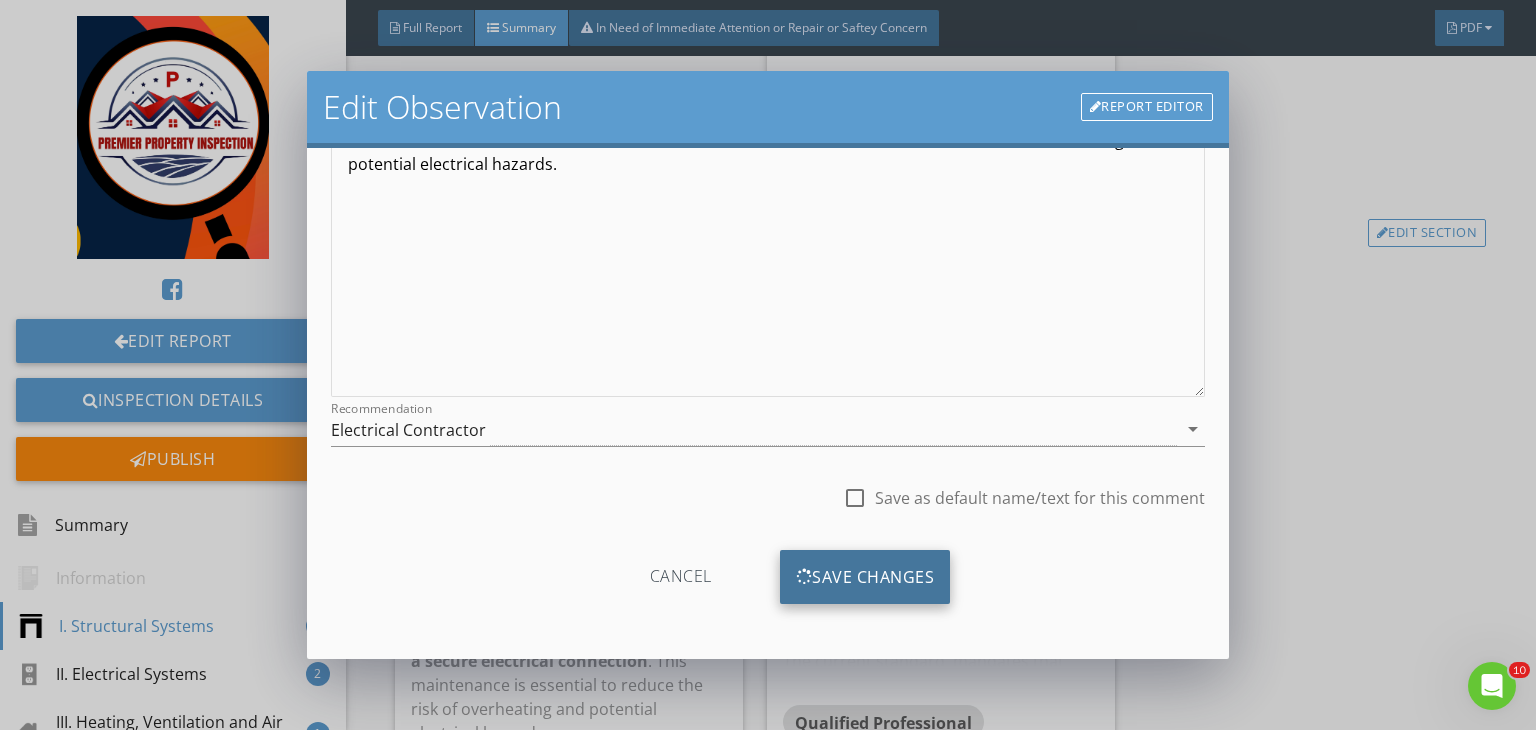 scroll, scrollTop: 39, scrollLeft: 0, axis: vertical 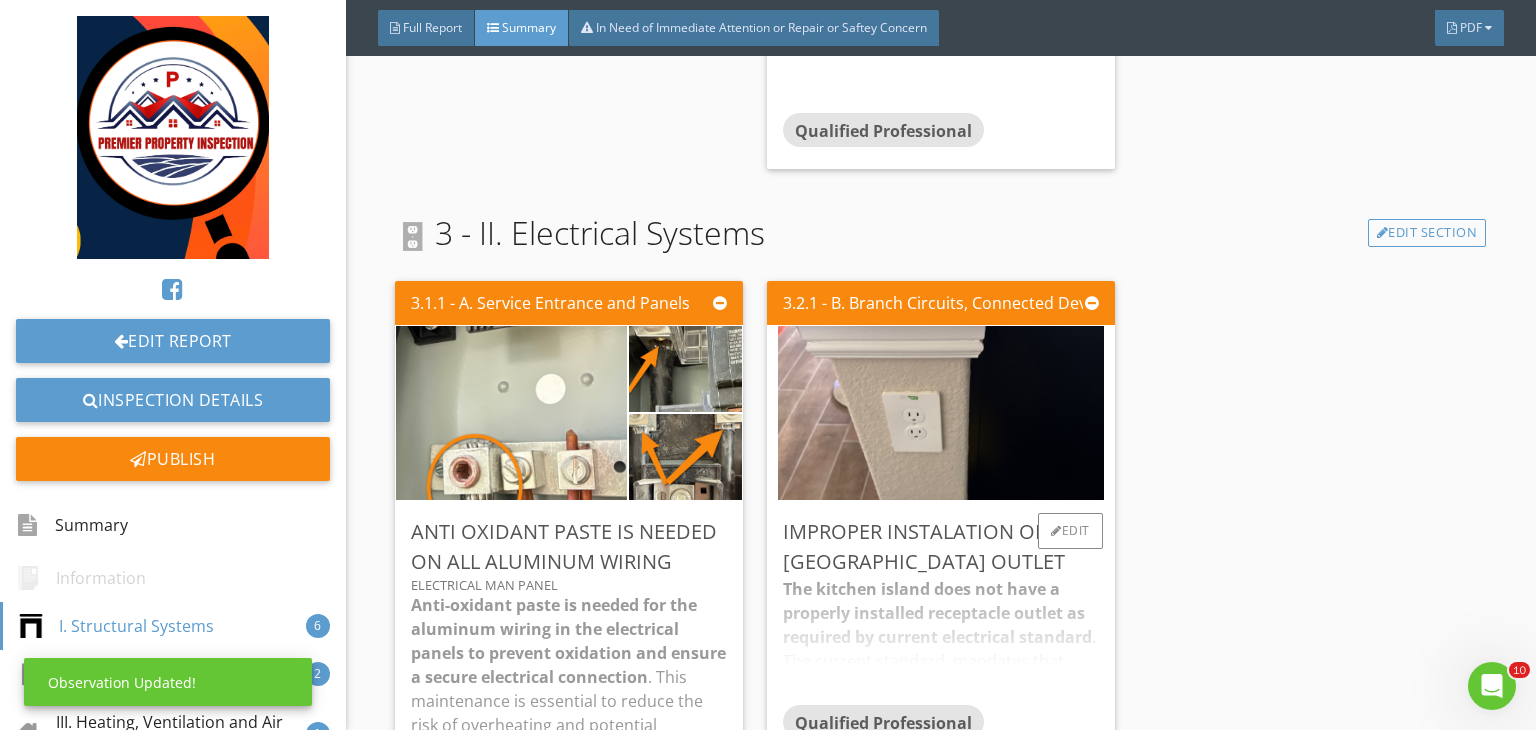 click on "Improper instalation of Kitchen island outlet" at bounding box center (941, 547) 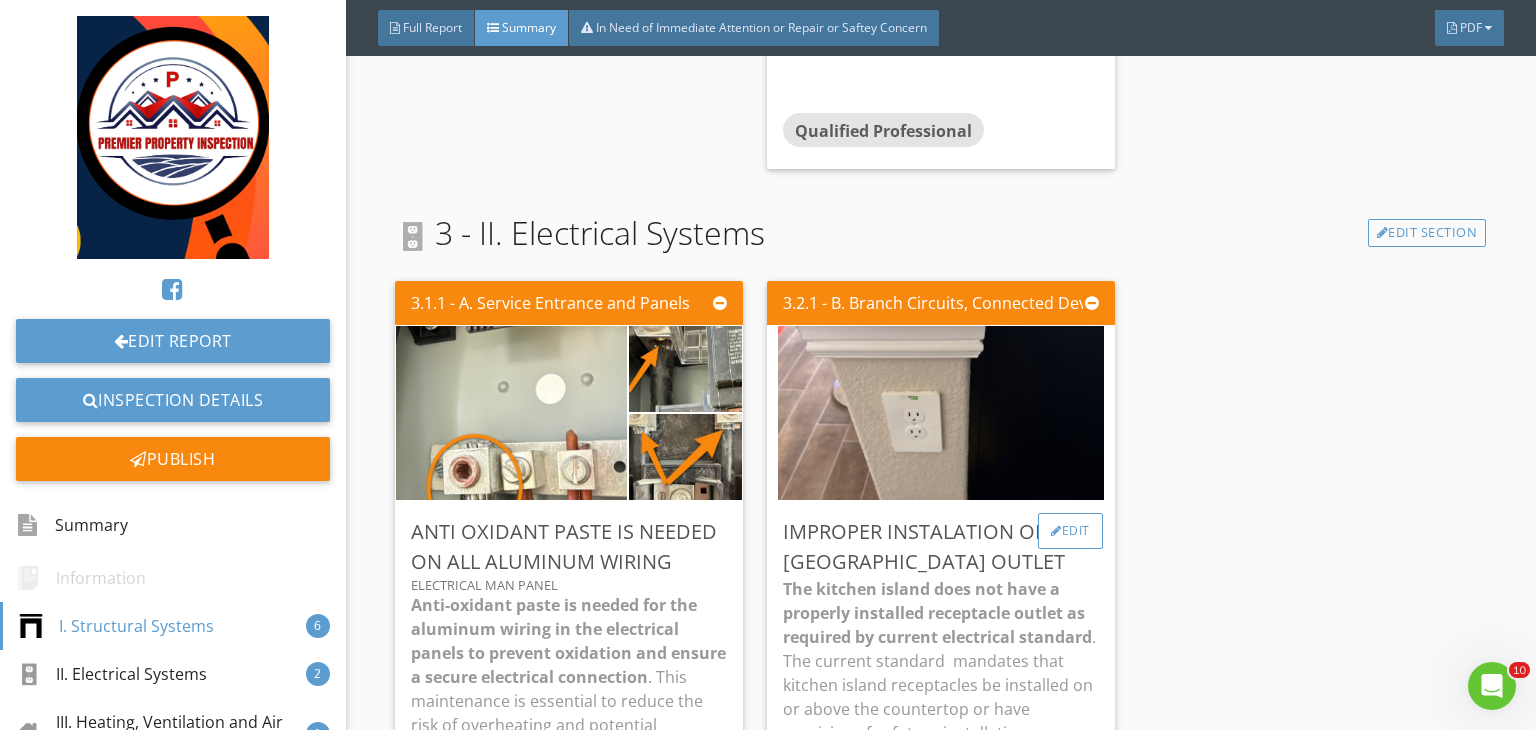 click on "Edit" at bounding box center [1070, 531] 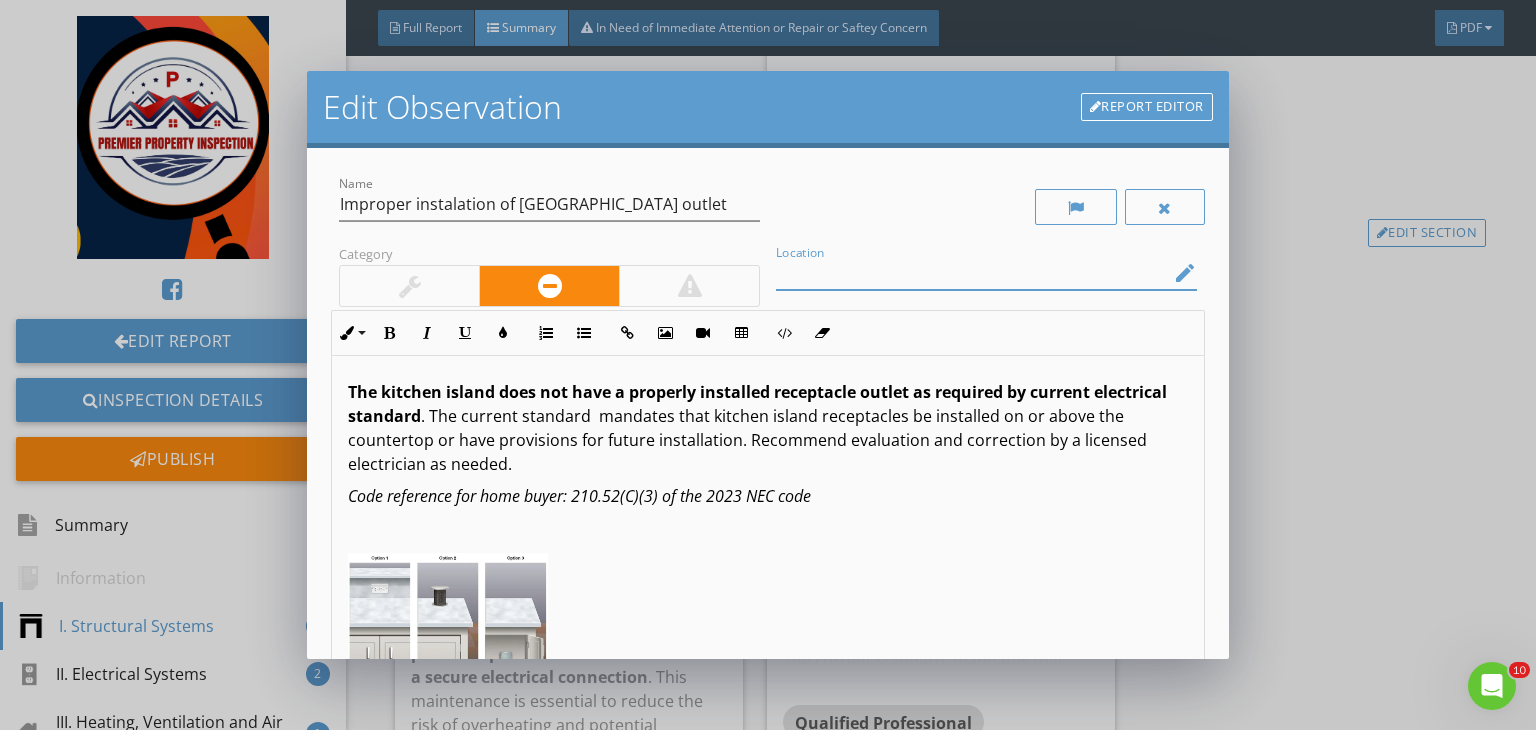 click at bounding box center [972, 273] 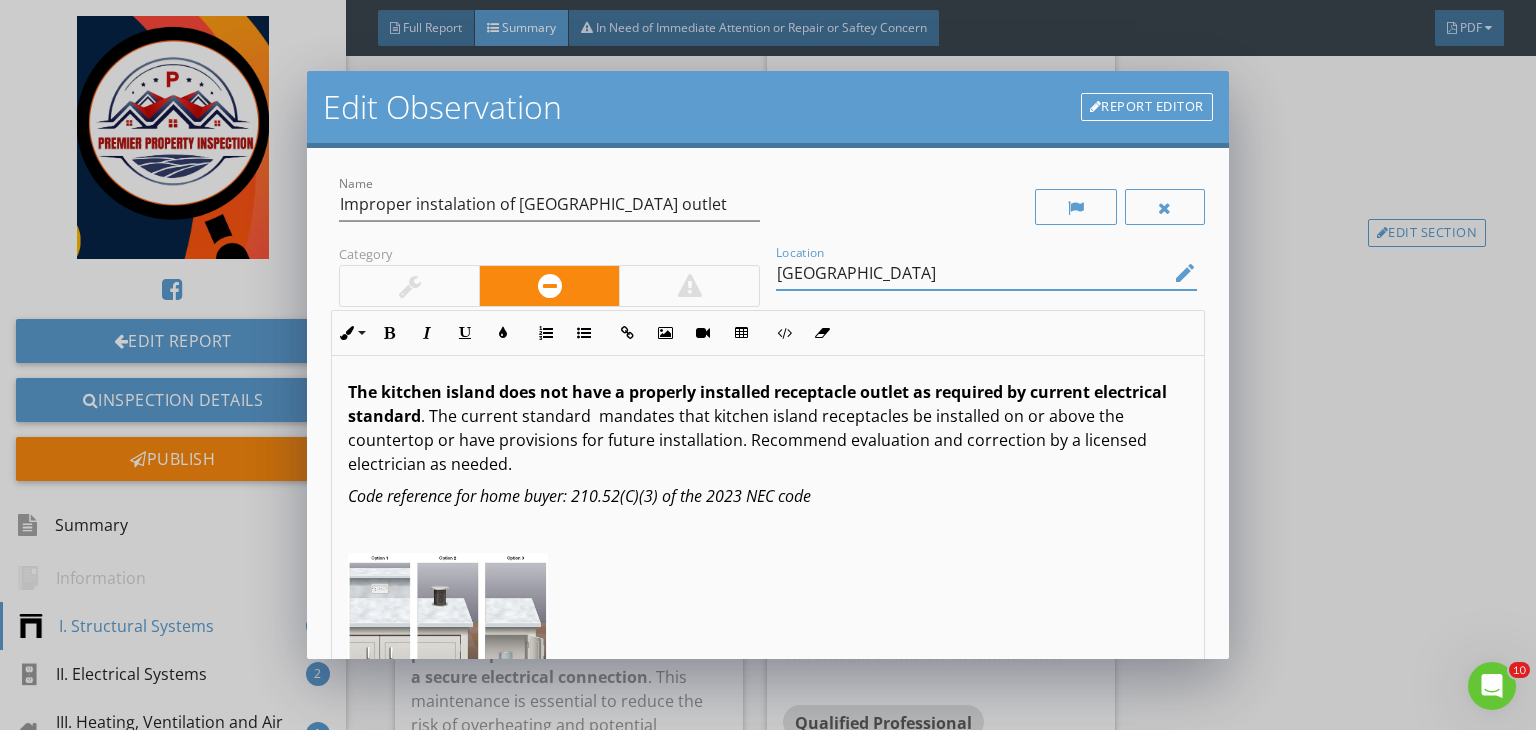 scroll, scrollTop: 31, scrollLeft: 0, axis: vertical 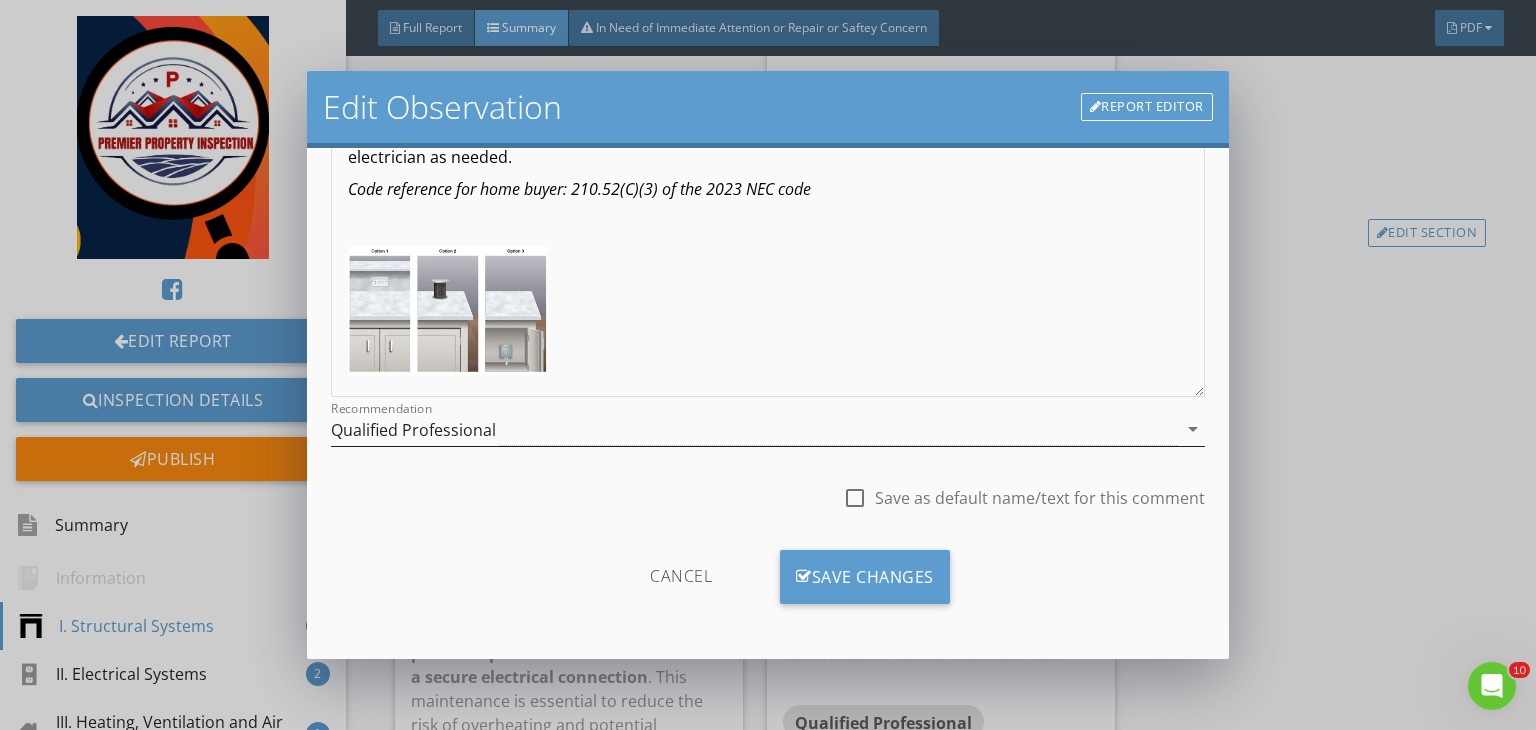 type on "kitchen island" 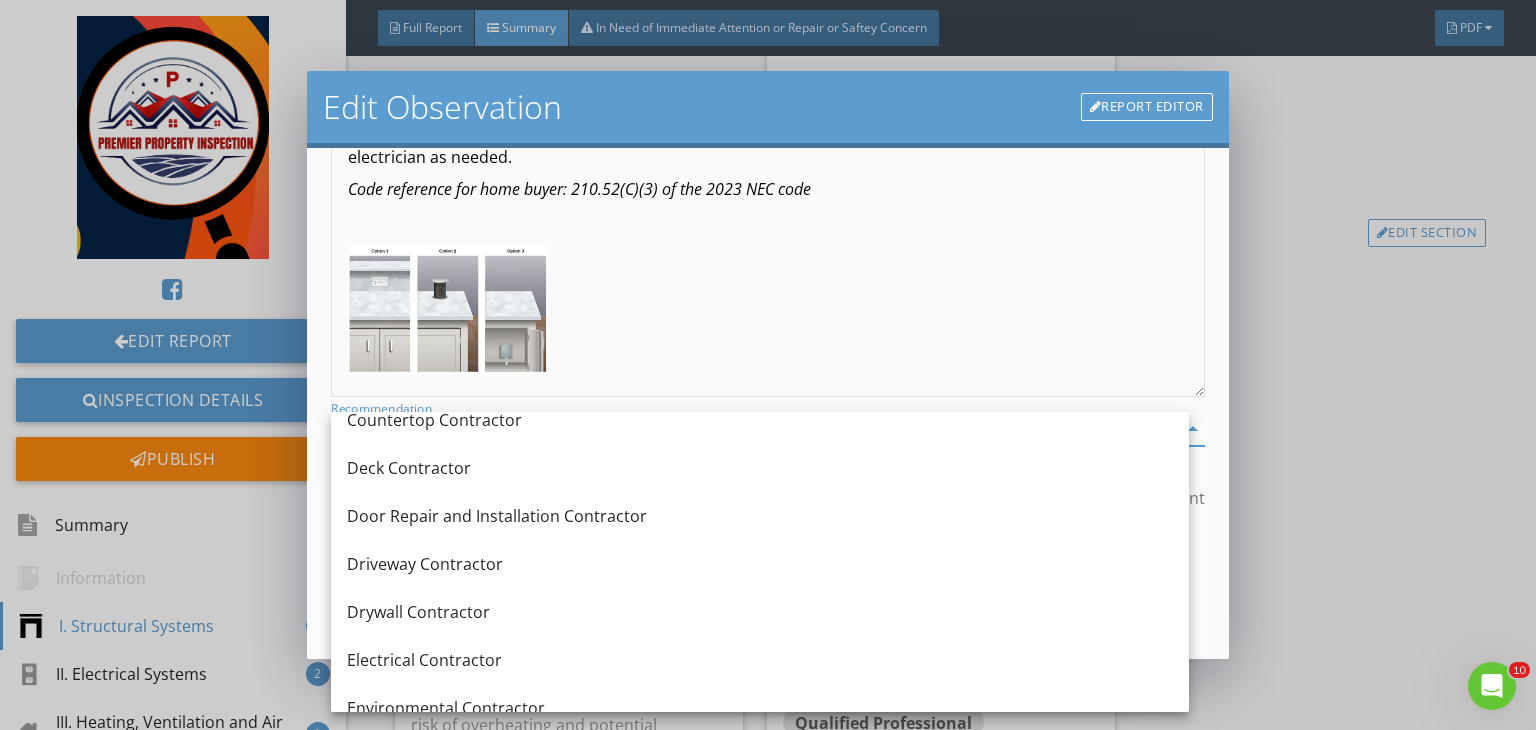 scroll, scrollTop: 512, scrollLeft: 0, axis: vertical 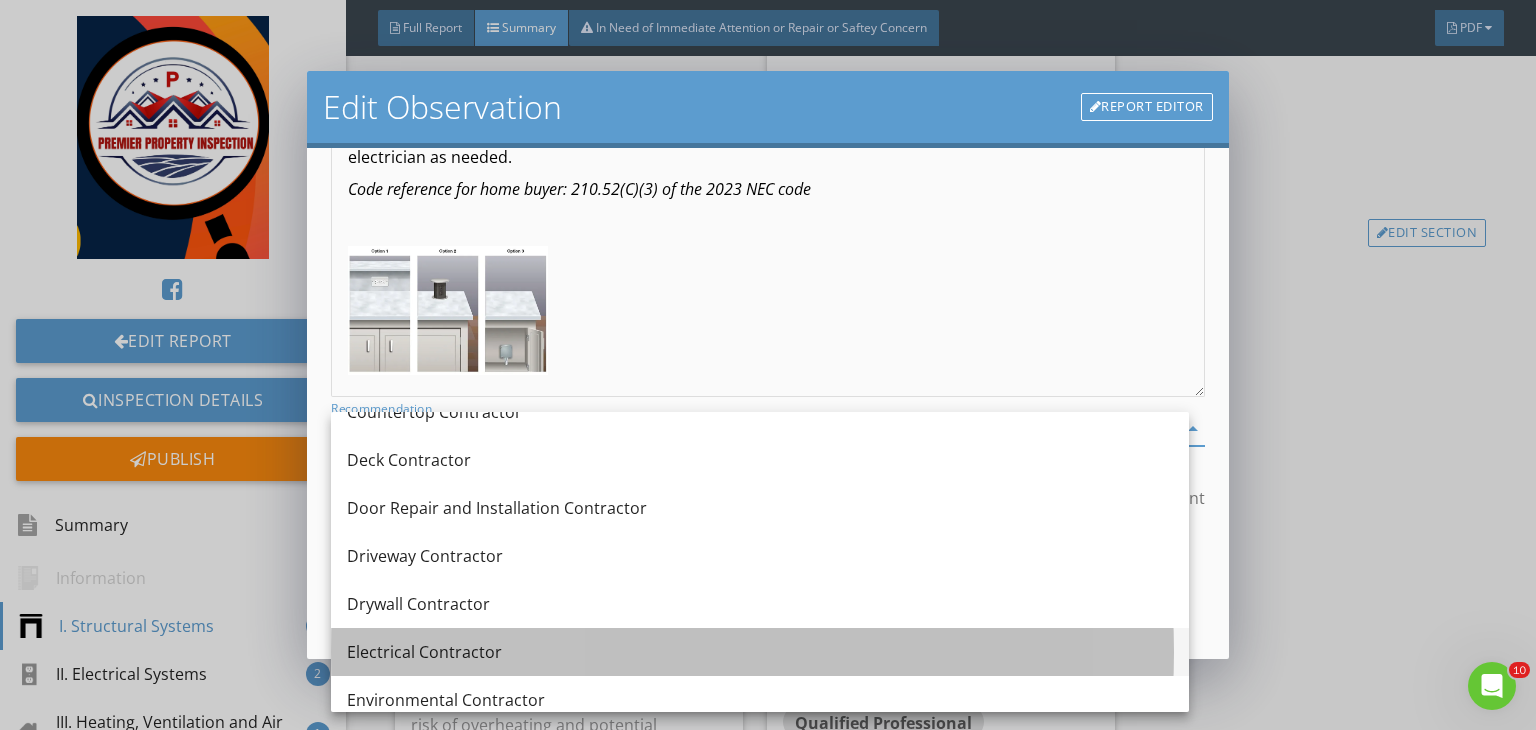 click on "Electrical Contractor" at bounding box center (760, 652) 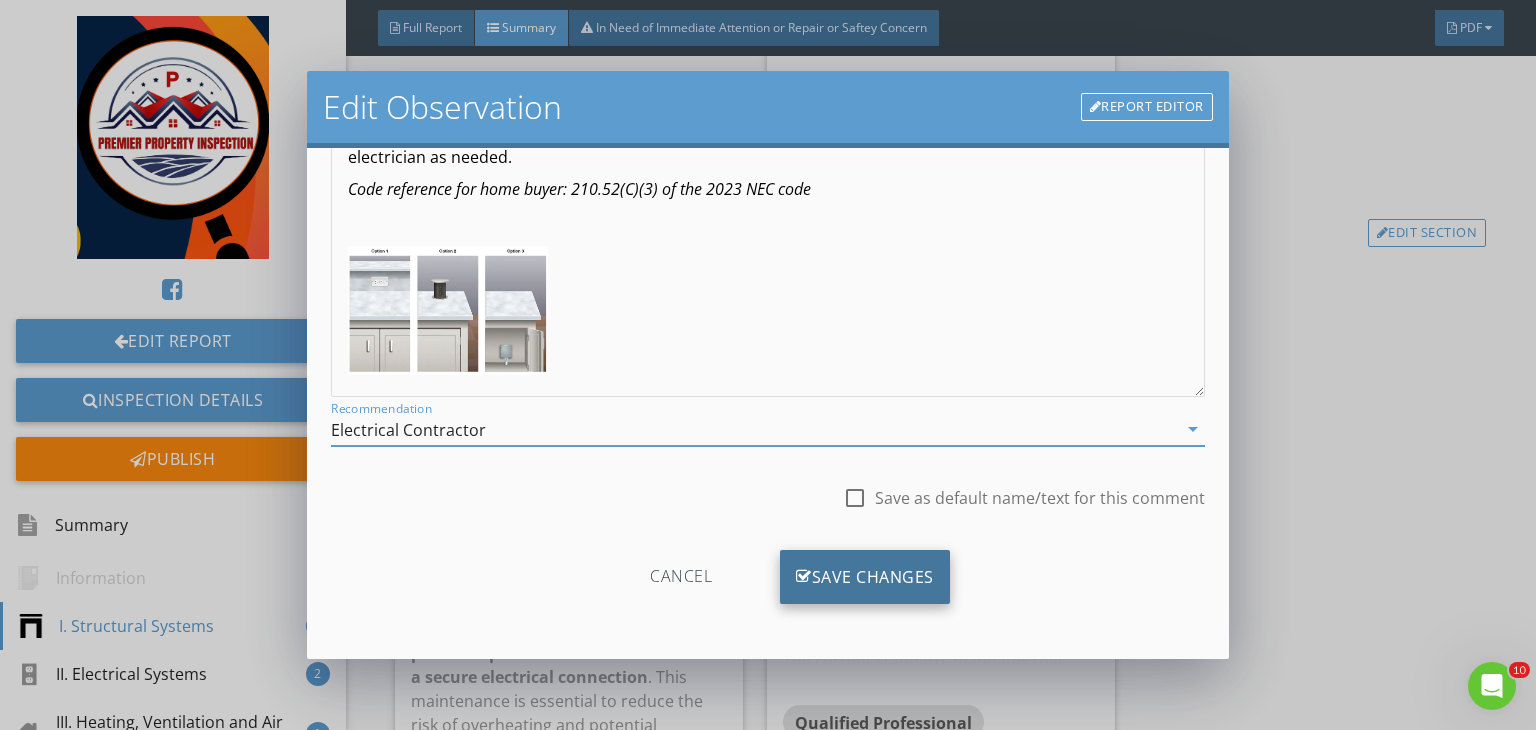 click on "Save Changes" at bounding box center (865, 577) 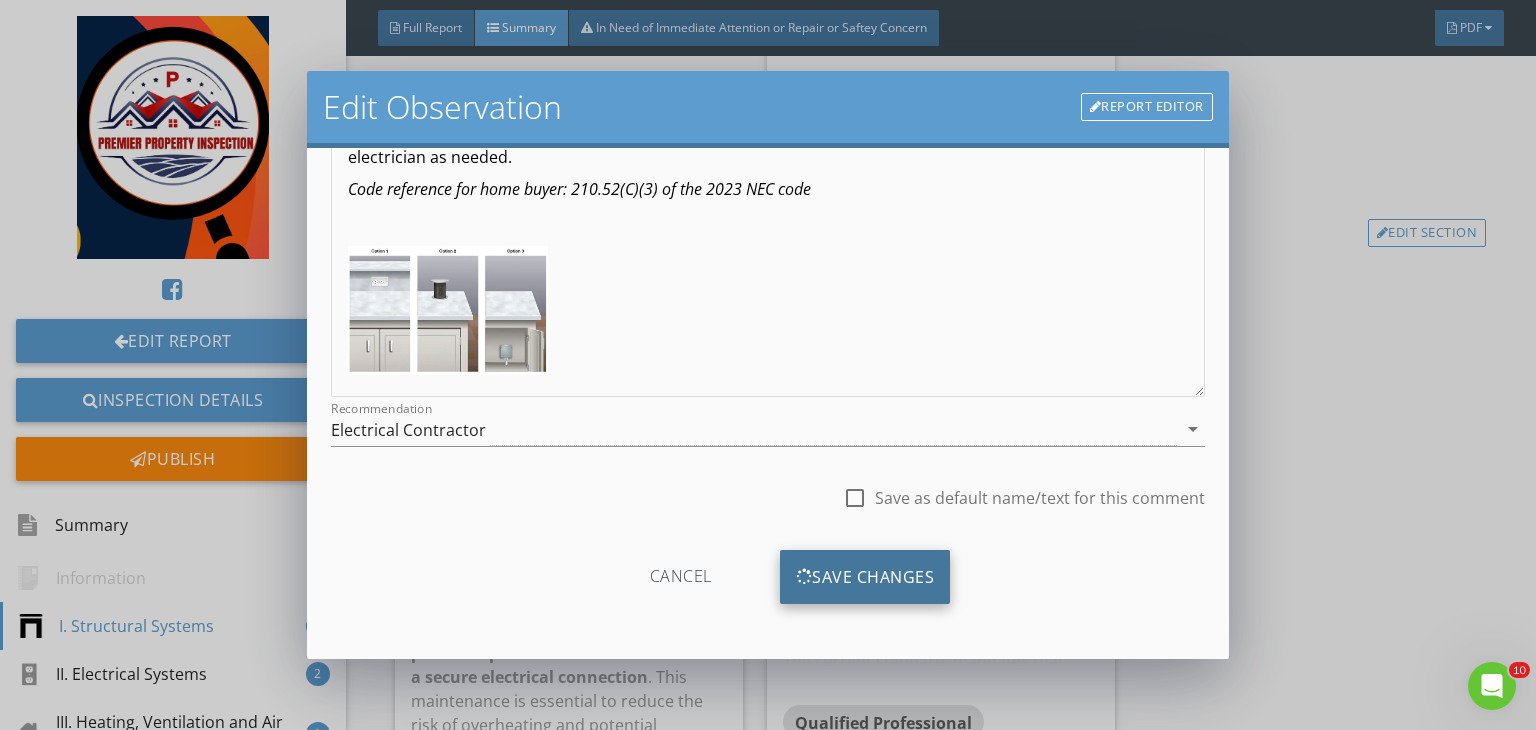 scroll, scrollTop: 39, scrollLeft: 0, axis: vertical 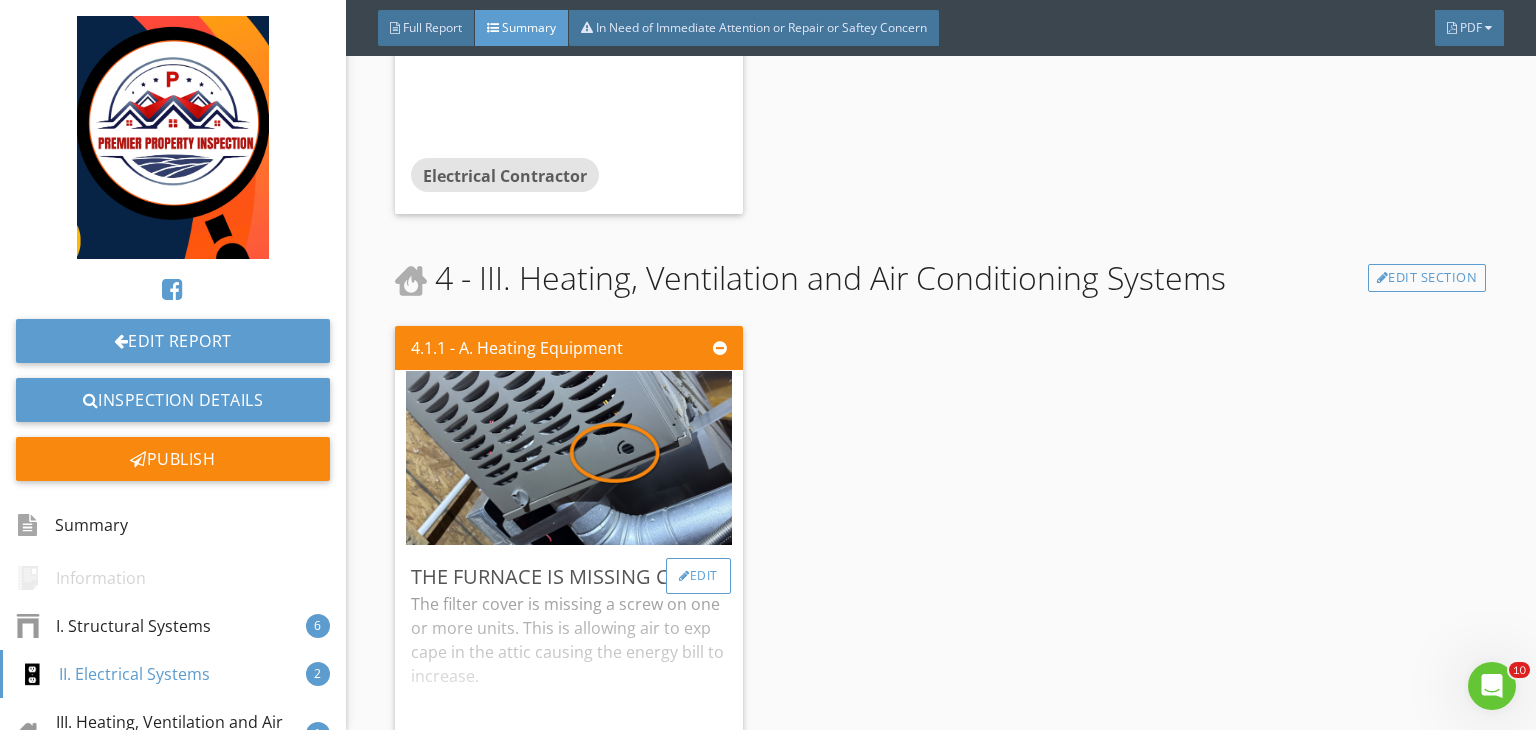click on "Edit" at bounding box center (698, 576) 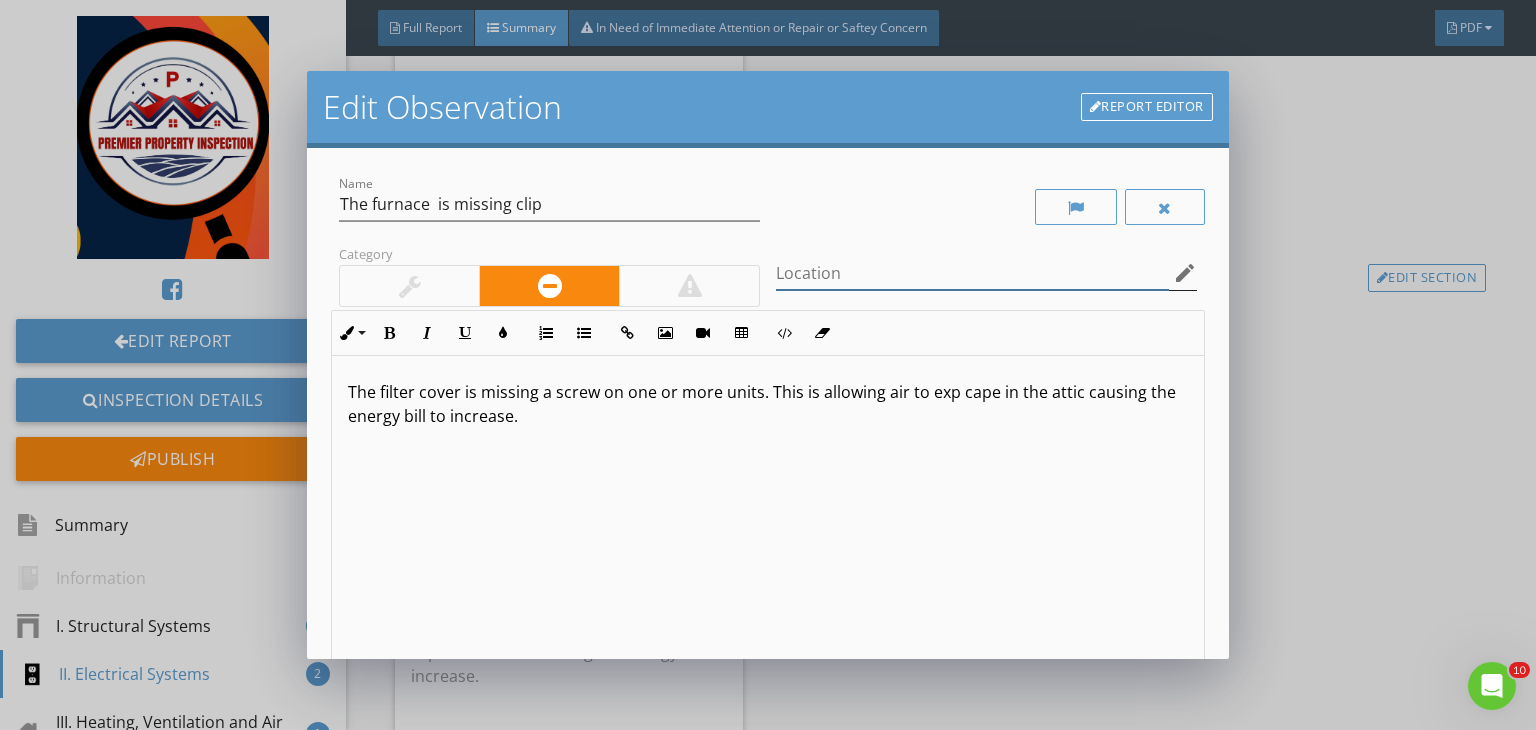 click at bounding box center (972, 273) 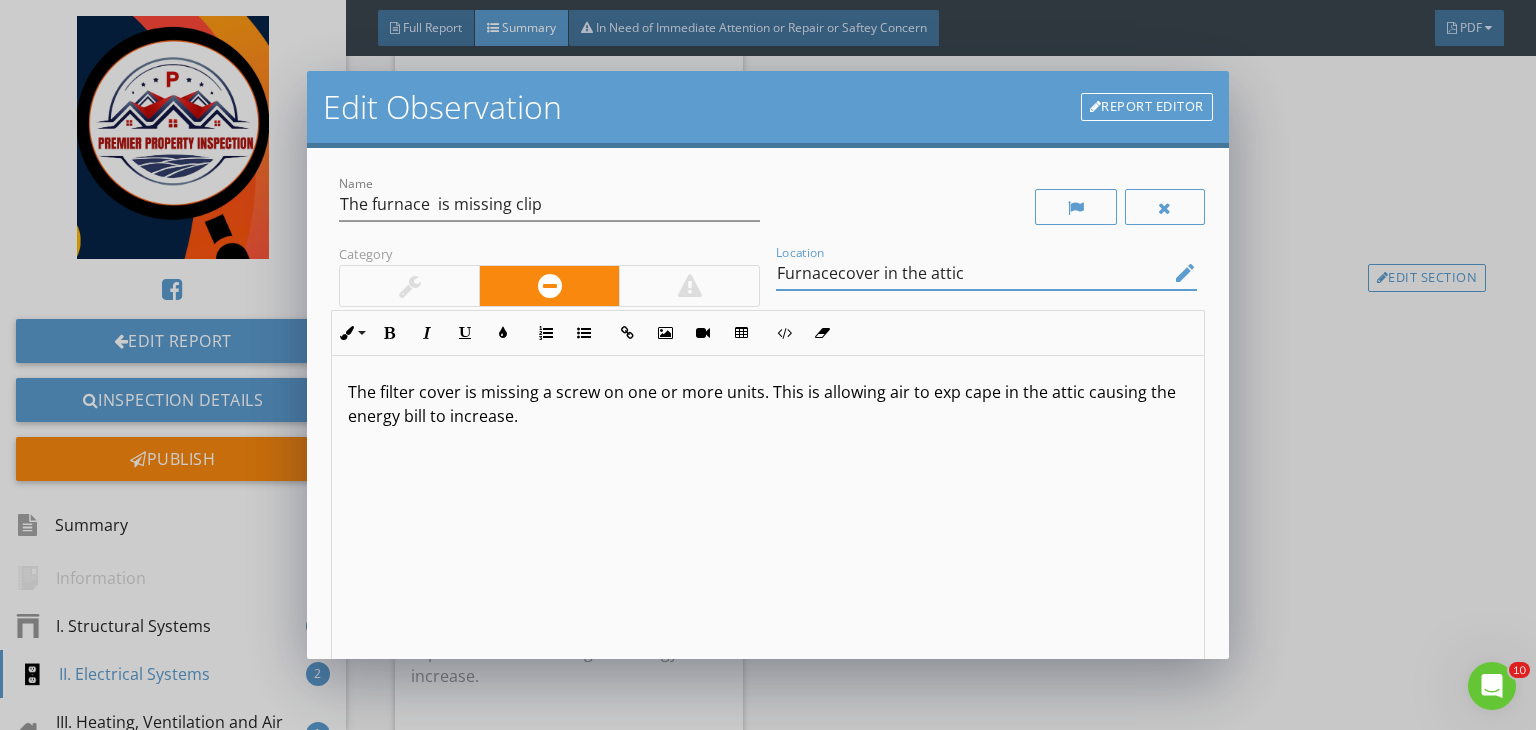 click on "Furnacecover in the attic" at bounding box center [972, 273] 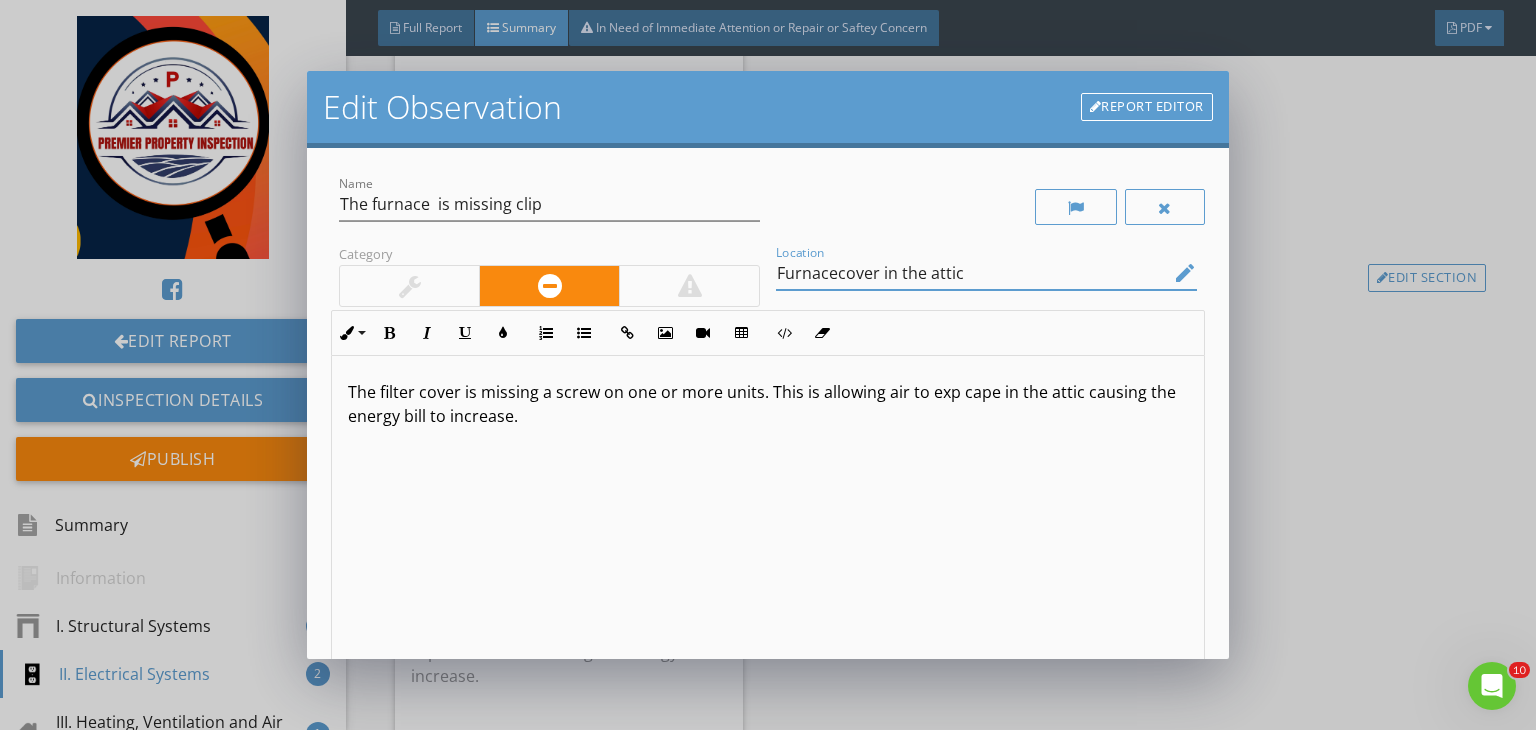 click on "Furnacecover in the attic" at bounding box center [972, 273] 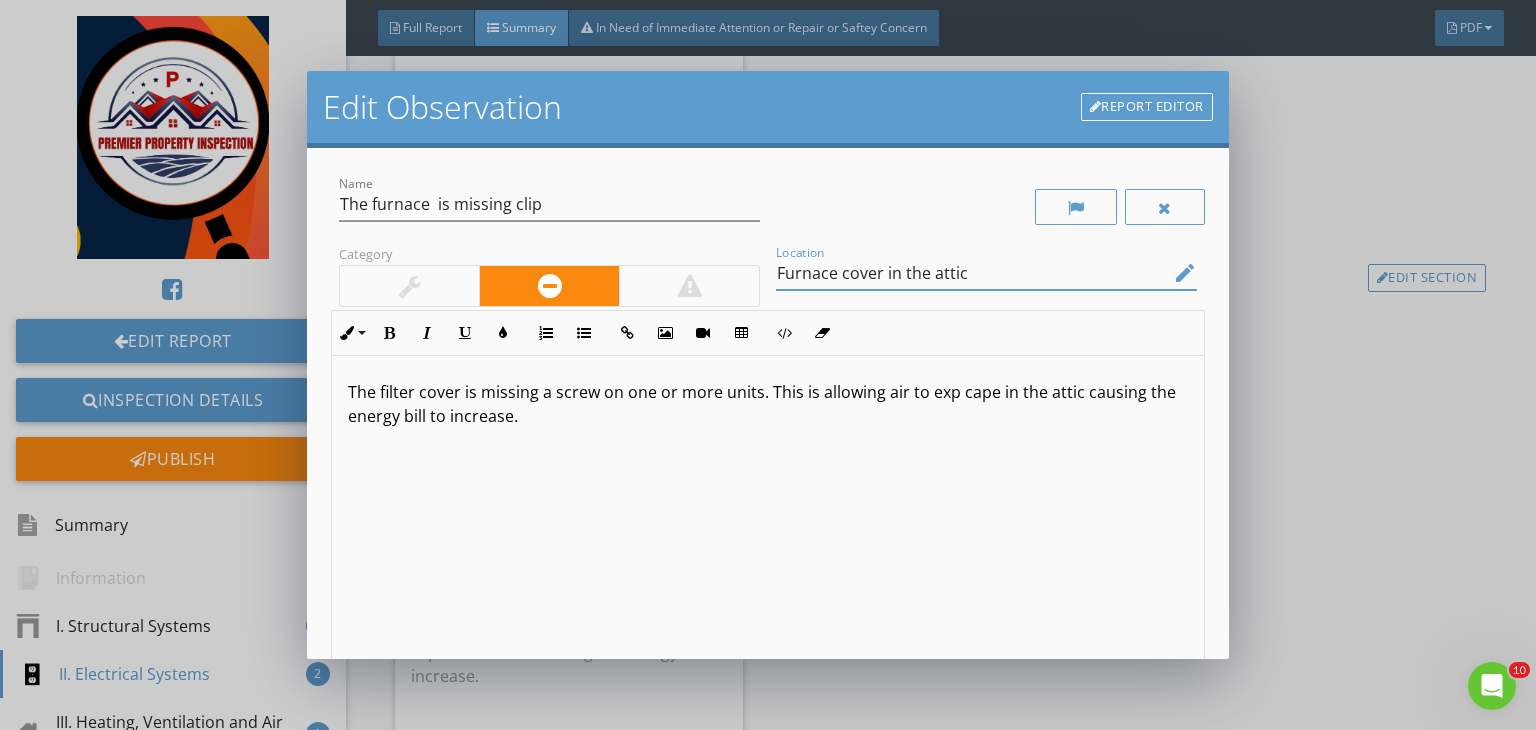 type on "Furnace cover in the attic" 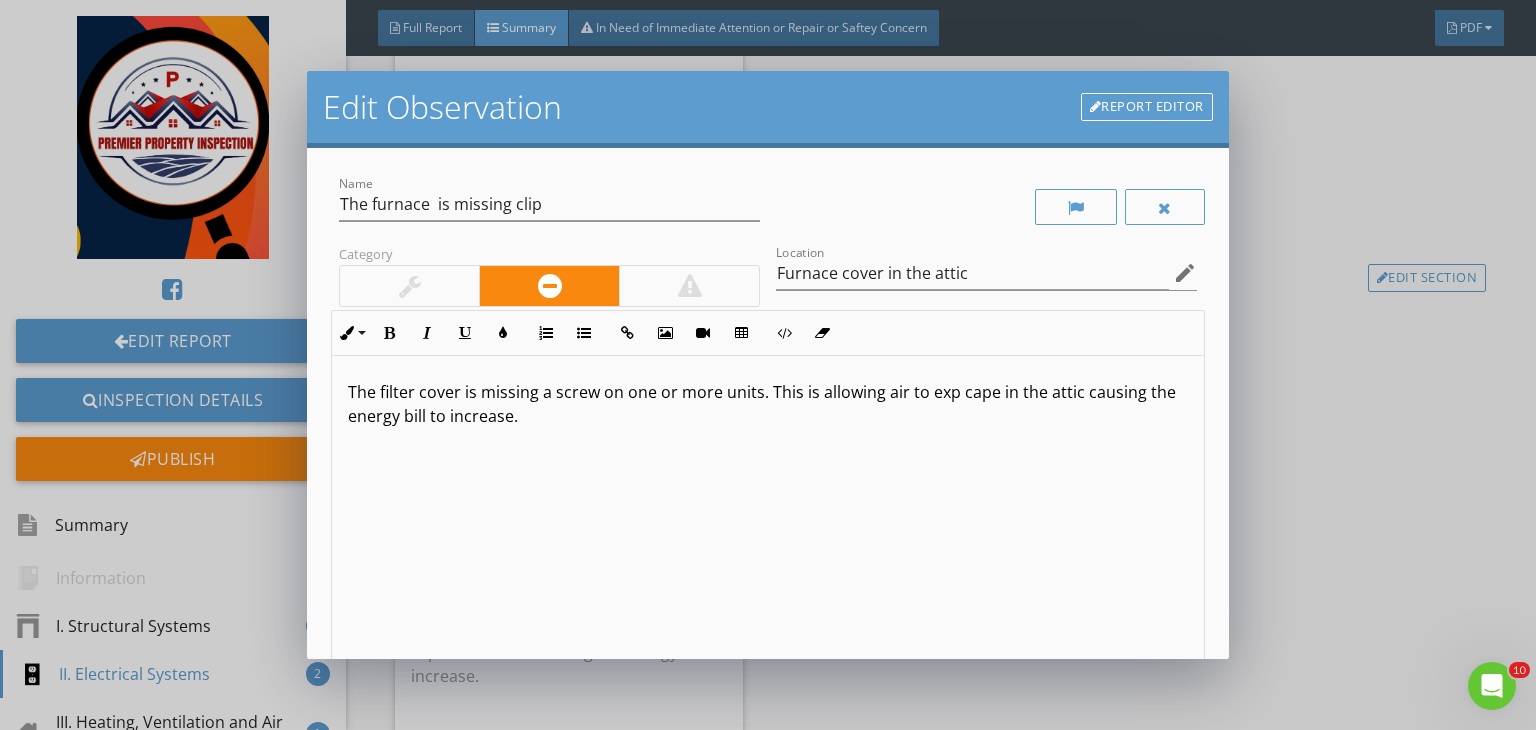 click on "The filter cover is missing a screw on one or more units. This is allowing air to exp cape in the attic causing the energy bill to increase." at bounding box center [768, 404] 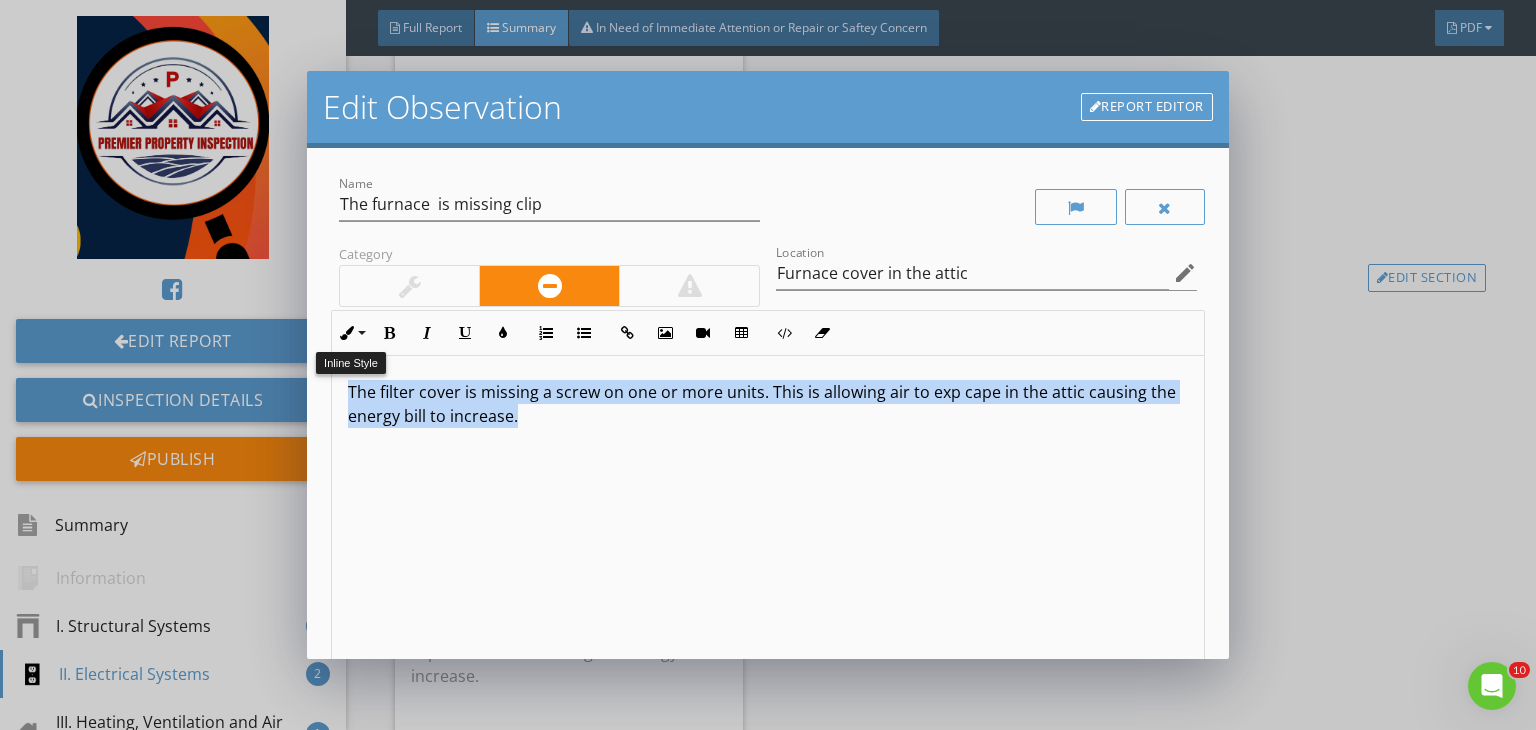 drag, startPoint x: 548, startPoint y: 409, endPoint x: 220, endPoint y: 336, distance: 336.0253 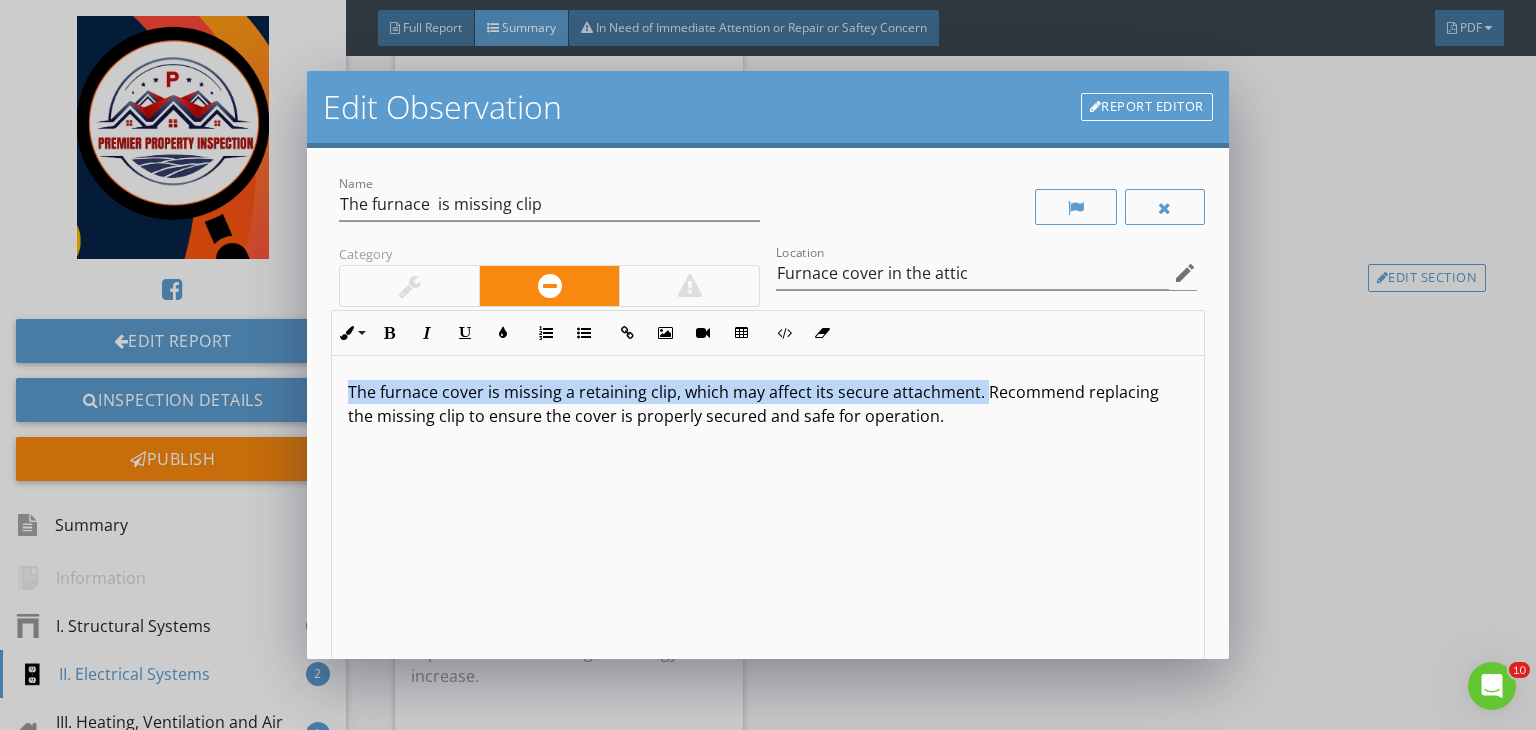 drag, startPoint x: 977, startPoint y: 393, endPoint x: 221, endPoint y: 341, distance: 757.78625 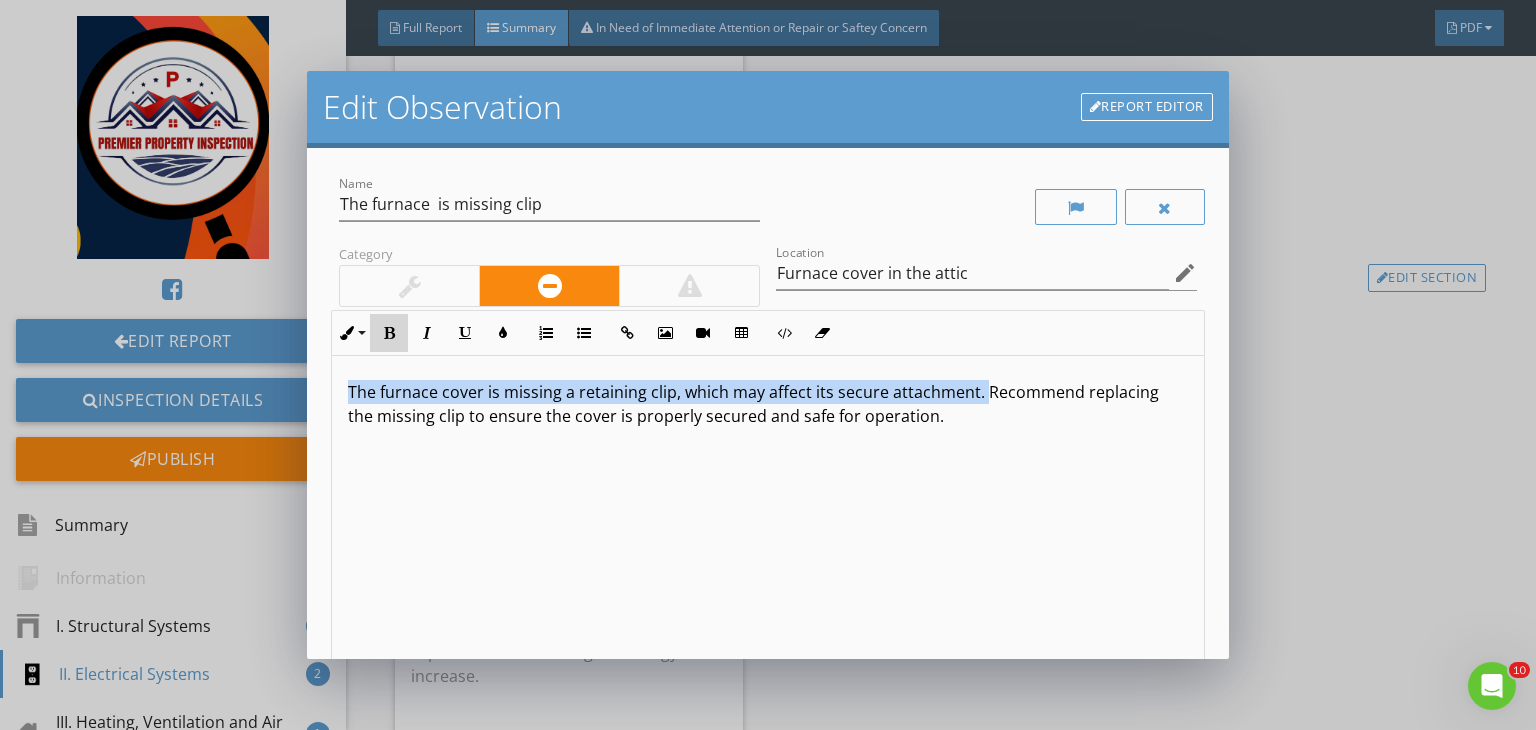 click on "Bold" at bounding box center (389, 333) 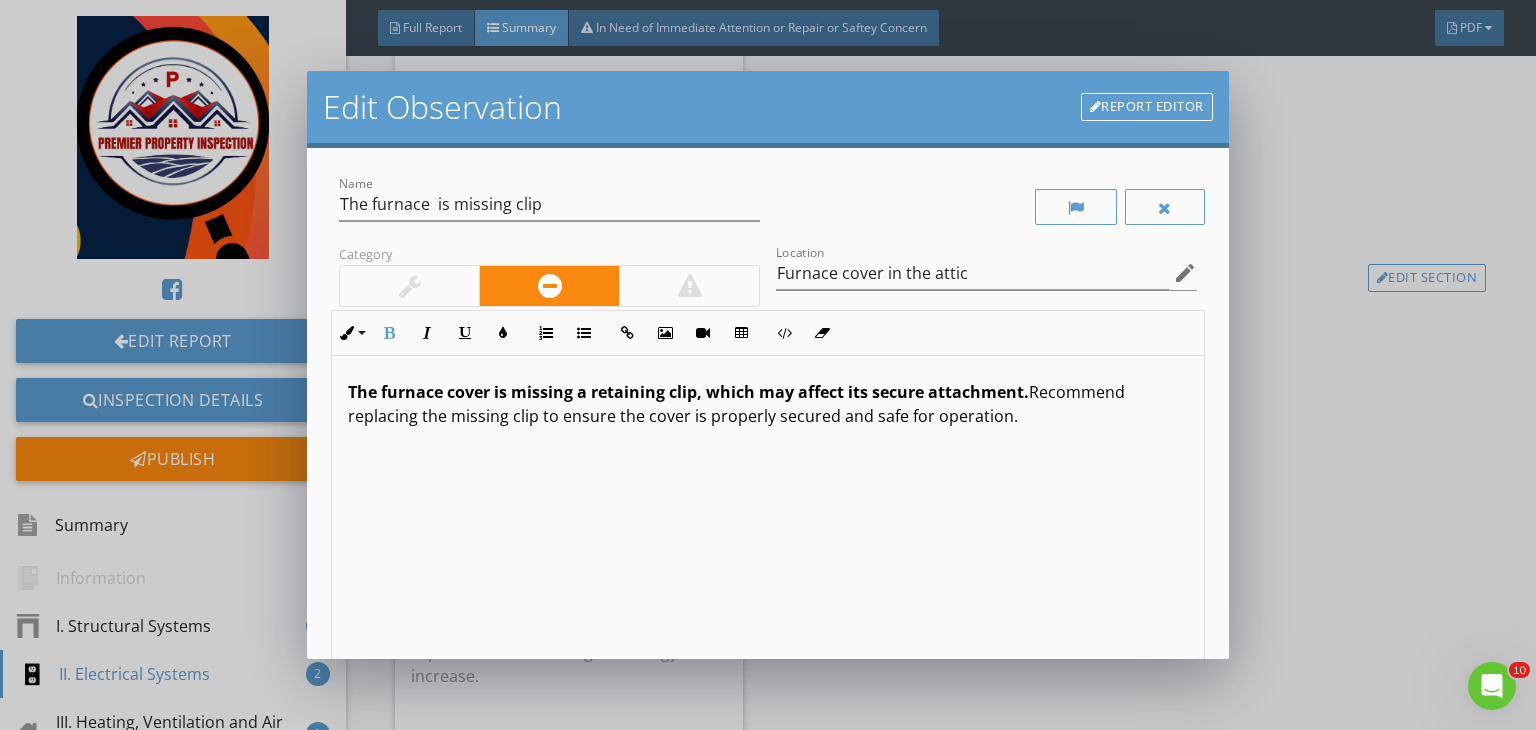 scroll, scrollTop: 0, scrollLeft: 0, axis: both 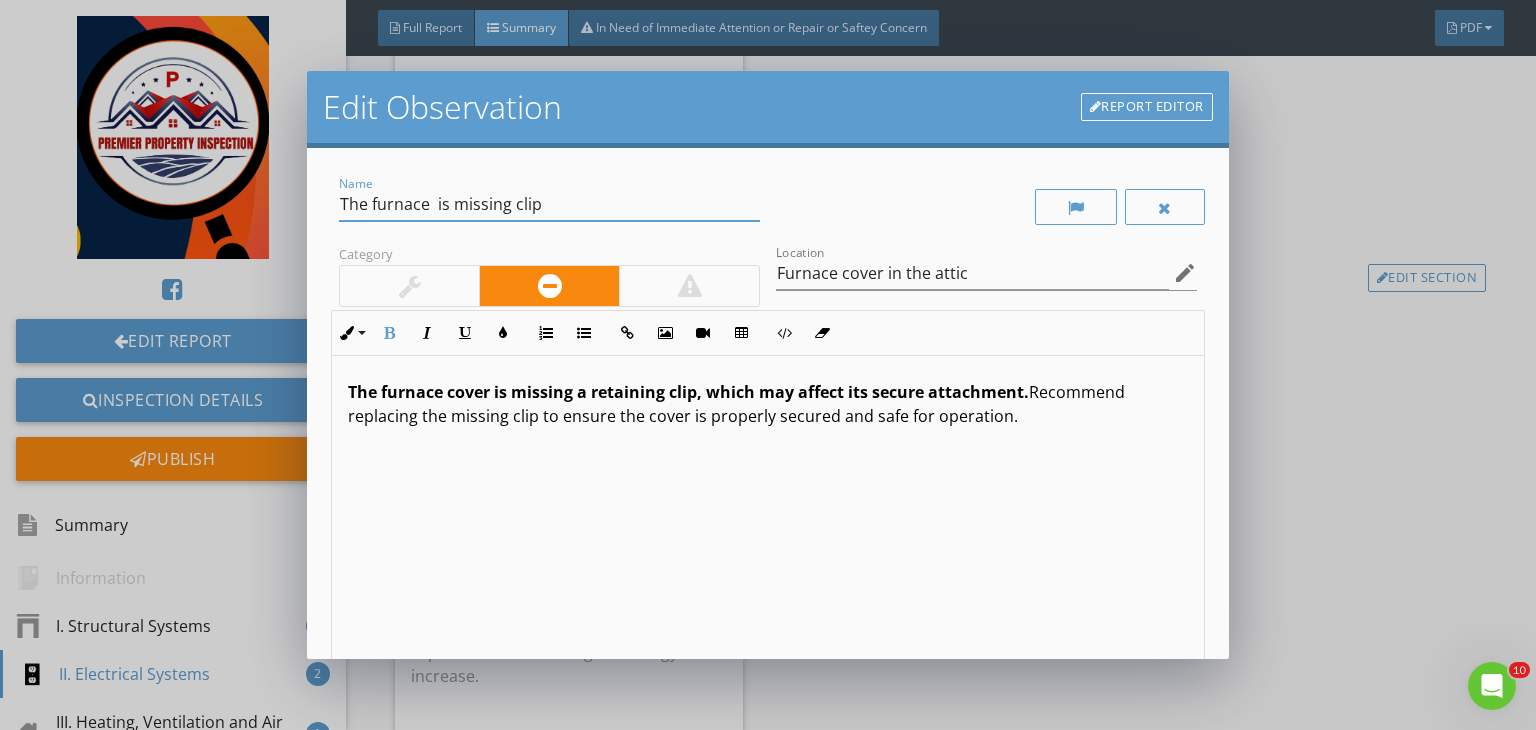 click on "The furnace  is missing clip" at bounding box center [549, 204] 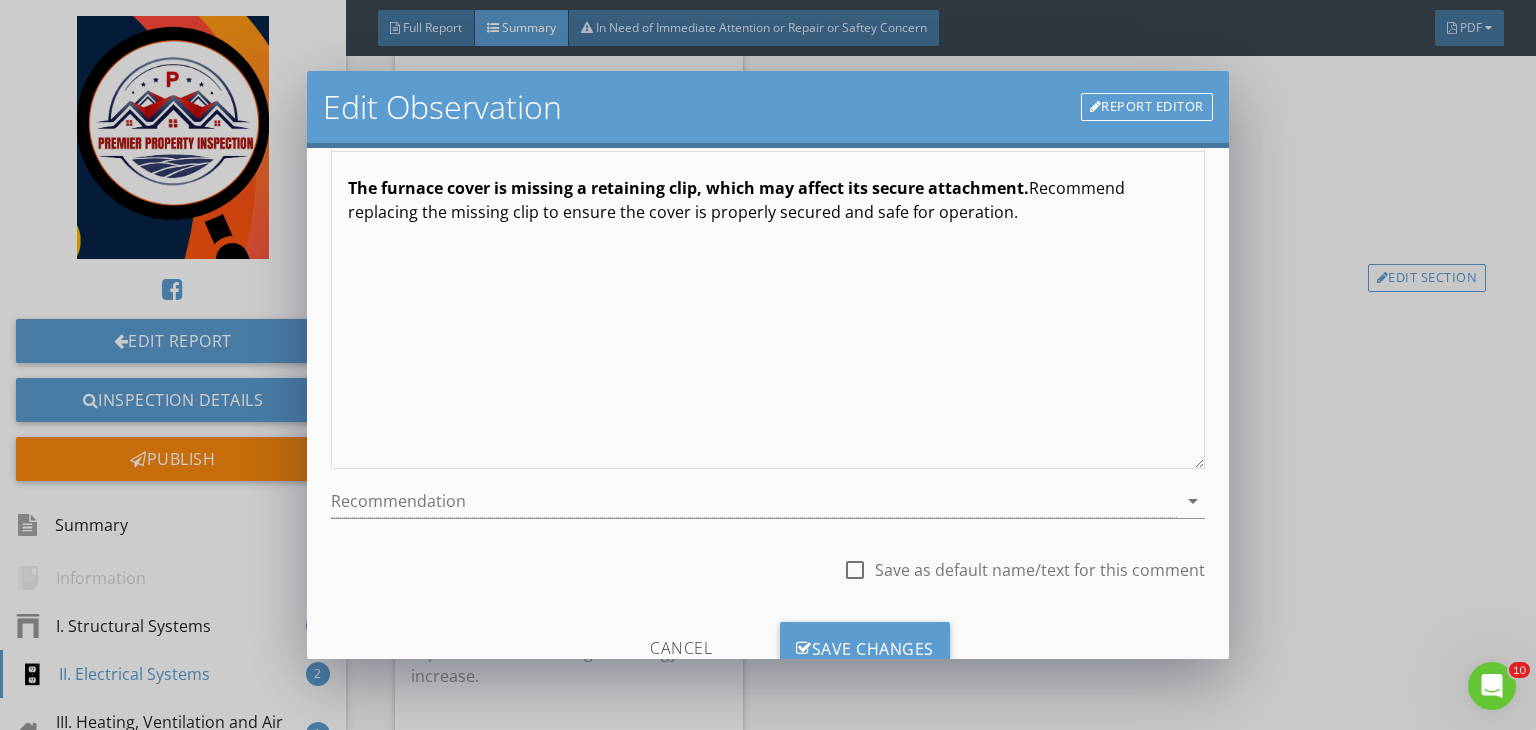 scroll, scrollTop: 276, scrollLeft: 0, axis: vertical 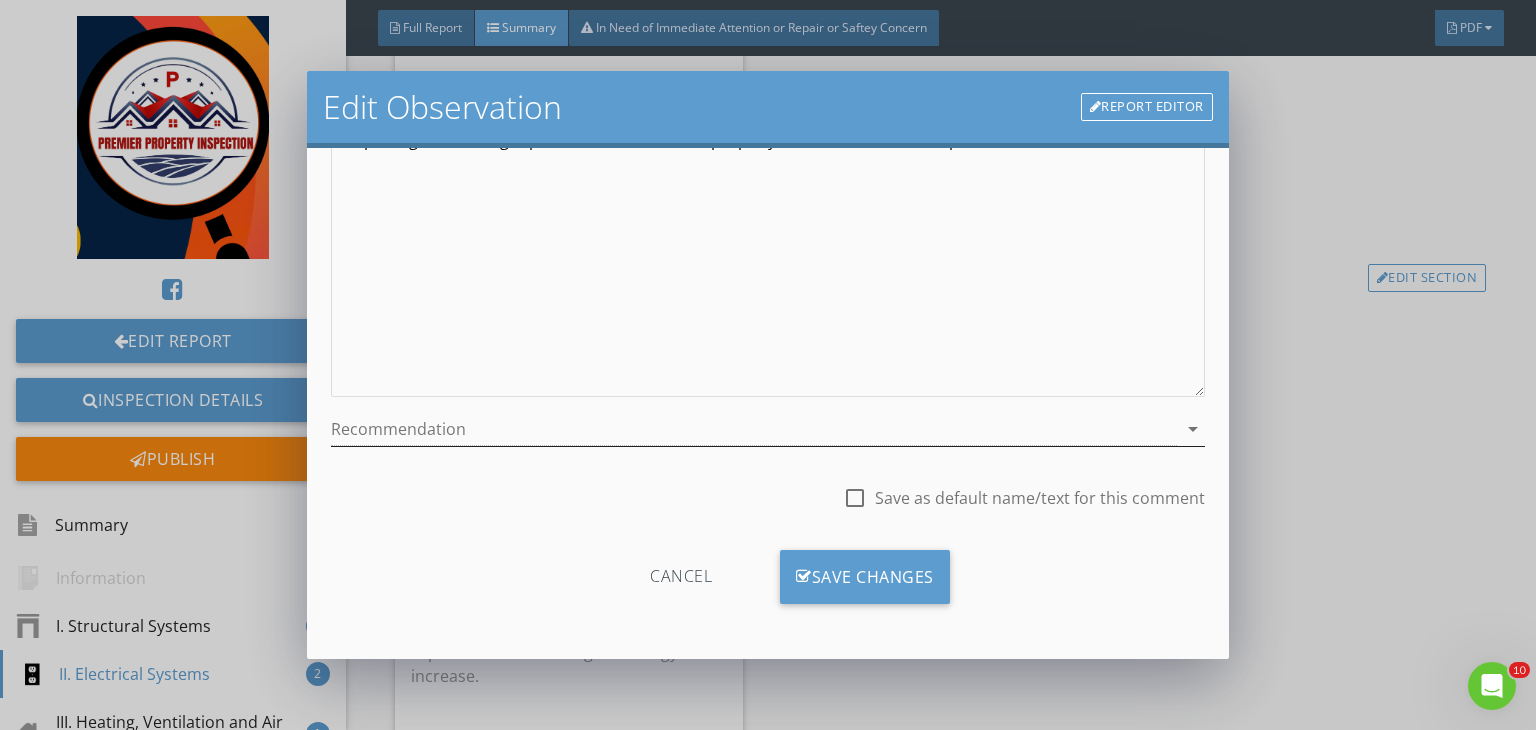 type on "The furnace is missing clip" 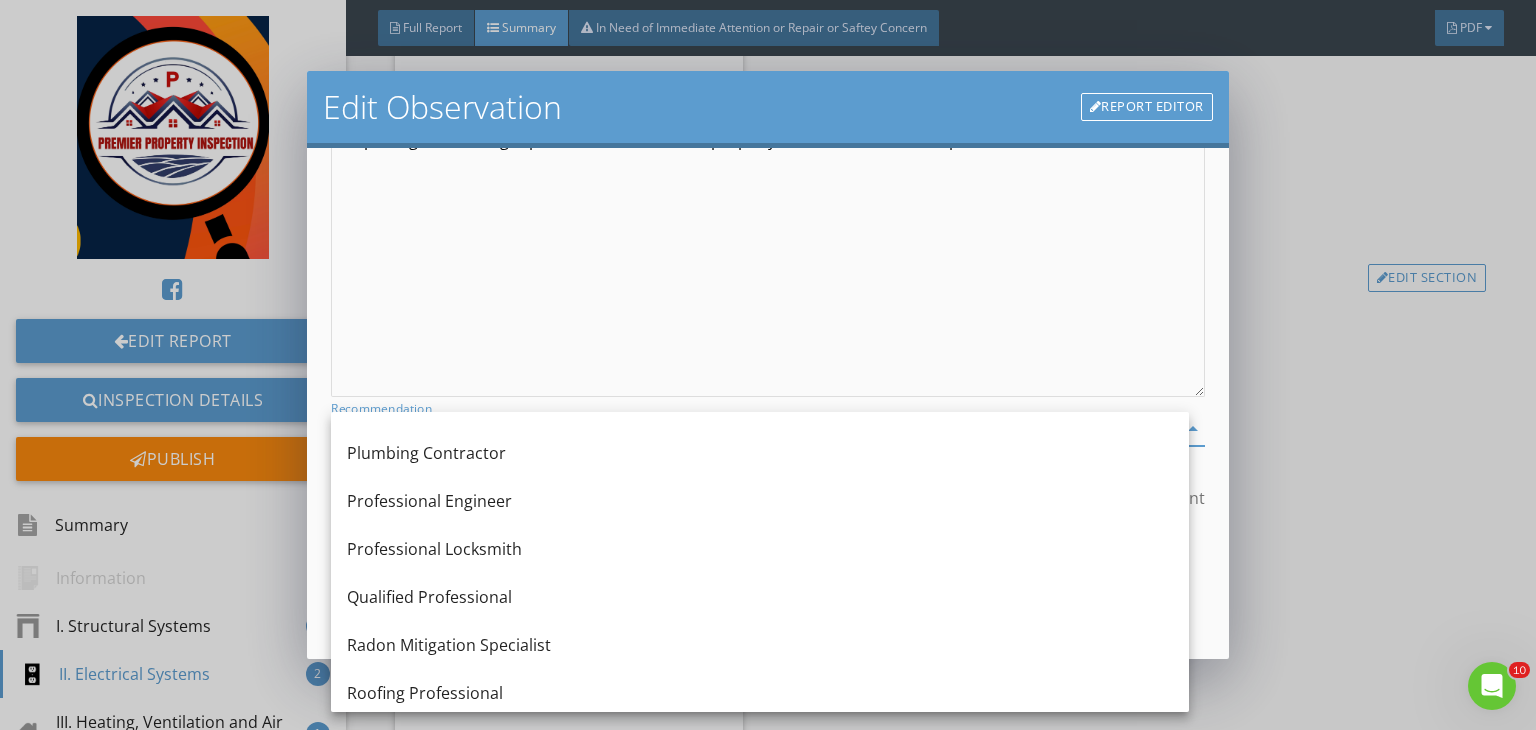 scroll, scrollTop: 2039, scrollLeft: 0, axis: vertical 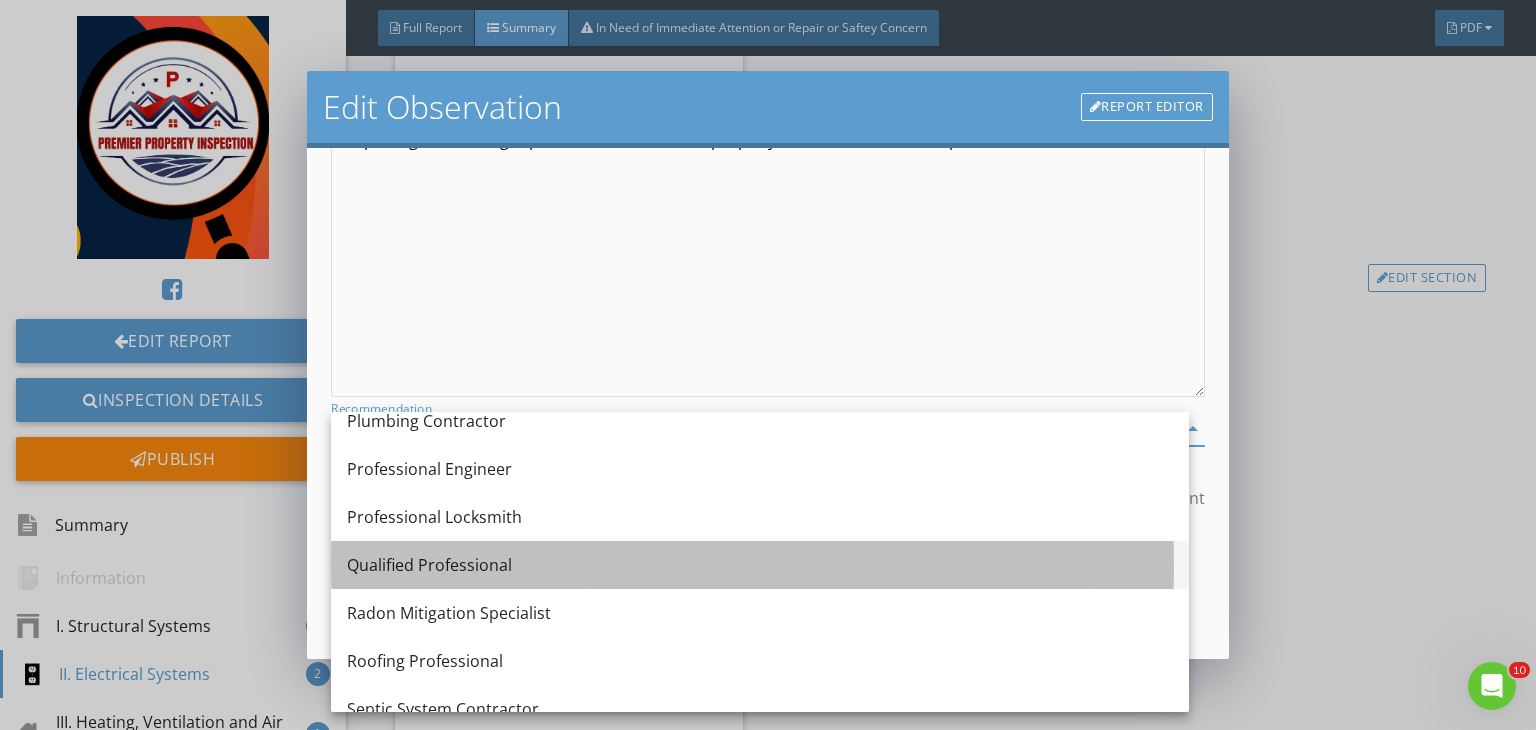 click on "Qualified Professional" at bounding box center [760, 565] 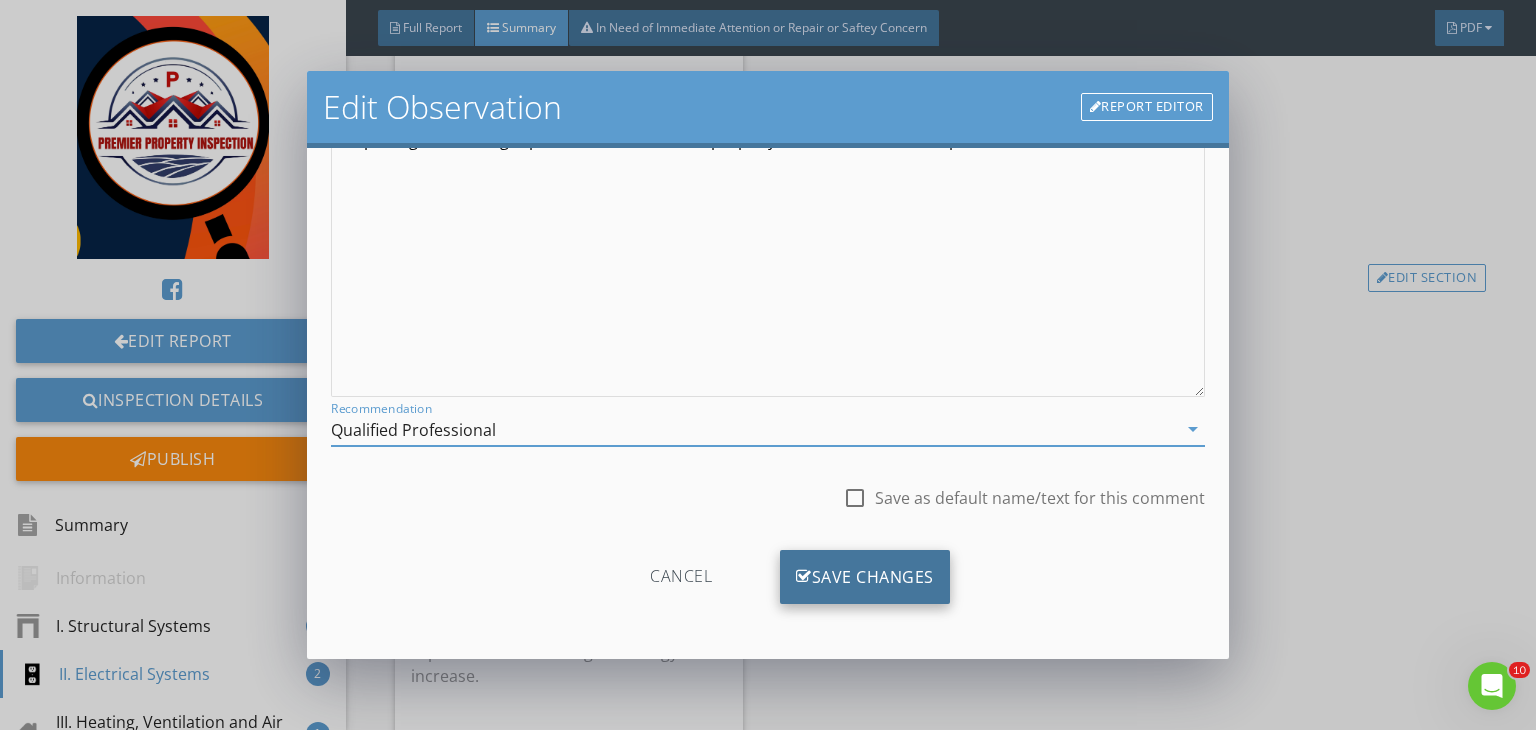 click on "Save Changes" at bounding box center [865, 577] 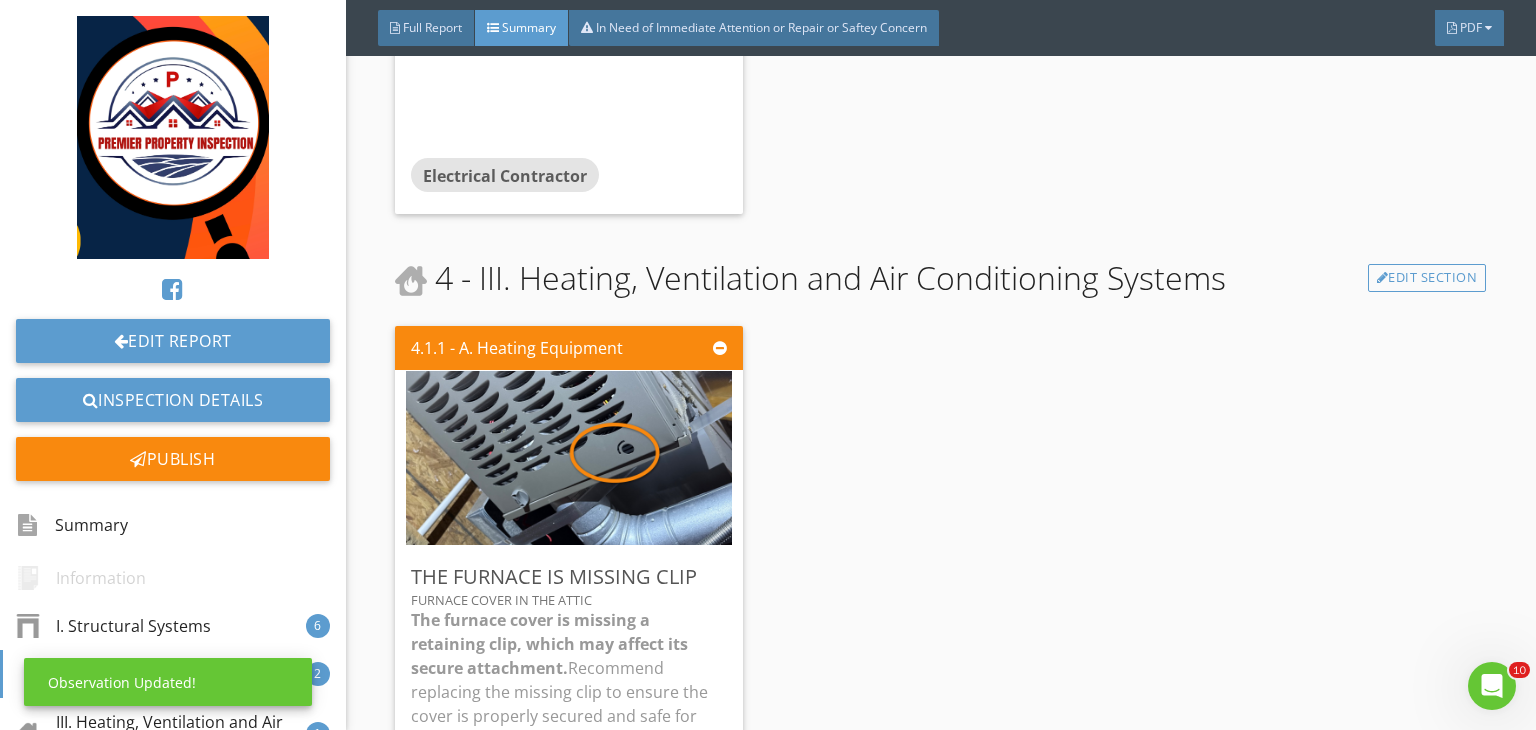 scroll, scrollTop: 39, scrollLeft: 0, axis: vertical 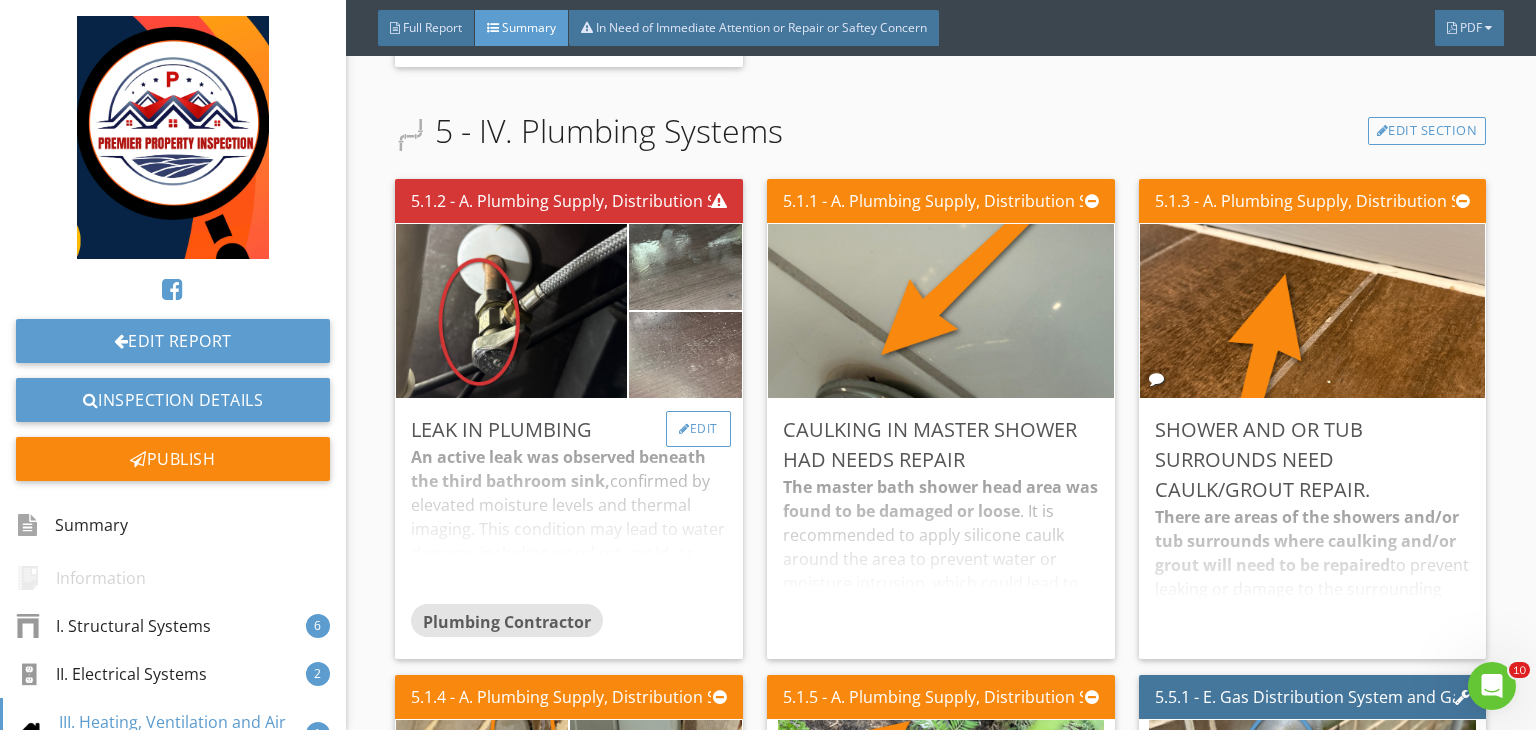 click on "Edit" at bounding box center (698, 429) 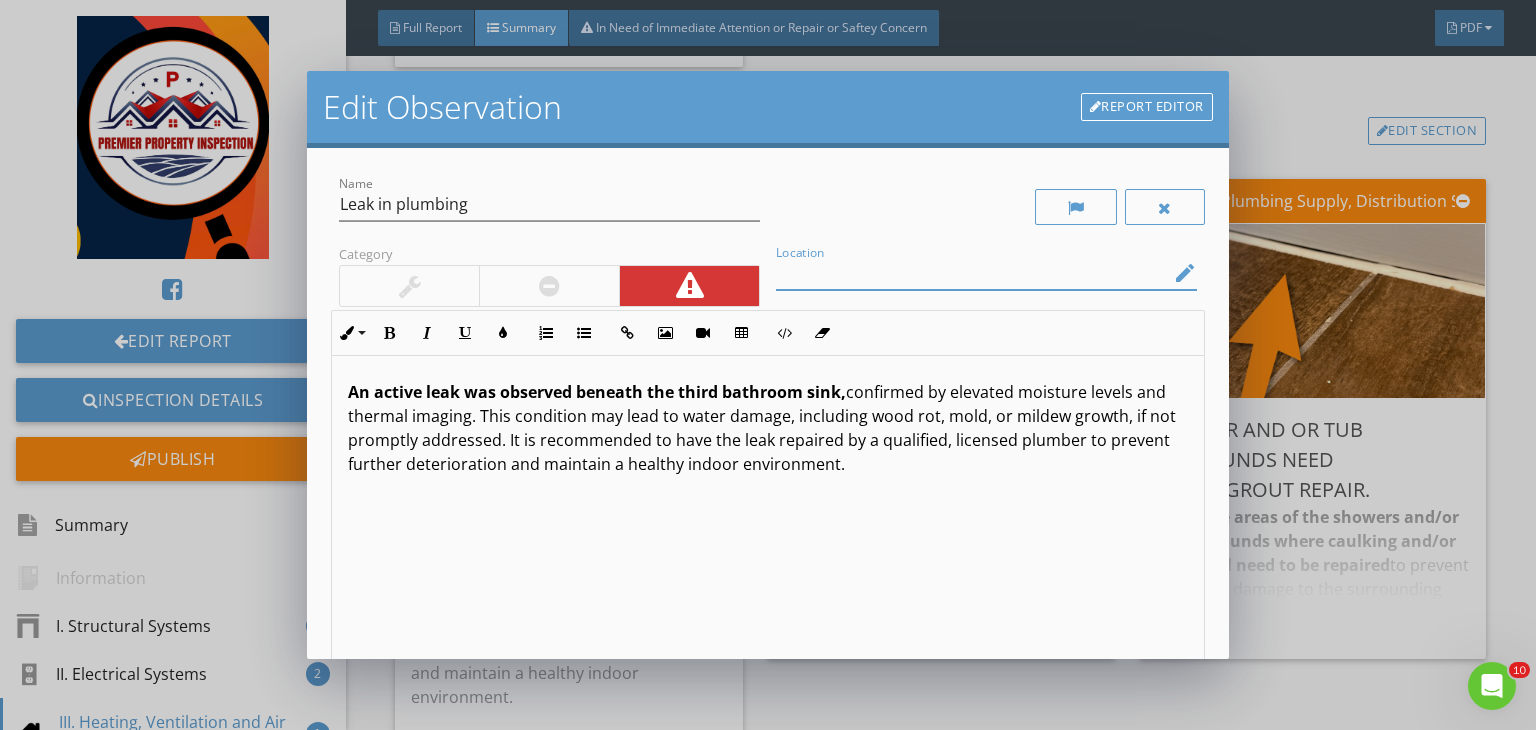 click at bounding box center [972, 273] 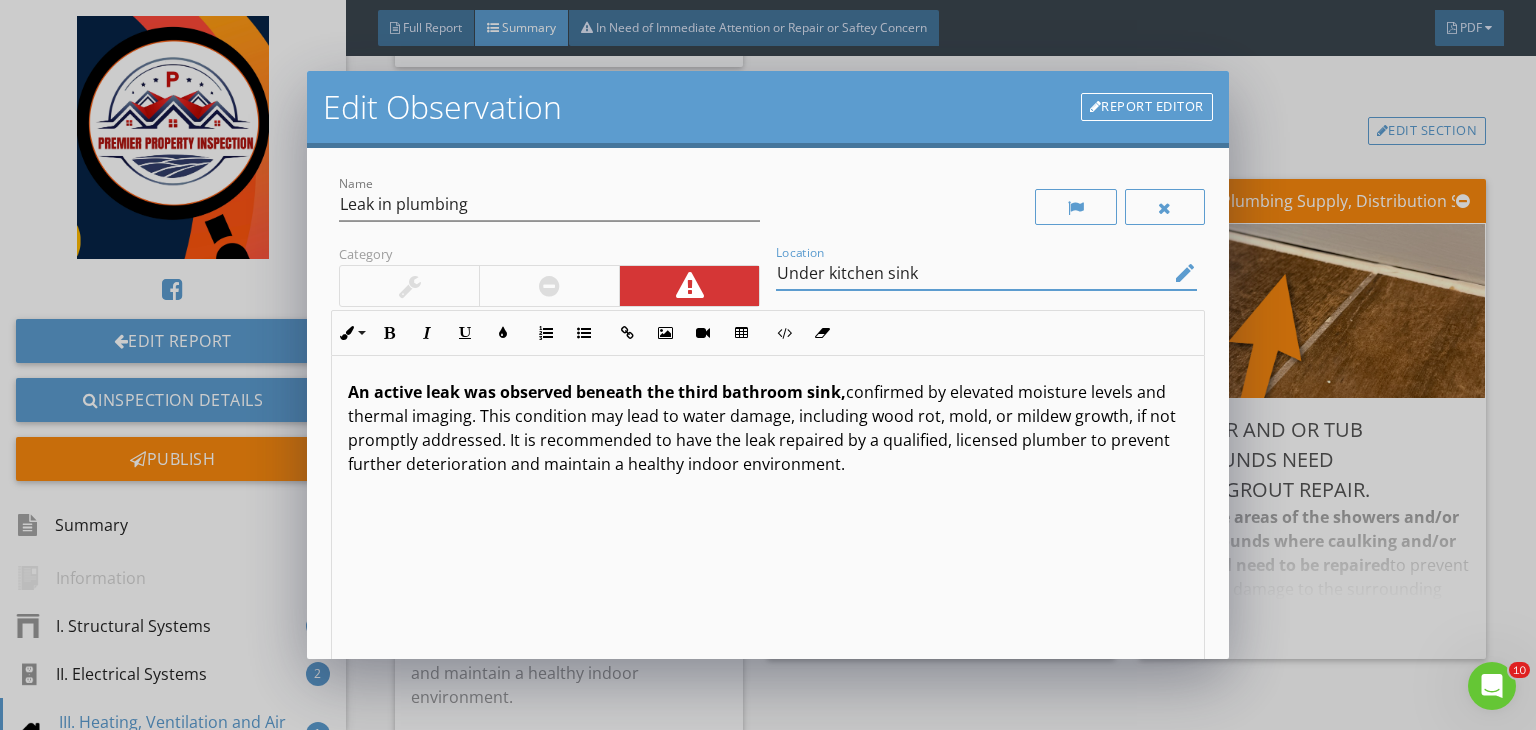 type on "Under kitchen sink" 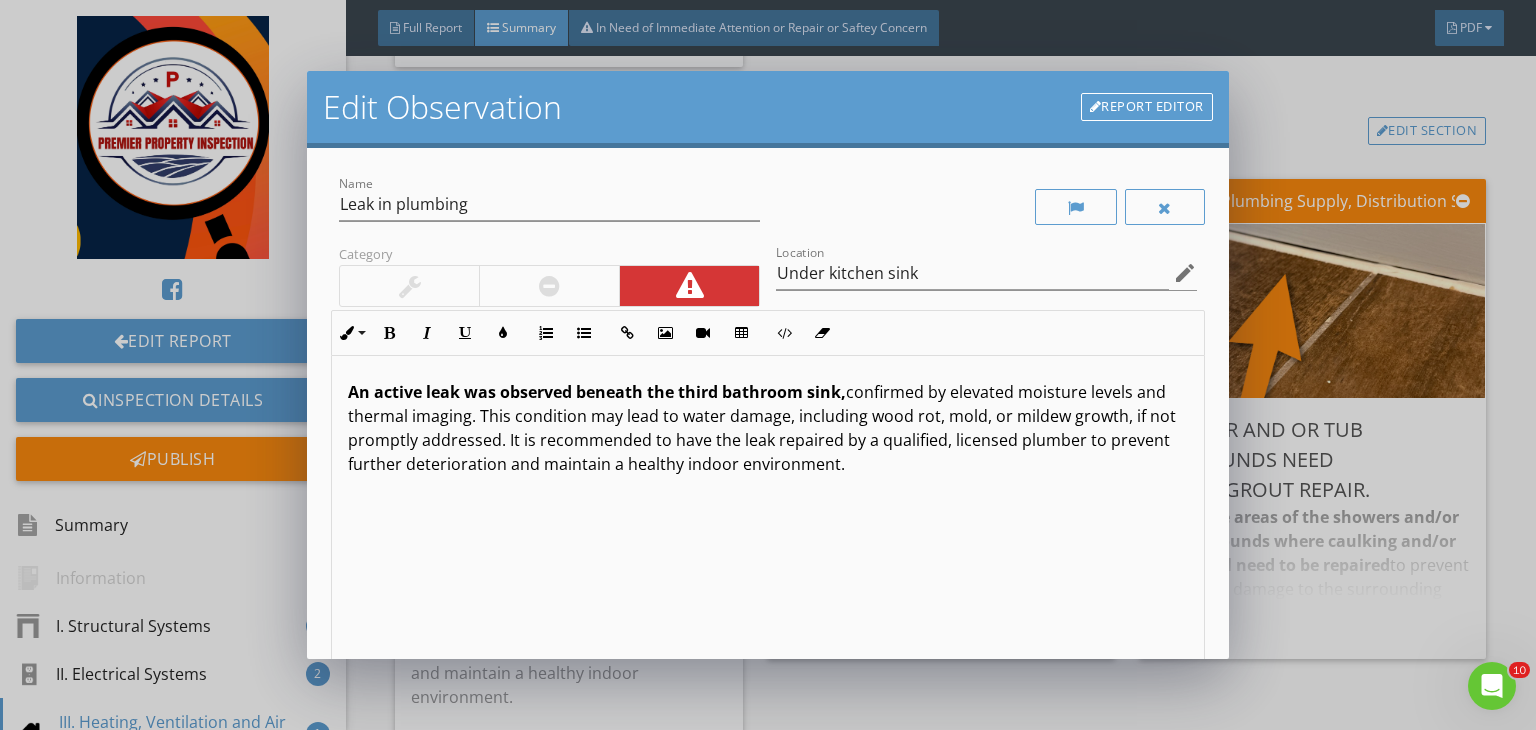 click on "An active leak was observed beneath the third bathroom sink," at bounding box center (597, 392) 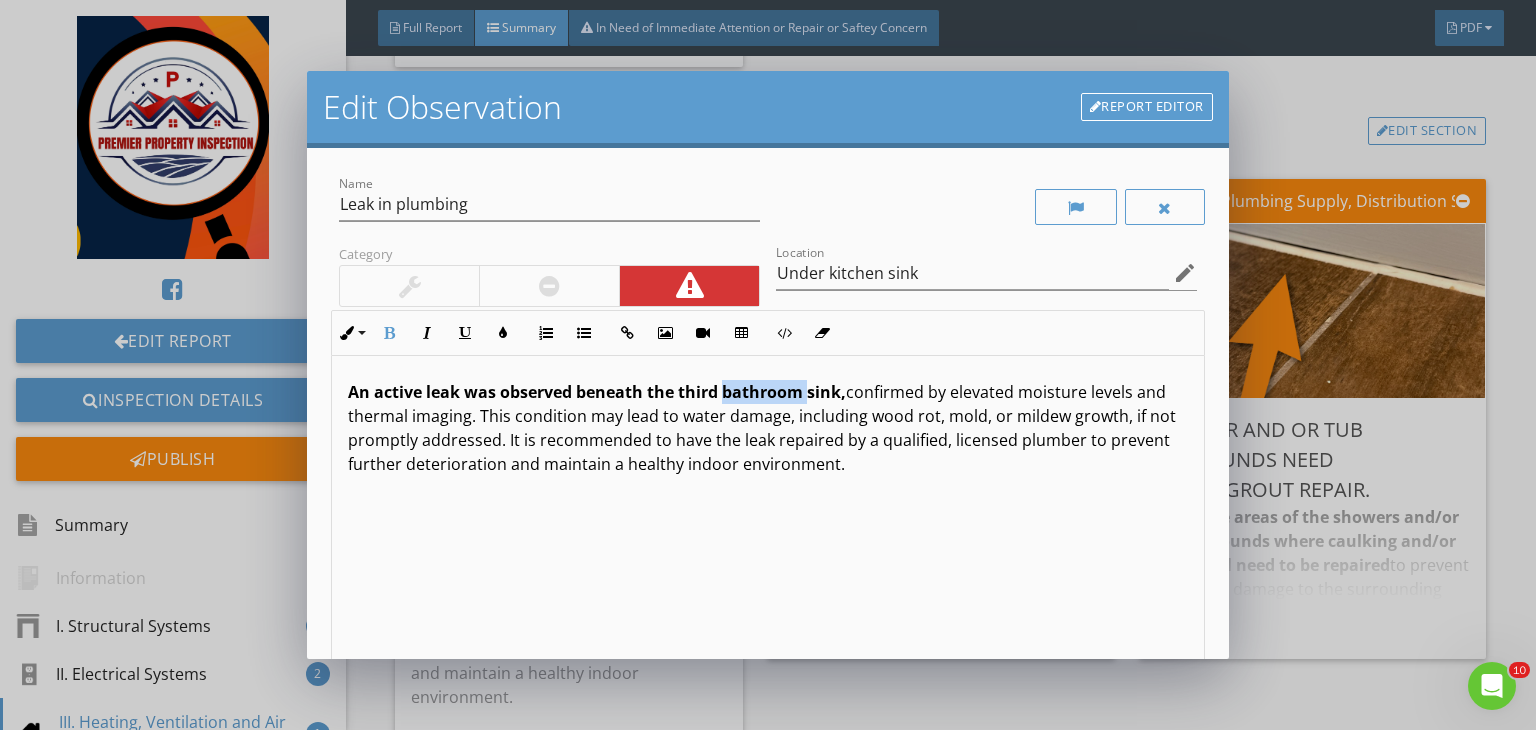 click on "An active leak was observed beneath the third bathroom sink," at bounding box center [597, 392] 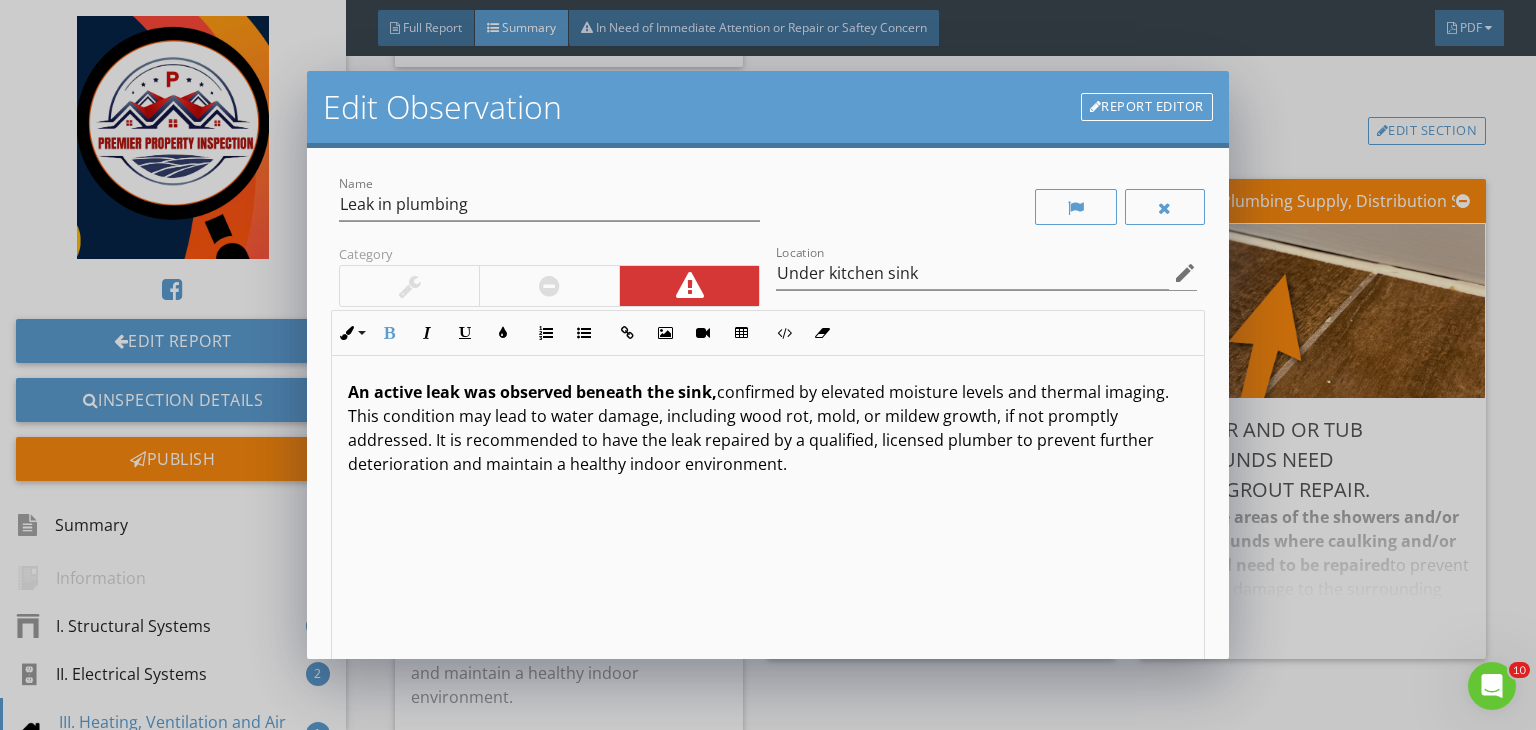 type 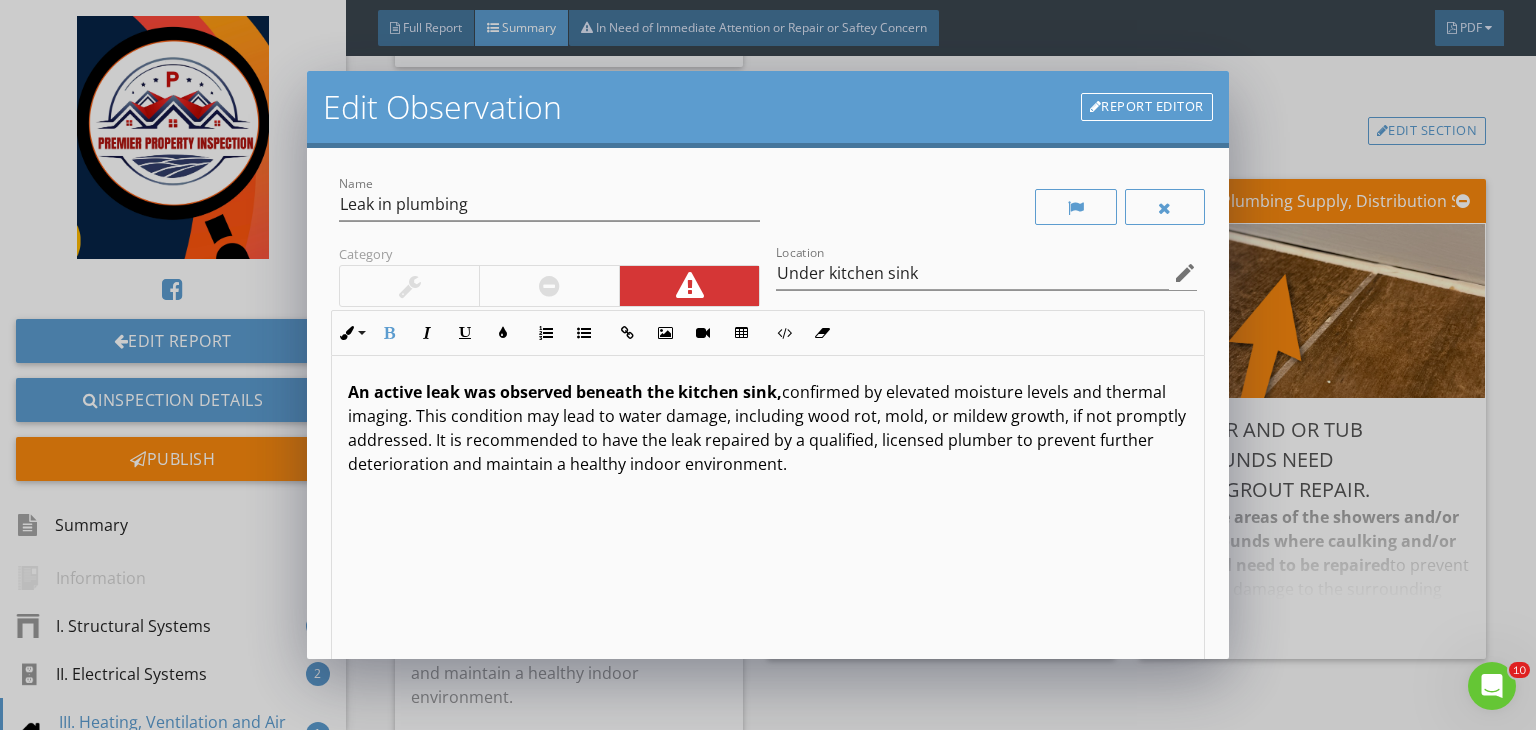 click on "An active leak was observed beneath the kitchen sink," at bounding box center [565, 392] 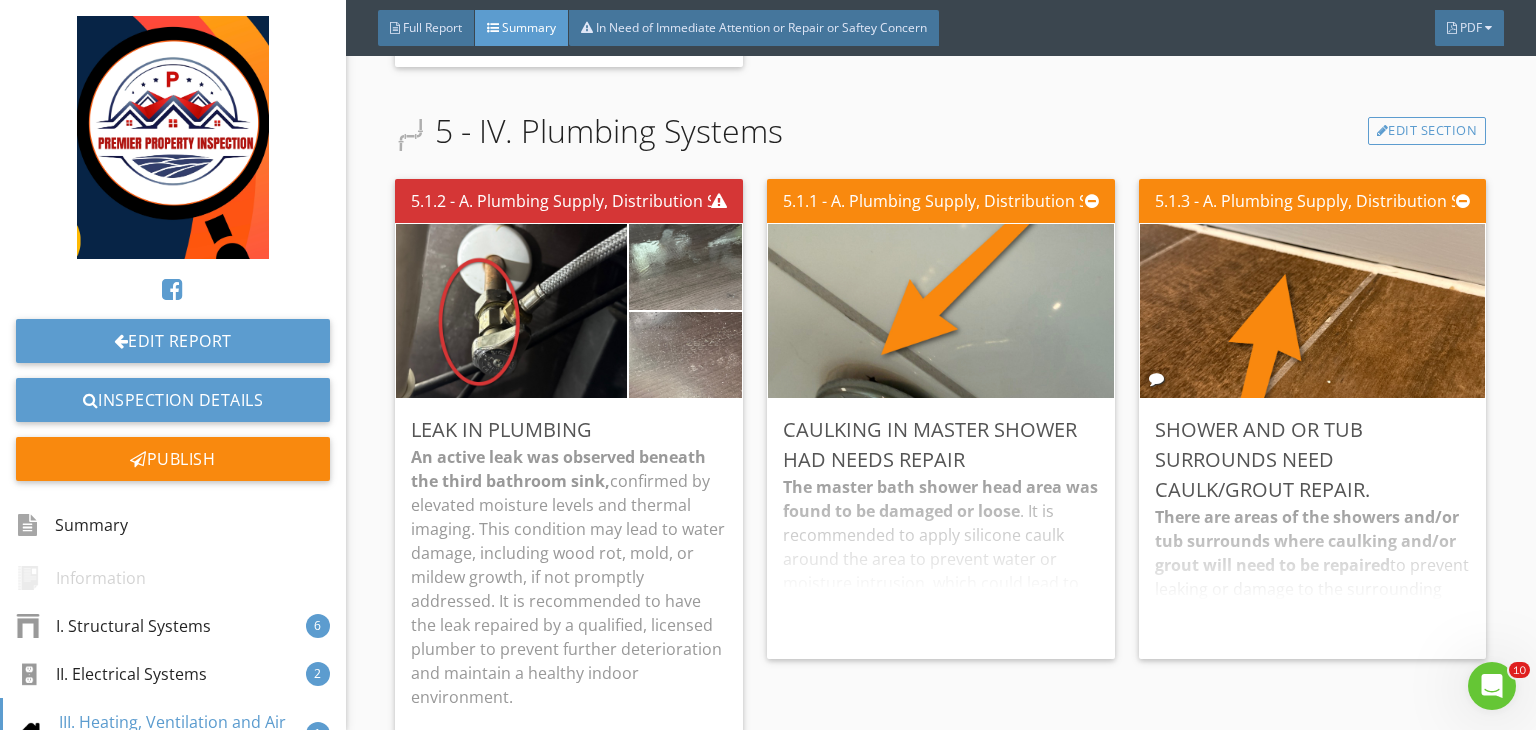 click at bounding box center (768, 365) 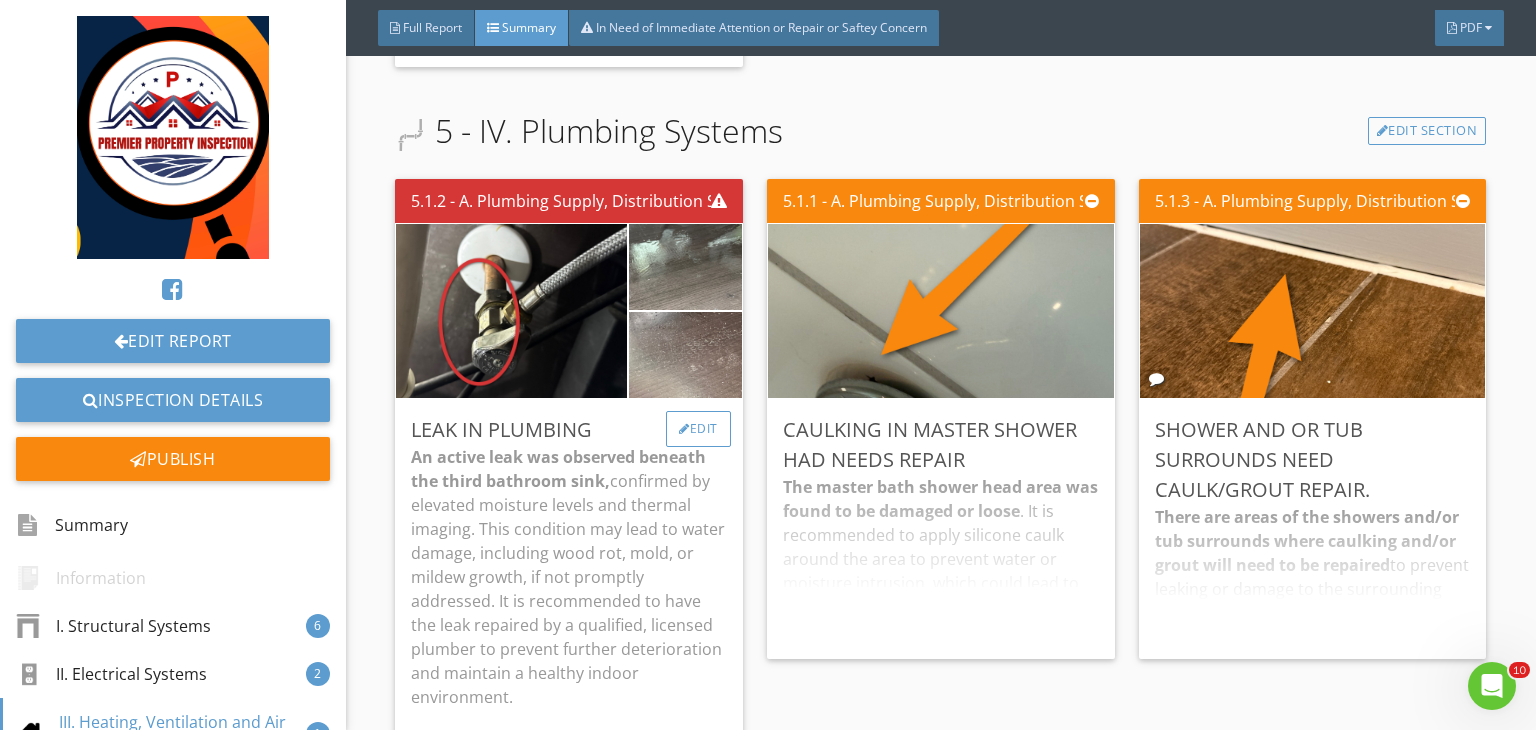 click on "Edit" at bounding box center [698, 429] 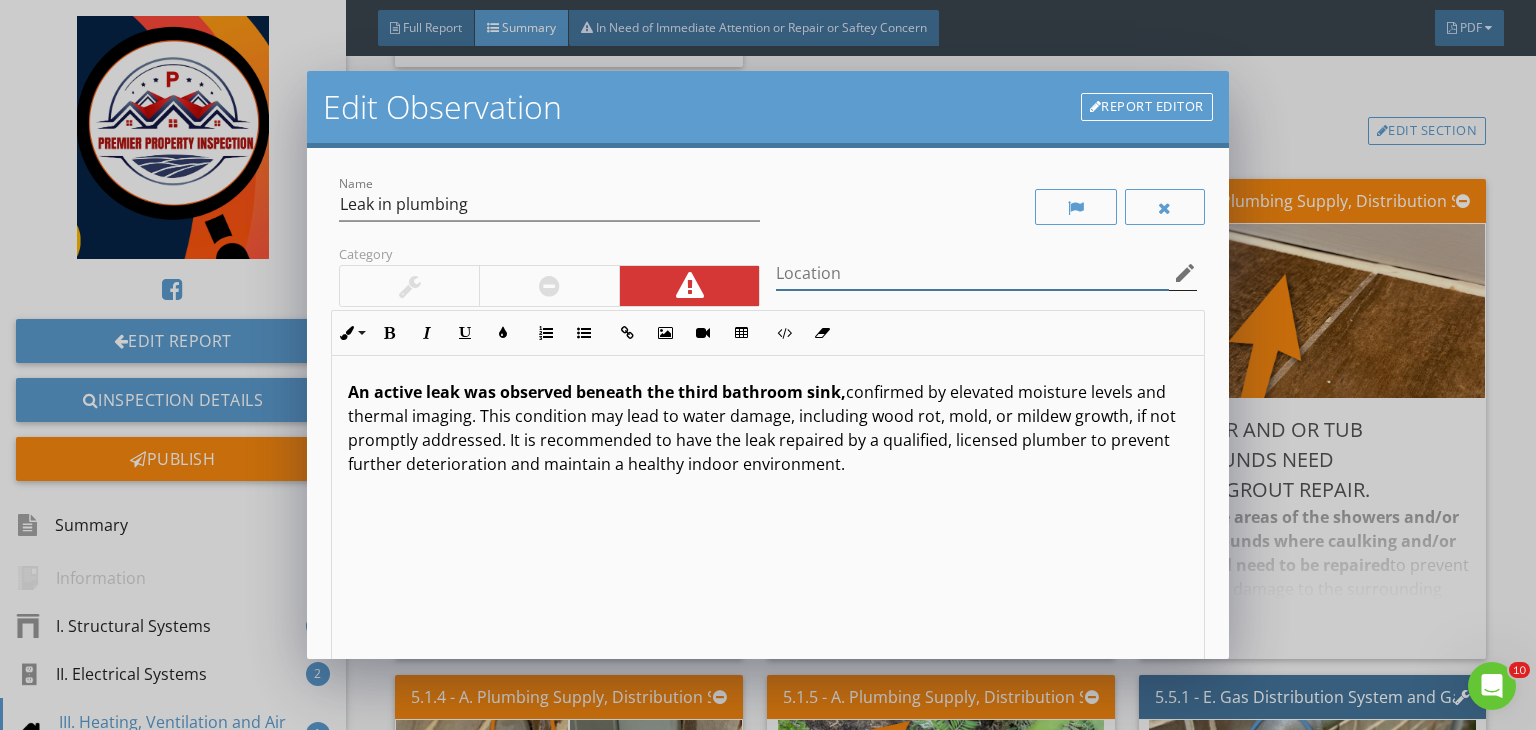 click at bounding box center [972, 273] 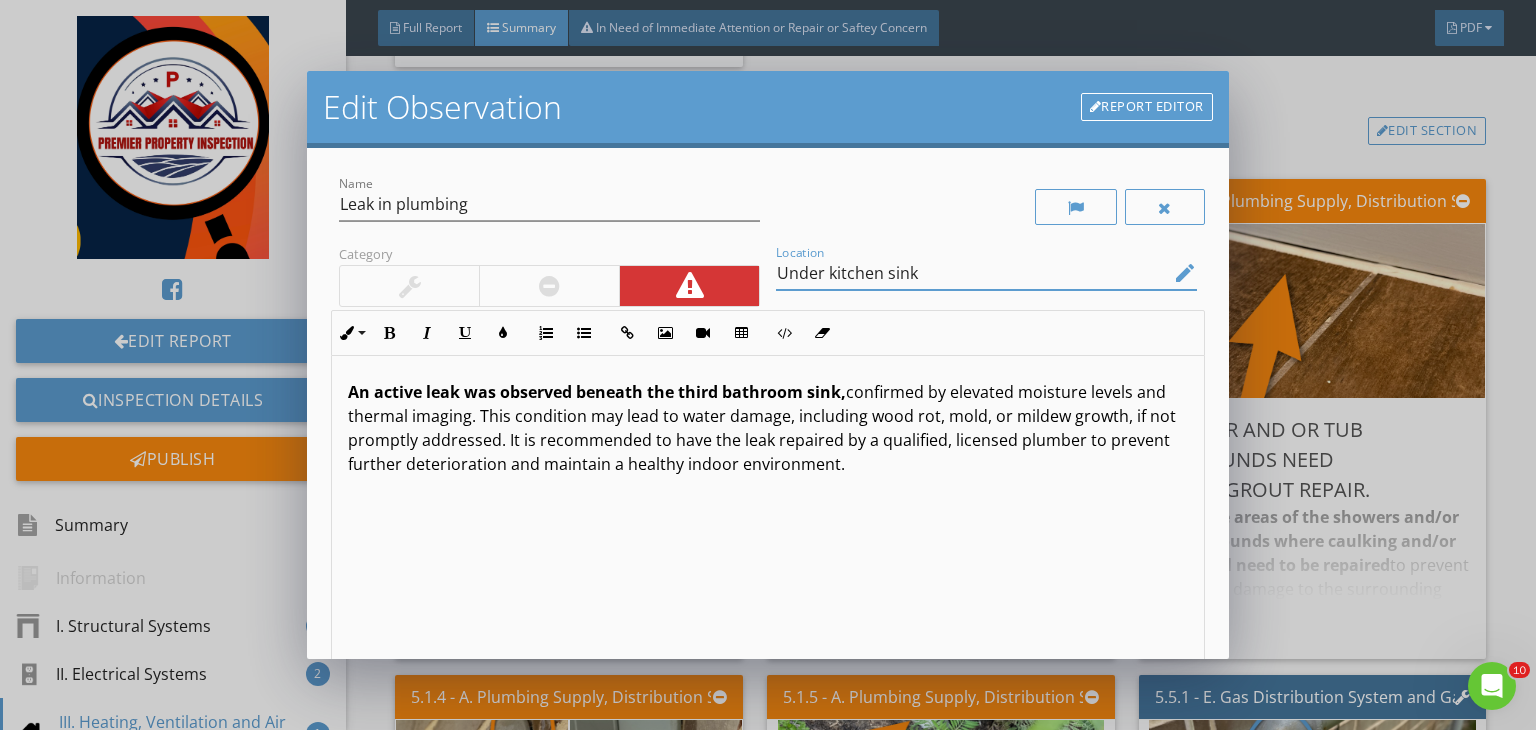 type on "Under kitchen sink" 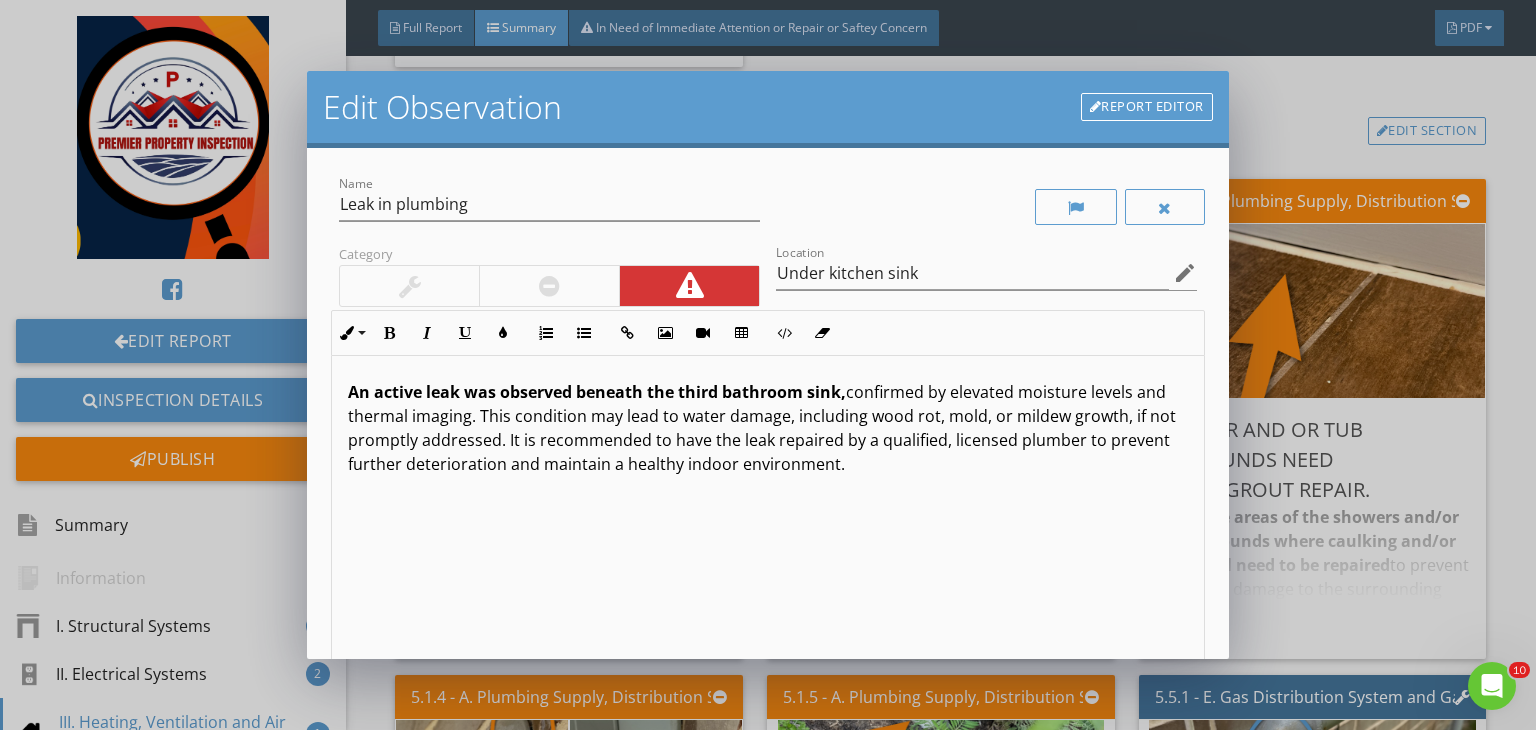 click on "An active leak was observed beneath the third bathroom sink," at bounding box center [597, 392] 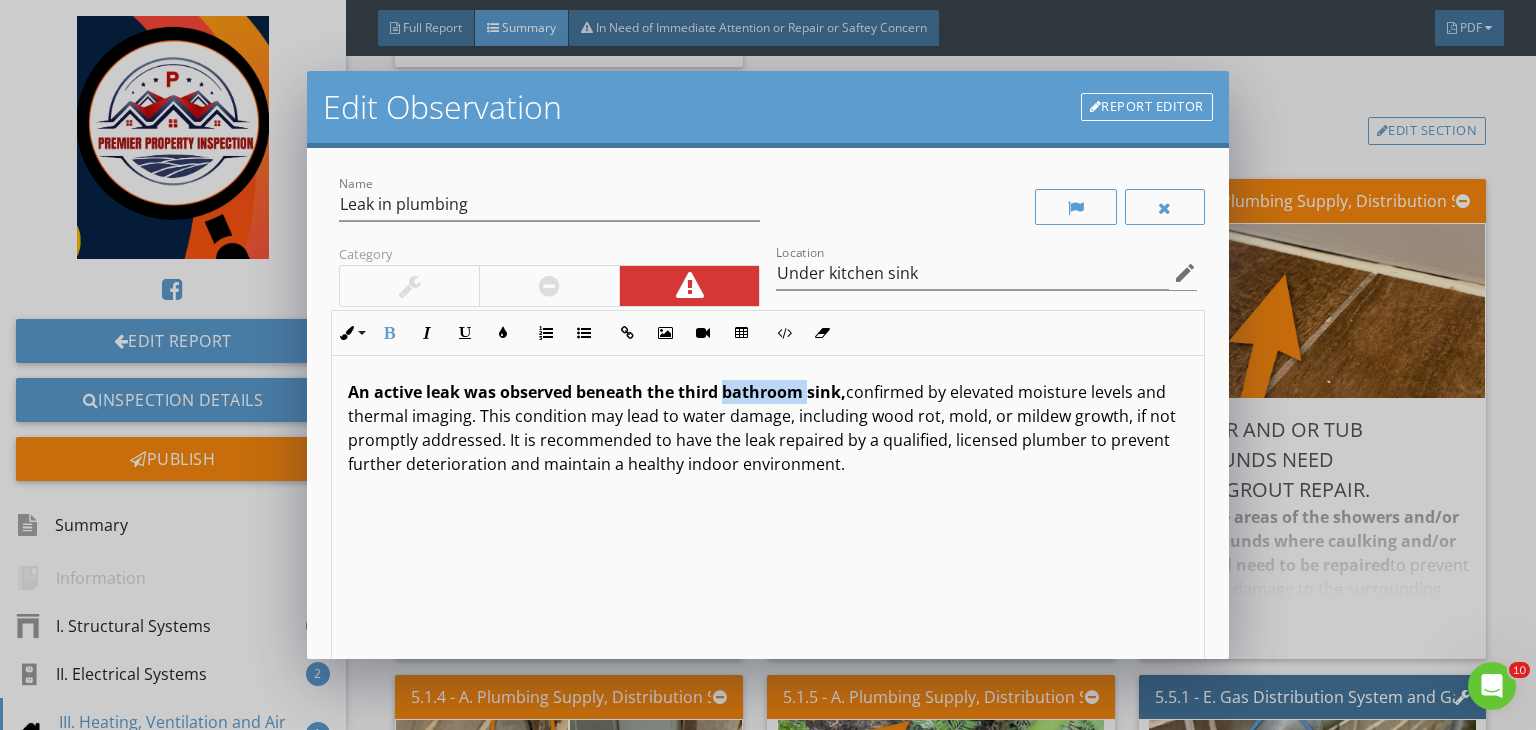click on "An active leak was observed beneath the third bathroom sink," at bounding box center [597, 392] 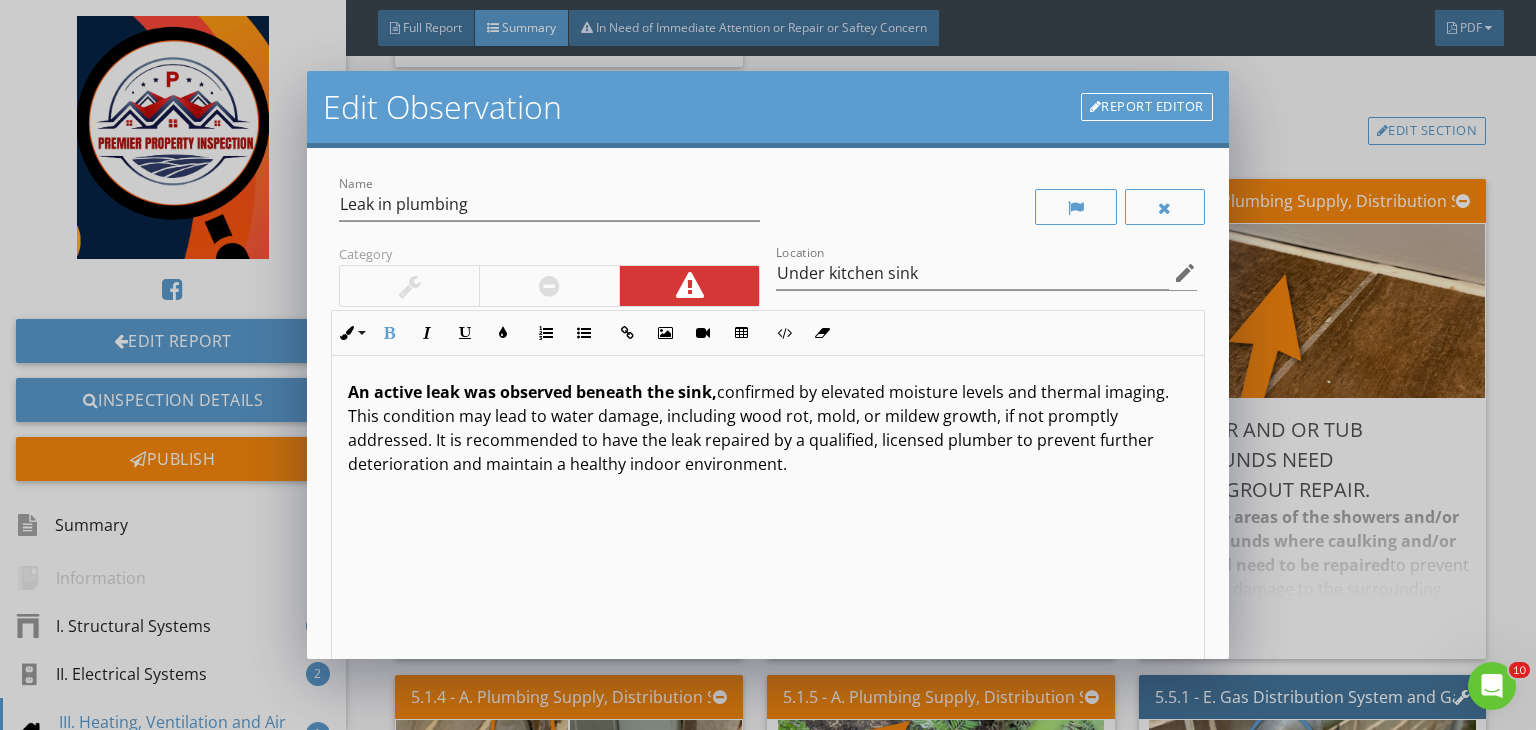type 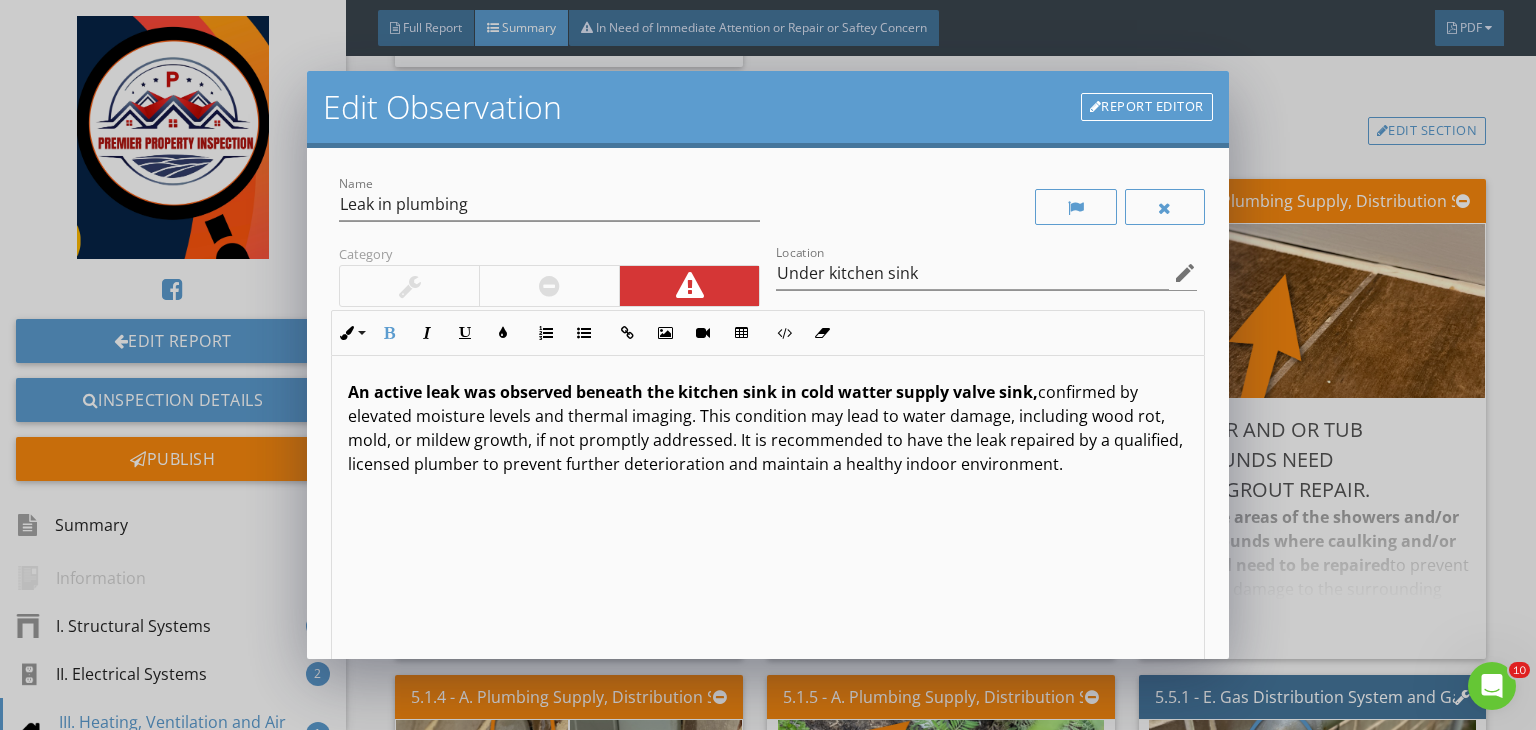 click on "An active leak was observed beneath the kitchen sink in cold watter supply valve sink," at bounding box center [693, 392] 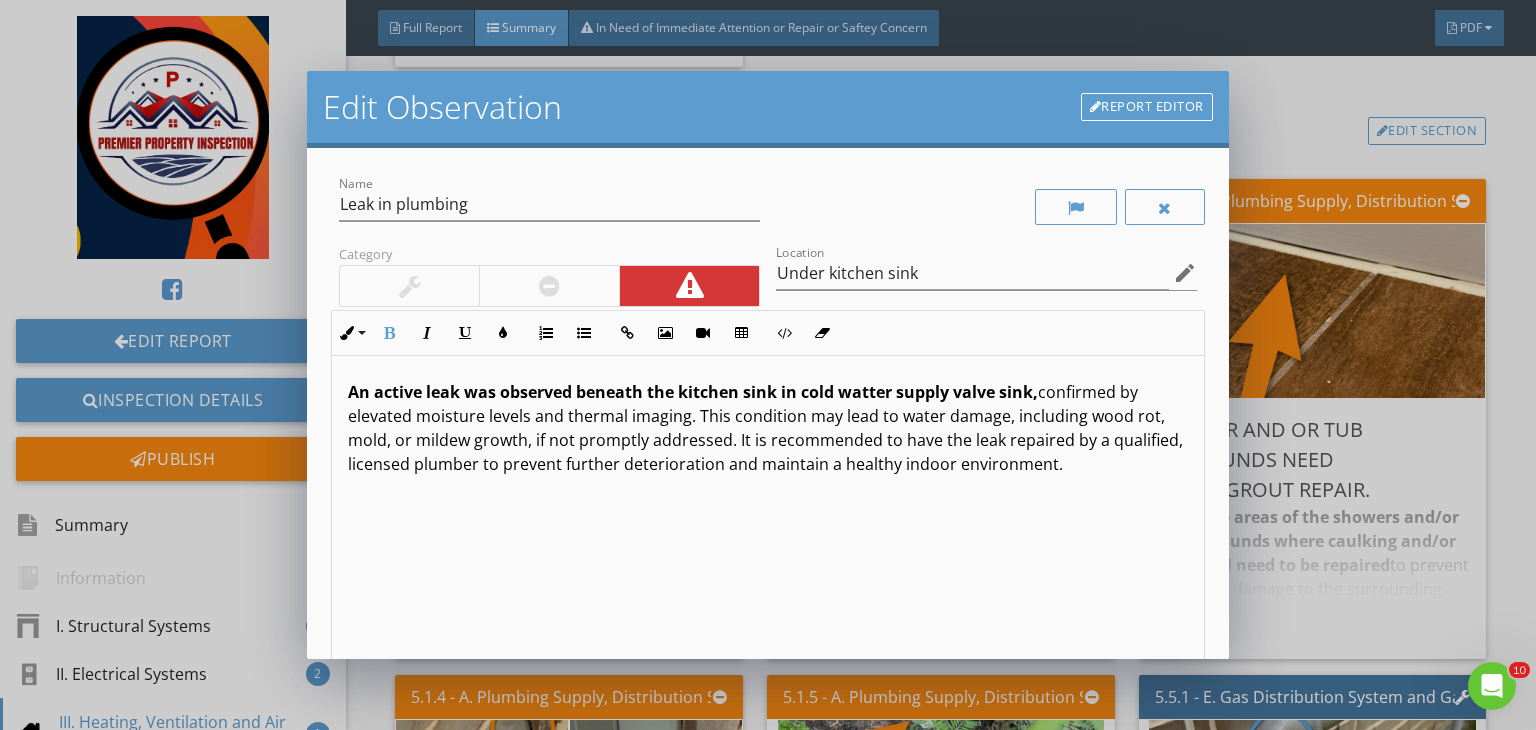click on "An active leak was observed beneath the kitchen sink in cold watter supply valve sink," at bounding box center [693, 392] 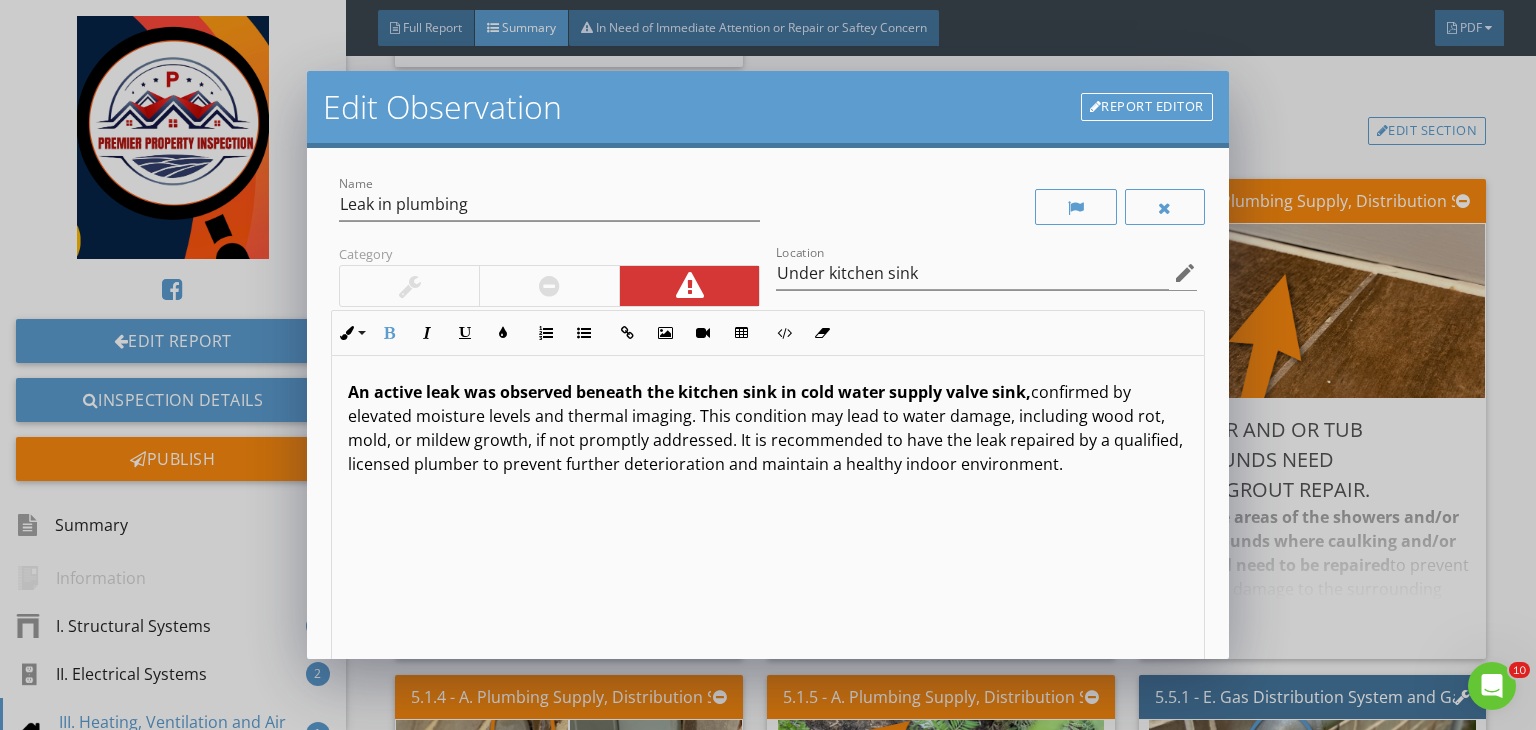 scroll, scrollTop: 0, scrollLeft: 0, axis: both 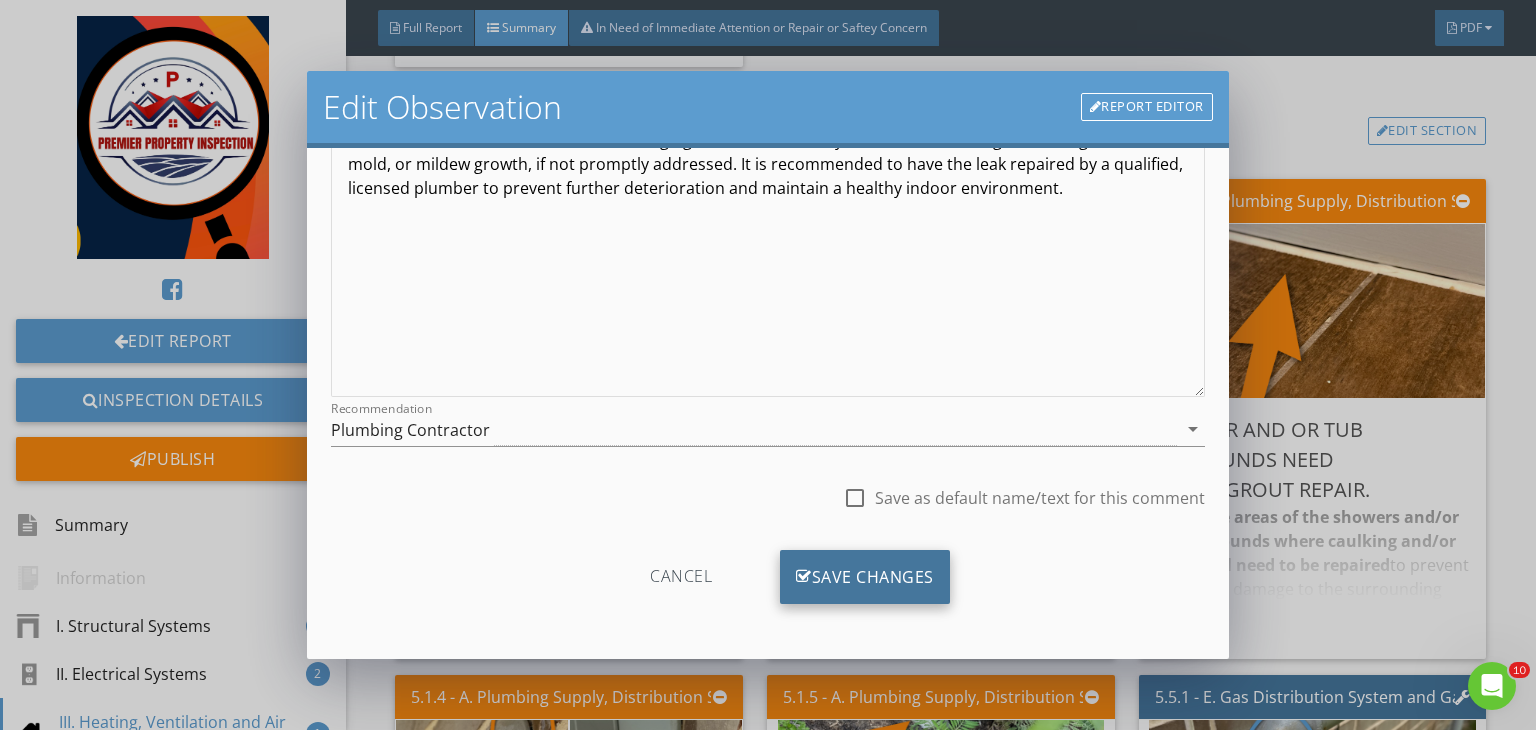 click on "Save Changes" at bounding box center [865, 577] 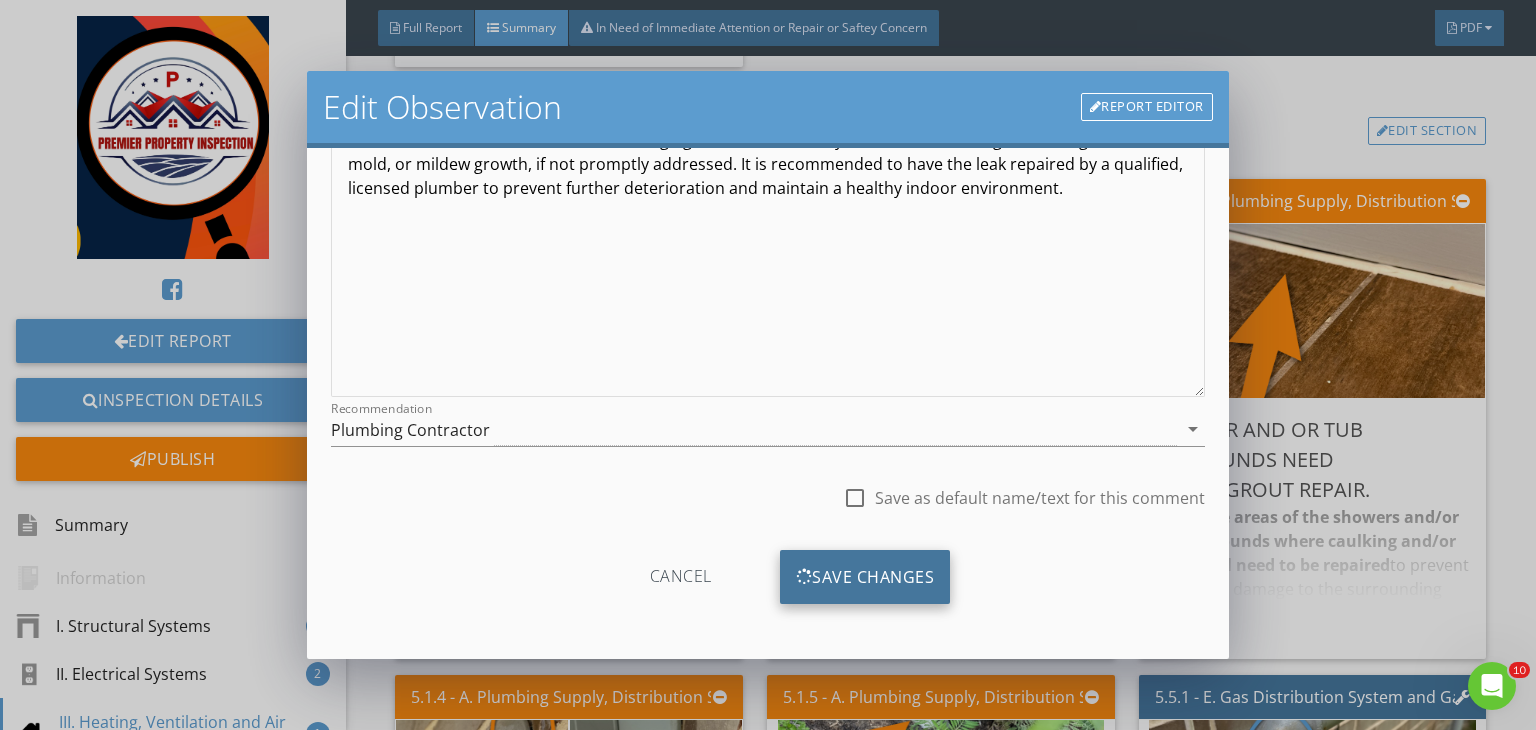 scroll, scrollTop: 39, scrollLeft: 0, axis: vertical 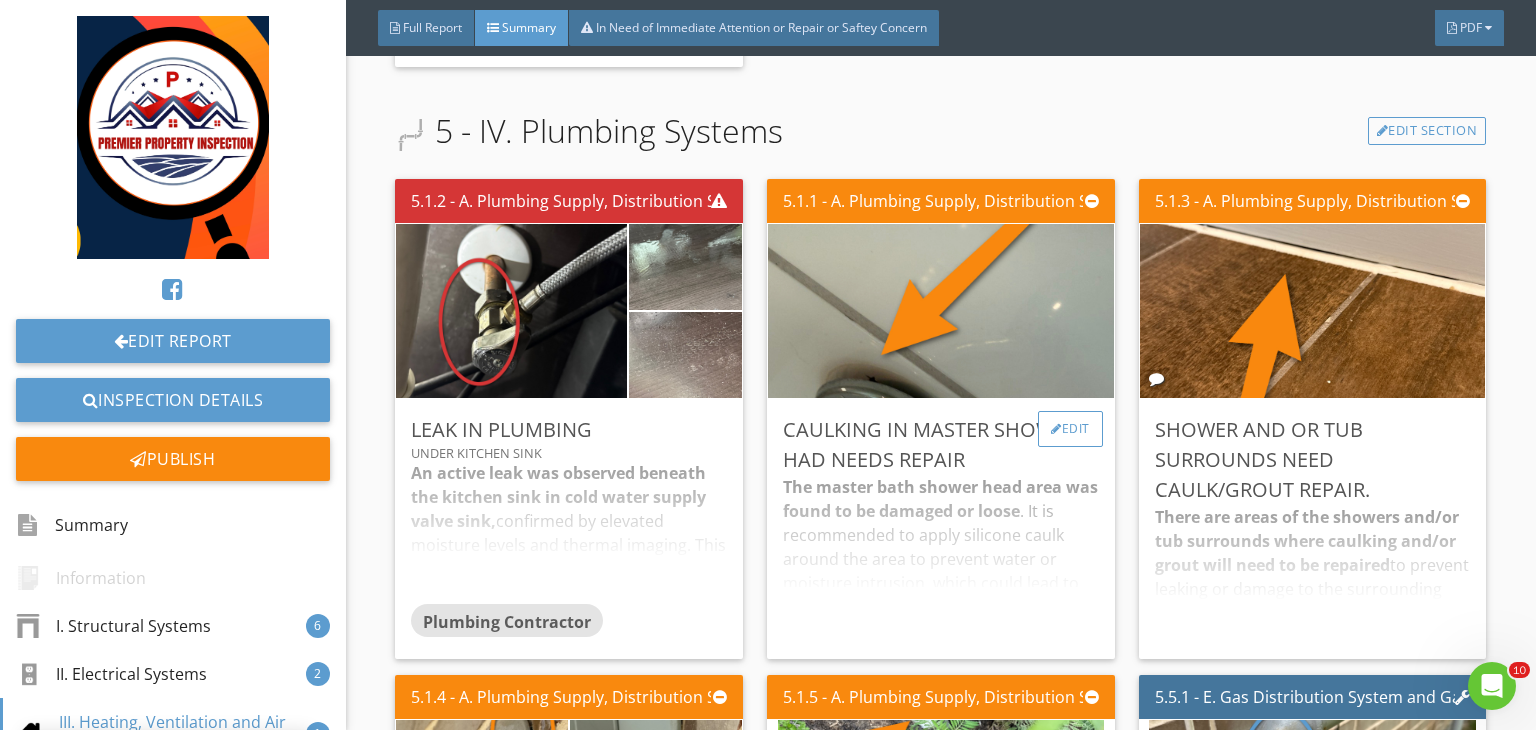 click on "Edit" at bounding box center (1070, 429) 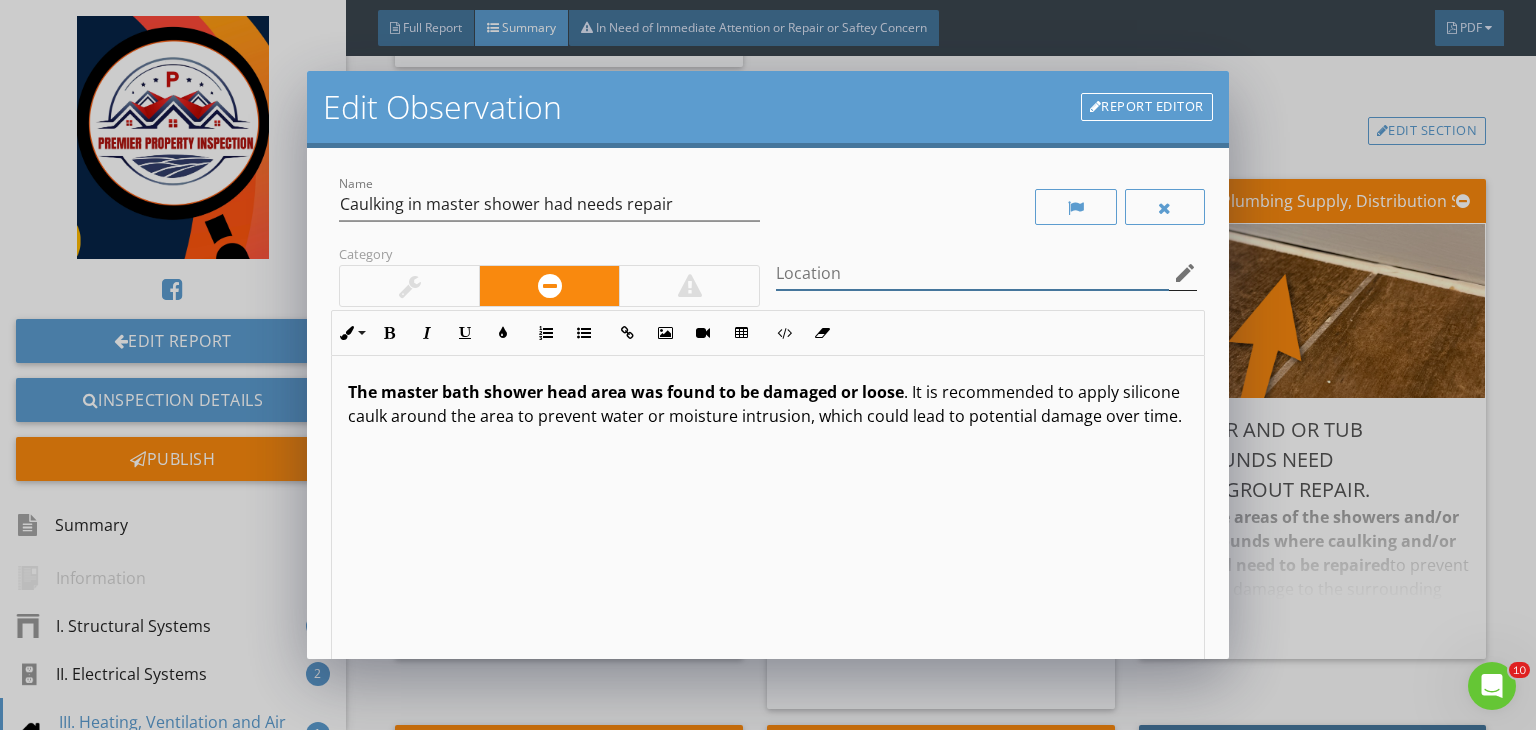 click at bounding box center (972, 273) 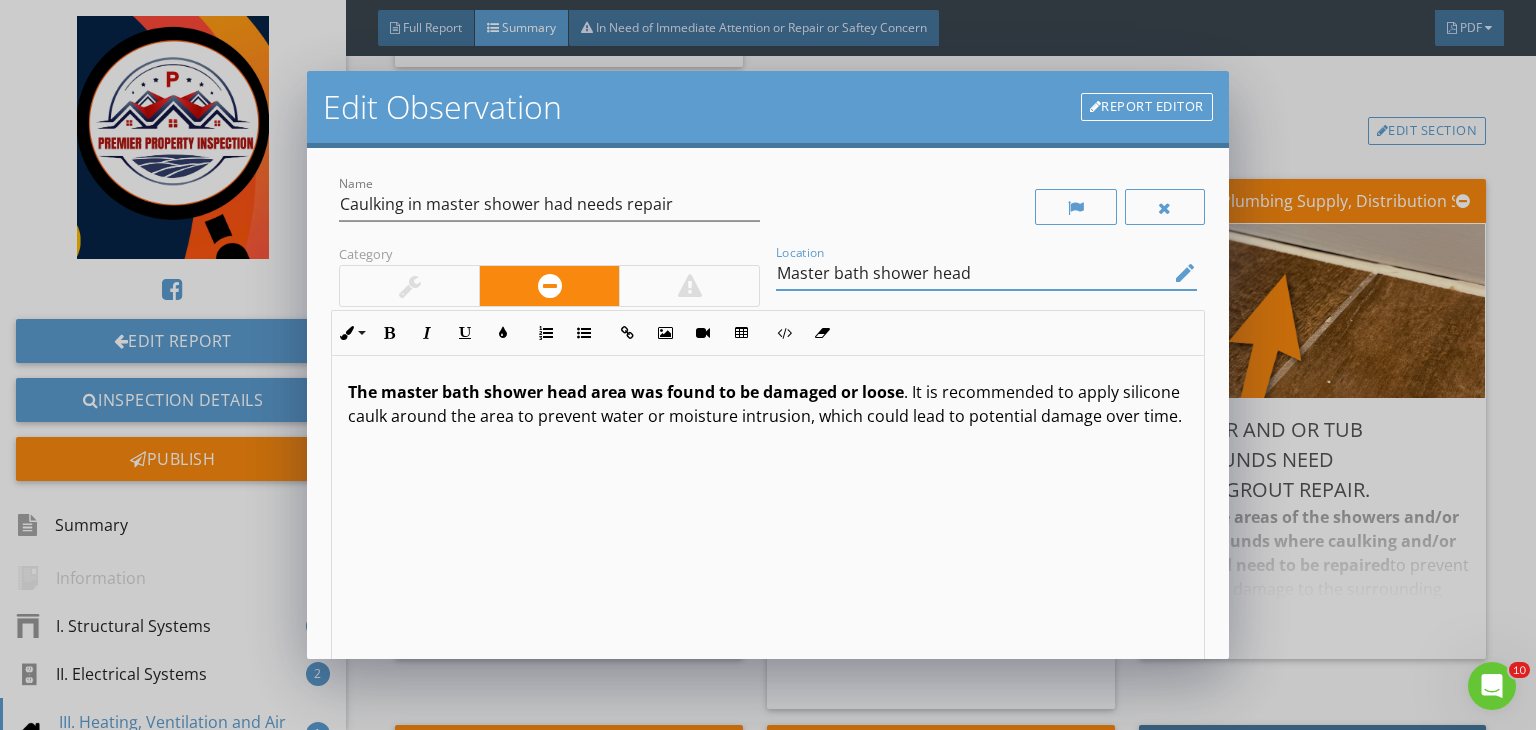 scroll, scrollTop: 0, scrollLeft: 0, axis: both 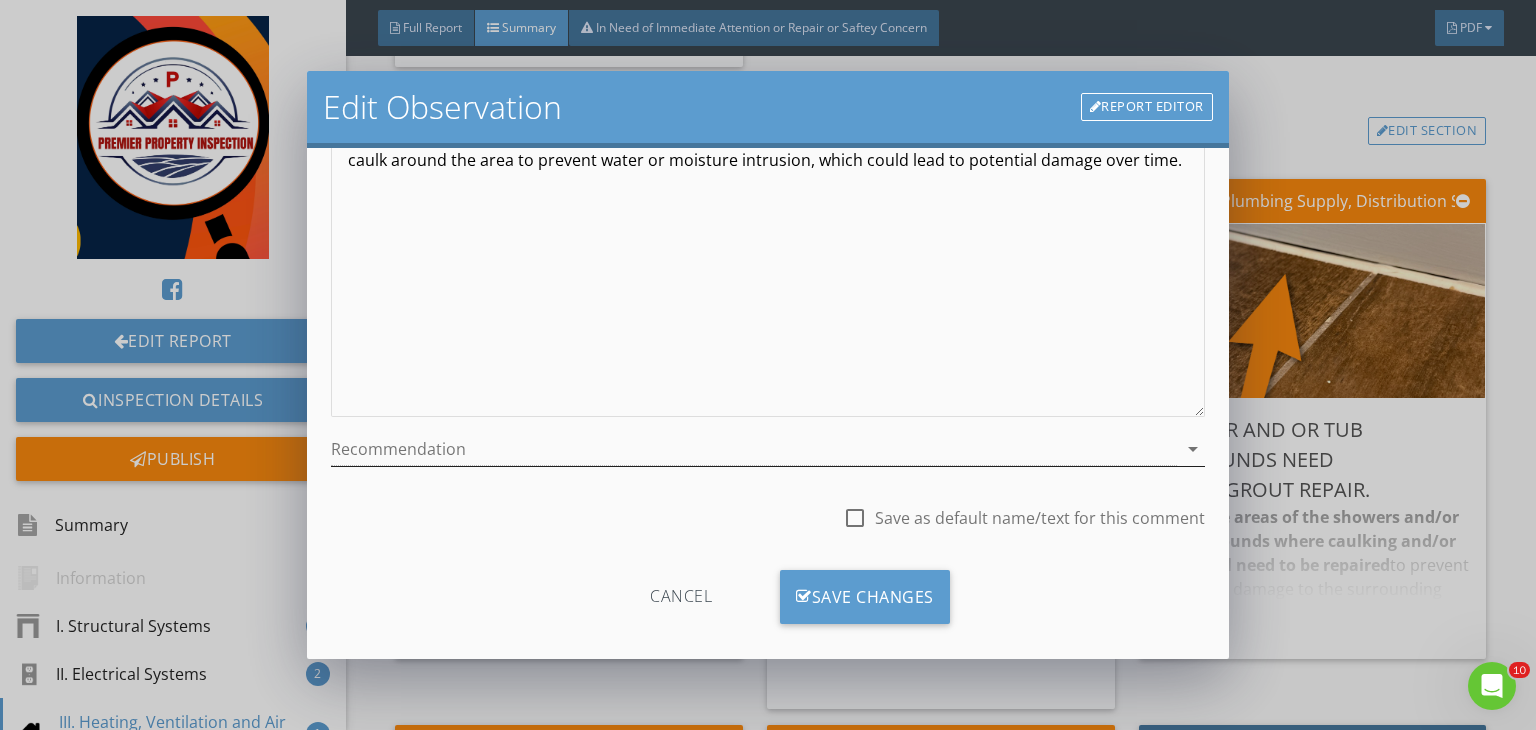 type on "Master bath shower head" 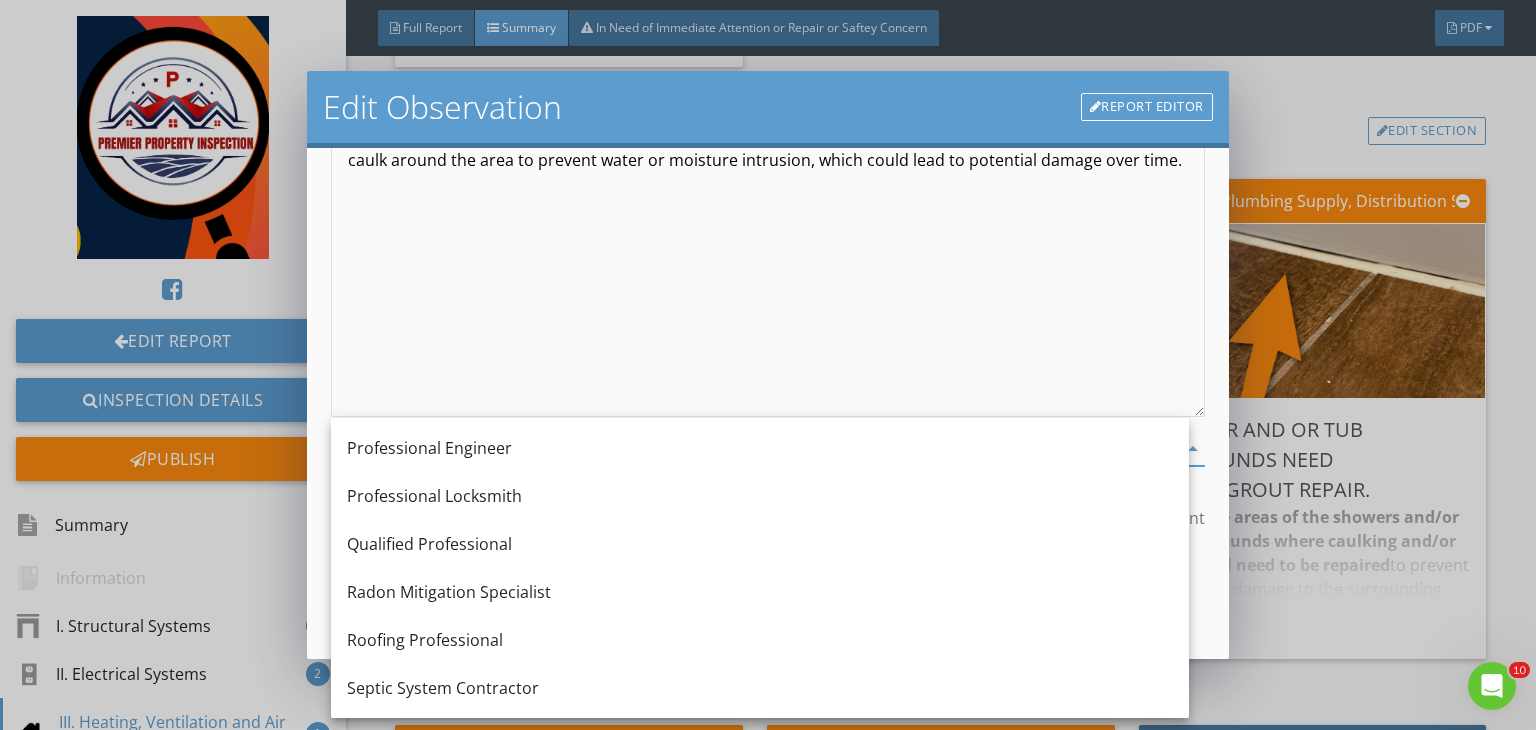 scroll, scrollTop: 2068, scrollLeft: 0, axis: vertical 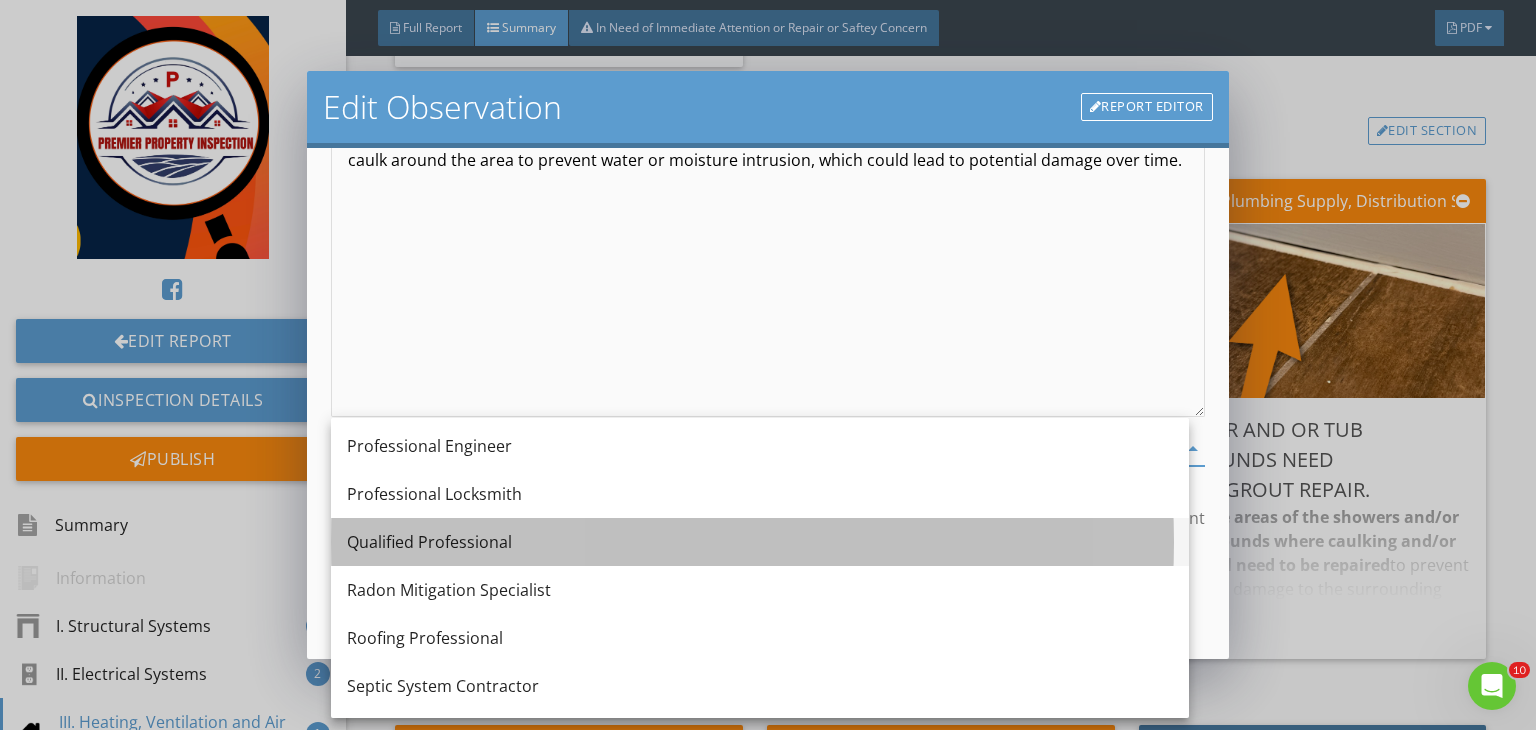 click on "Qualified Professional" at bounding box center (760, 542) 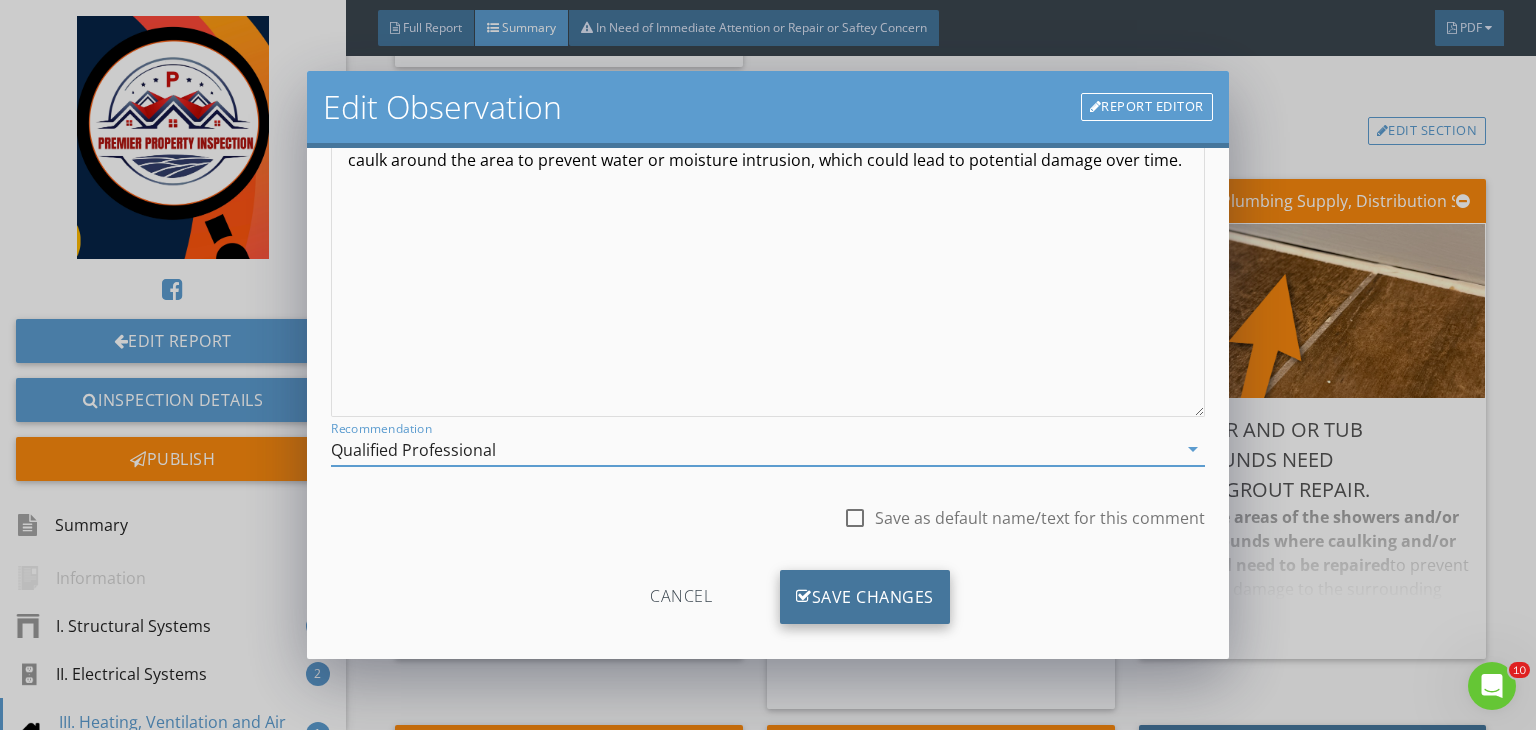 click on "Save Changes" at bounding box center (865, 597) 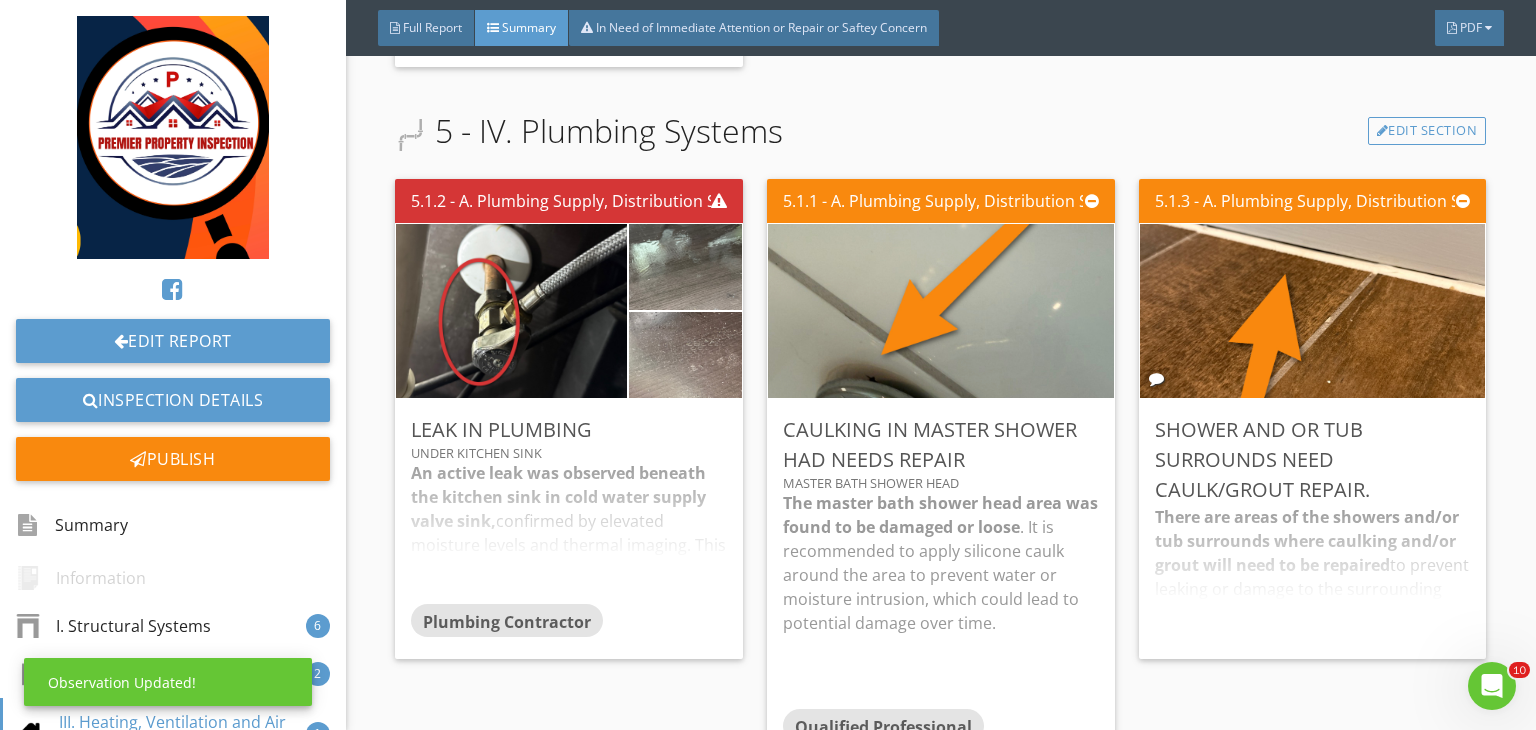 scroll, scrollTop: 39, scrollLeft: 0, axis: vertical 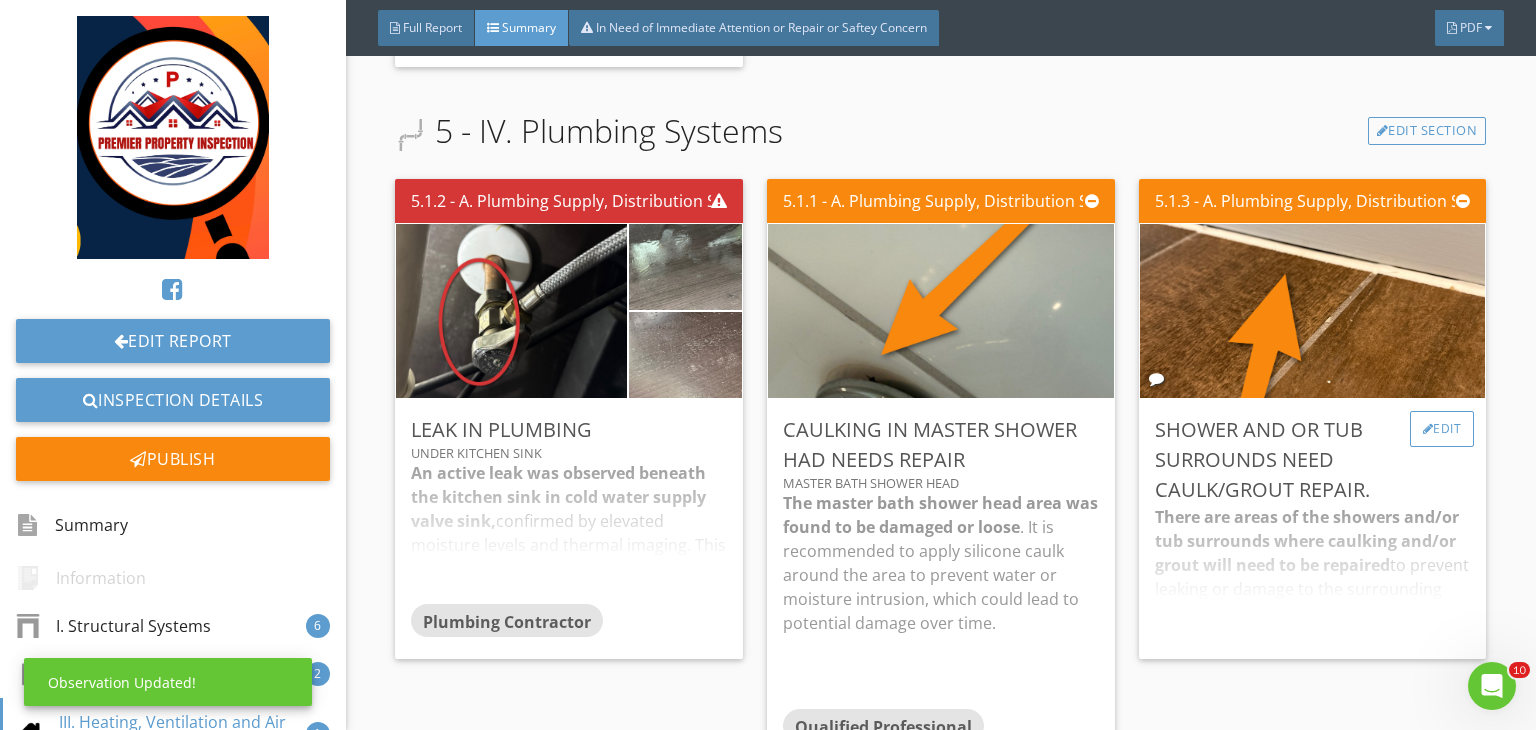 click at bounding box center (1428, 429) 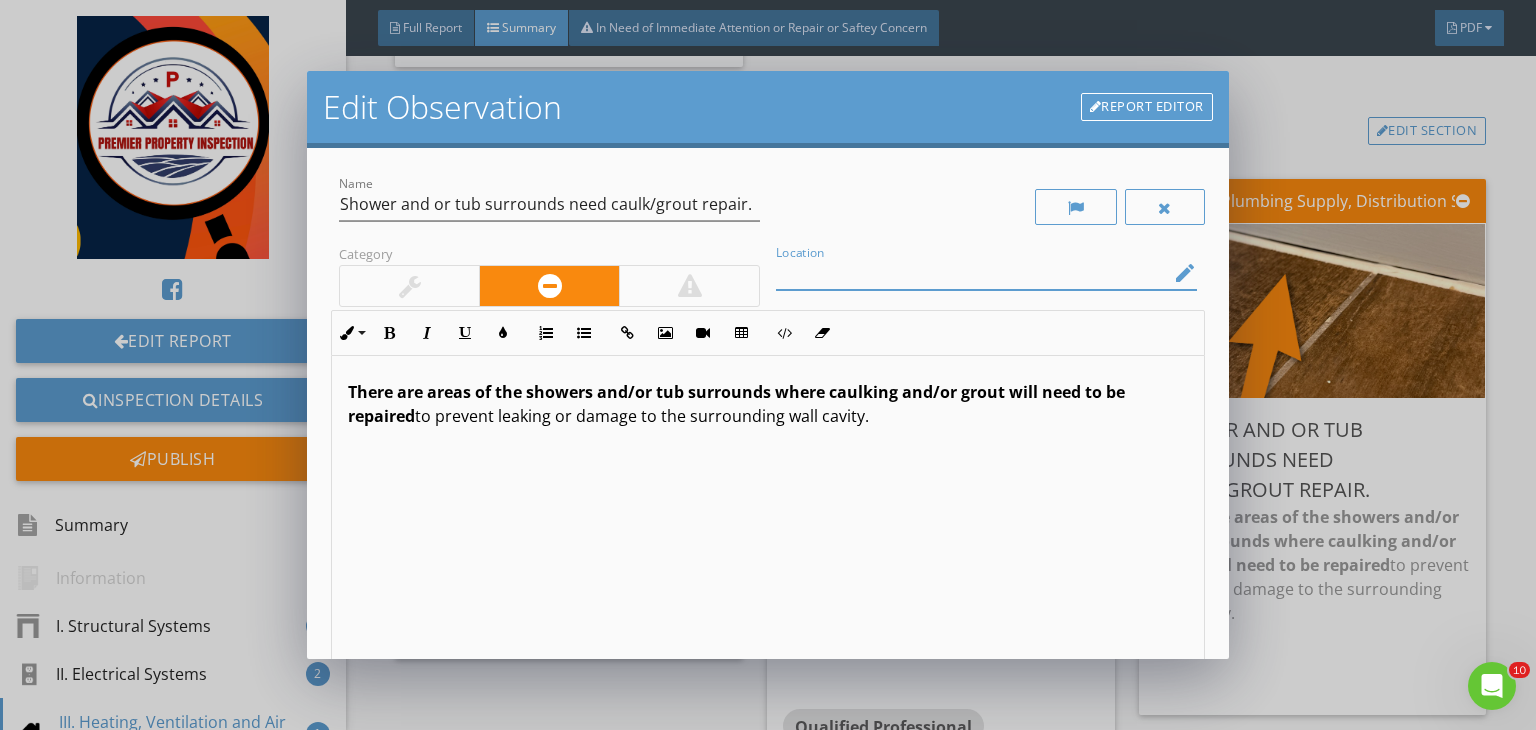 click at bounding box center [972, 273] 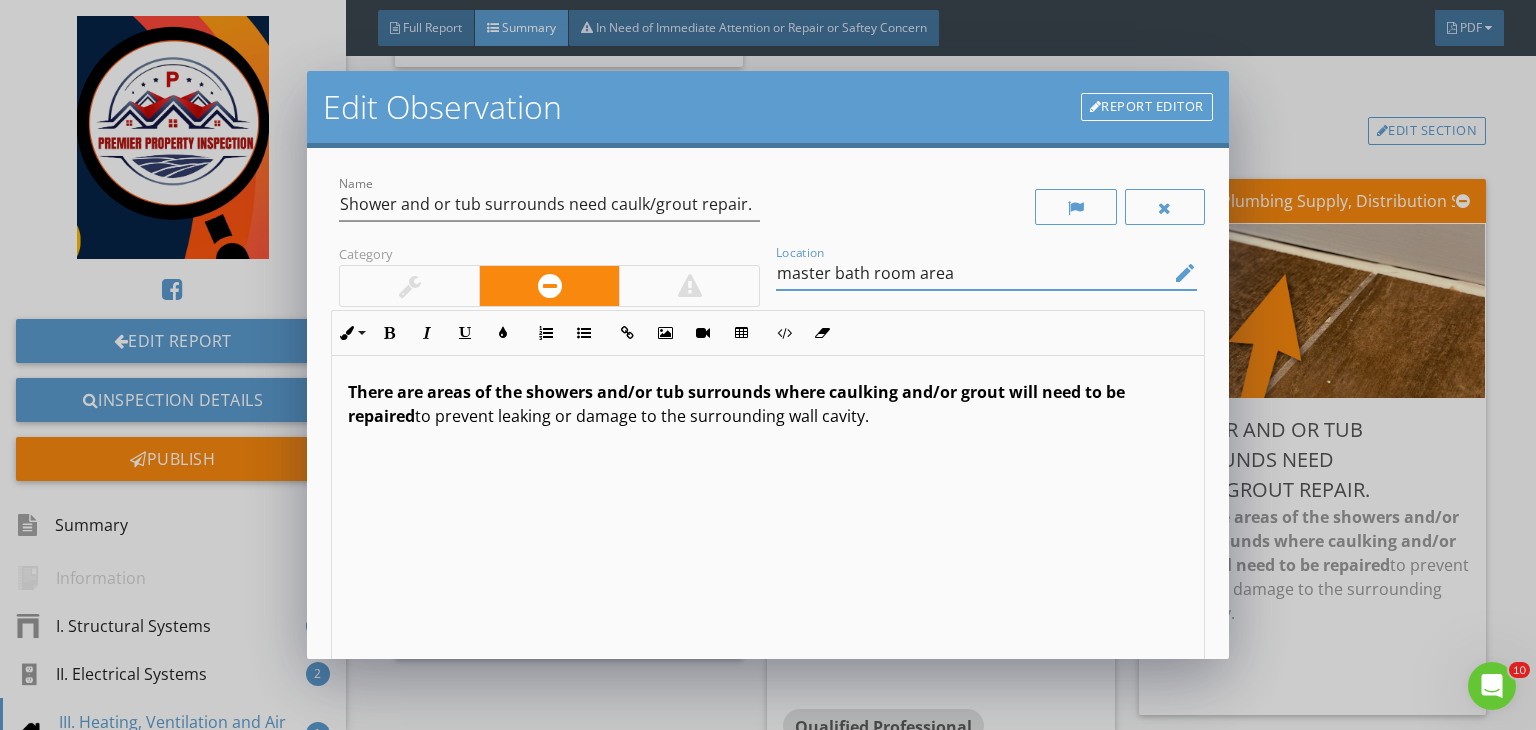 scroll, scrollTop: 0, scrollLeft: 0, axis: both 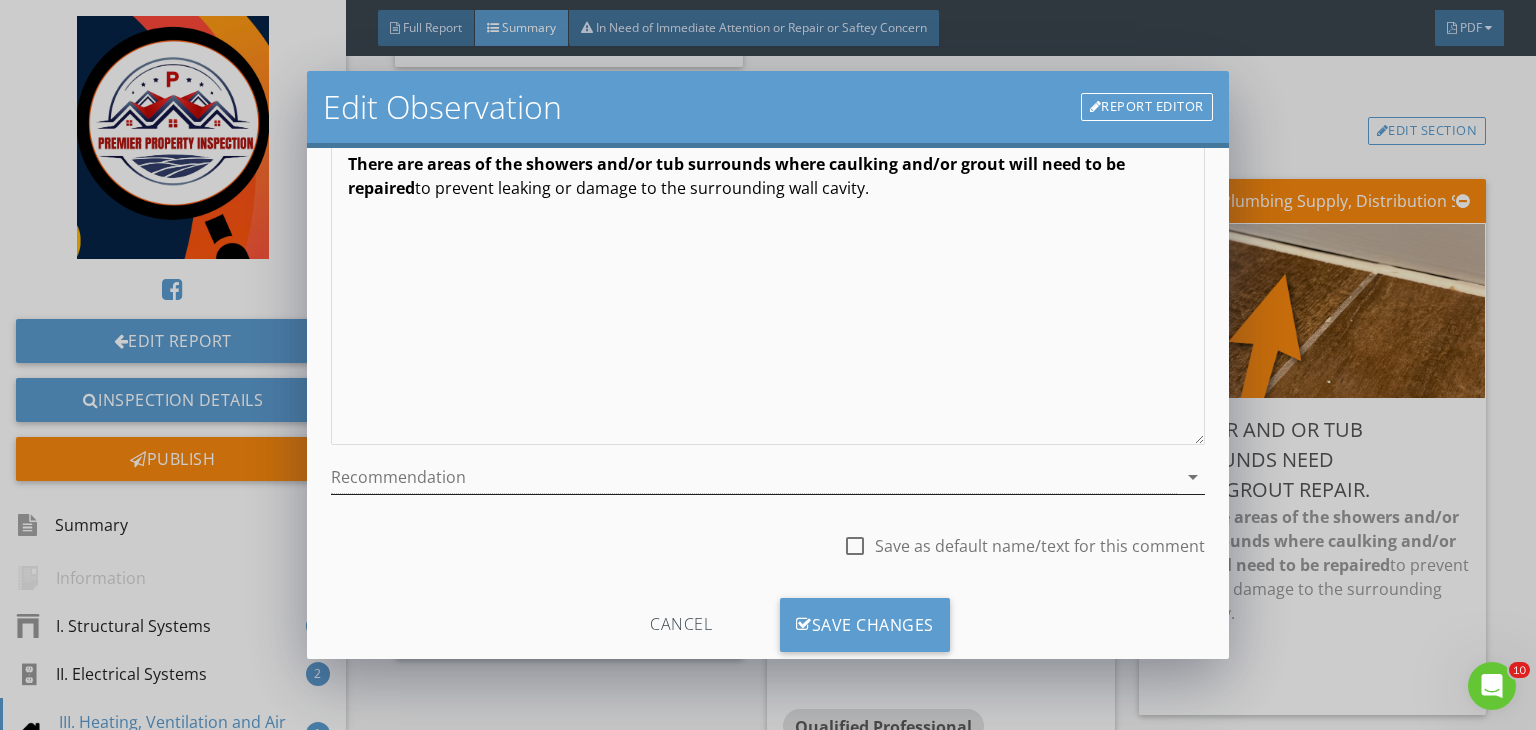 type on "master bath room area" 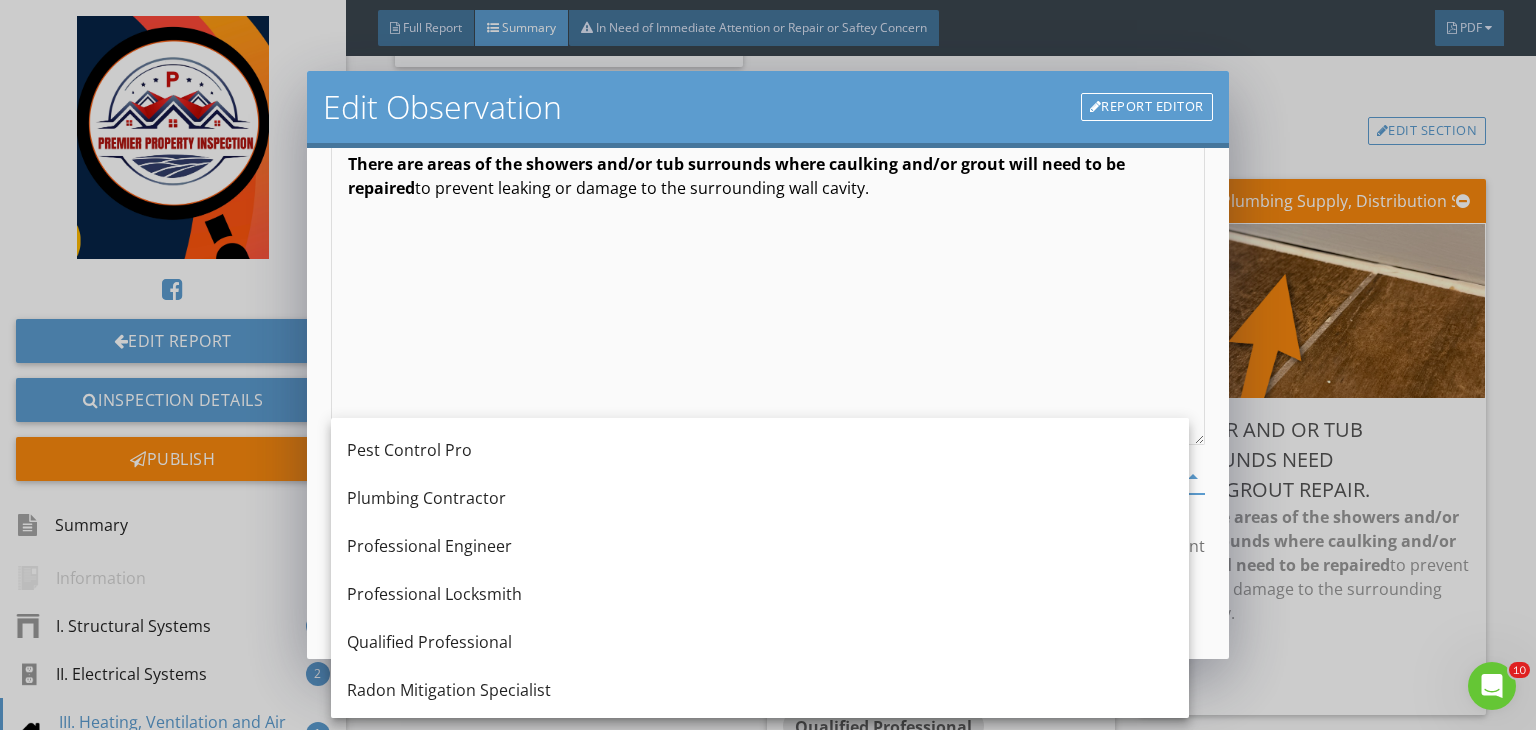 scroll, scrollTop: 2016, scrollLeft: 0, axis: vertical 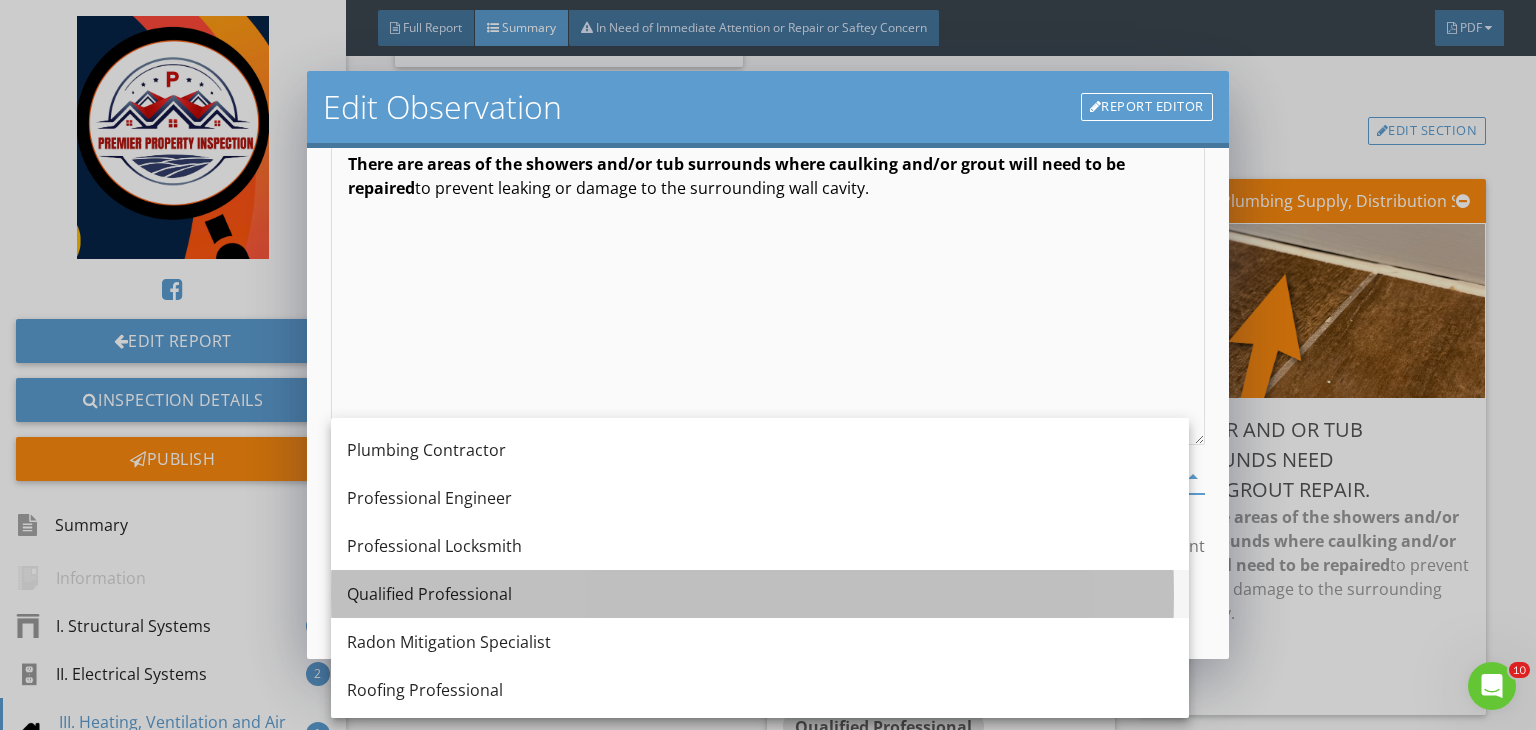 click on "Qualified Professional" at bounding box center [760, 594] 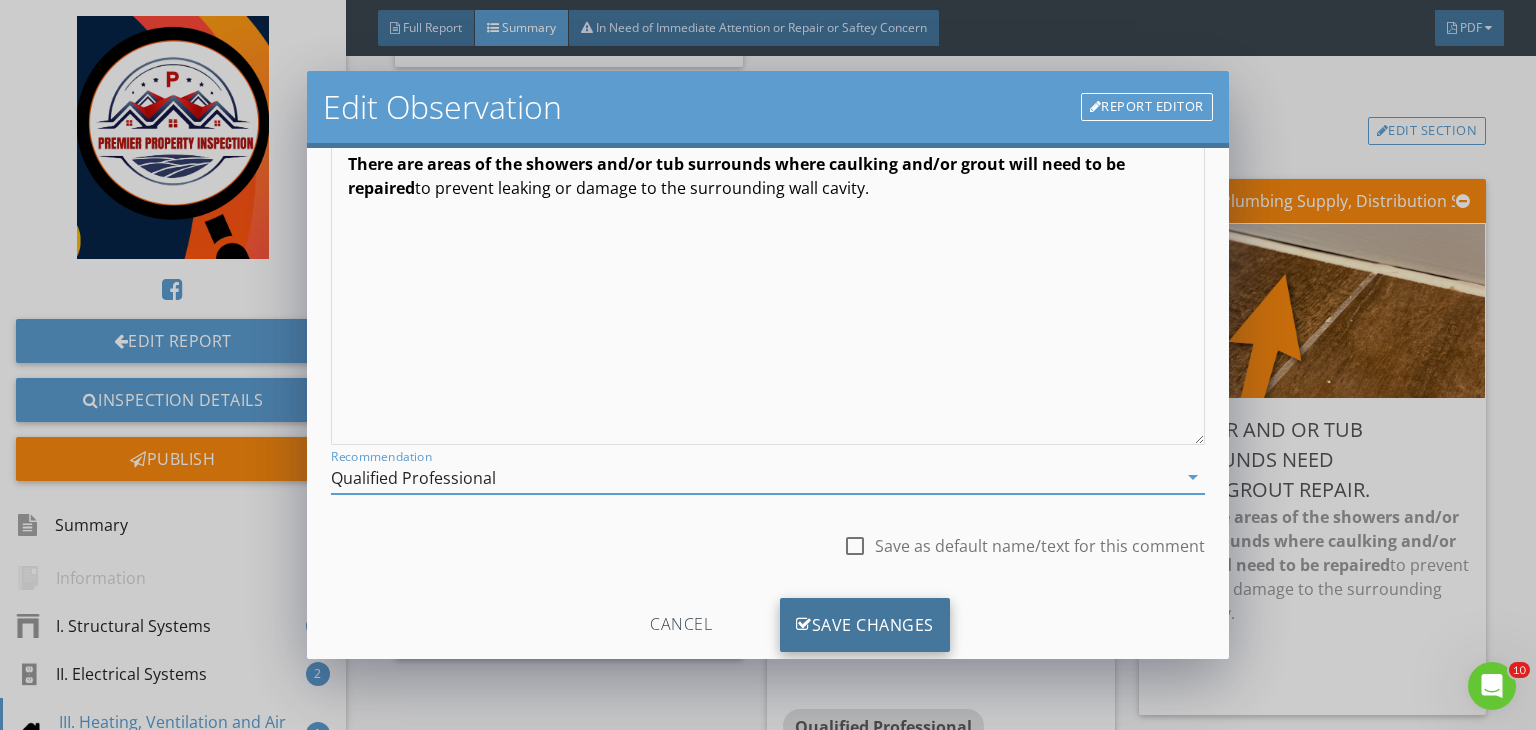 click on "Save Changes" at bounding box center (865, 625) 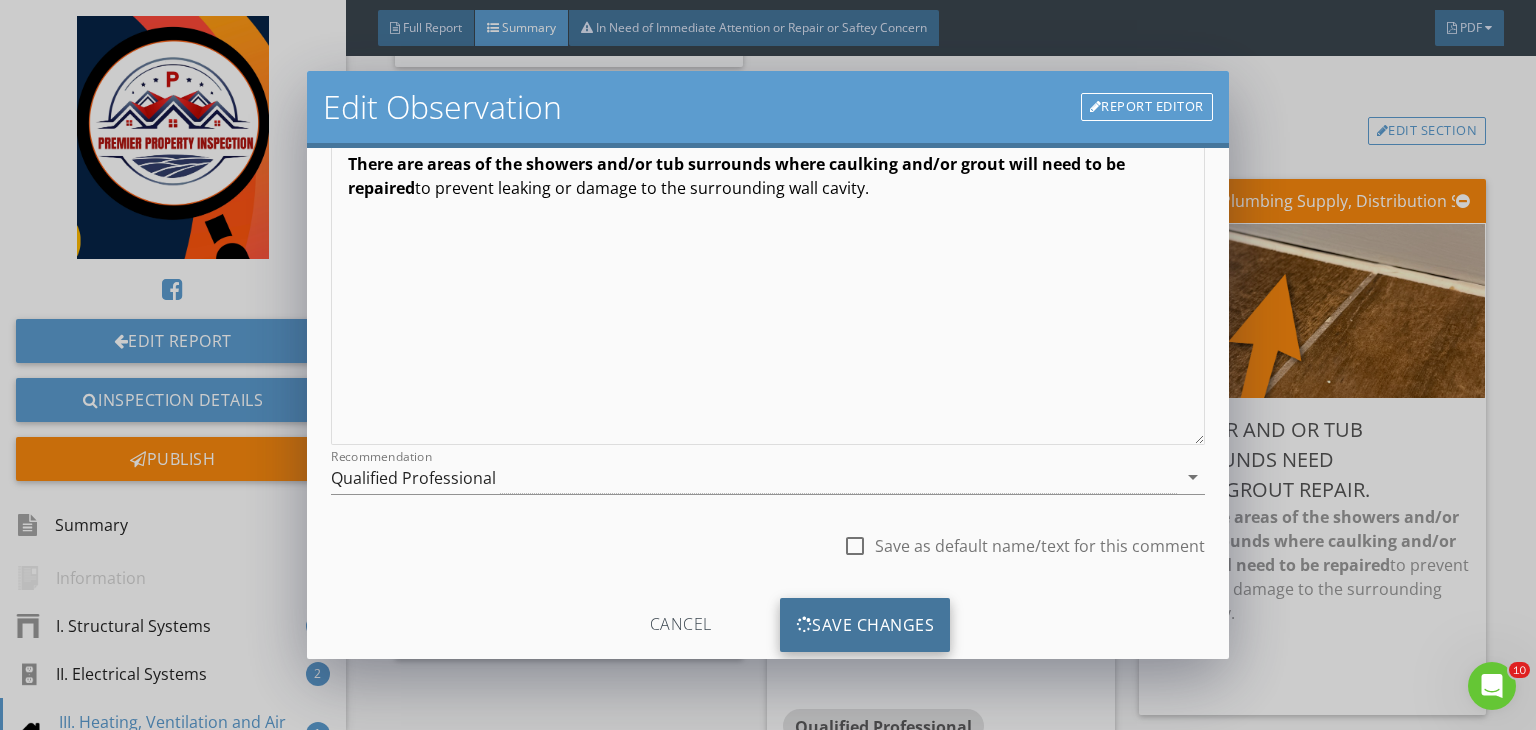scroll, scrollTop: 39, scrollLeft: 0, axis: vertical 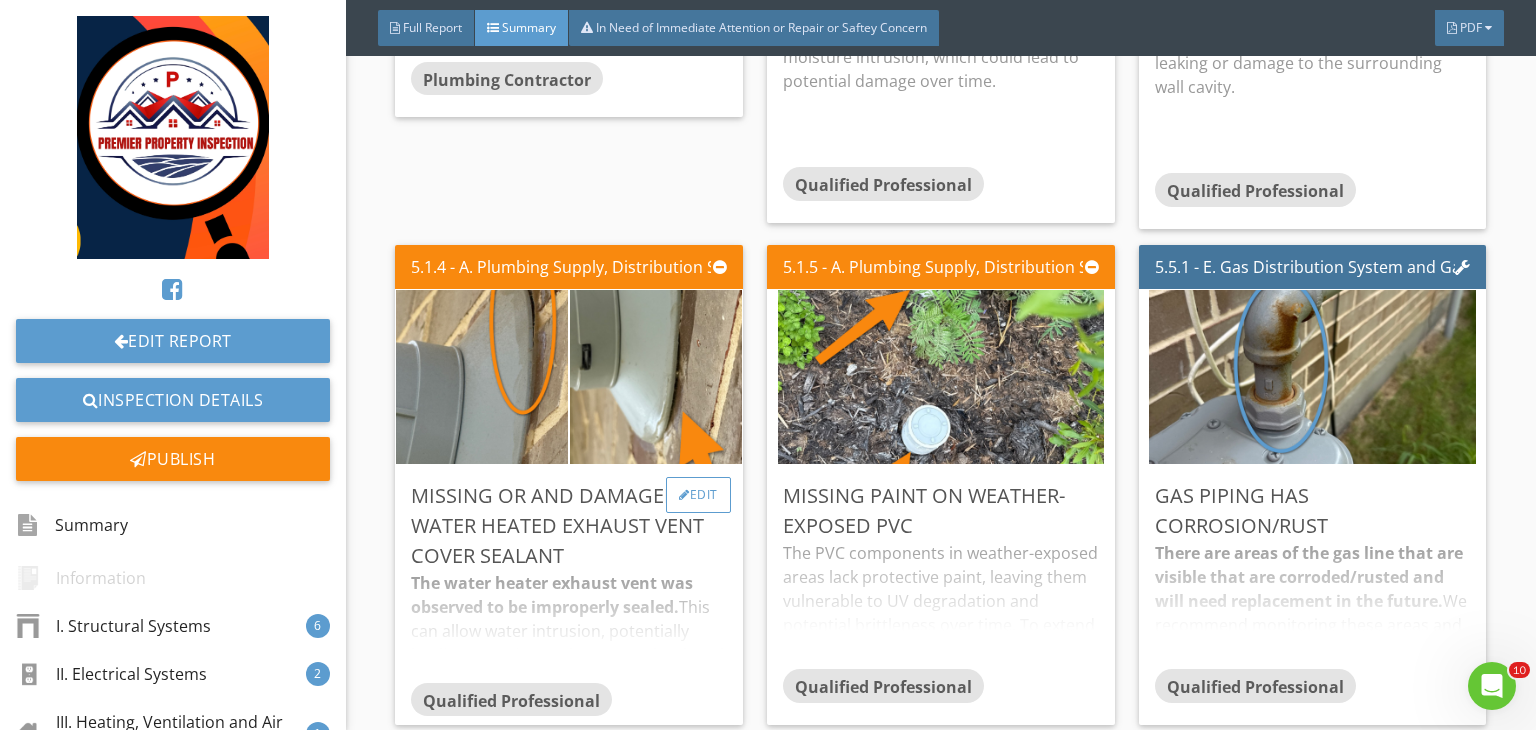 click on "Edit" at bounding box center [698, 495] 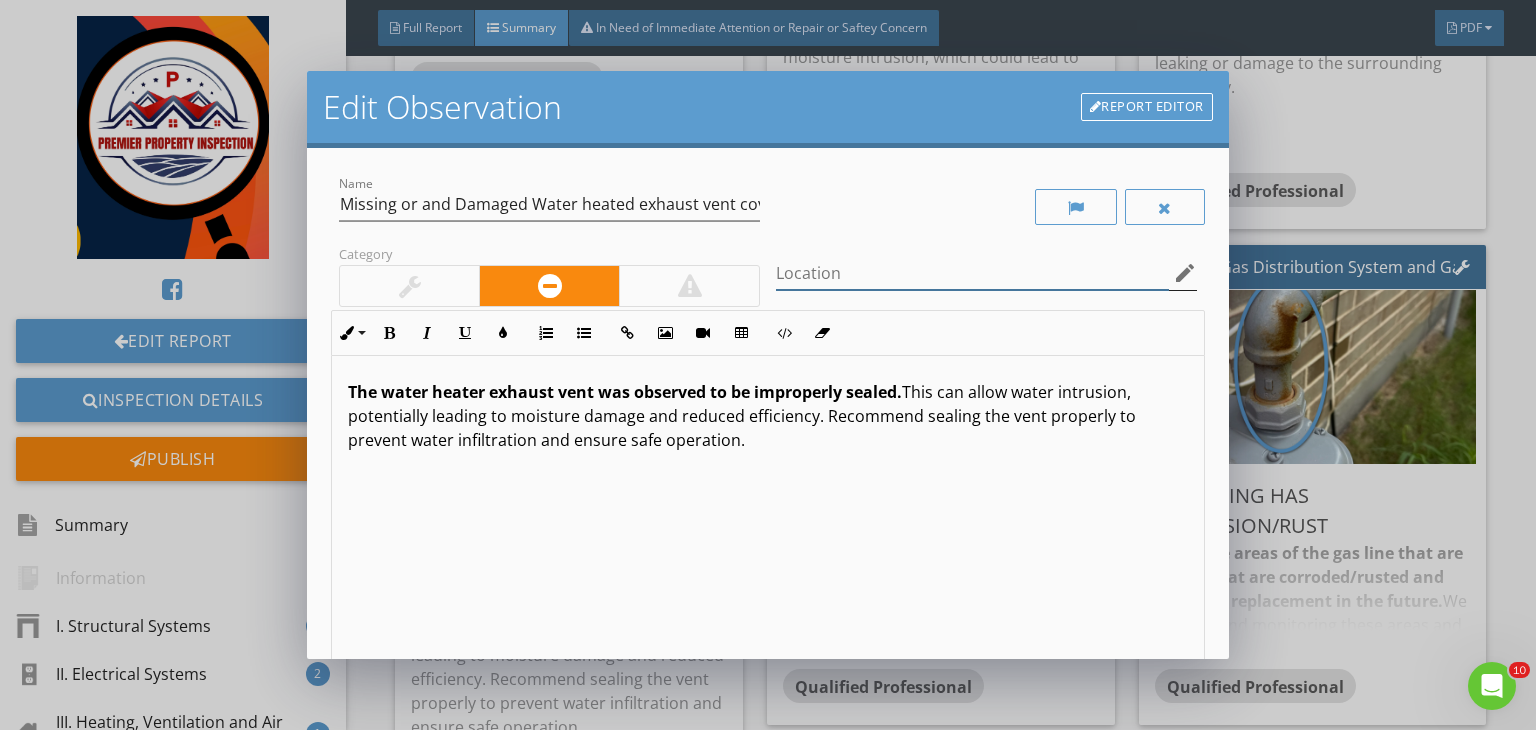 click on "Location edit" at bounding box center [986, 273] 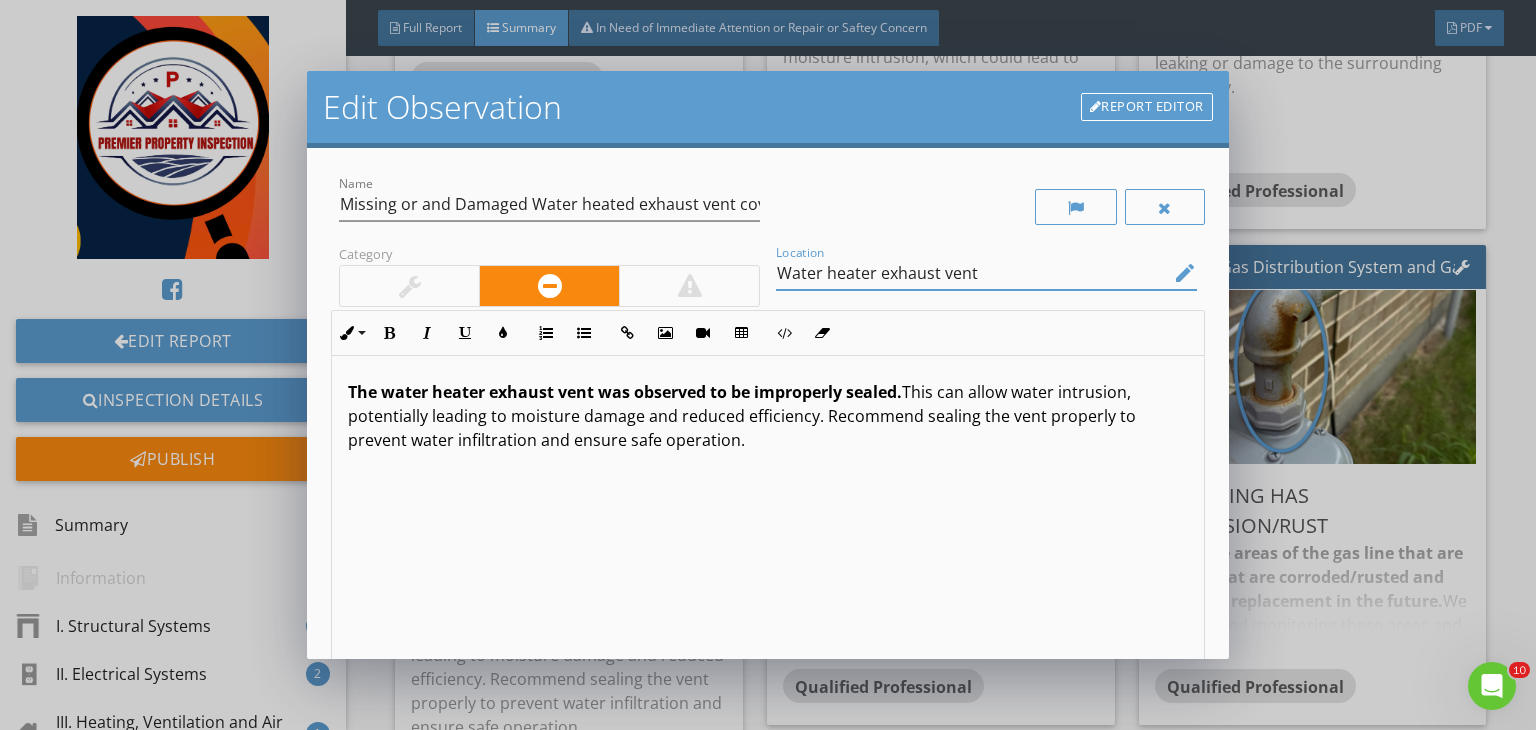 scroll, scrollTop: 0, scrollLeft: 0, axis: both 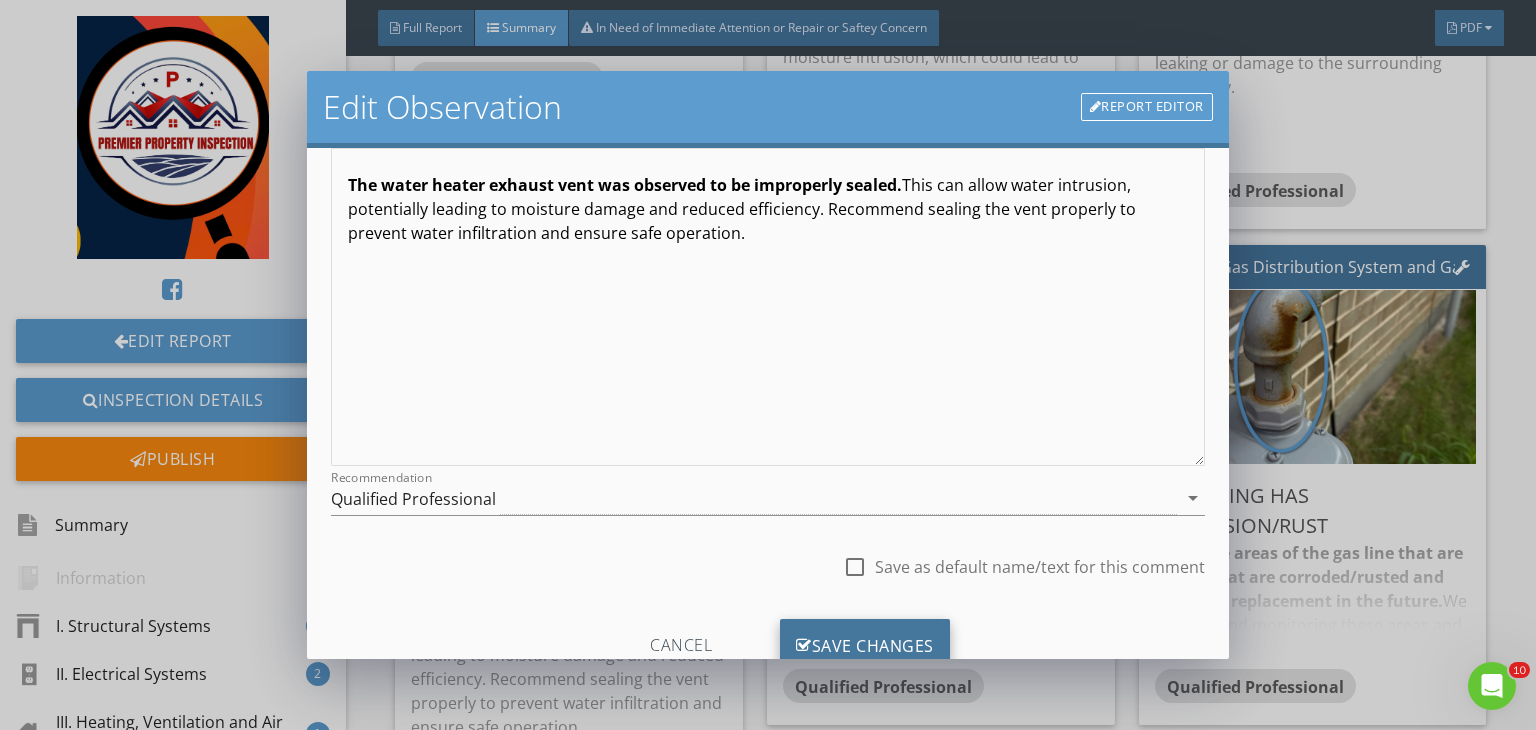 type on "Water heater exhaust vent" 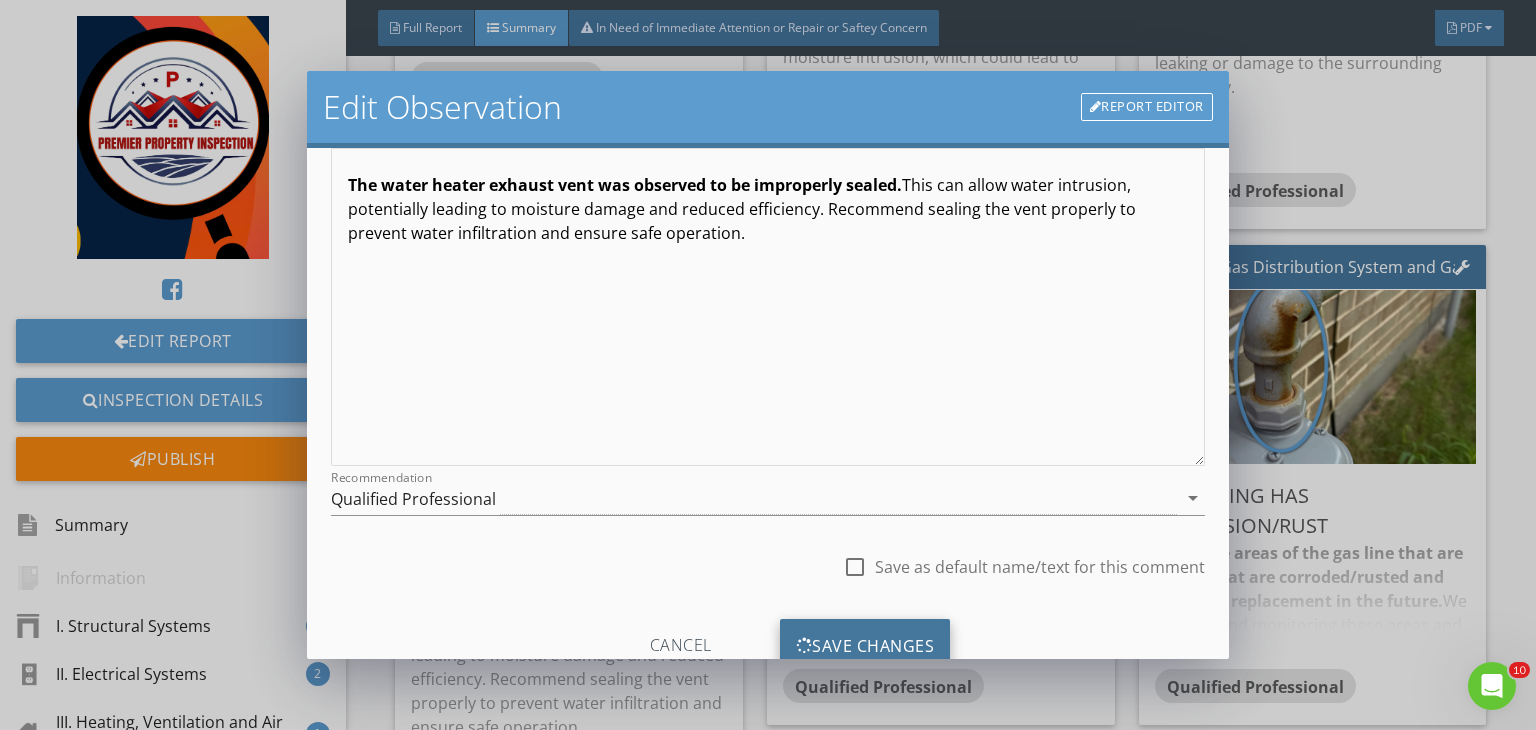 scroll, scrollTop: 39, scrollLeft: 0, axis: vertical 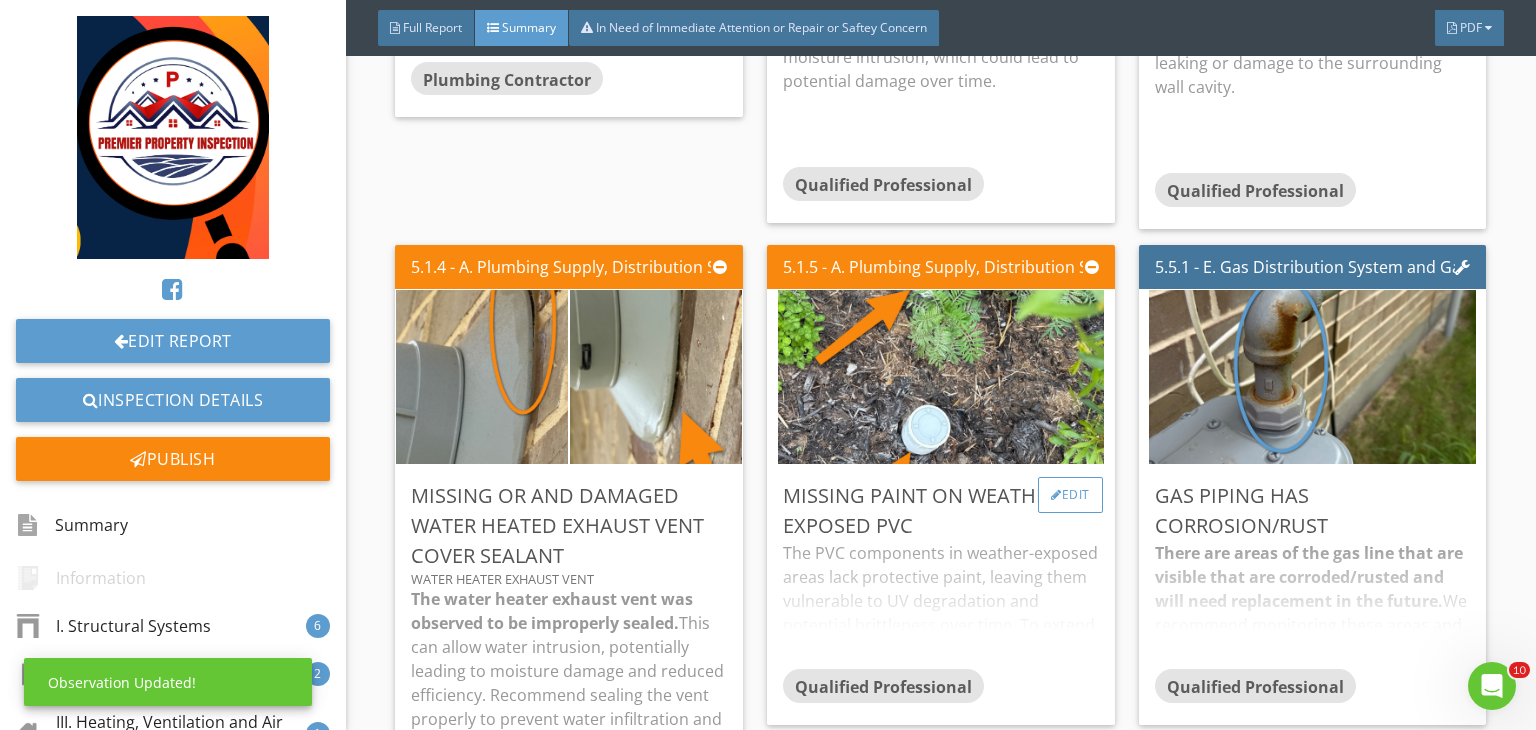 click on "Edit" at bounding box center (1070, 495) 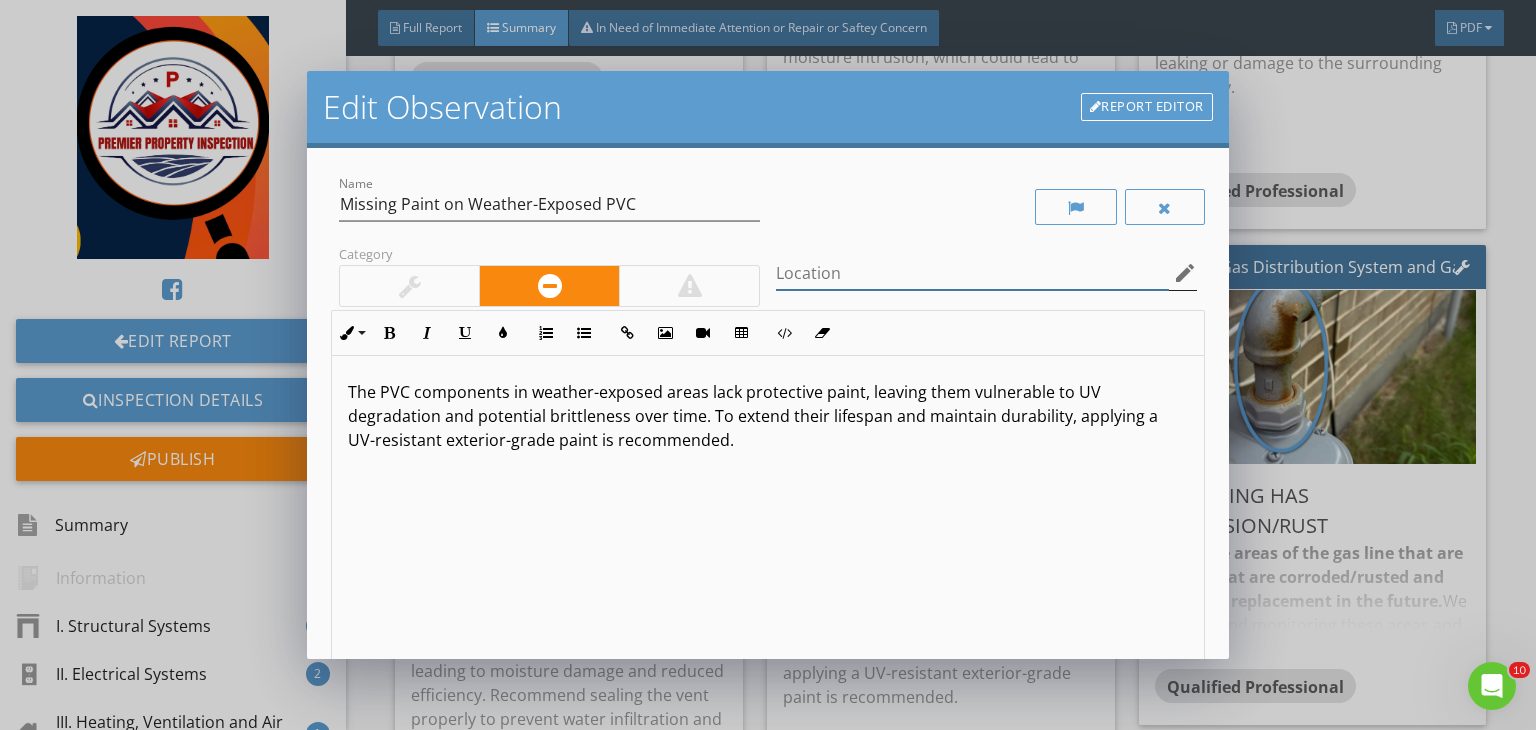 click at bounding box center (972, 273) 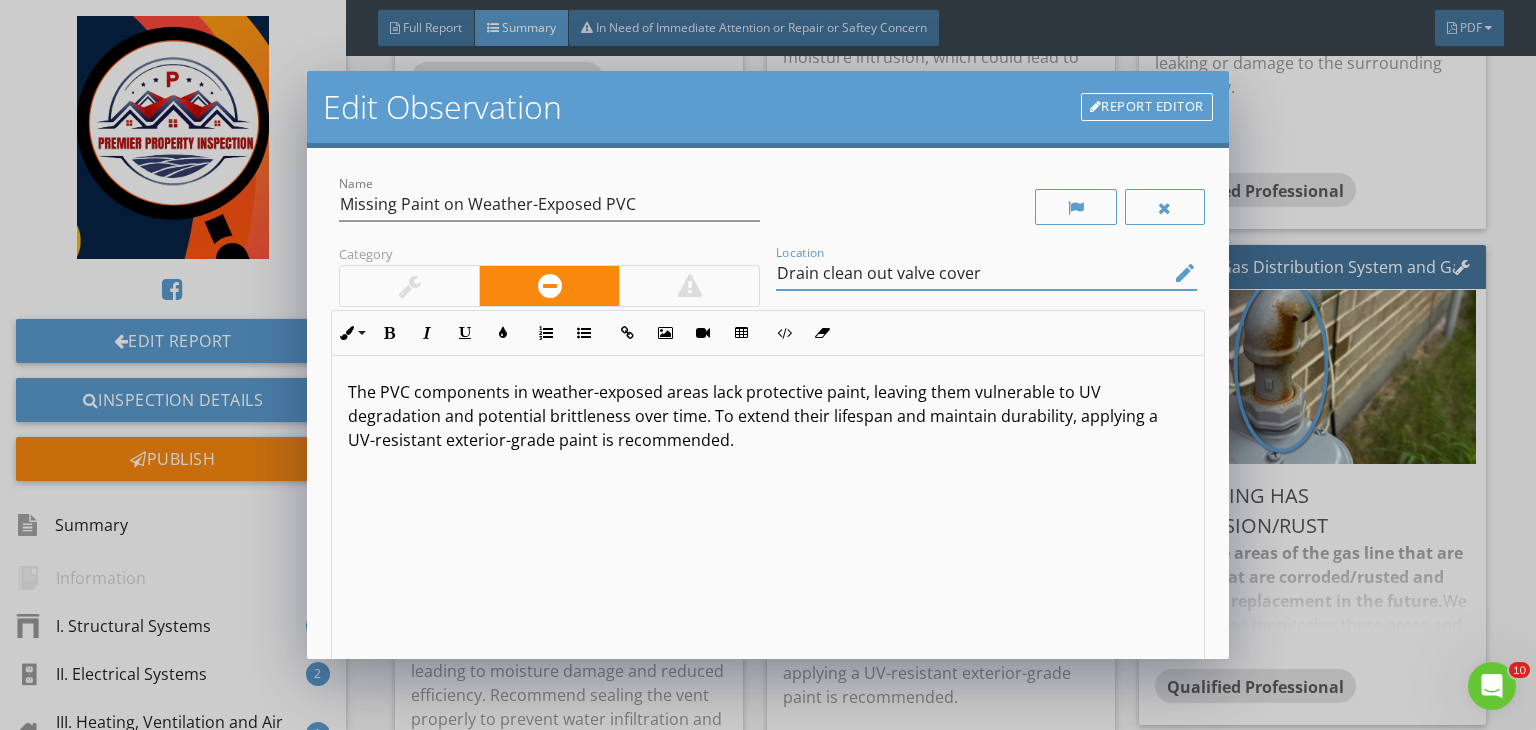 type on "Drain clean out valve cover" 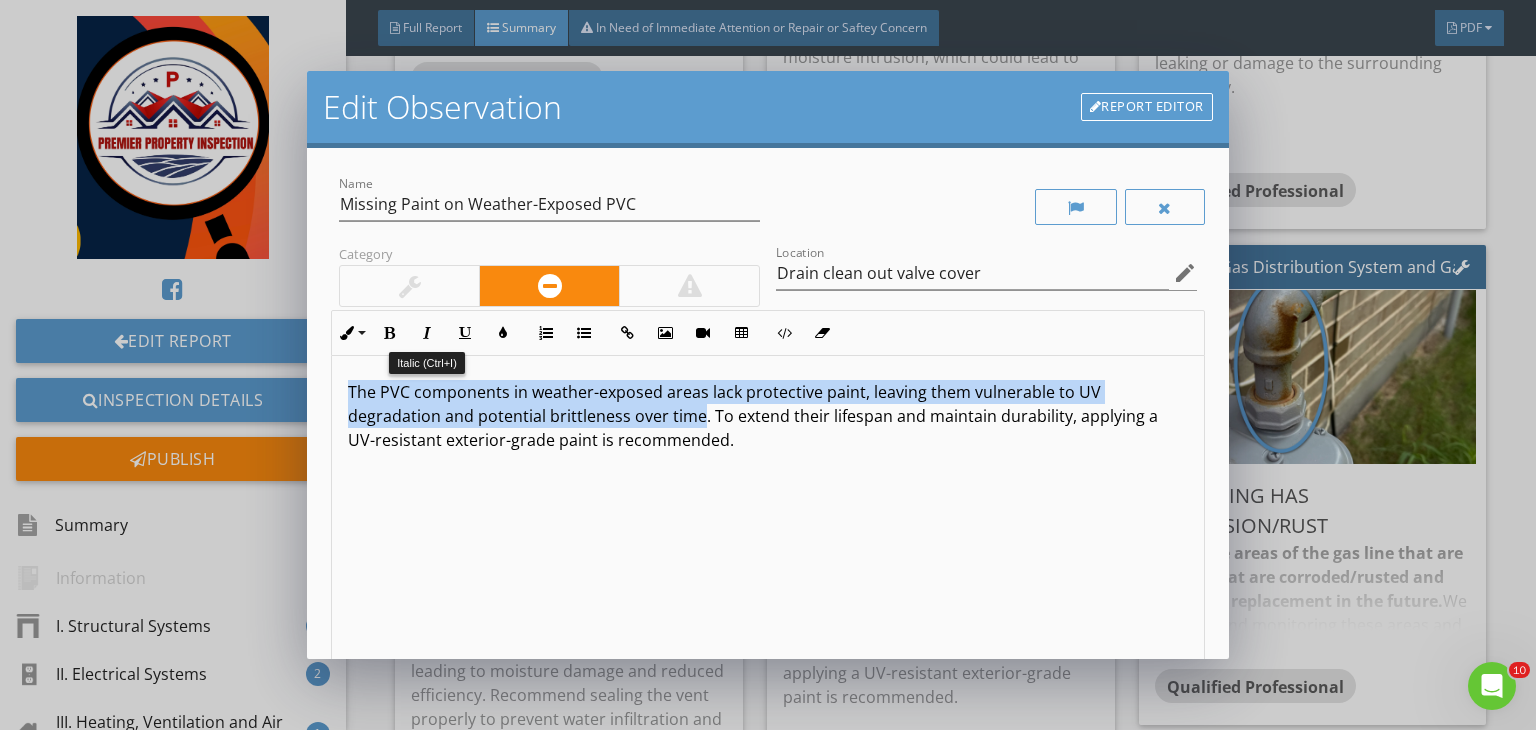 drag, startPoint x: 700, startPoint y: 418, endPoint x: 232, endPoint y: 341, distance: 474.2921 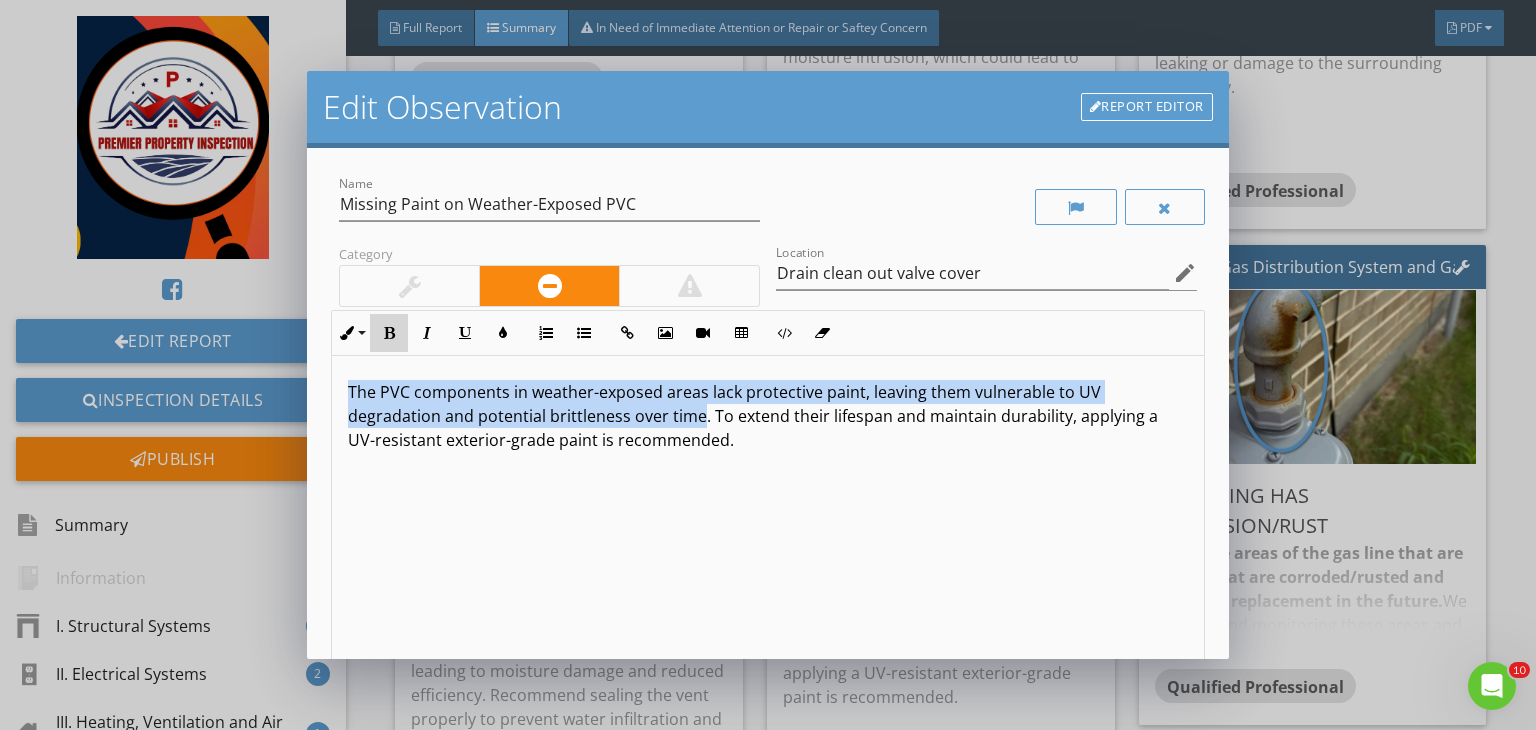click at bounding box center [389, 333] 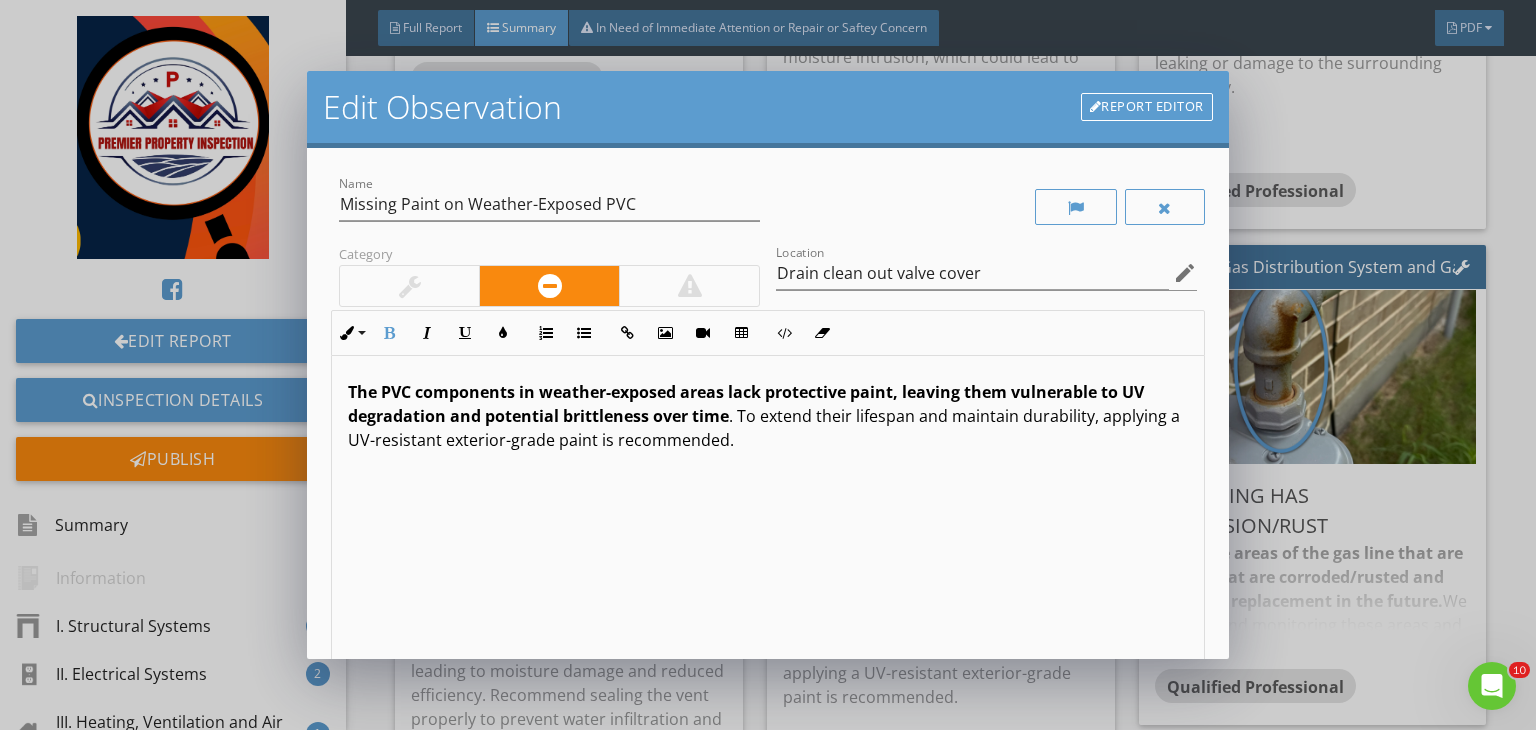 scroll, scrollTop: 0, scrollLeft: 0, axis: both 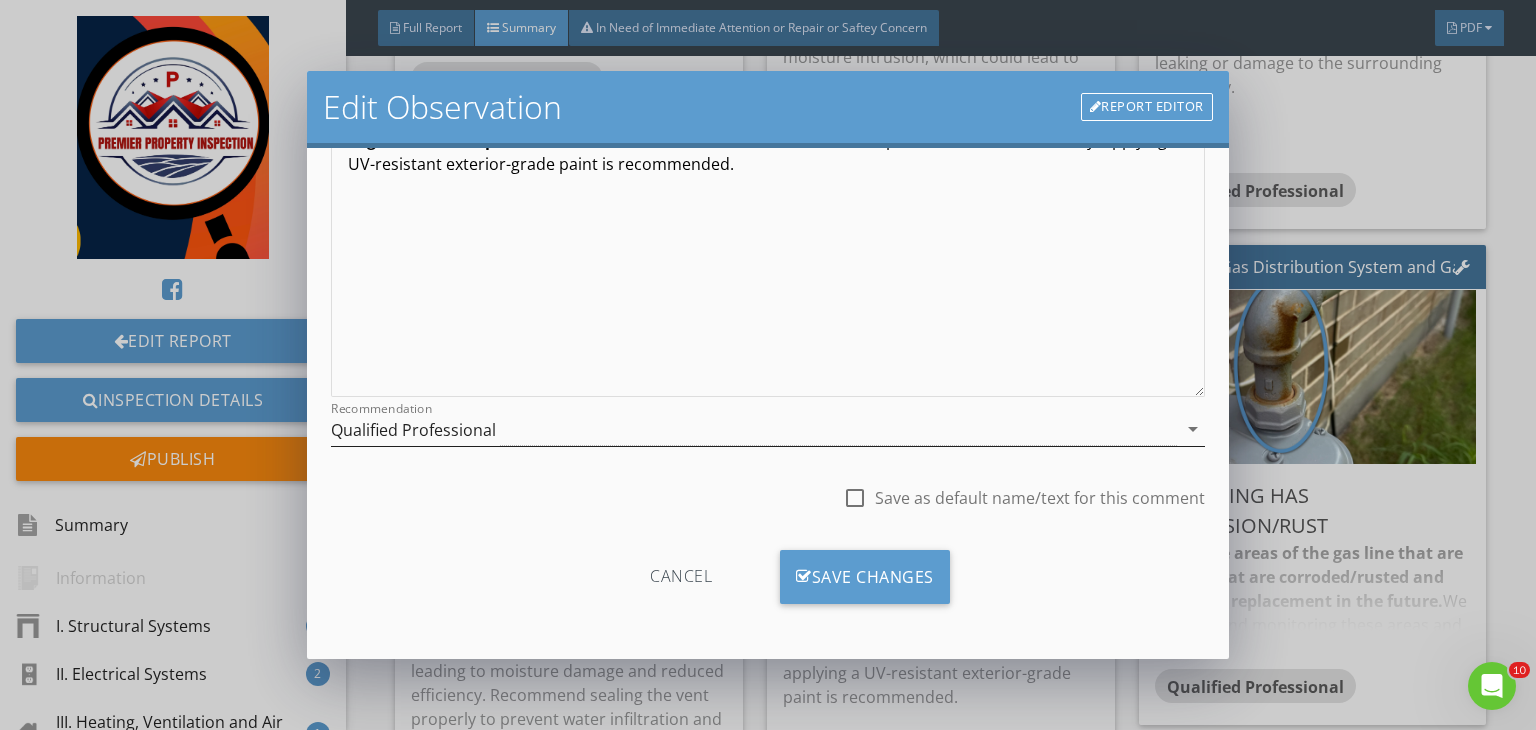 click on "Qualified Professional" at bounding box center [754, 429] 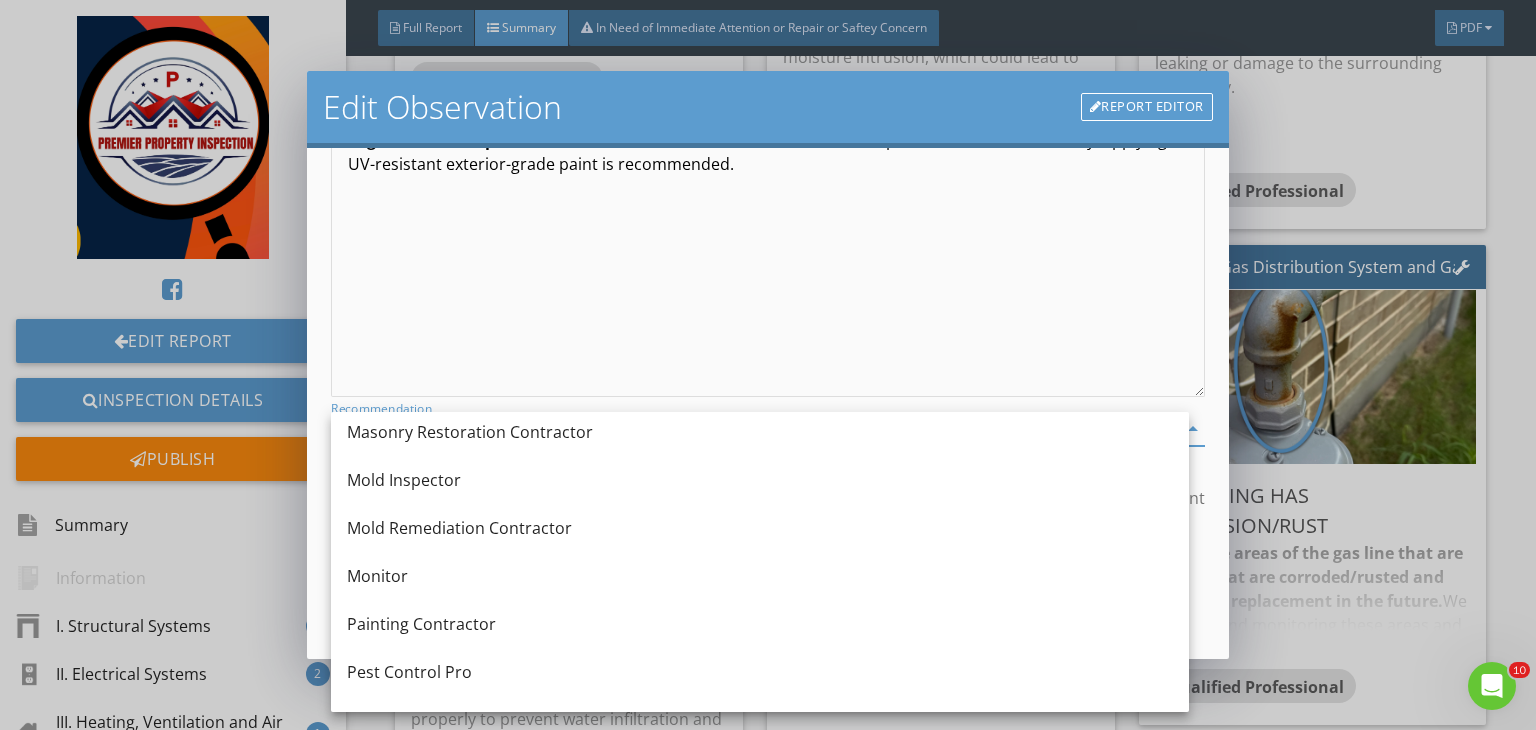 scroll, scrollTop: 1824, scrollLeft: 0, axis: vertical 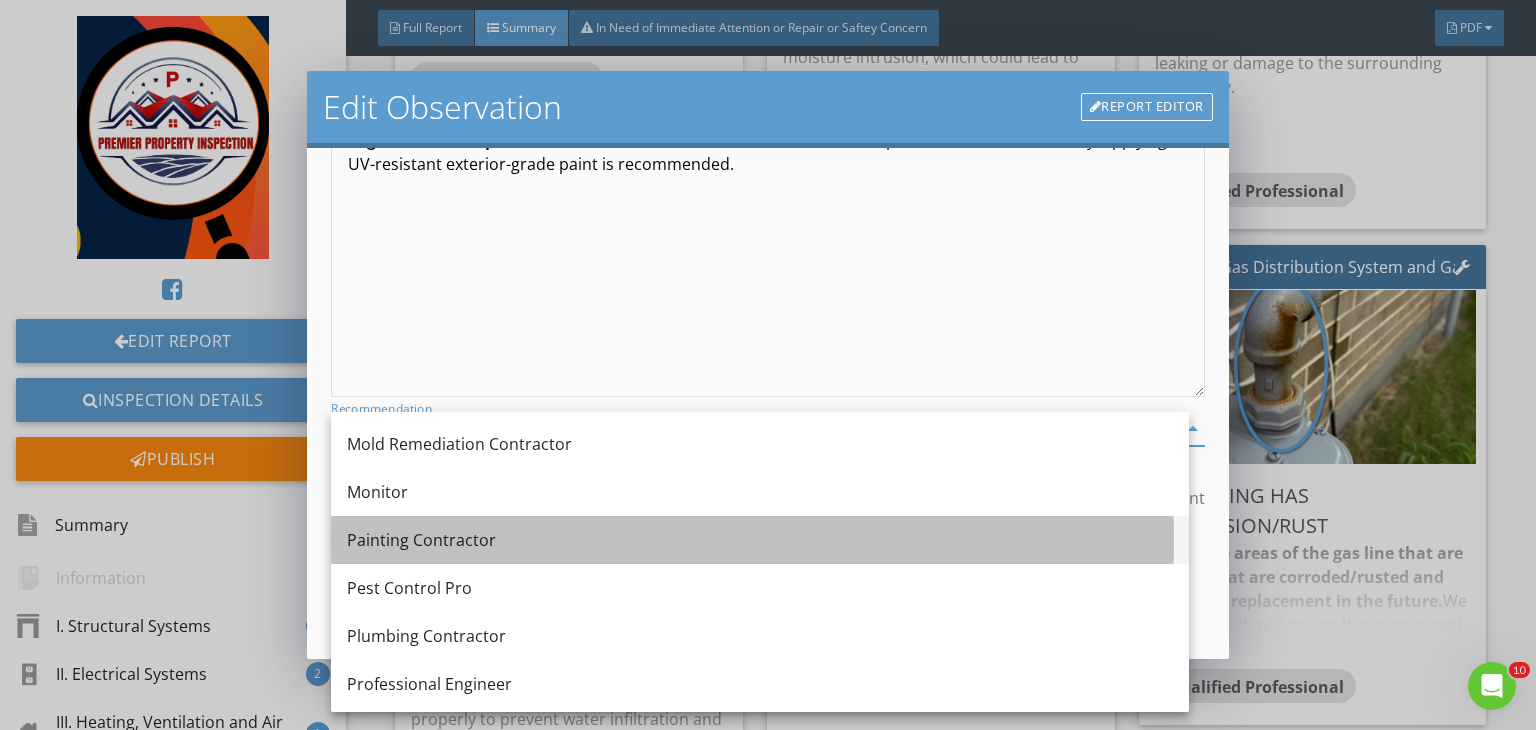 click on "Painting Contractor" at bounding box center (760, 540) 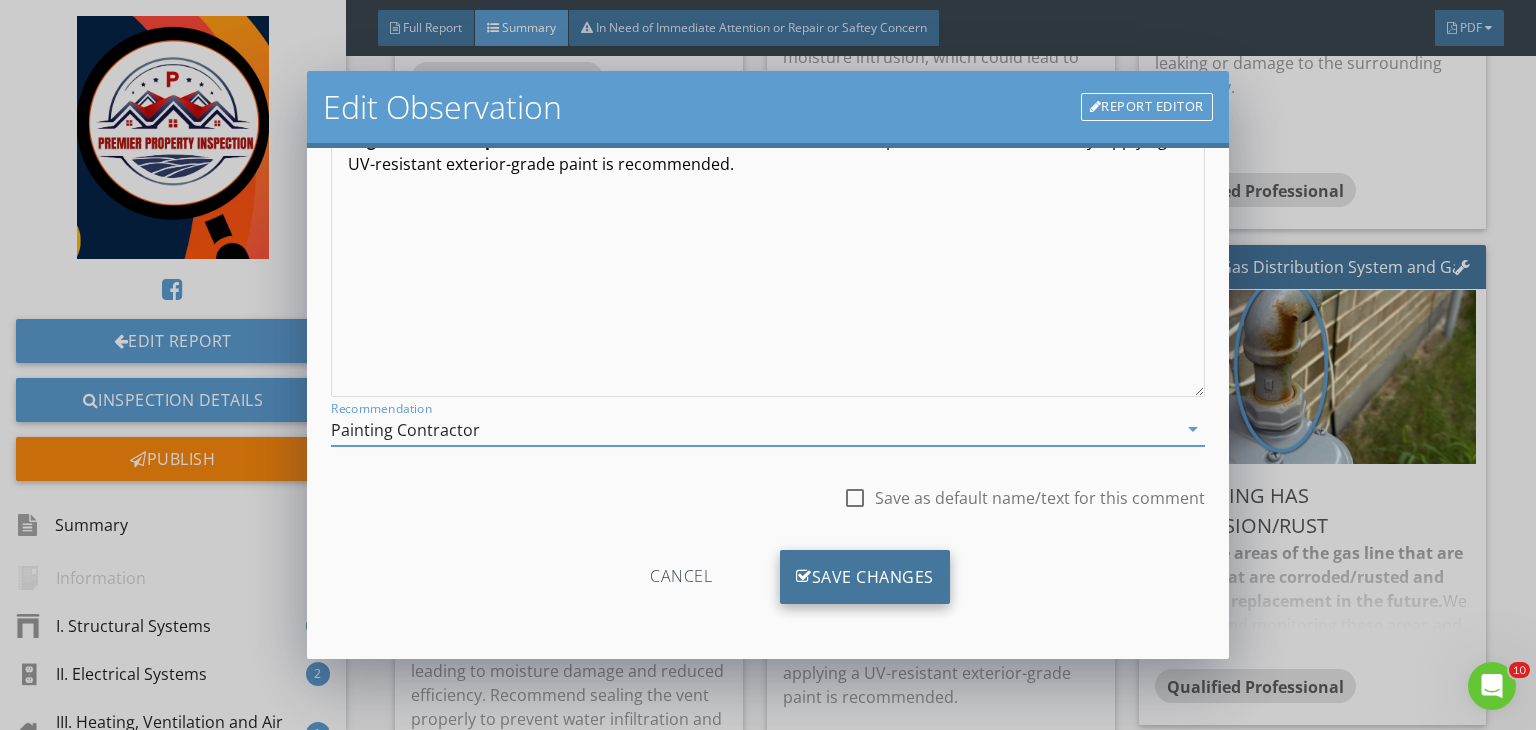 click on "Save Changes" at bounding box center (865, 577) 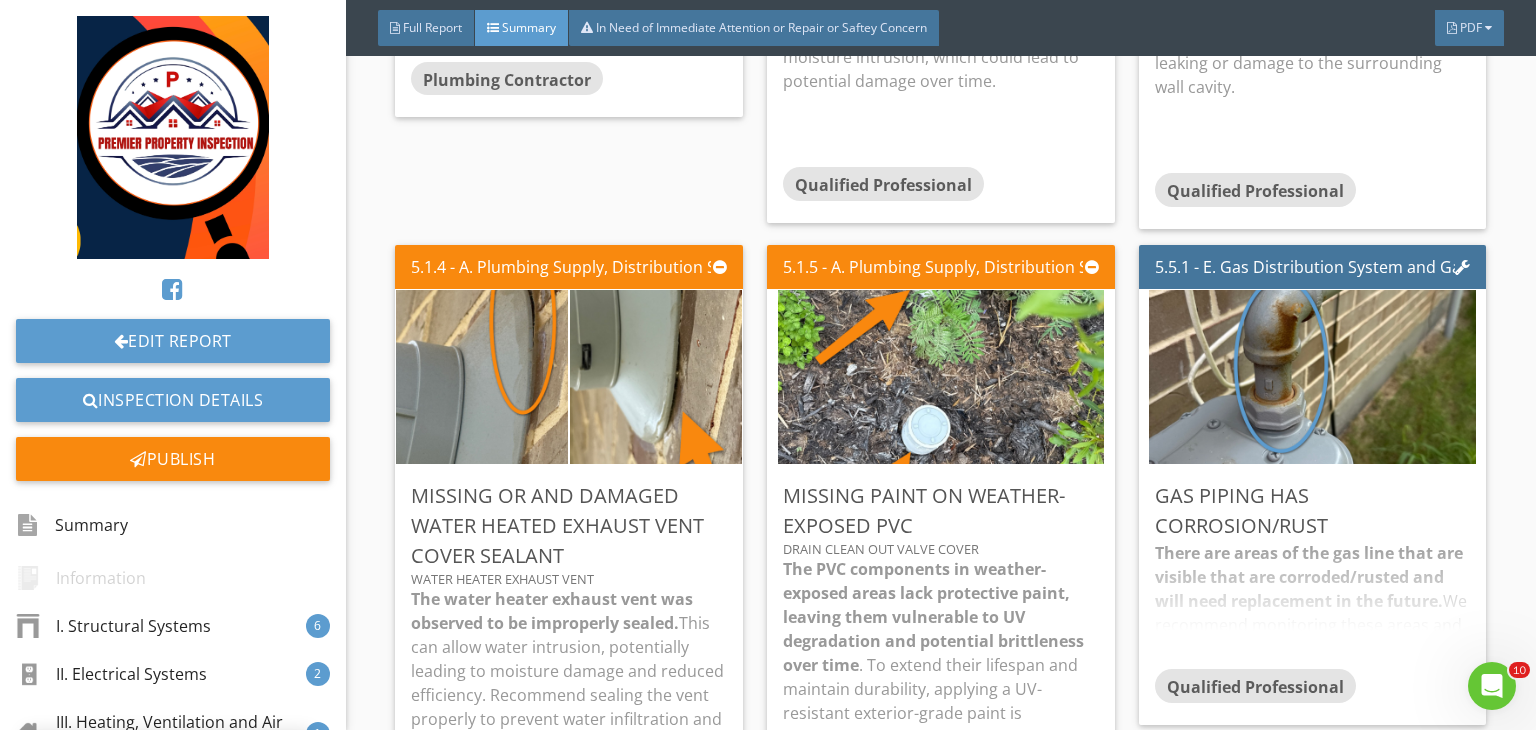 scroll, scrollTop: 39, scrollLeft: 0, axis: vertical 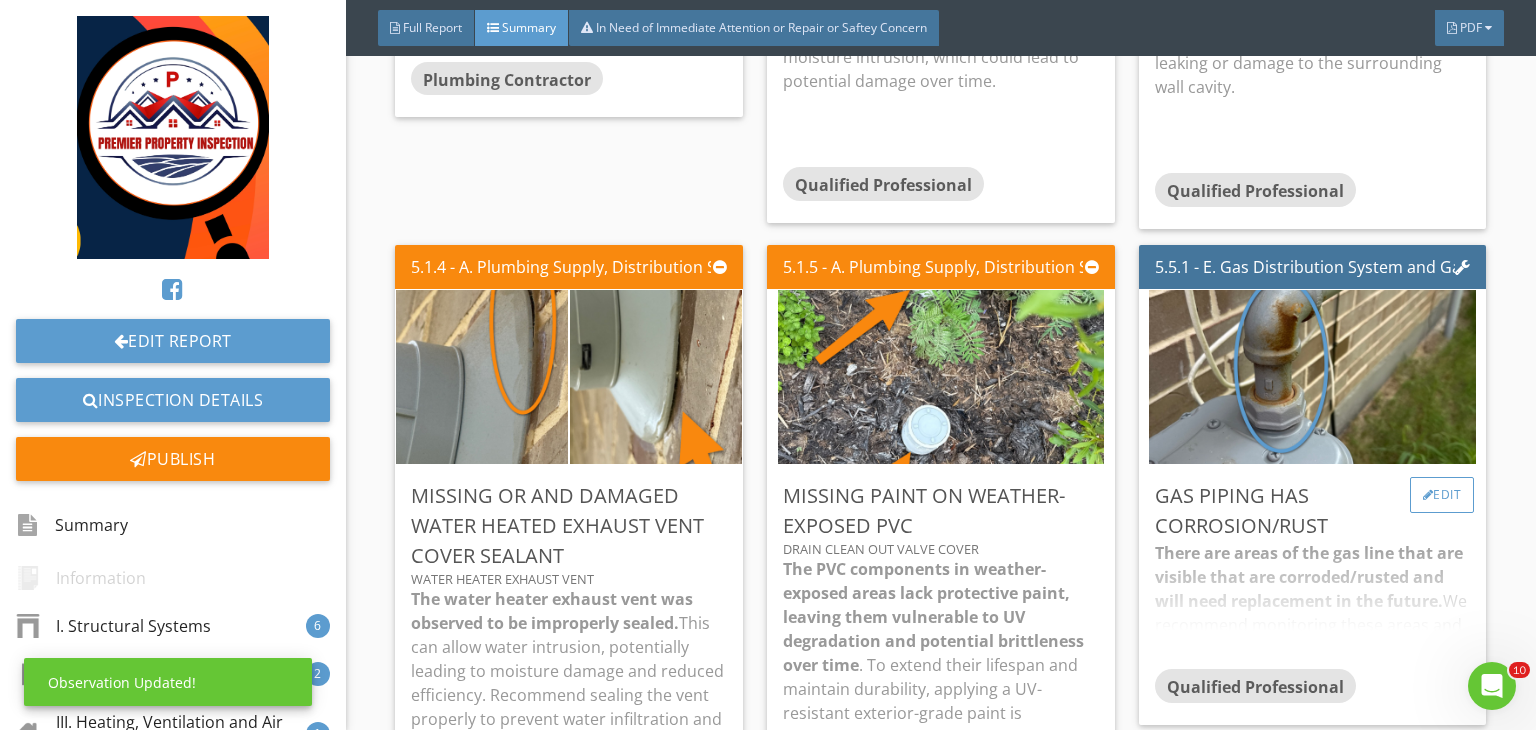 click on "Edit" at bounding box center [1442, 495] 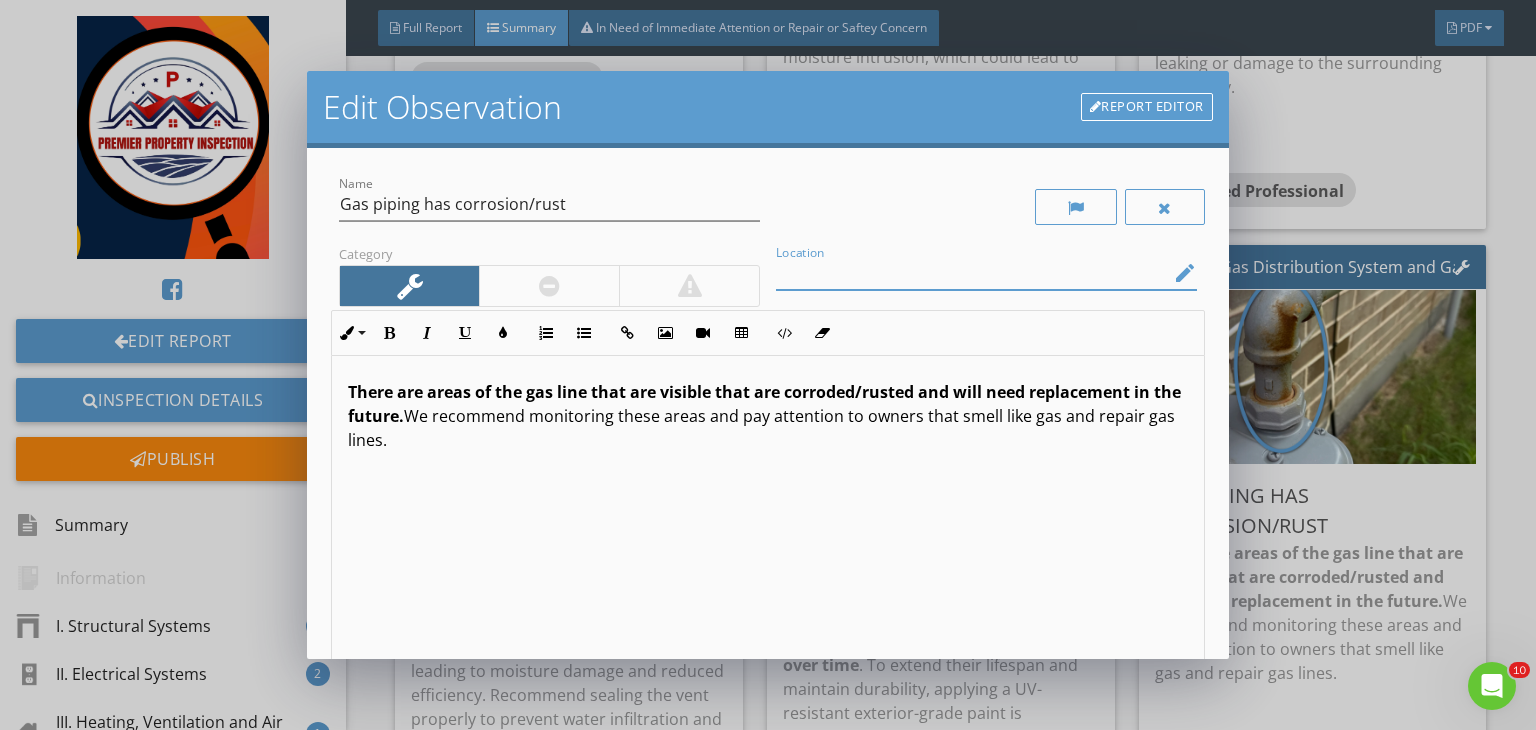 click at bounding box center [972, 273] 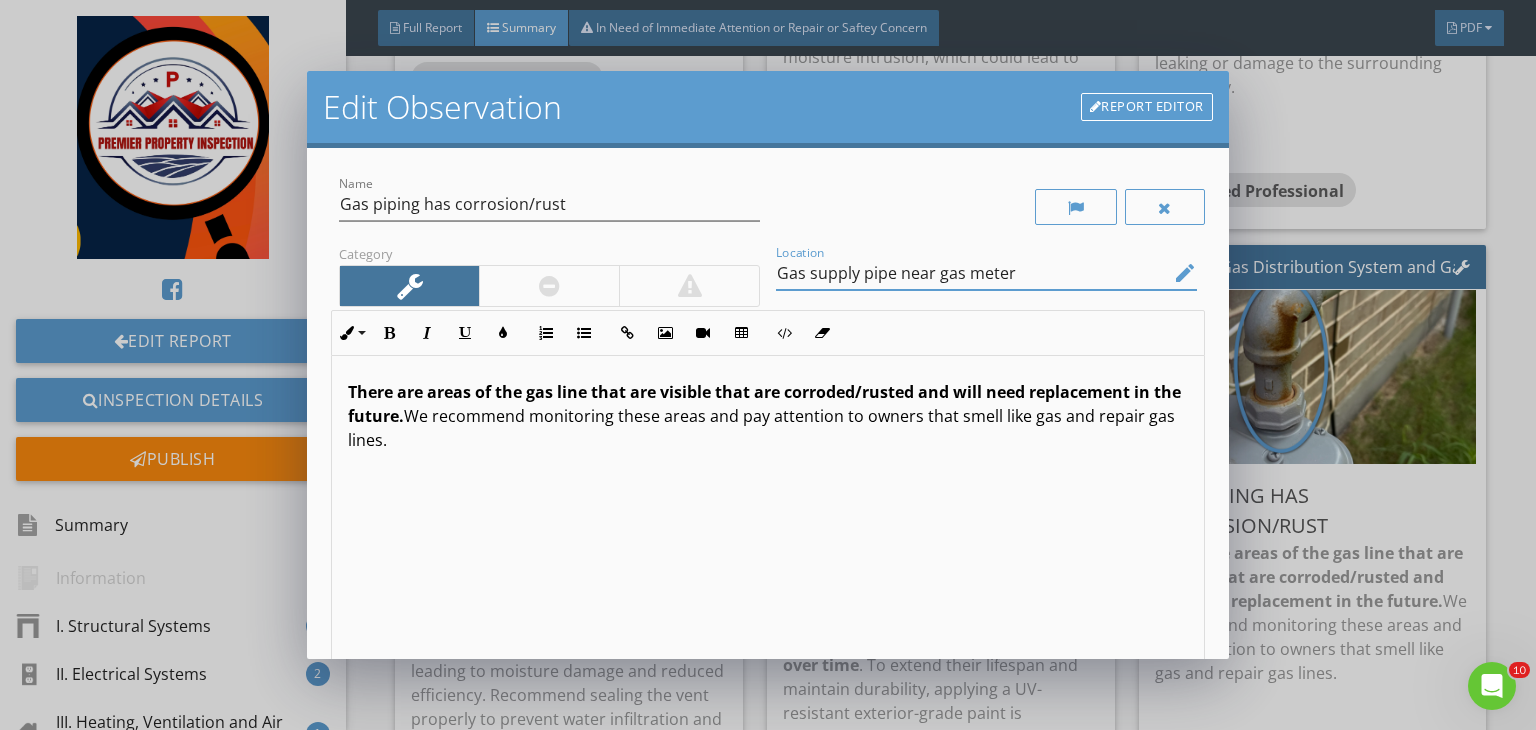 scroll, scrollTop: 0, scrollLeft: 0, axis: both 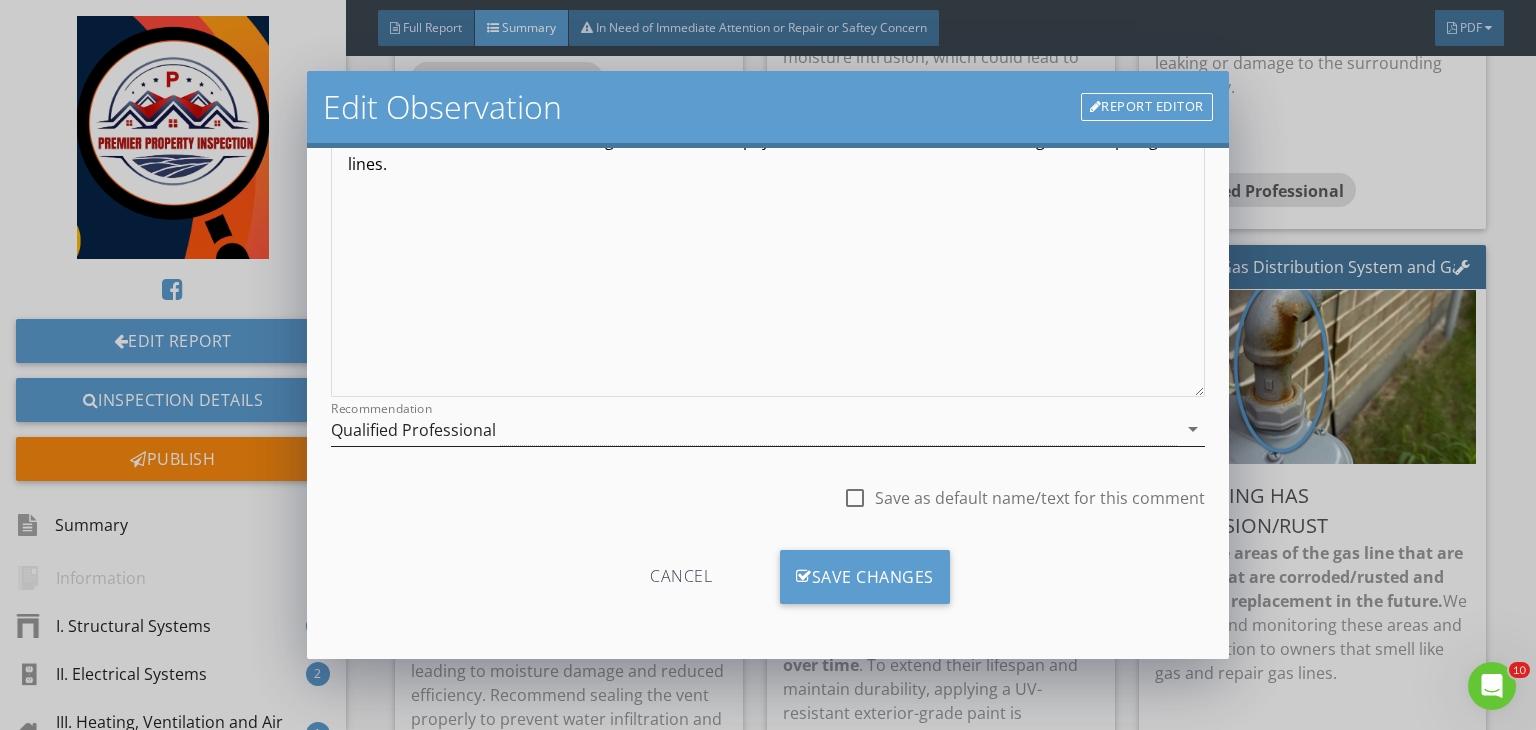 type on "Gas supply pipe near gas meter" 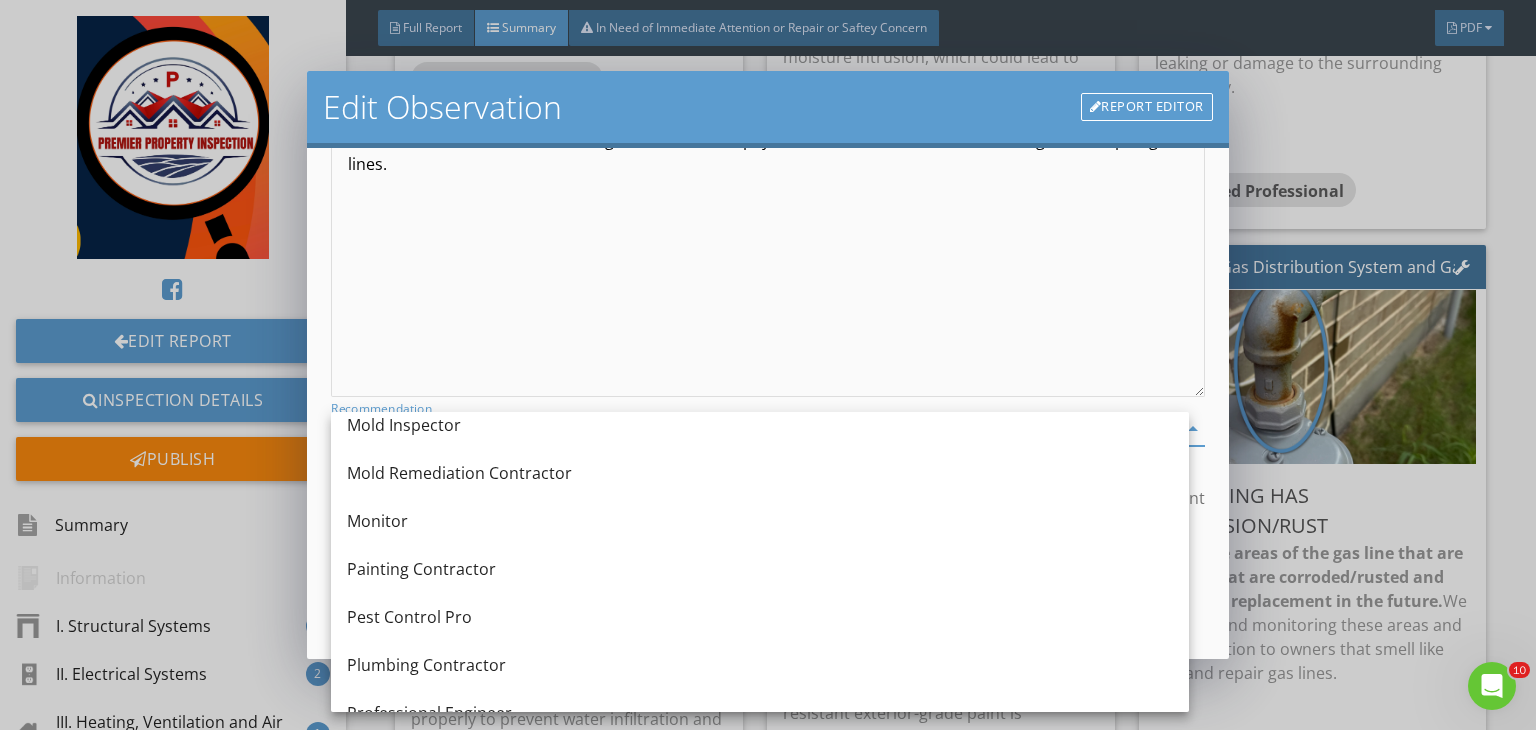 scroll, scrollTop: 1844, scrollLeft: 0, axis: vertical 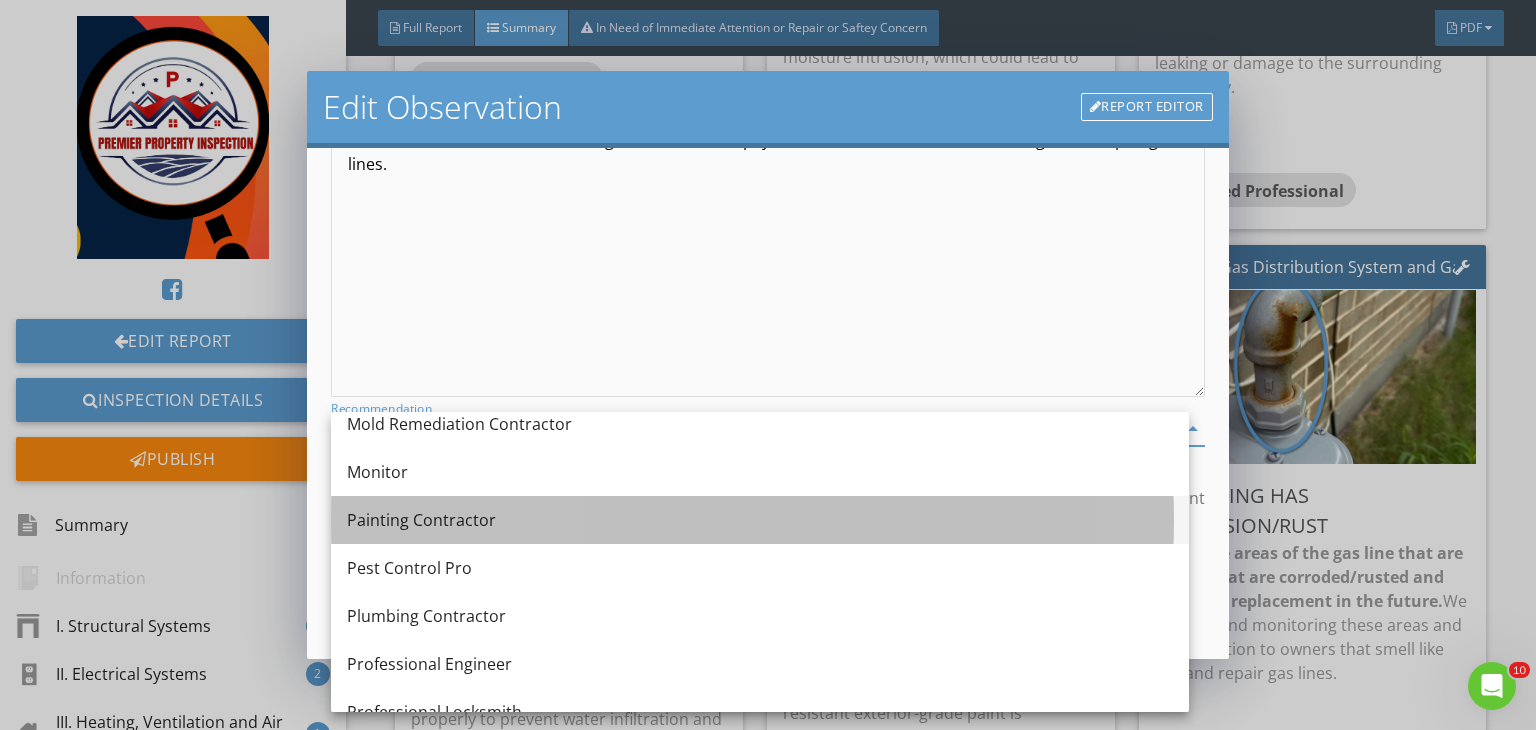 click on "Painting Contractor" at bounding box center [760, 520] 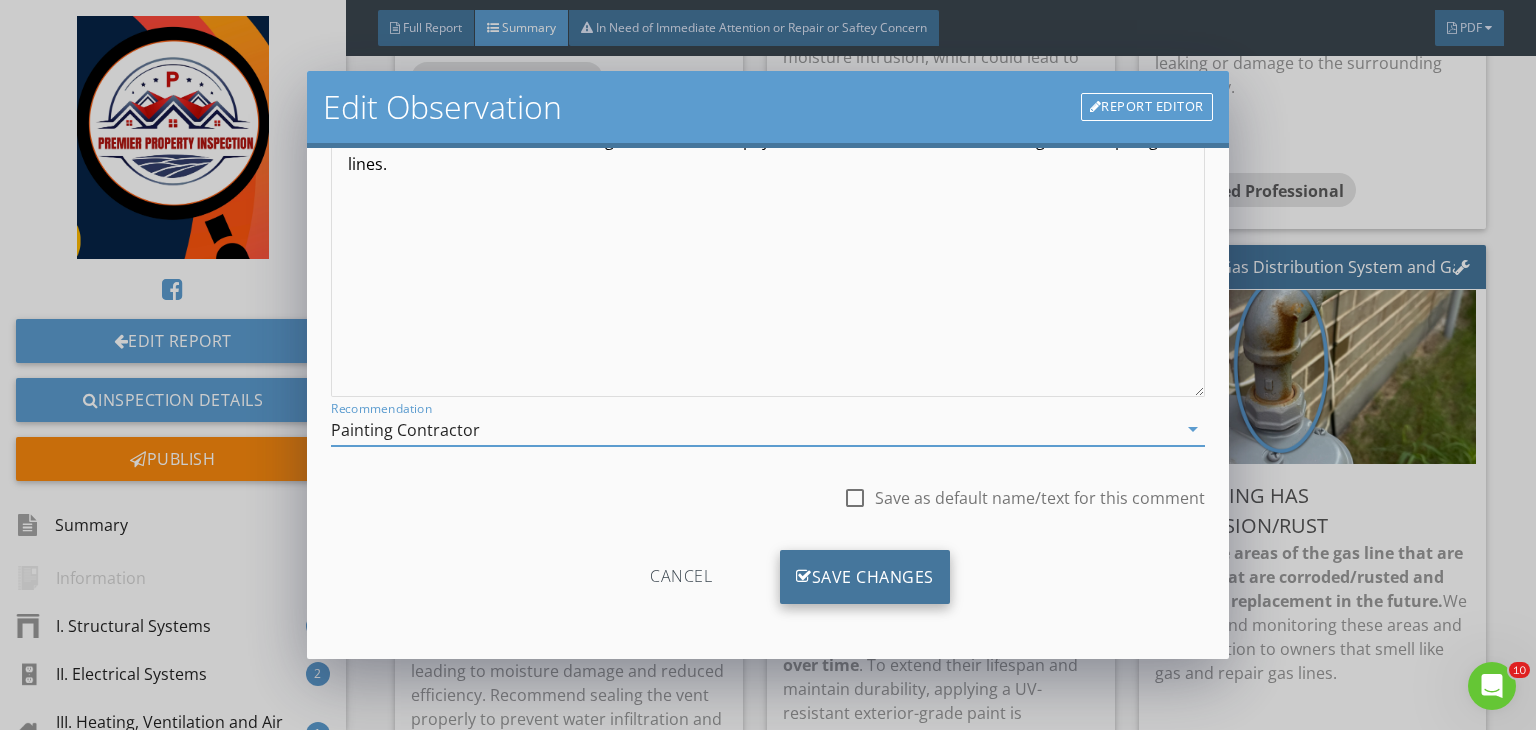 click on "Save Changes" at bounding box center [865, 577] 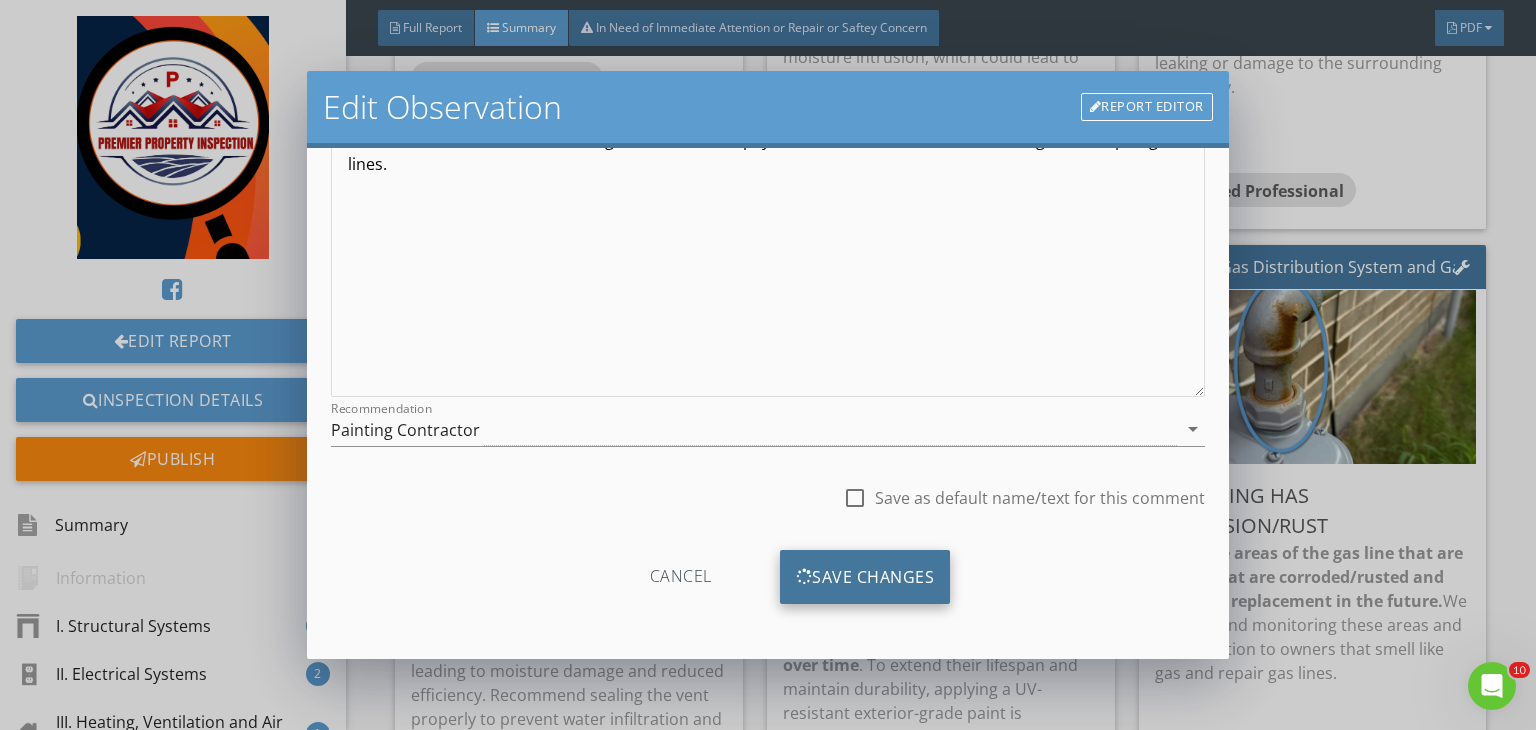 scroll, scrollTop: 39, scrollLeft: 0, axis: vertical 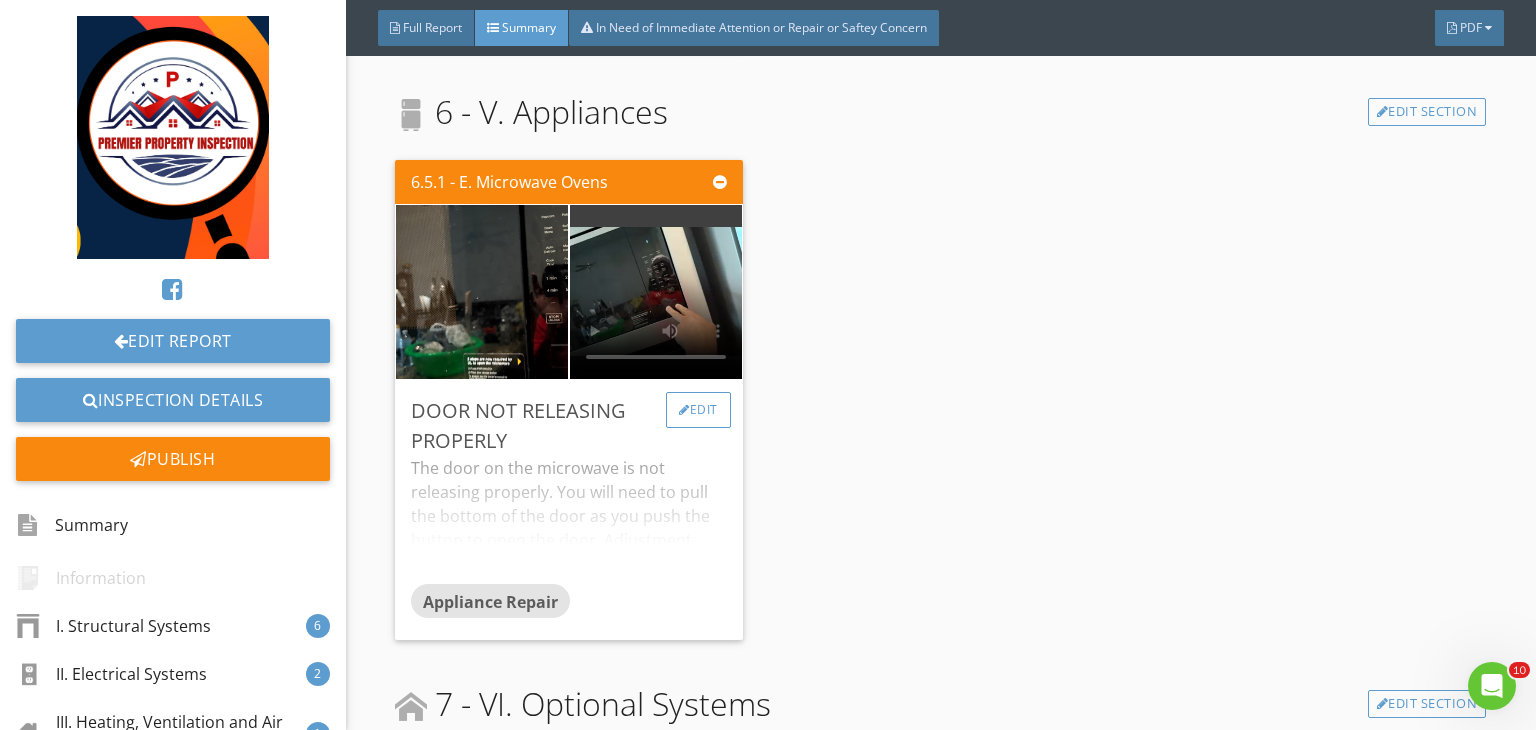 click on "Edit" at bounding box center (698, 410) 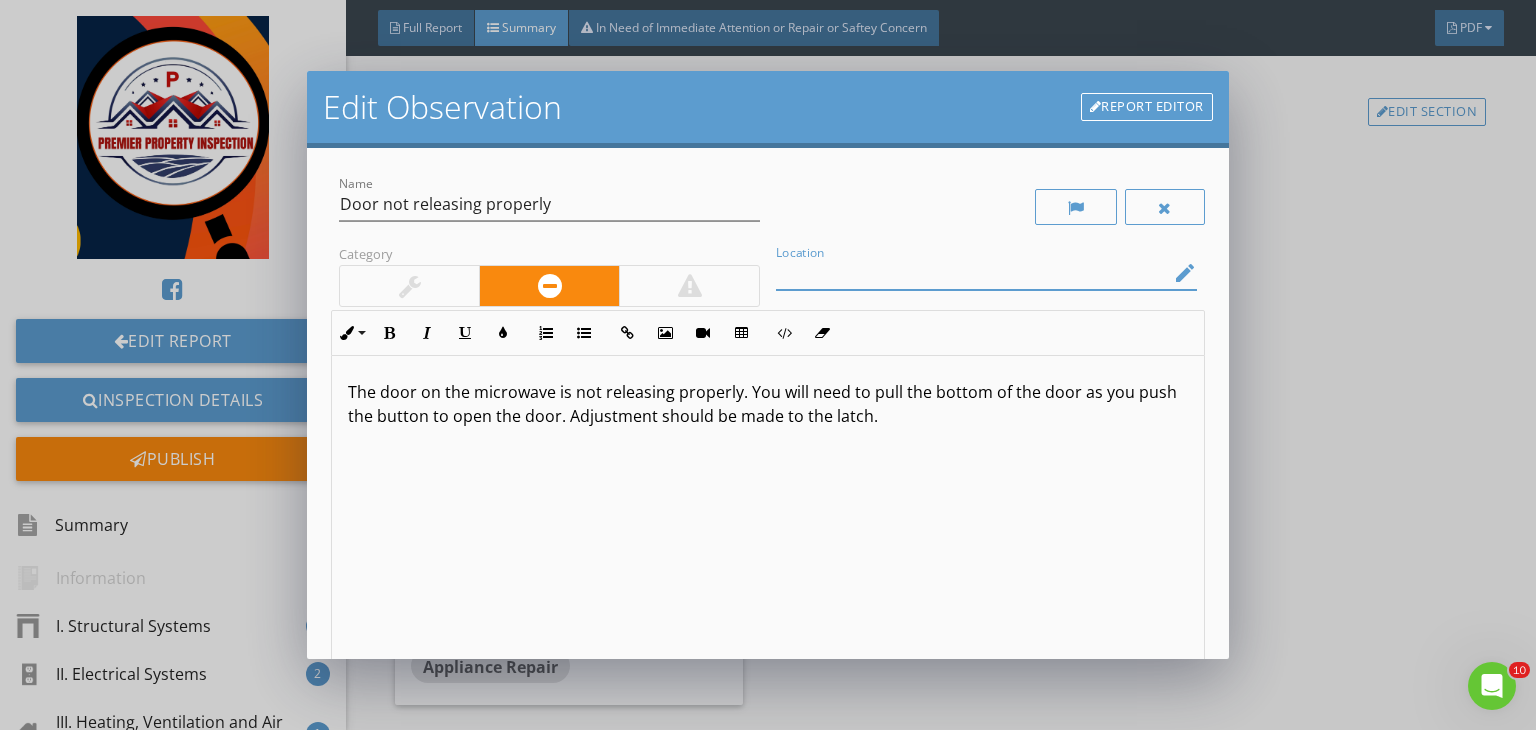 click at bounding box center [972, 273] 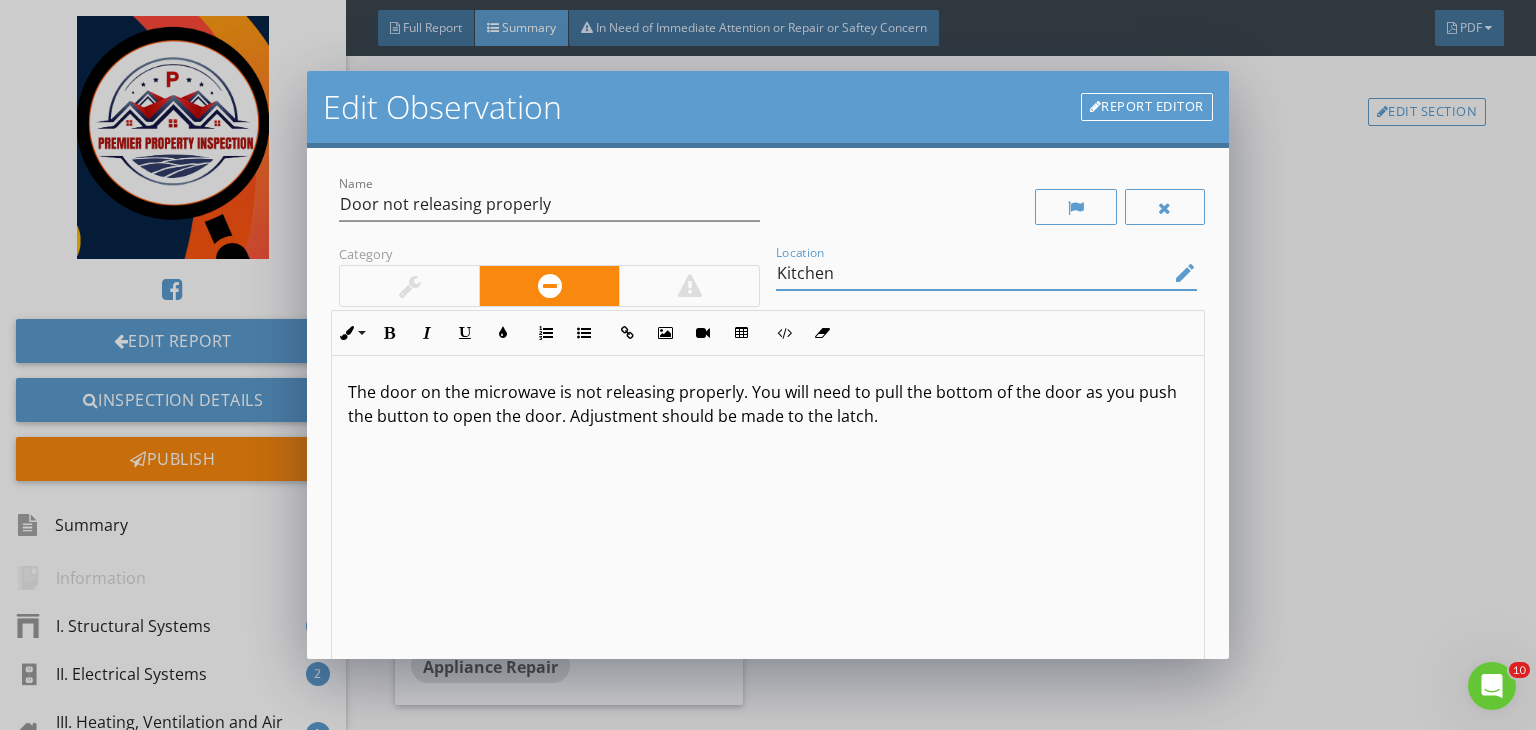 type on "Kitchen" 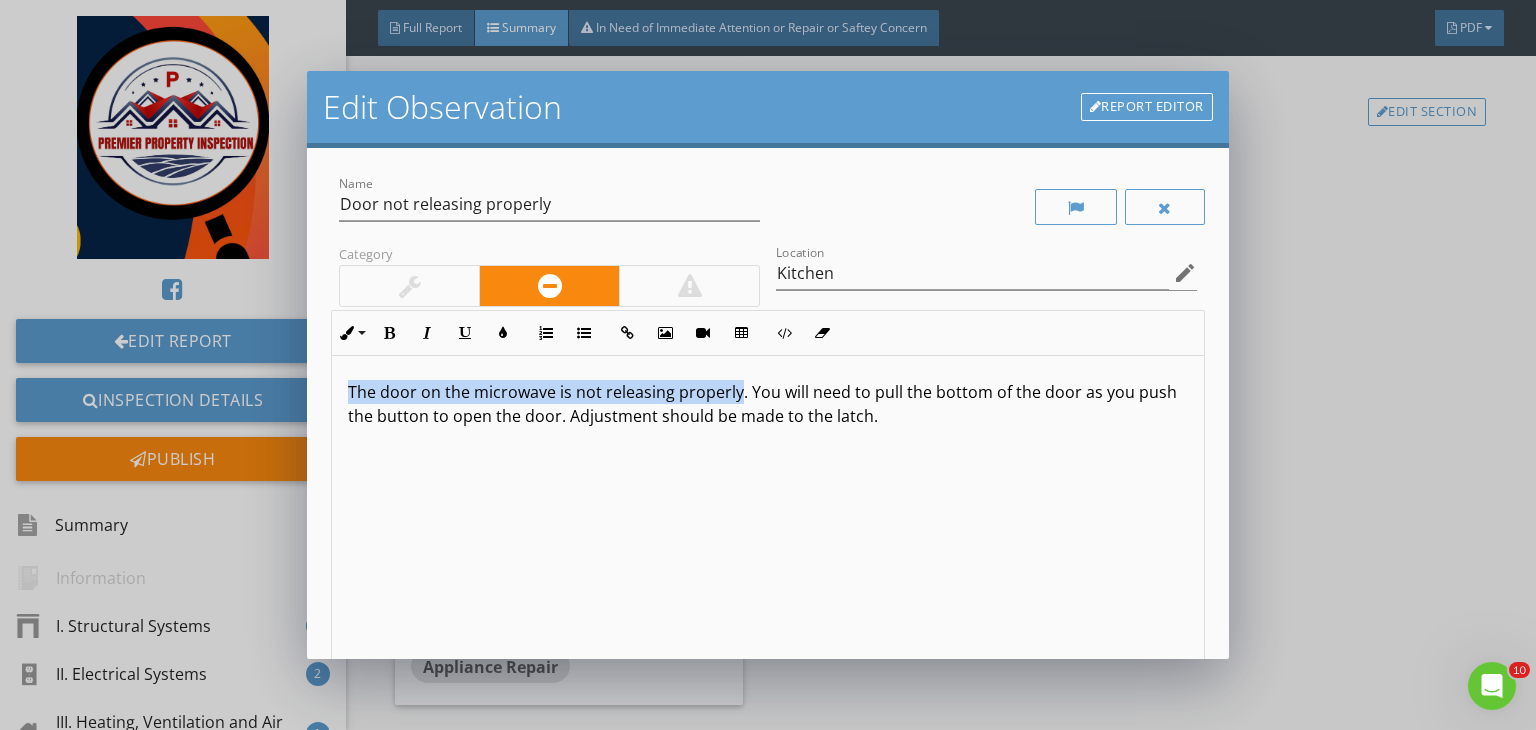 drag, startPoint x: 737, startPoint y: 393, endPoint x: 339, endPoint y: 382, distance: 398.15198 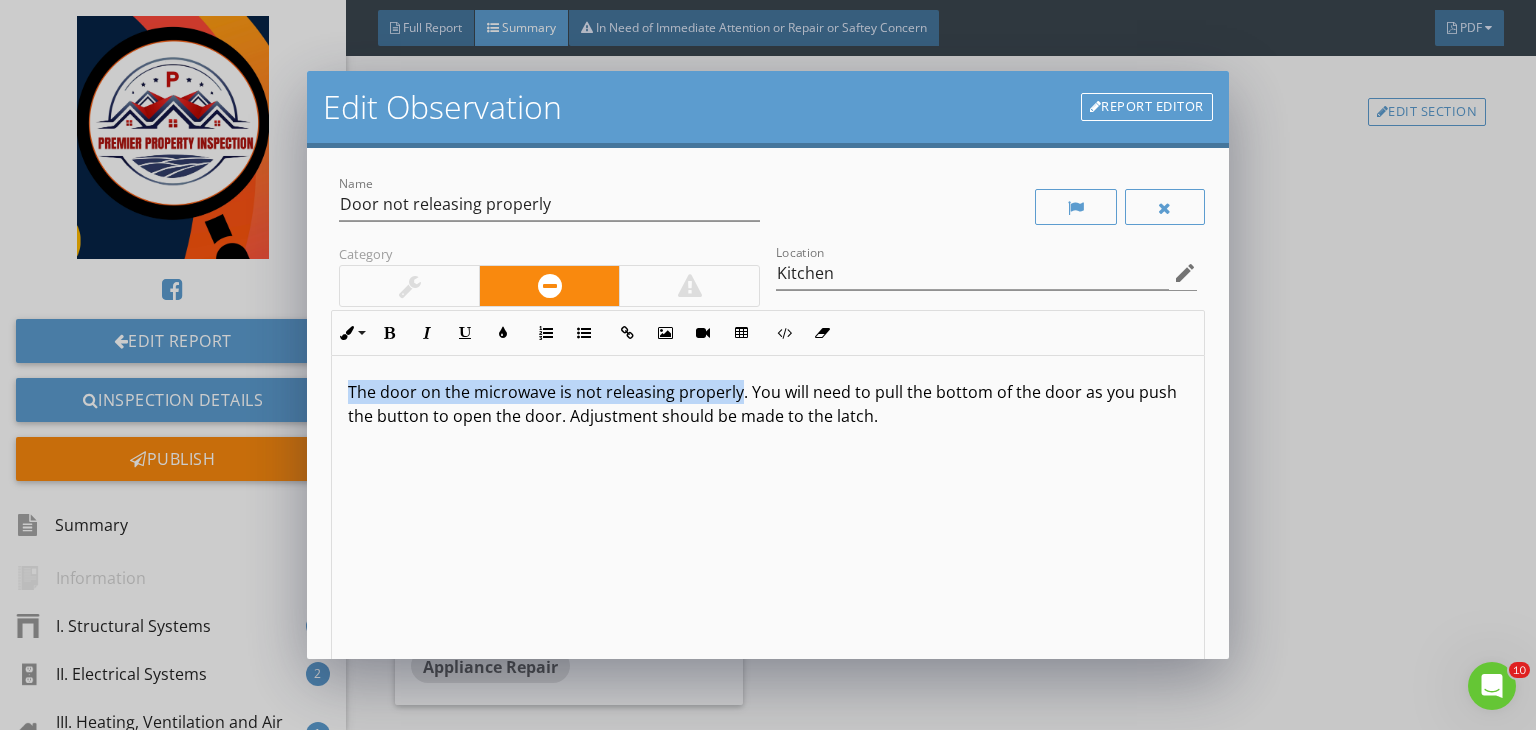 click on "The door on the microwave is not releasing properly. You will need to pull the bottom of the door as you push the button to open the door. Adjustment should be made to the latch." at bounding box center (768, 514) 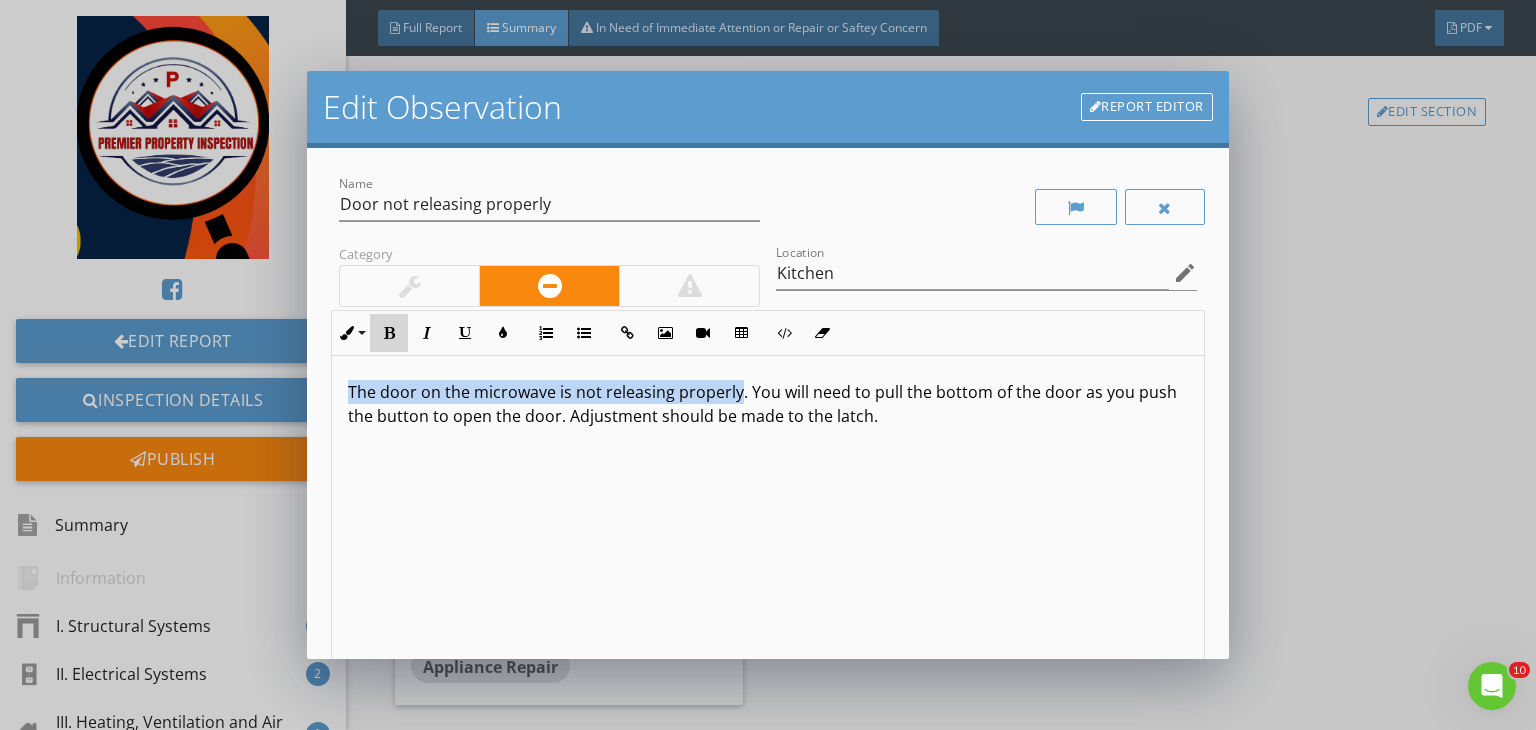 click on "Bold" at bounding box center (389, 333) 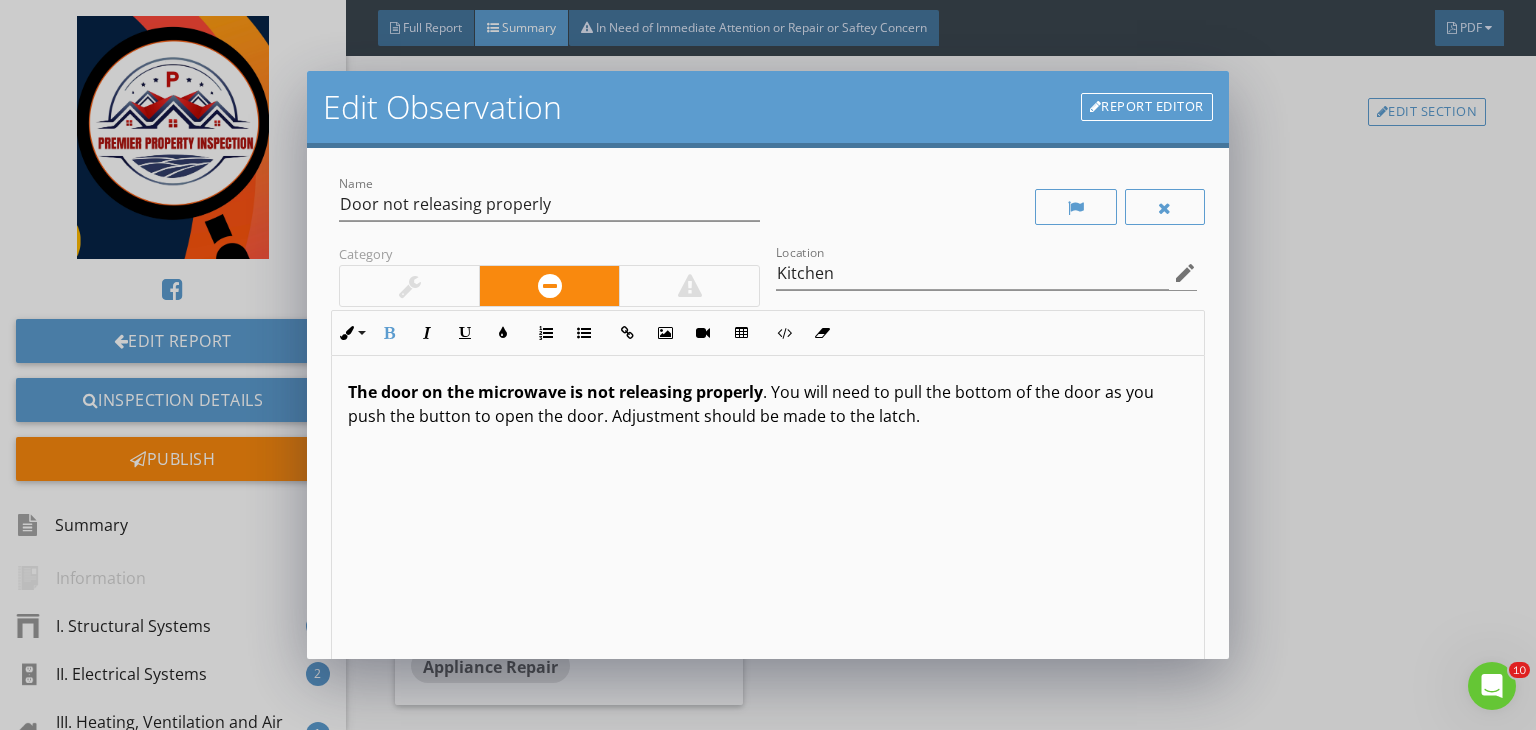 scroll, scrollTop: 0, scrollLeft: 0, axis: both 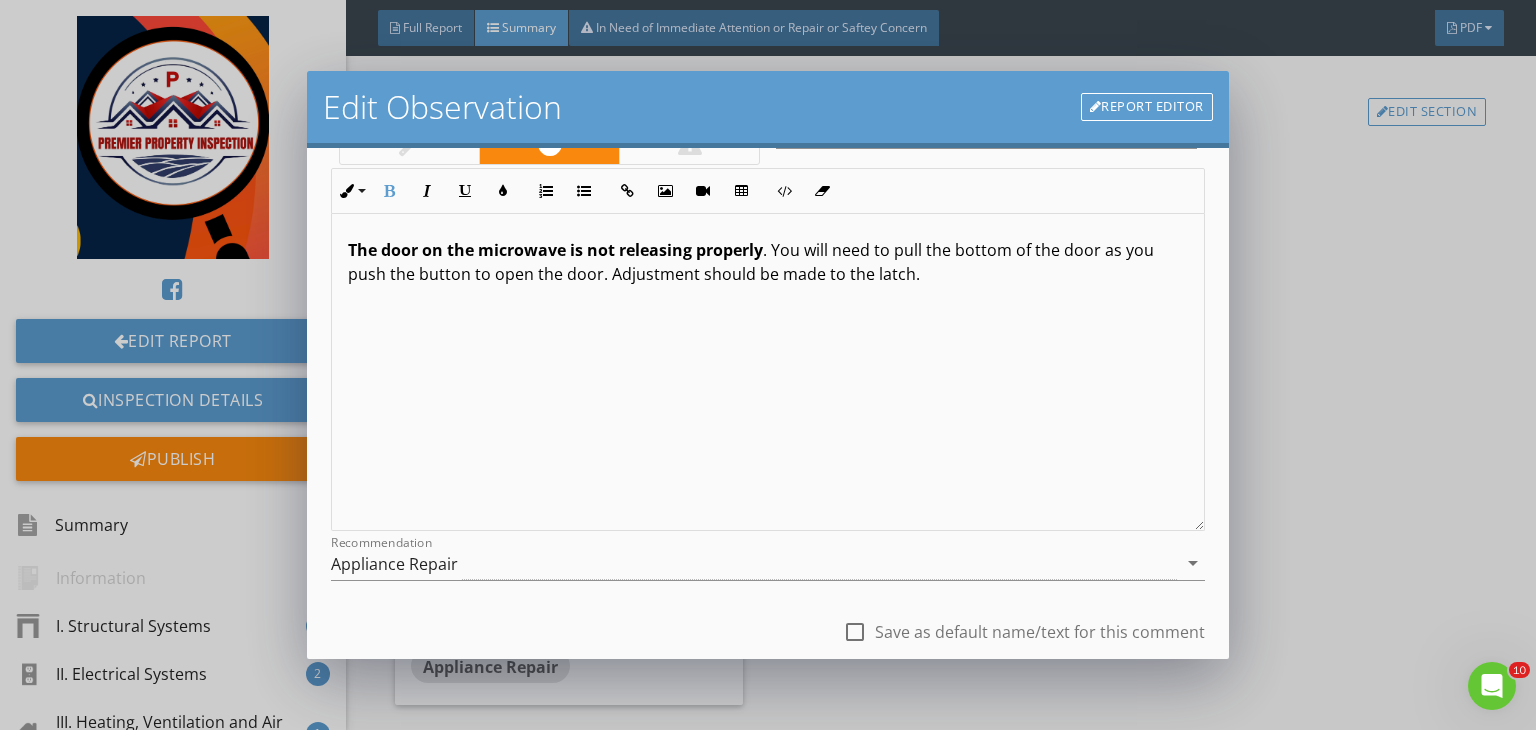 click on "The door on the microwave is not releasing properly . You will need to pull the bottom of the door as you push the button to open the door. Adjustment should be made to the latch." at bounding box center [768, 262] 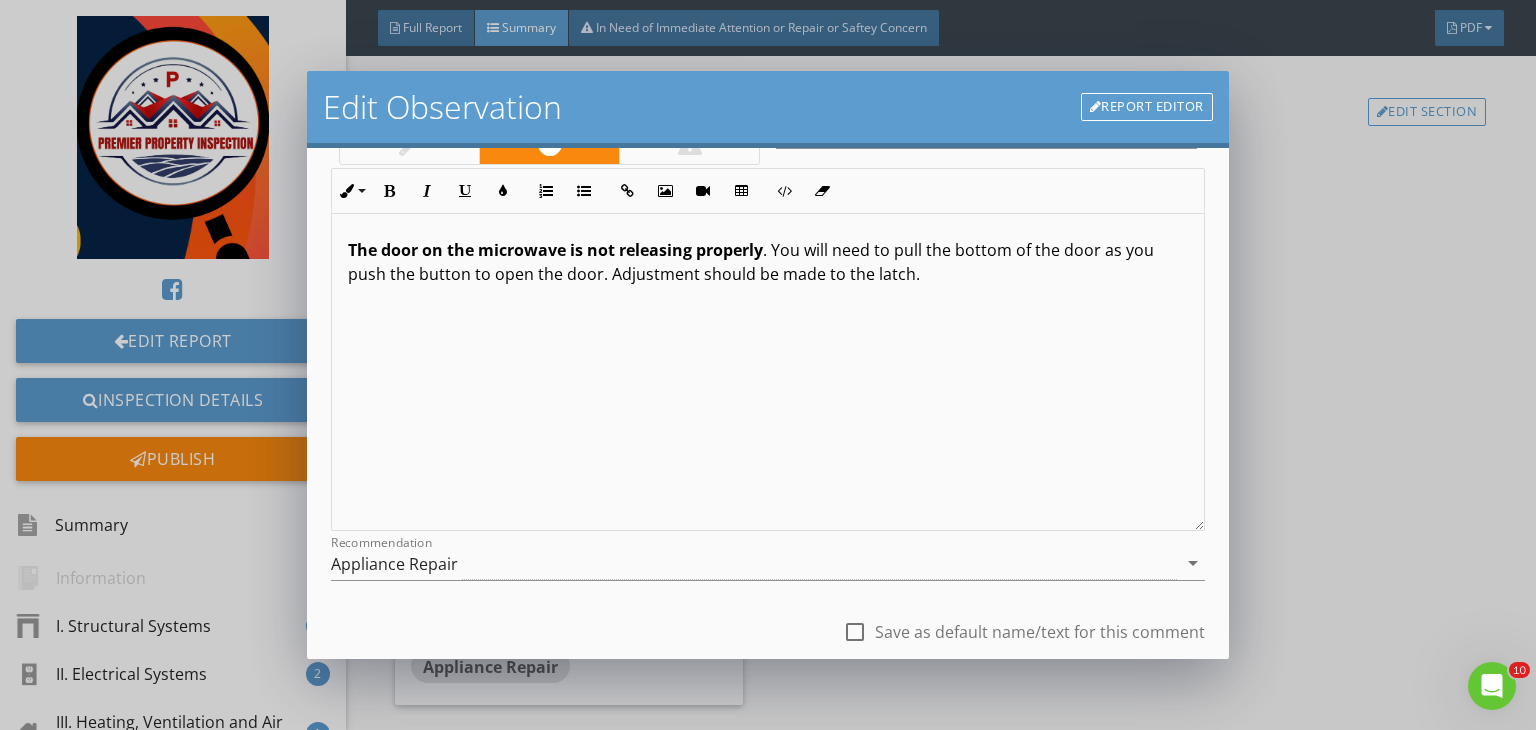 type 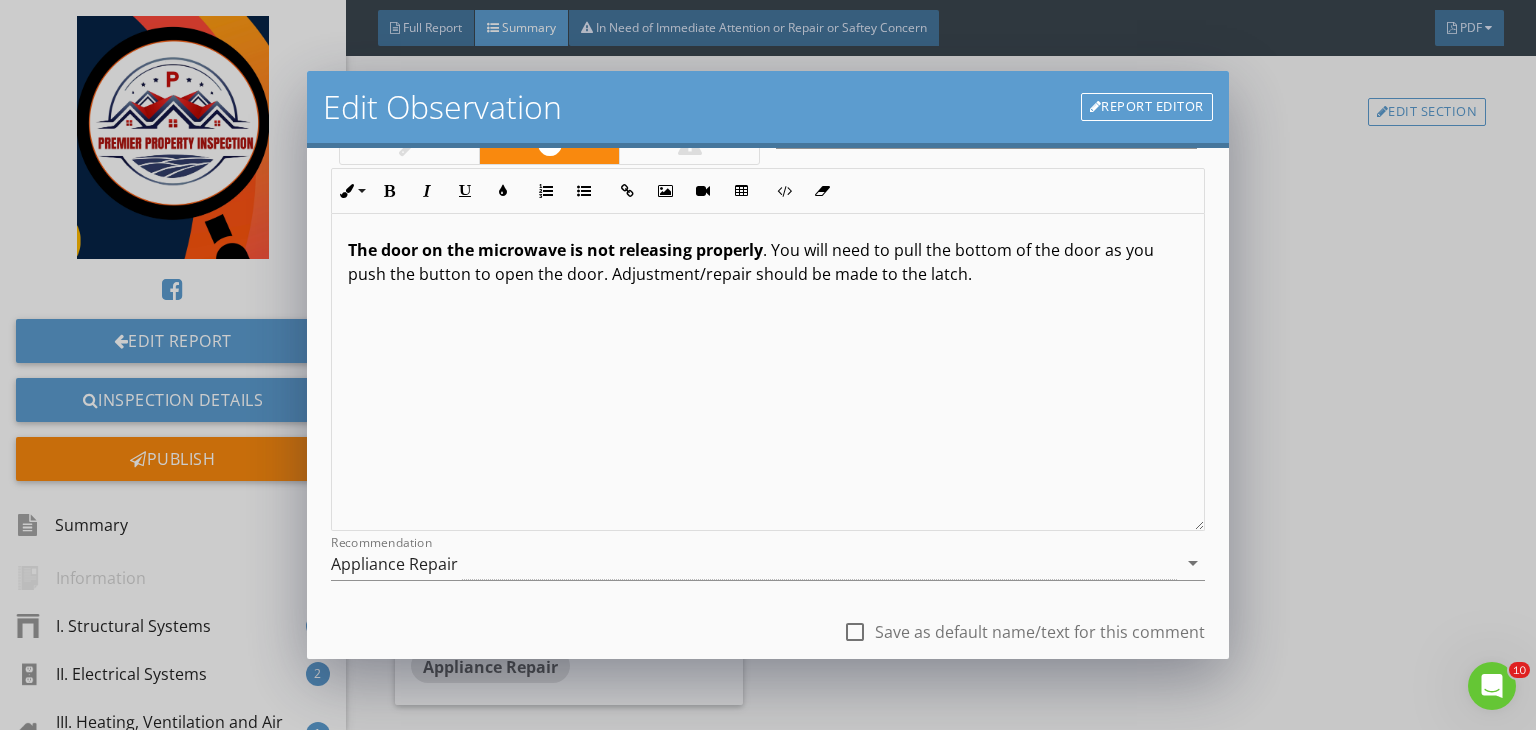 click on "The door on the microwave is not releasing properly . You will need to pull the bottom of the door as you push the button to open the door. Adjustment/repair should be made to the latch." at bounding box center [768, 262] 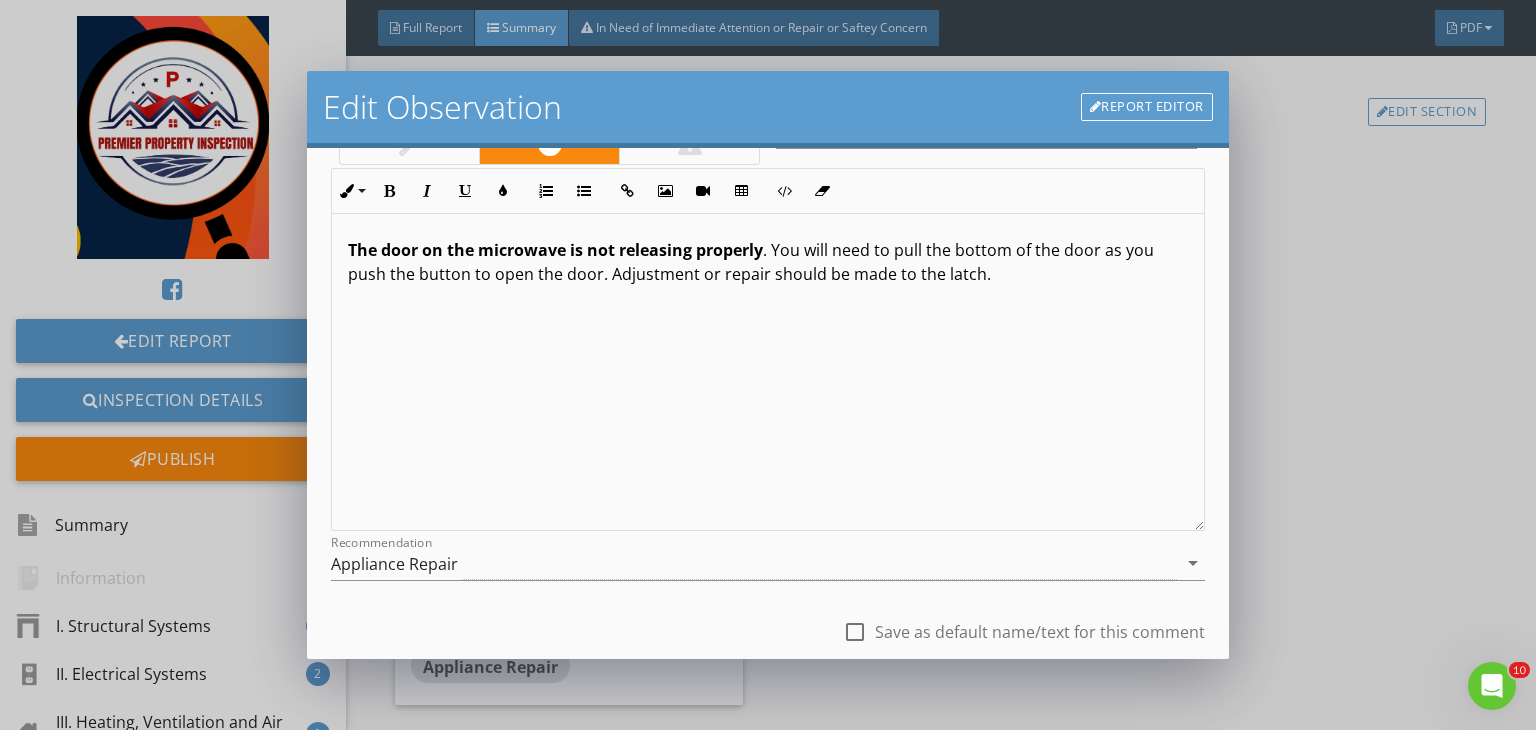 click on "The door on the microwave is not releasing properly . You will need to pull the bottom of the door as you push the button to open the door. Adjustment or repair should be made to the latch." at bounding box center [768, 262] 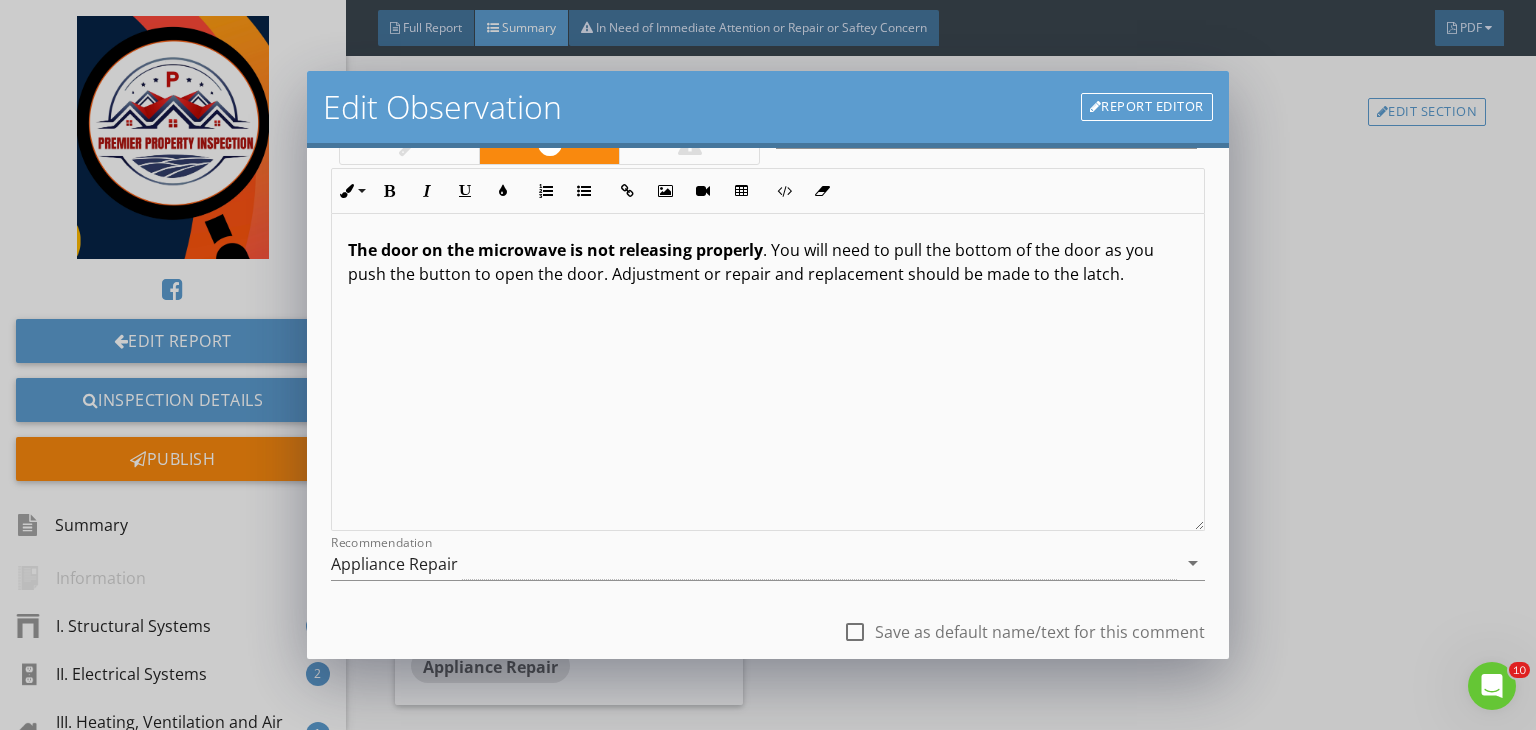 scroll, scrollTop: 276, scrollLeft: 0, axis: vertical 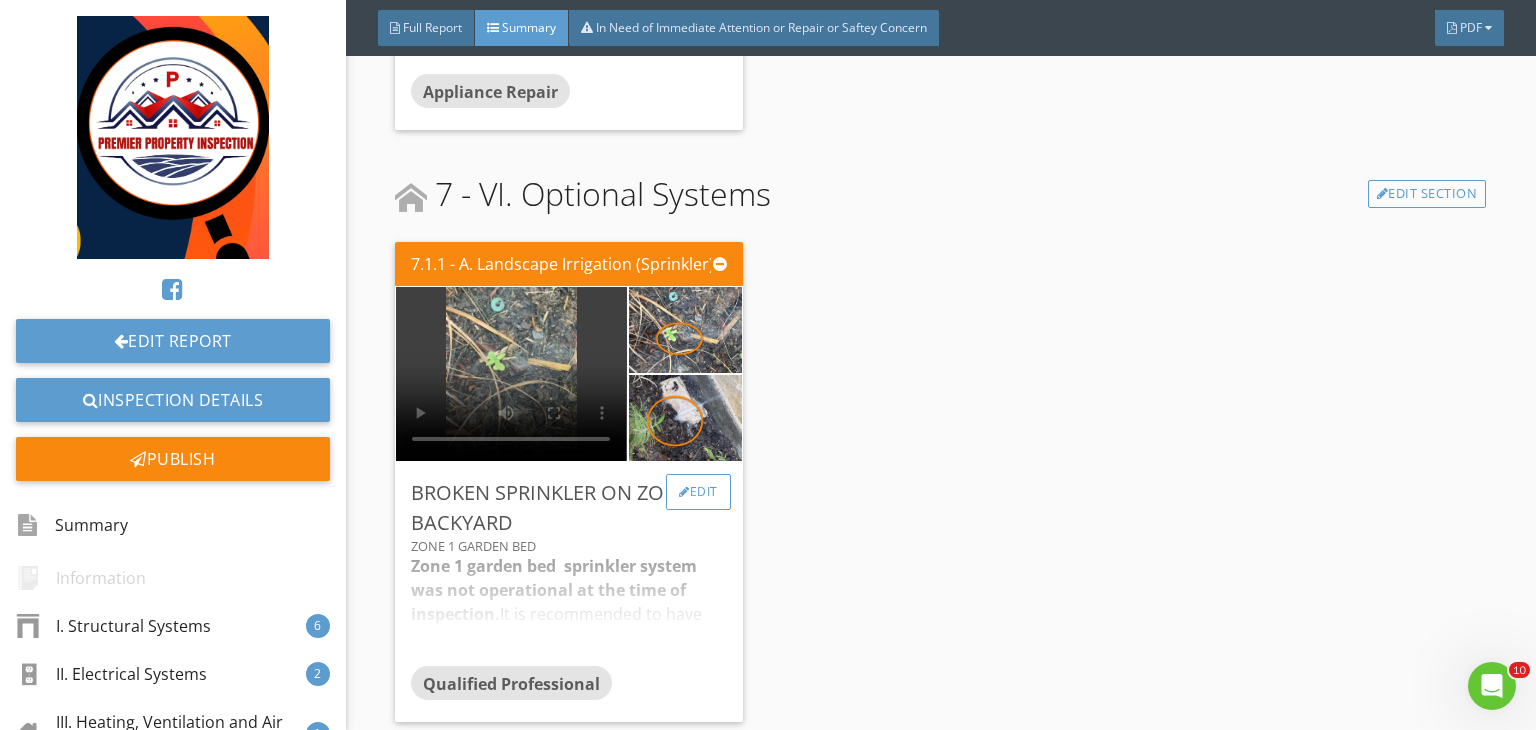 click on "Edit" at bounding box center (698, 492) 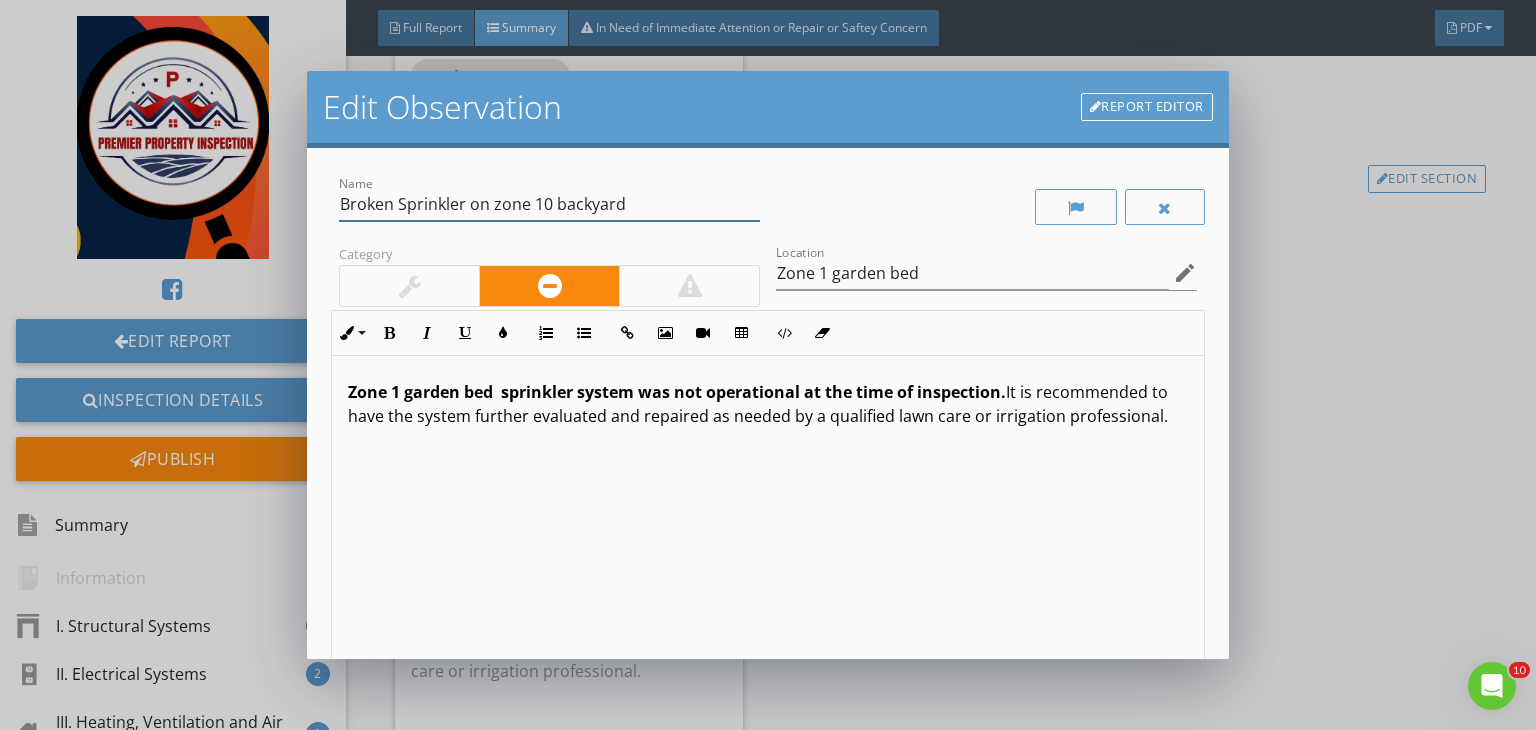 click on "Broken Sprinkler on zone 10 backyard" at bounding box center [549, 204] 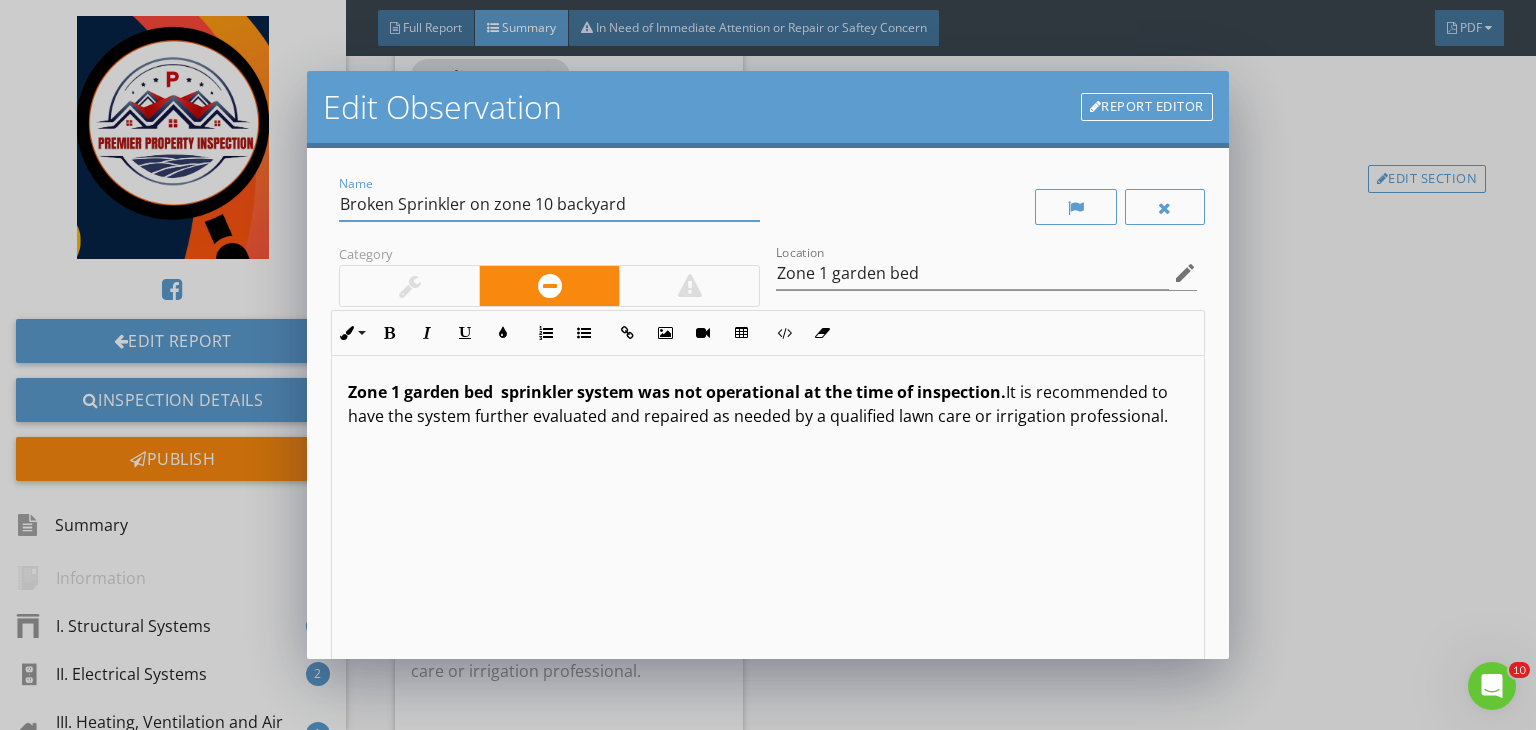 click on "Broken Sprinkler on zone 10 backyard" at bounding box center (549, 204) 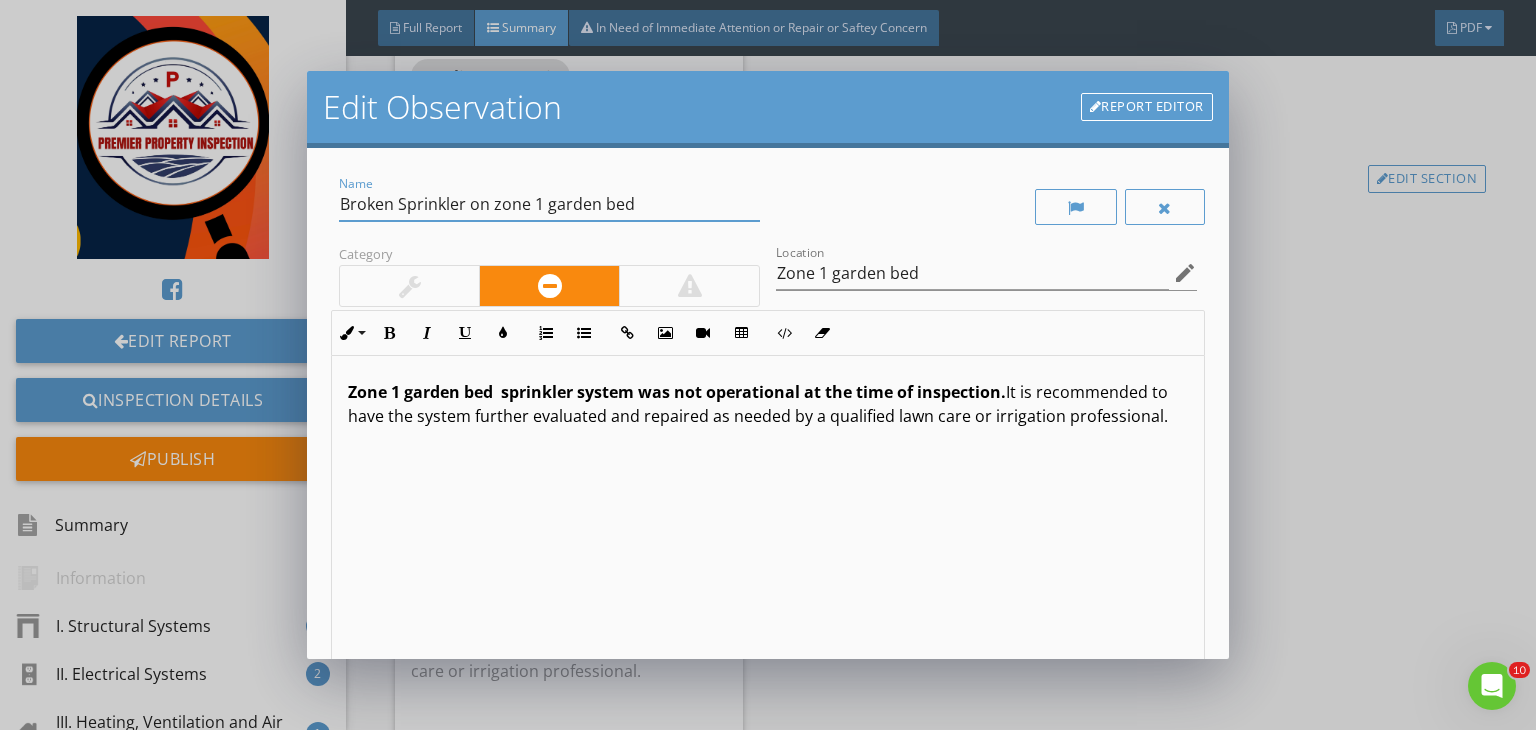 scroll, scrollTop: 0, scrollLeft: 0, axis: both 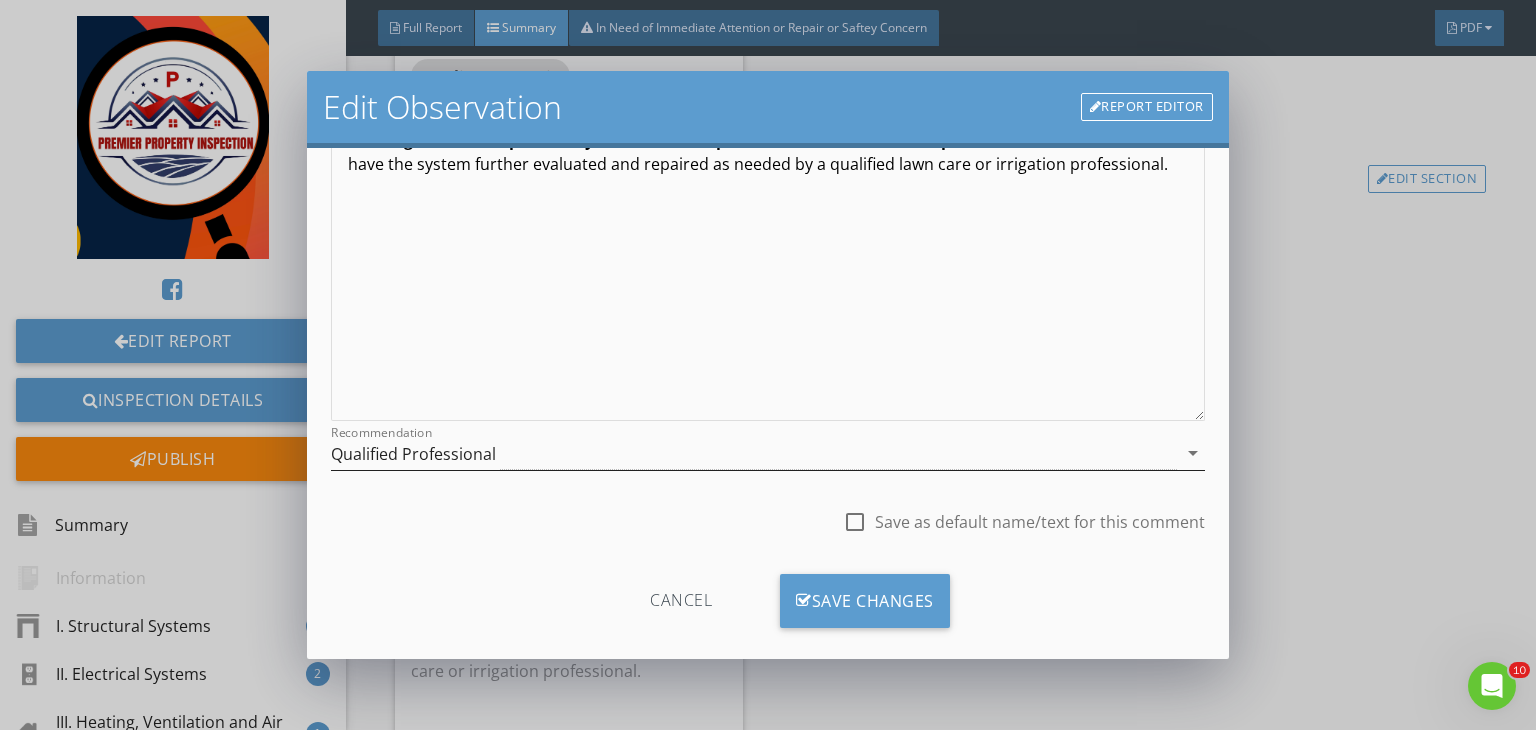 type on "Broken Sprinkler on zone 1 garden bed" 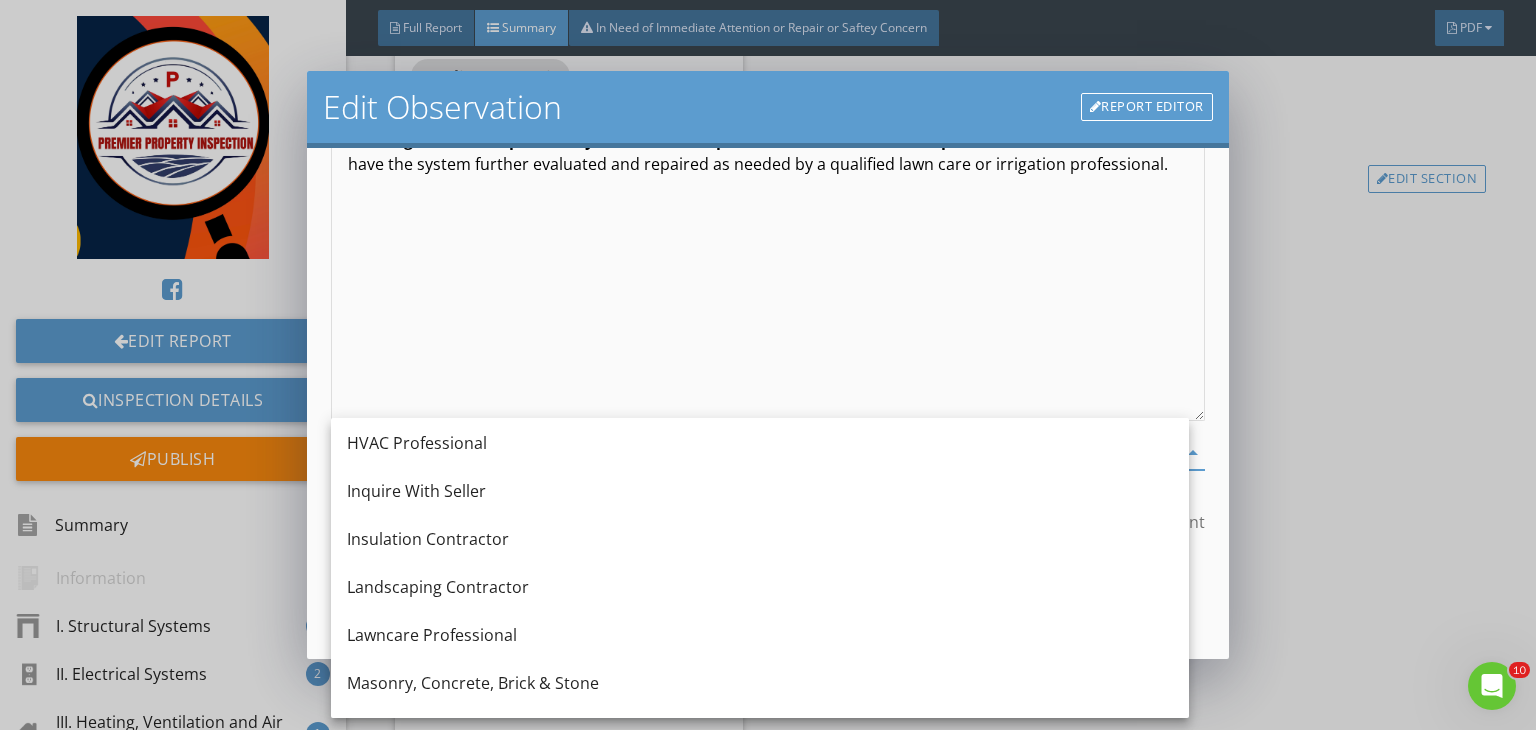 scroll, scrollTop: 1483, scrollLeft: 0, axis: vertical 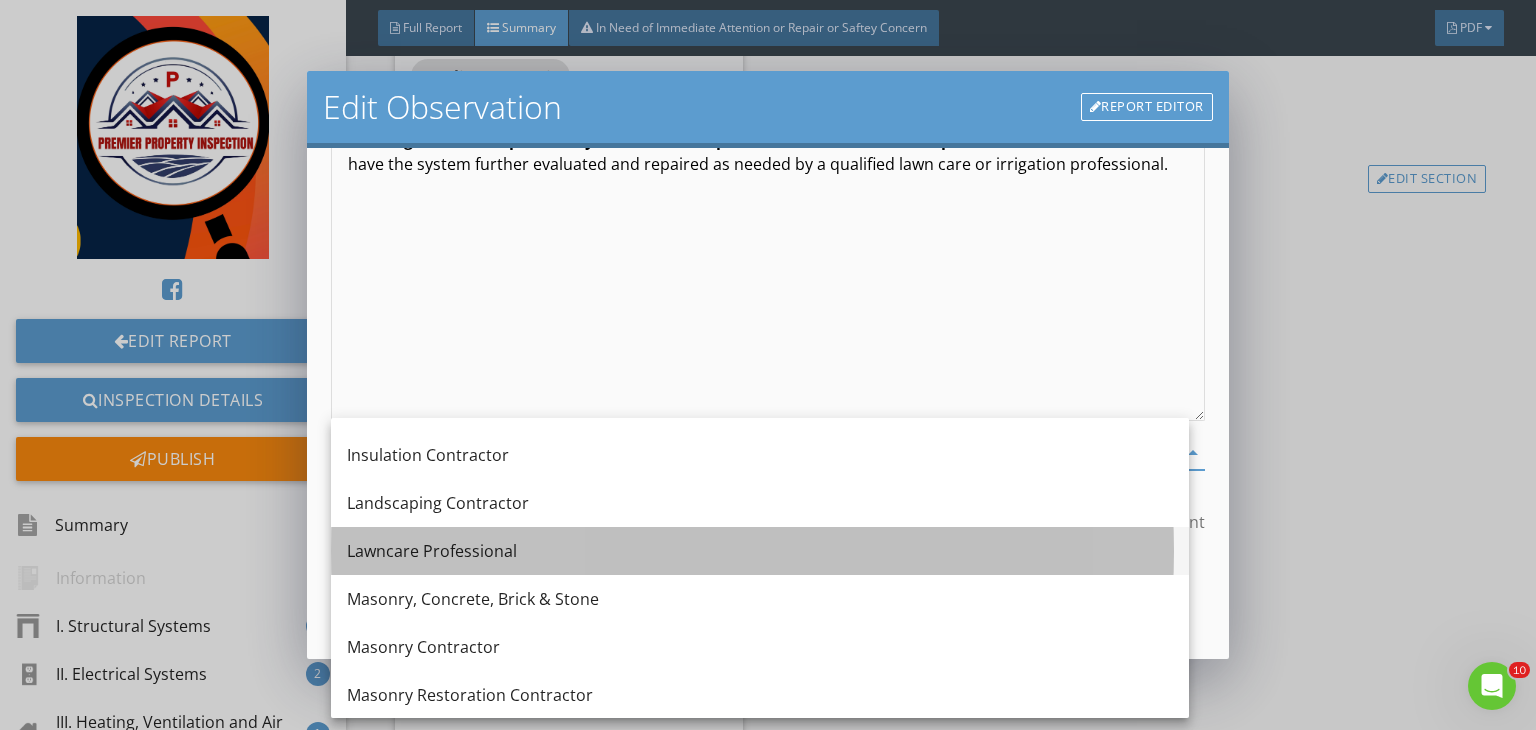 click on "Lawncare Professional" at bounding box center (760, 551) 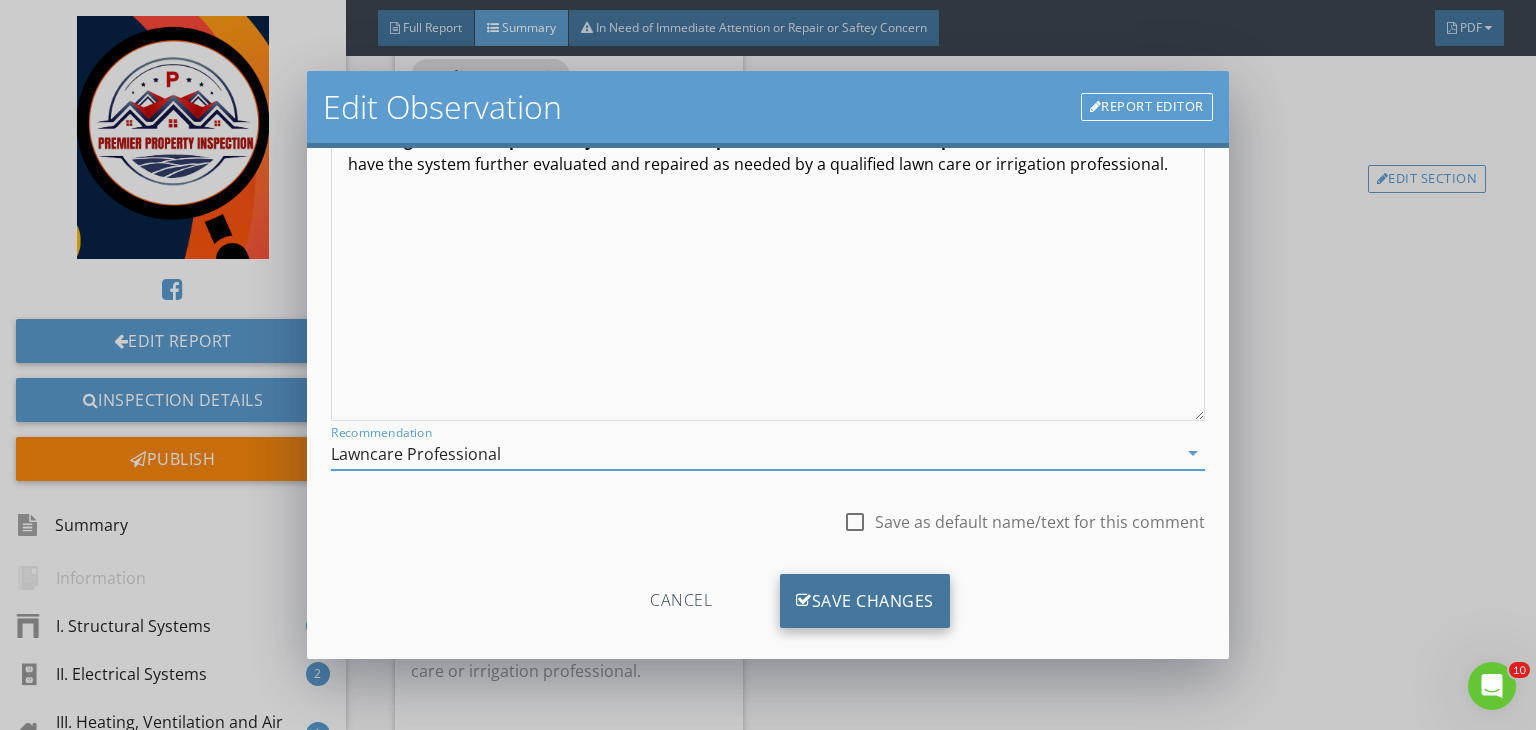 click on "Save Changes" at bounding box center [865, 601] 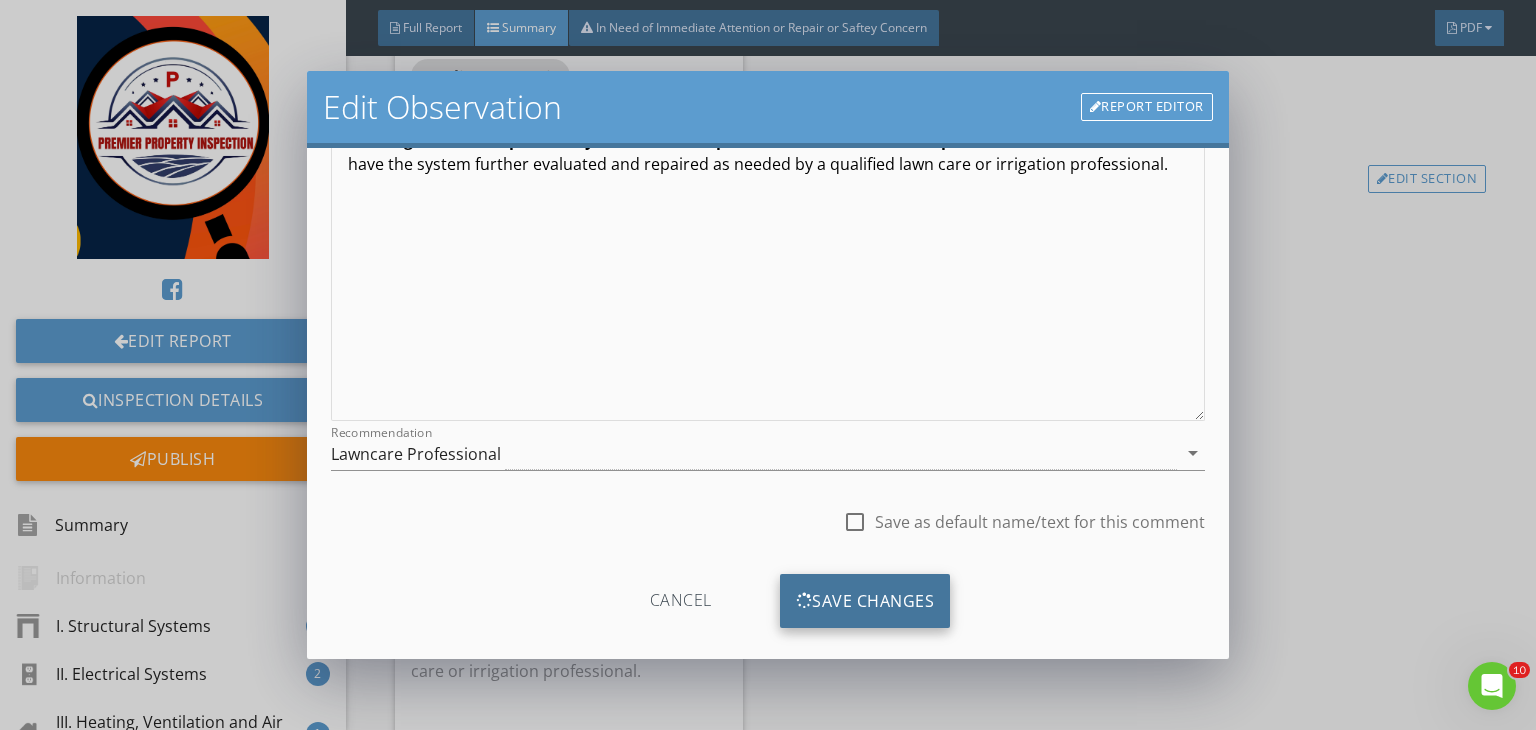 scroll, scrollTop: 39, scrollLeft: 0, axis: vertical 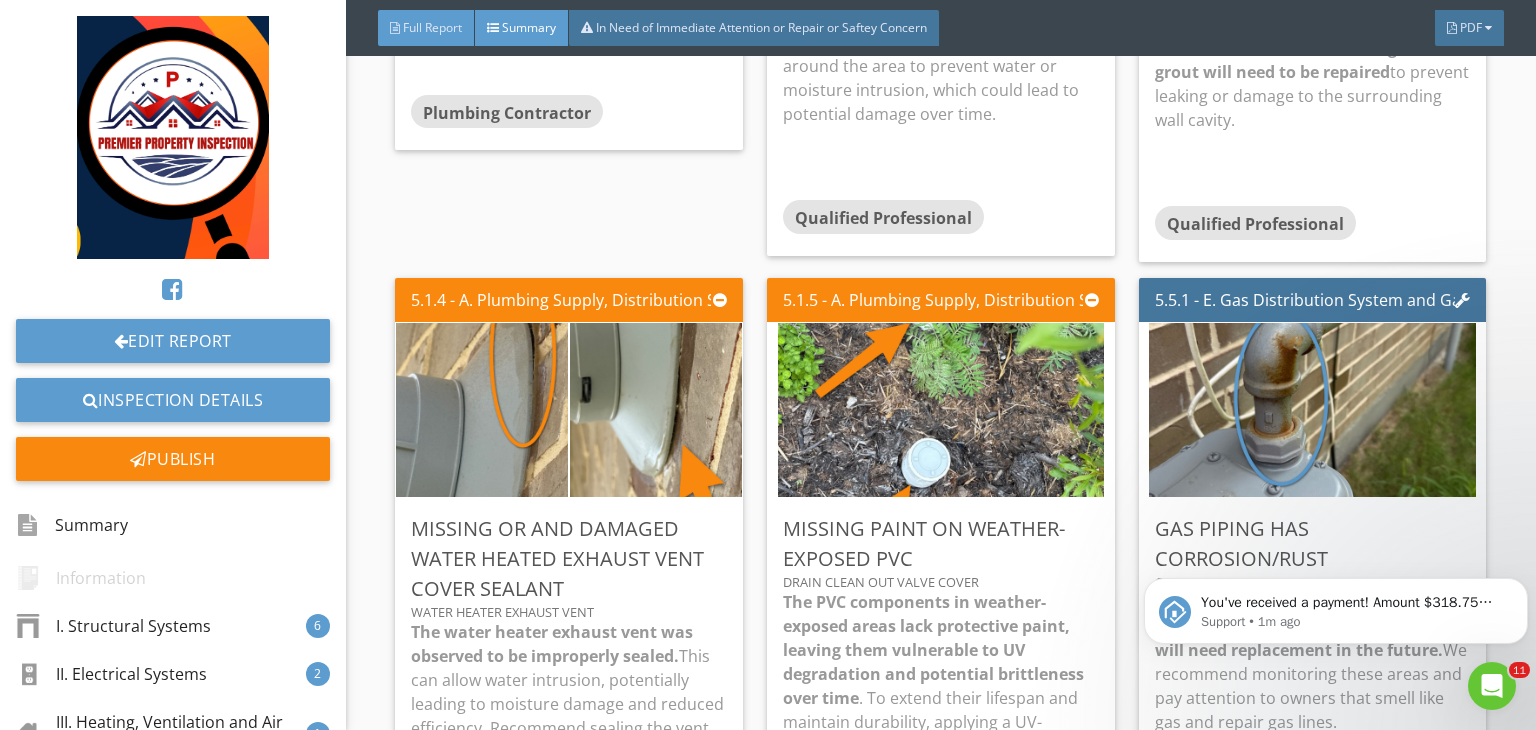 click on "Full Report" at bounding box center [432, 27] 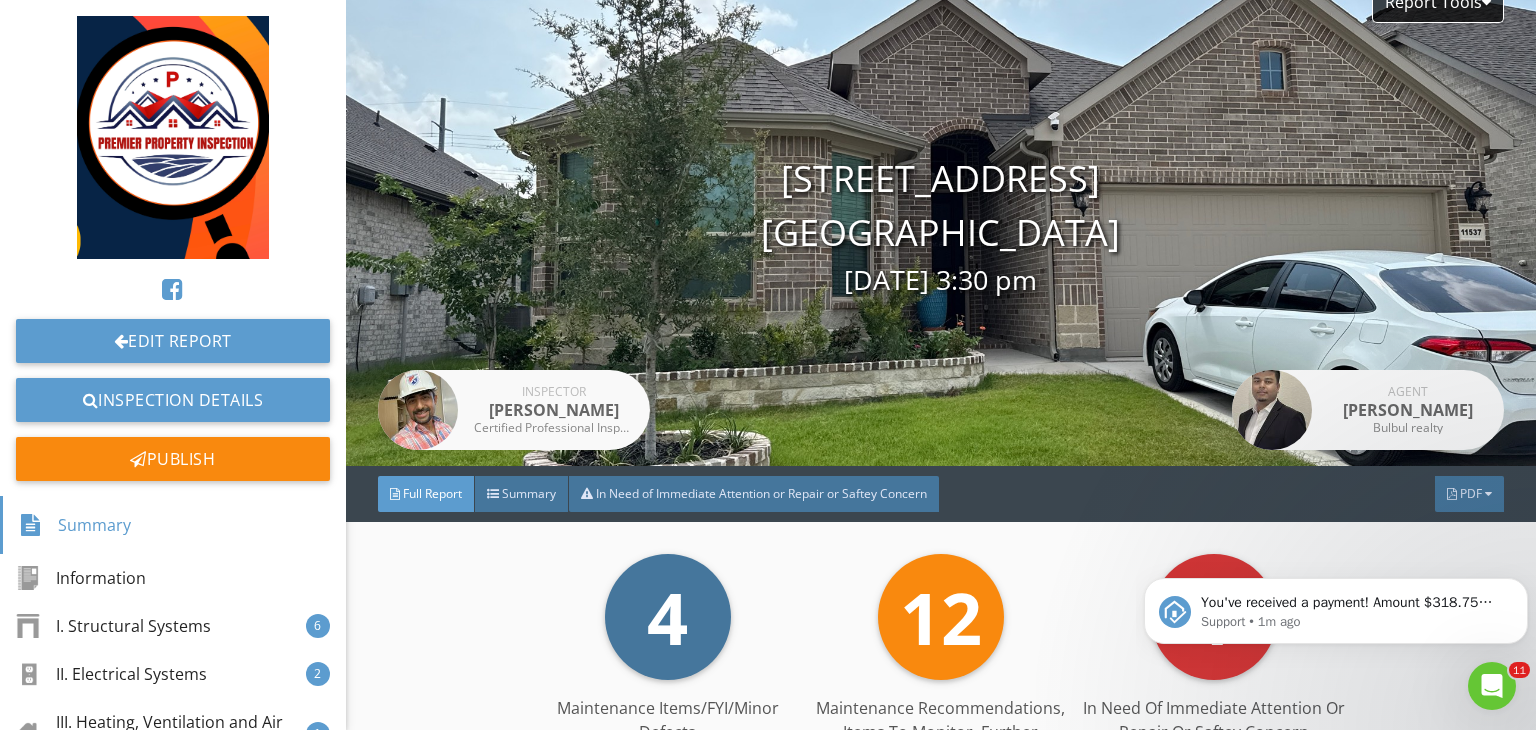 scroll, scrollTop: 0, scrollLeft: 0, axis: both 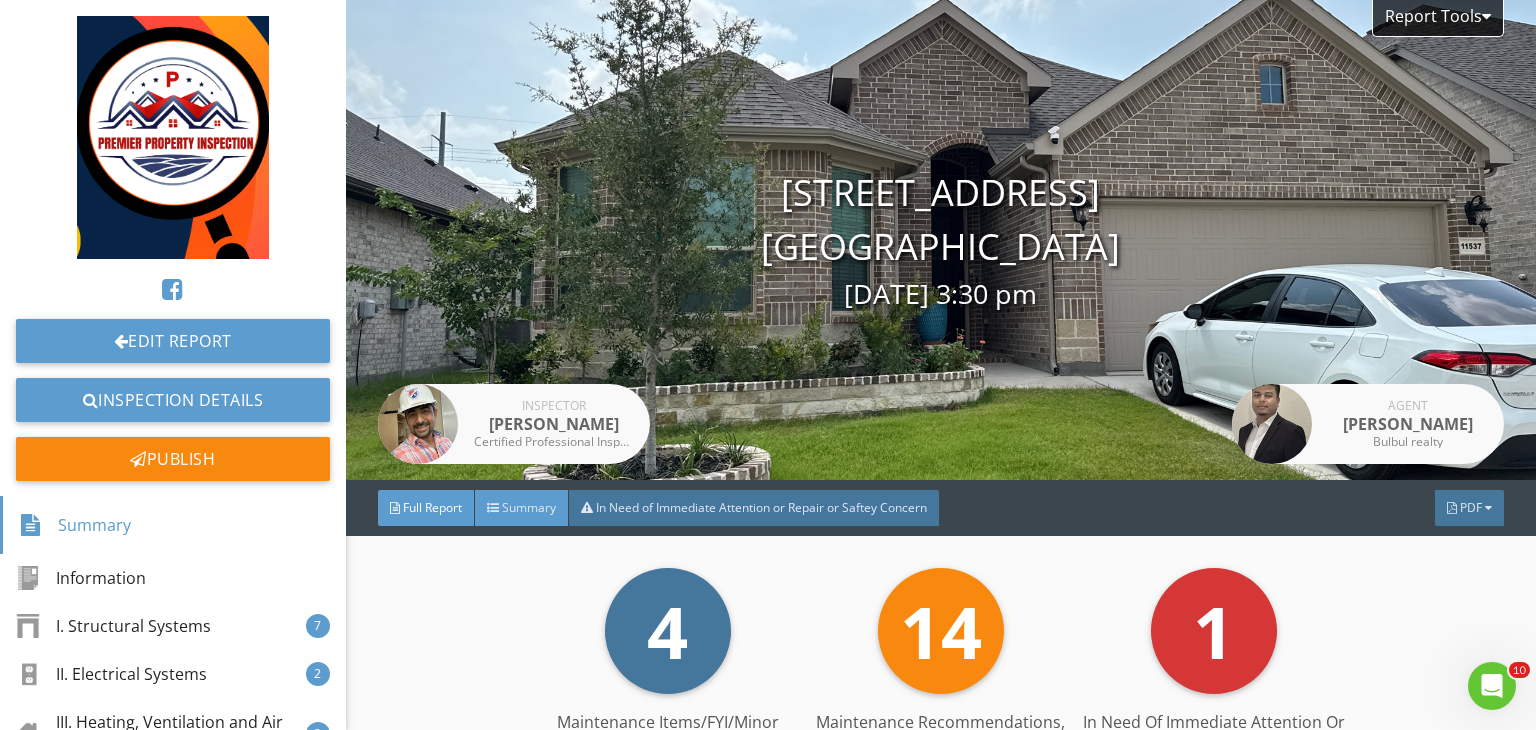 click on "Summary" at bounding box center (522, 508) 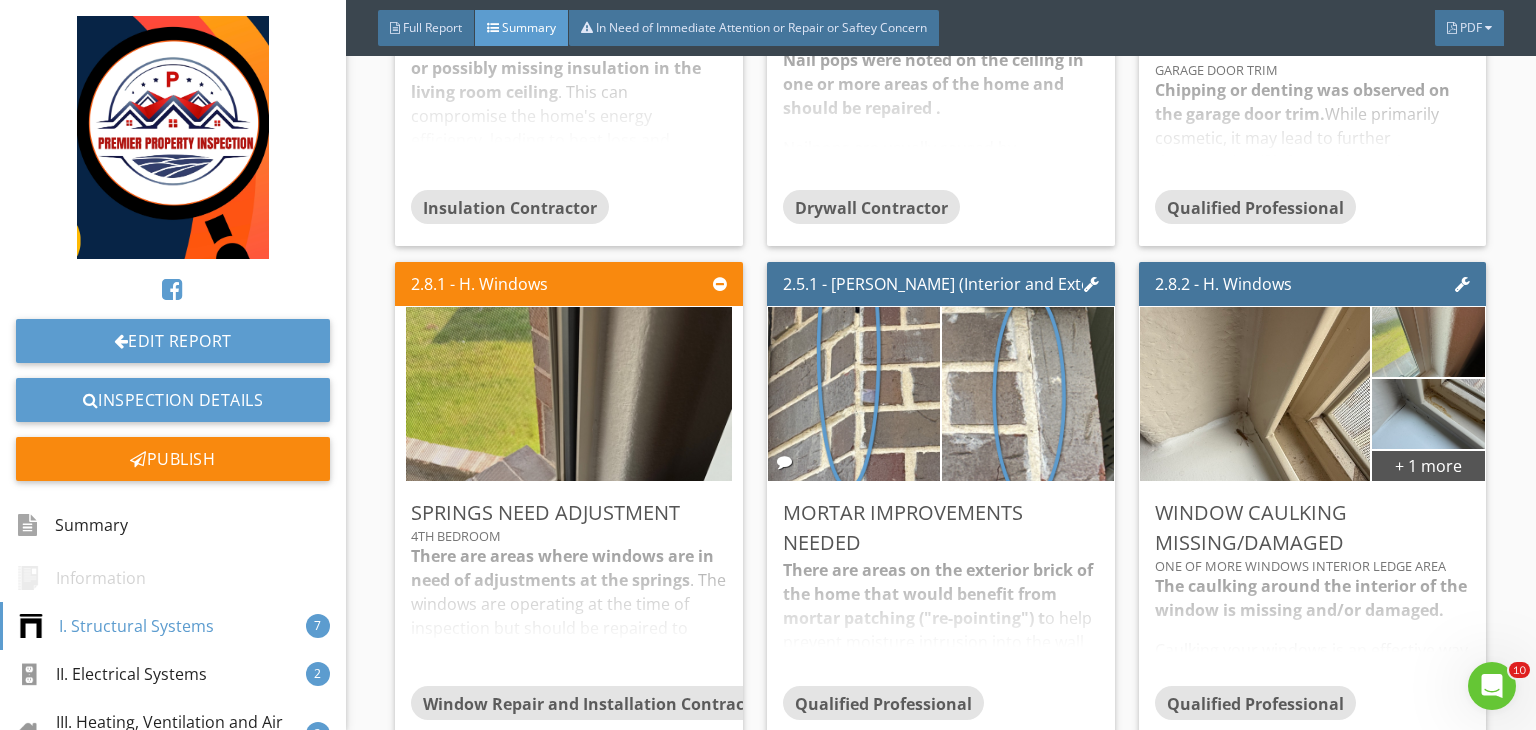 scroll, scrollTop: 906, scrollLeft: 0, axis: vertical 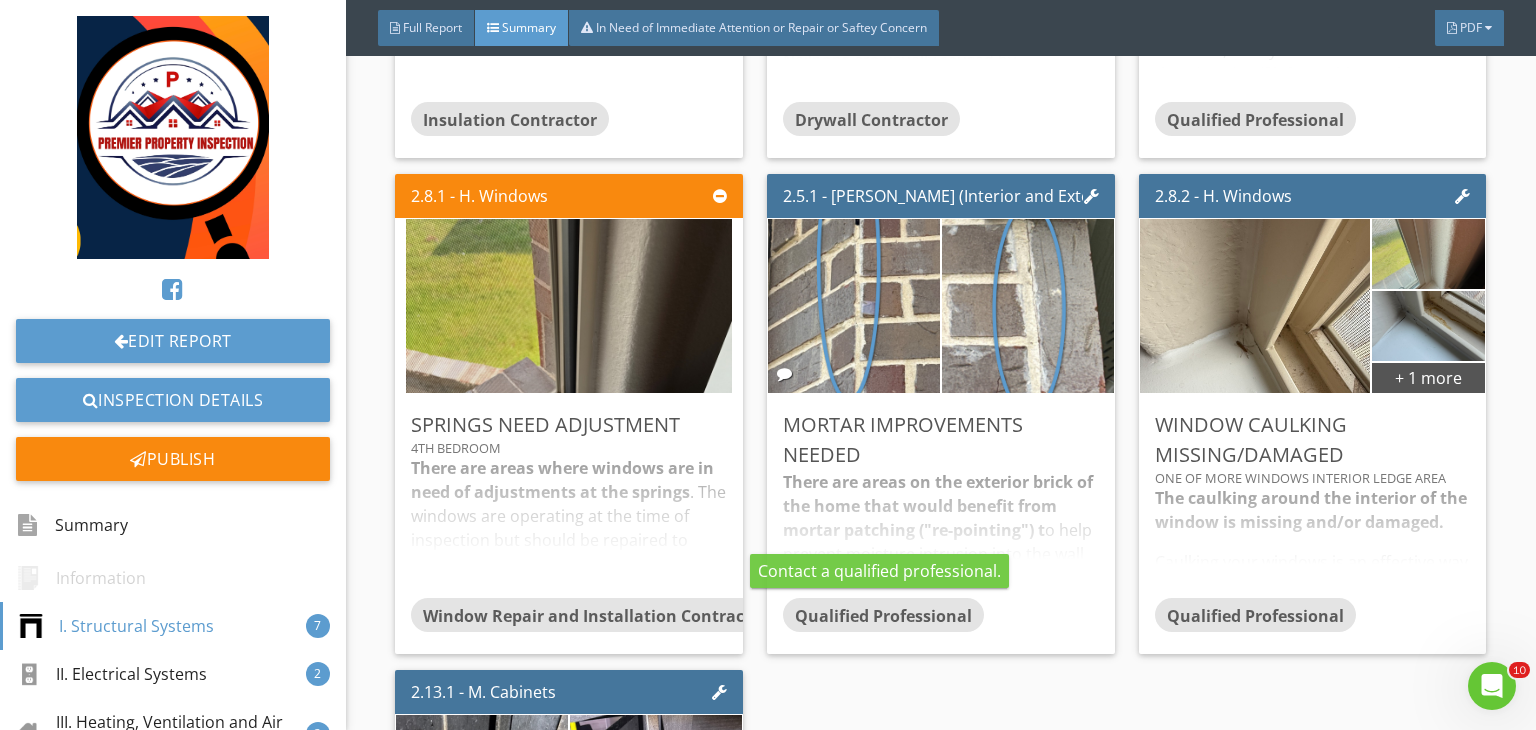 click on "Qualified Professional" at bounding box center [883, 615] 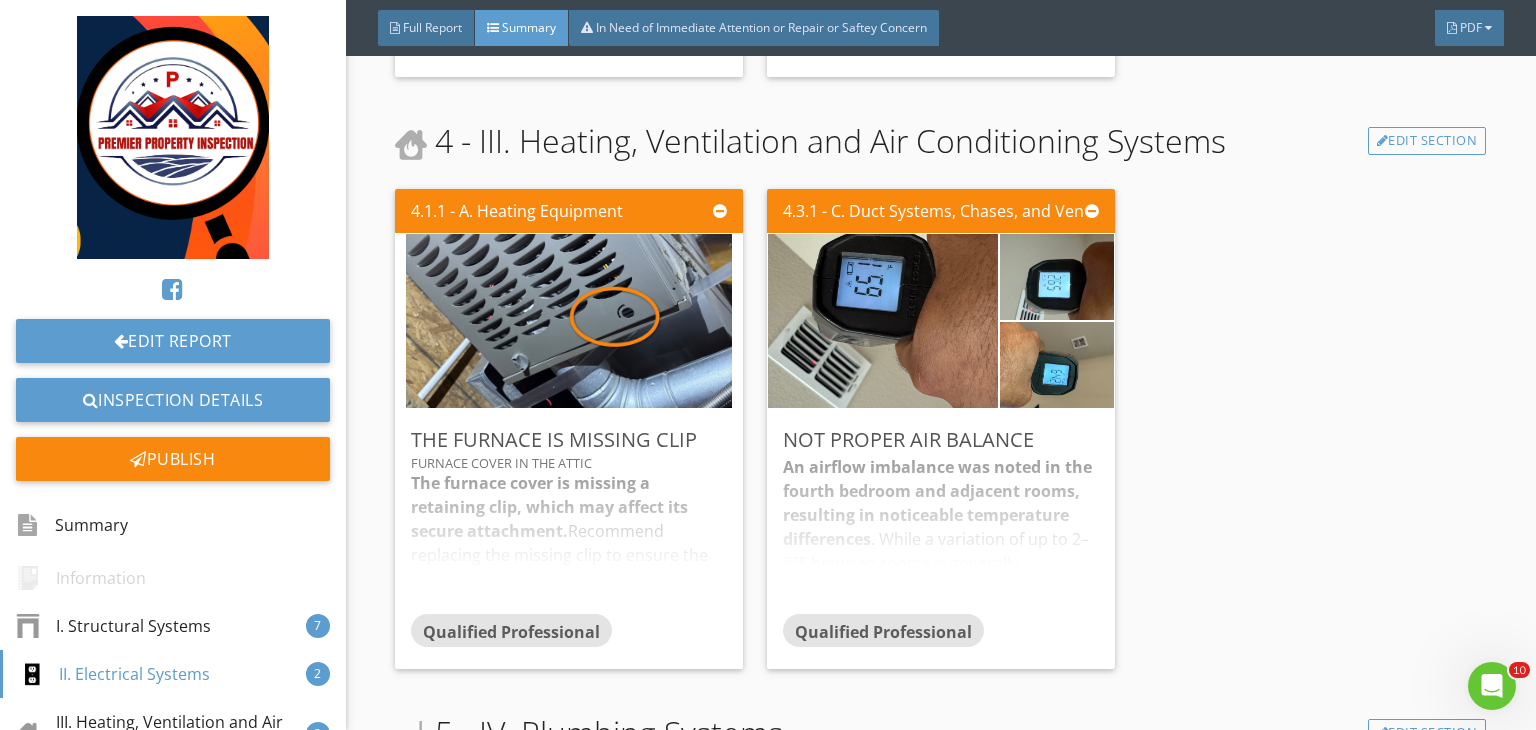 scroll, scrollTop: 2892, scrollLeft: 0, axis: vertical 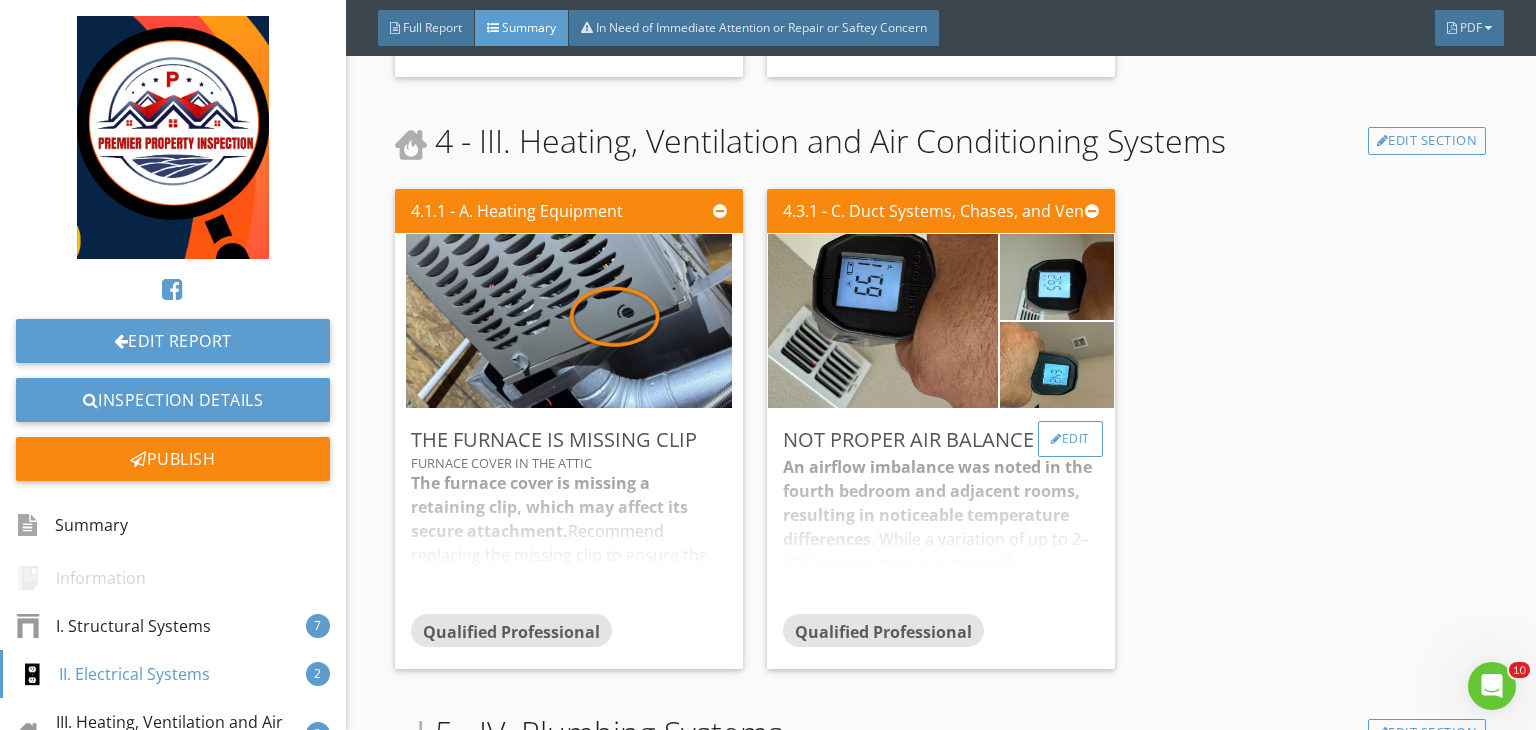 click on "Edit" at bounding box center [1070, 439] 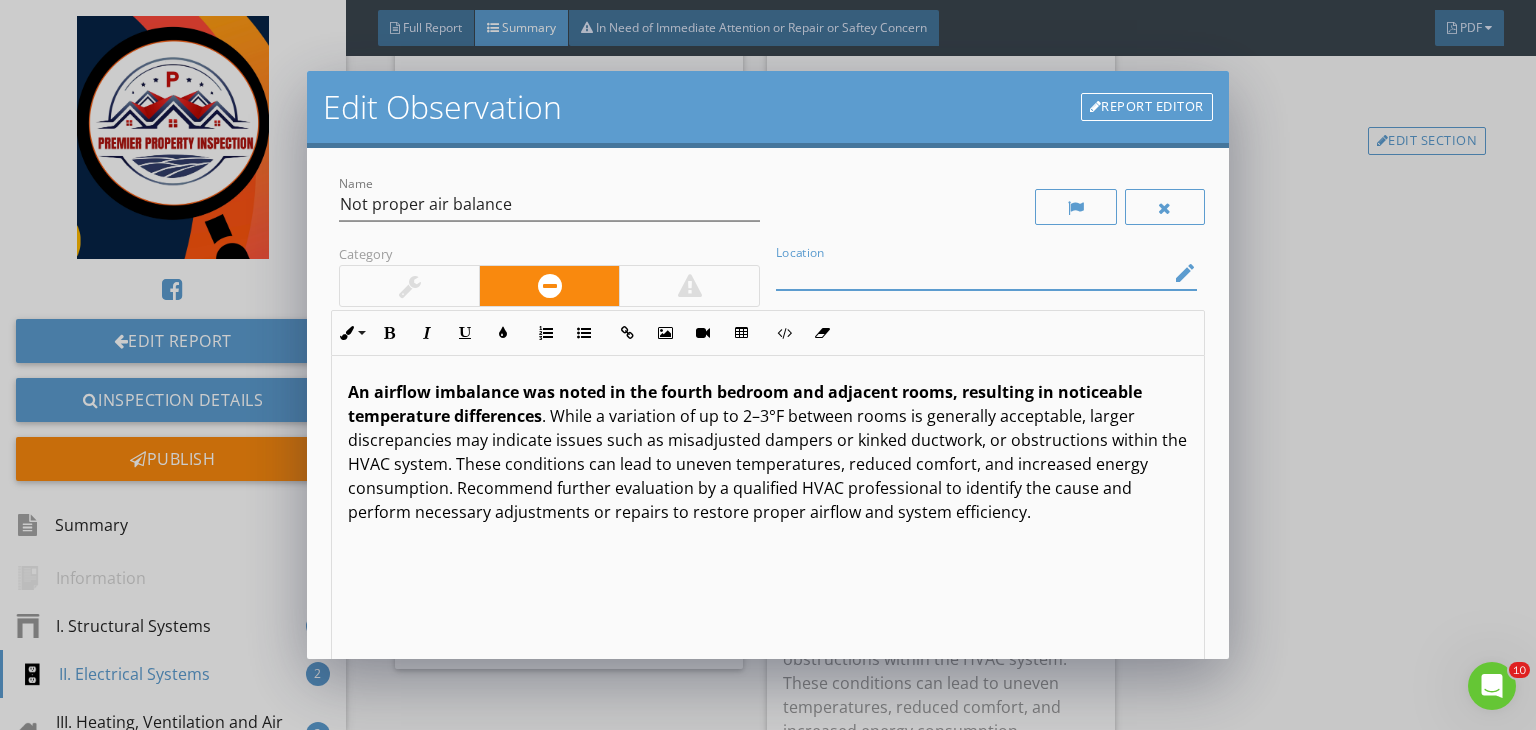 click at bounding box center (972, 273) 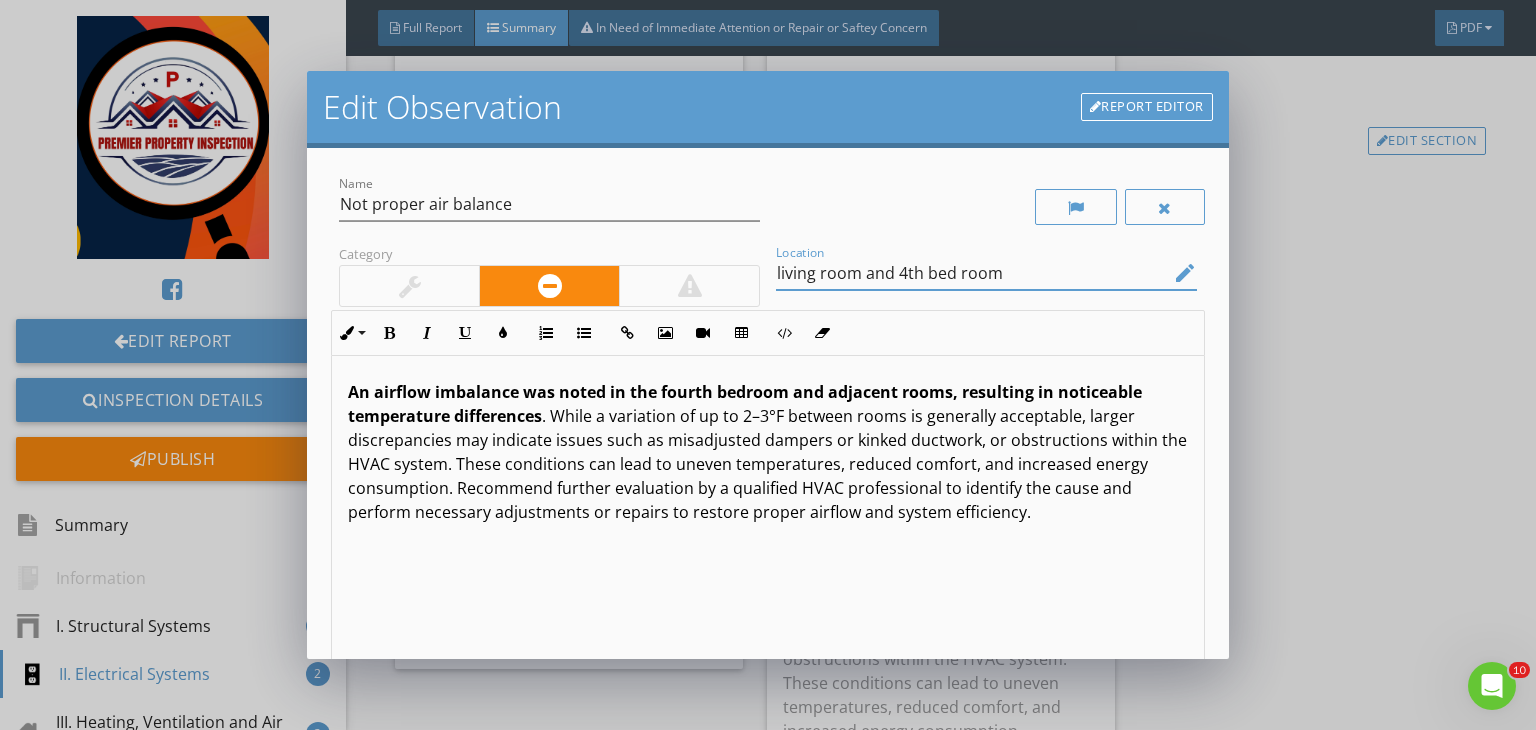 scroll, scrollTop: 0, scrollLeft: 0, axis: both 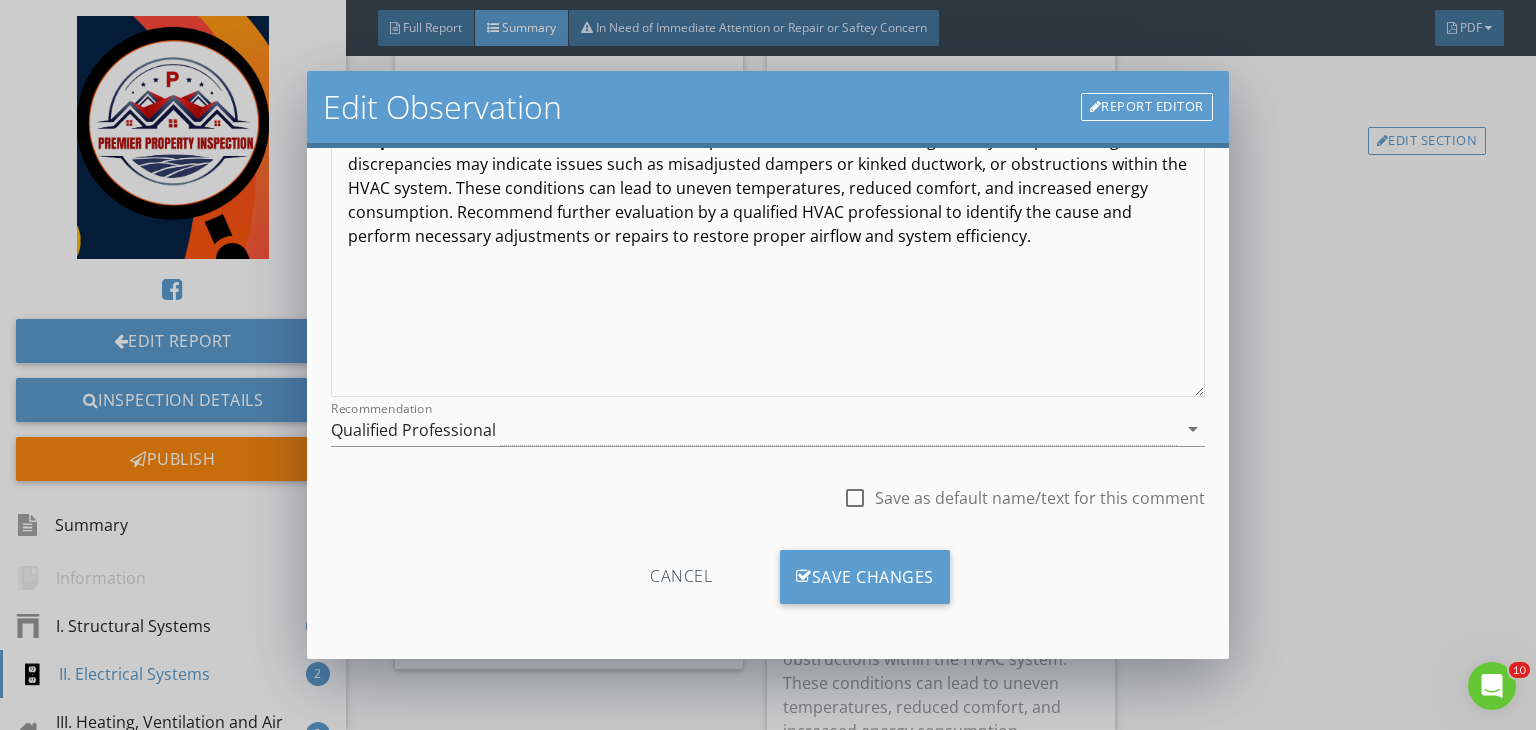 type on "living room and 4th bed room" 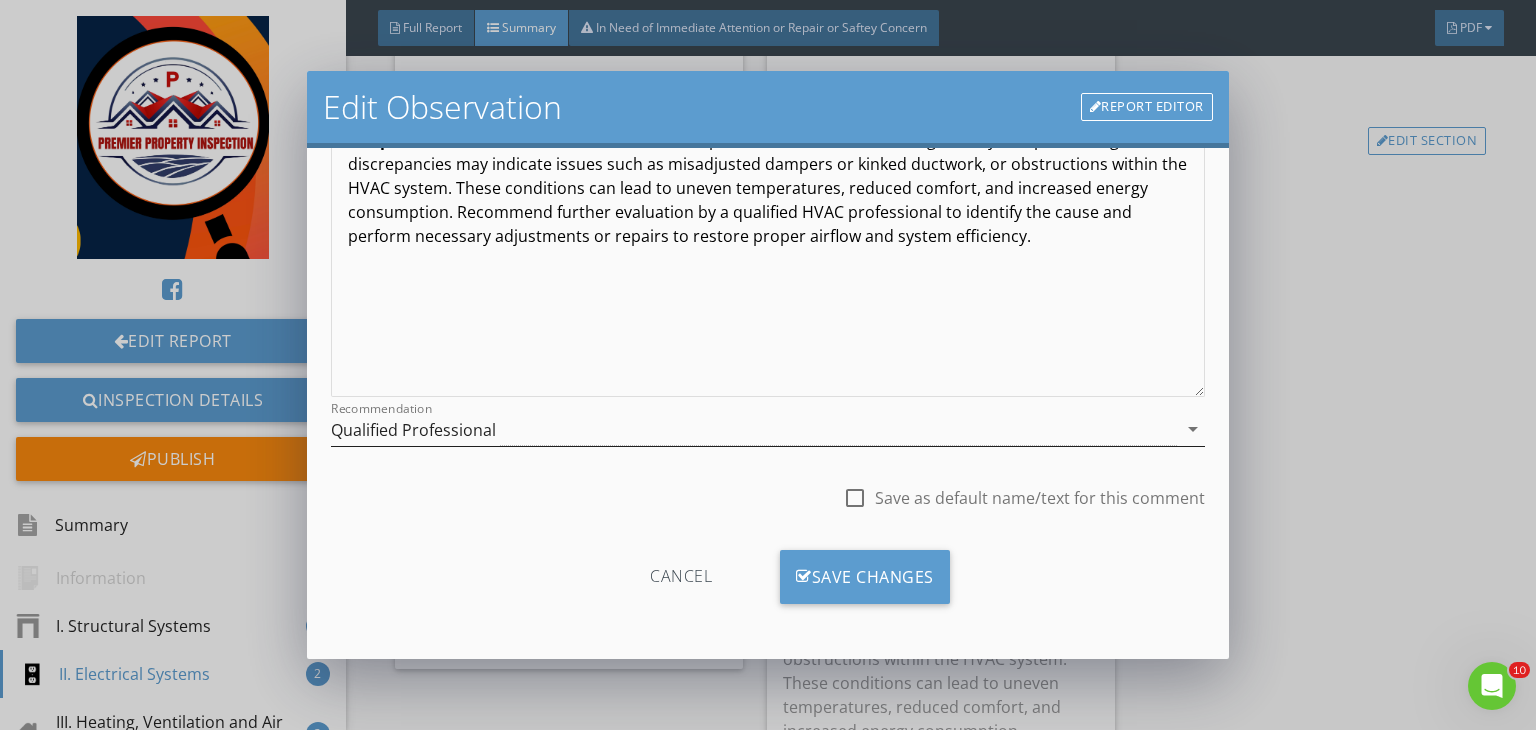click on "Qualified Professional" at bounding box center (754, 429) 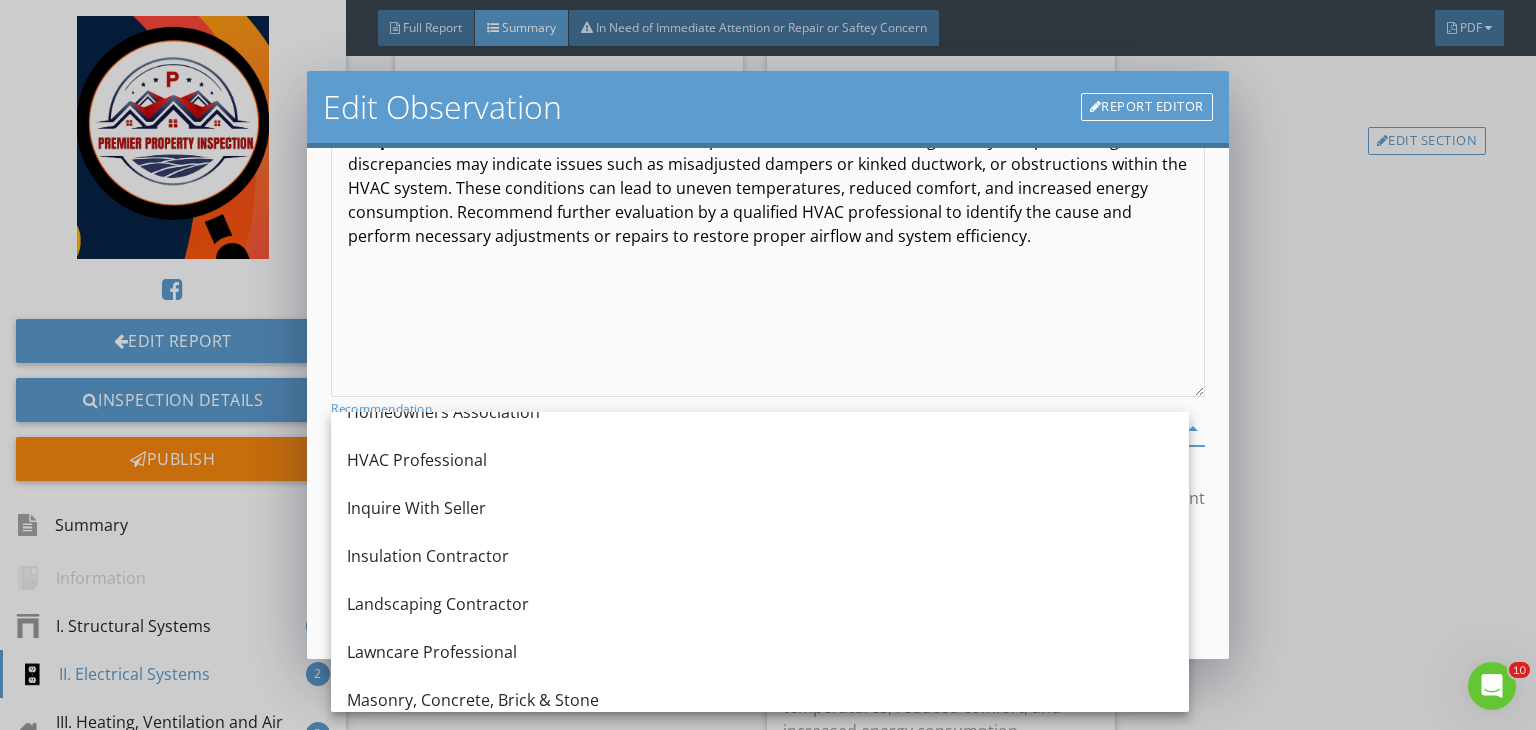 scroll, scrollTop: 1352, scrollLeft: 0, axis: vertical 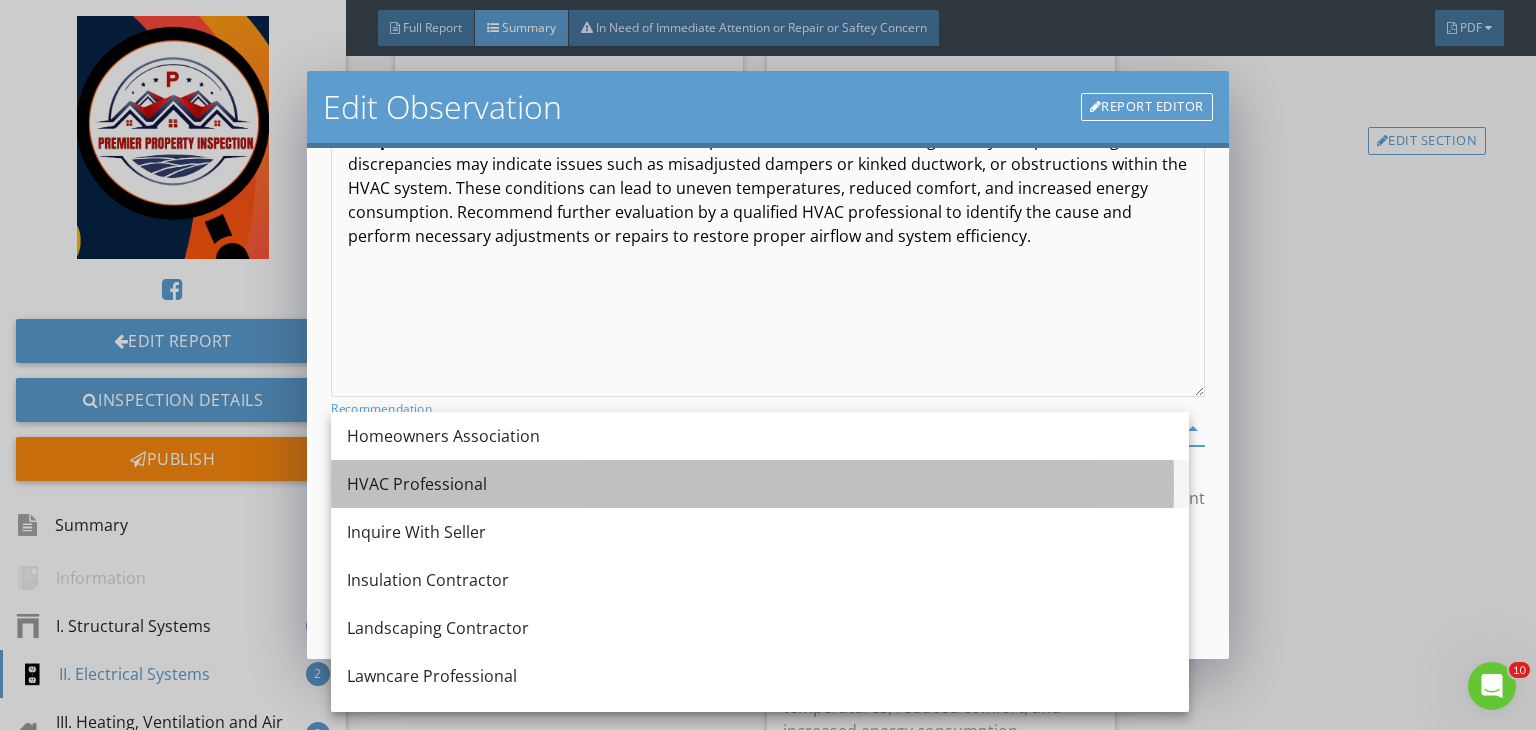 click on "HVAC Professional" at bounding box center [760, 484] 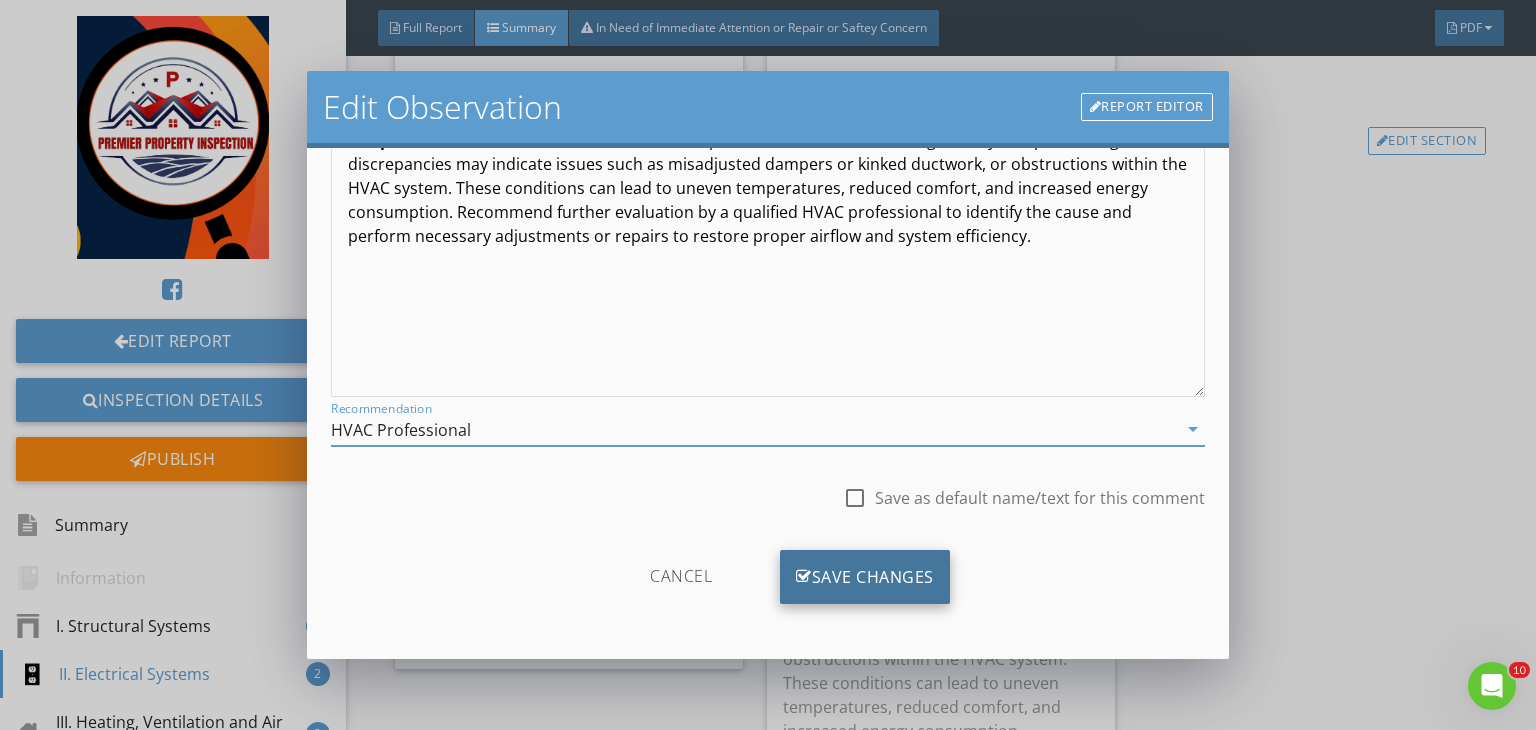 click at bounding box center (804, 577) 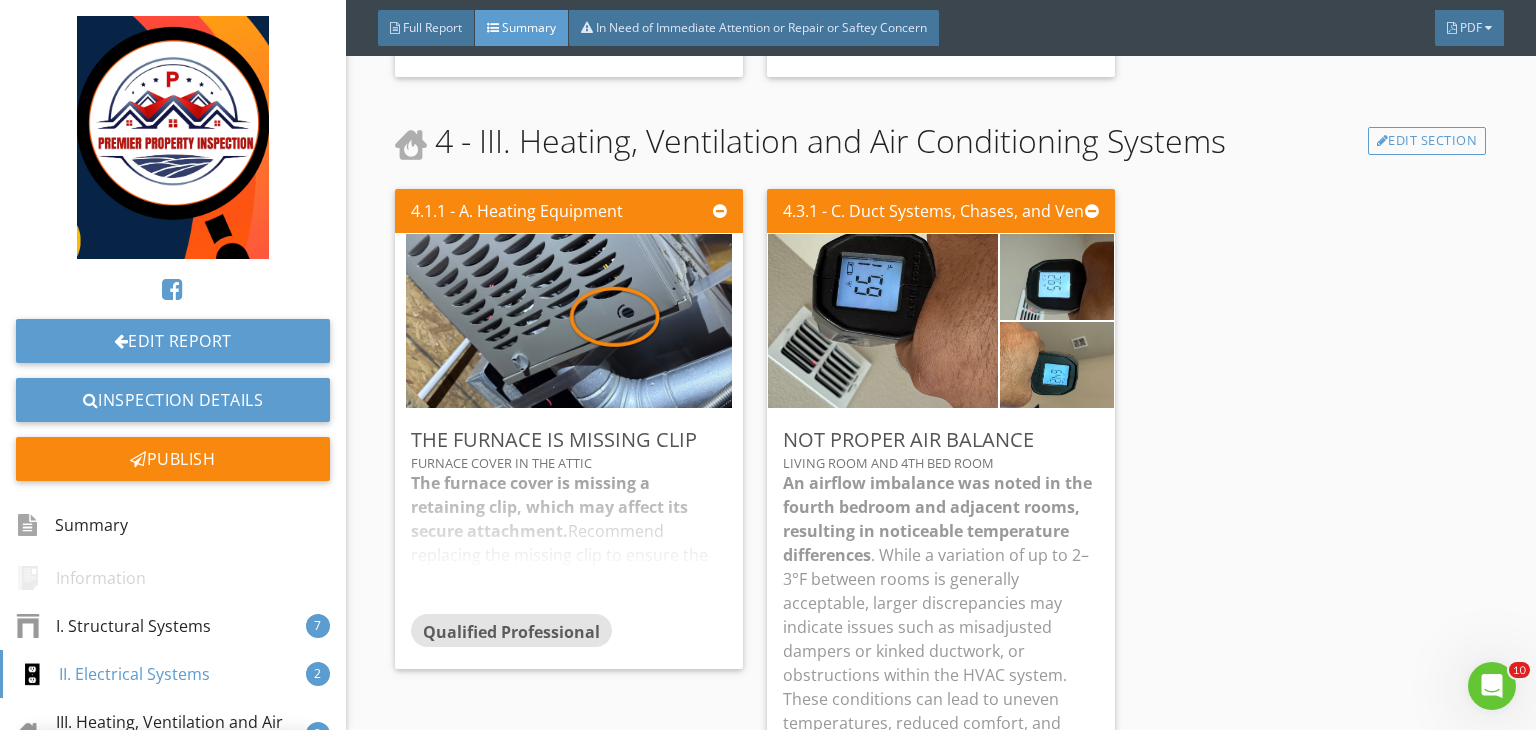scroll, scrollTop: 39, scrollLeft: 0, axis: vertical 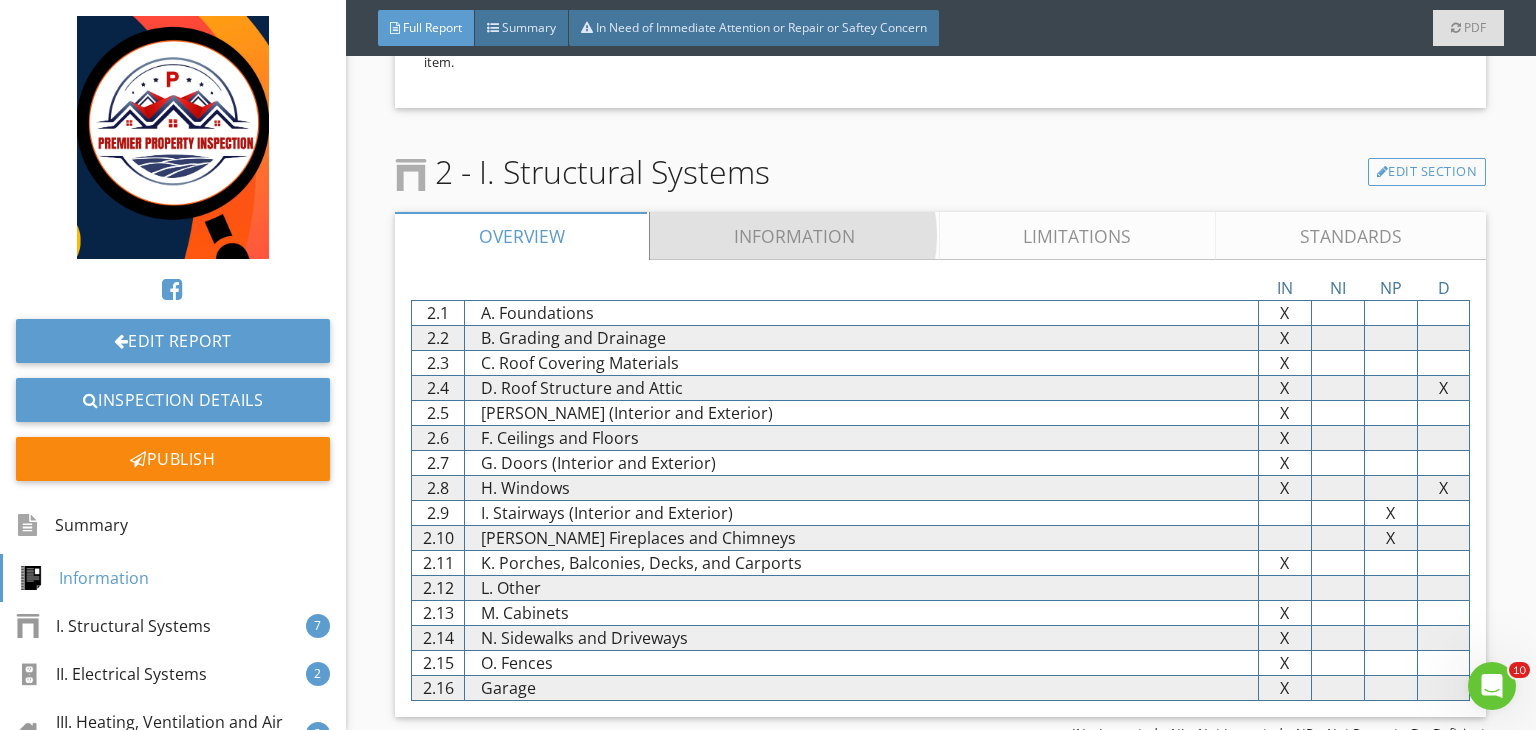 click on "Information" at bounding box center [795, 236] 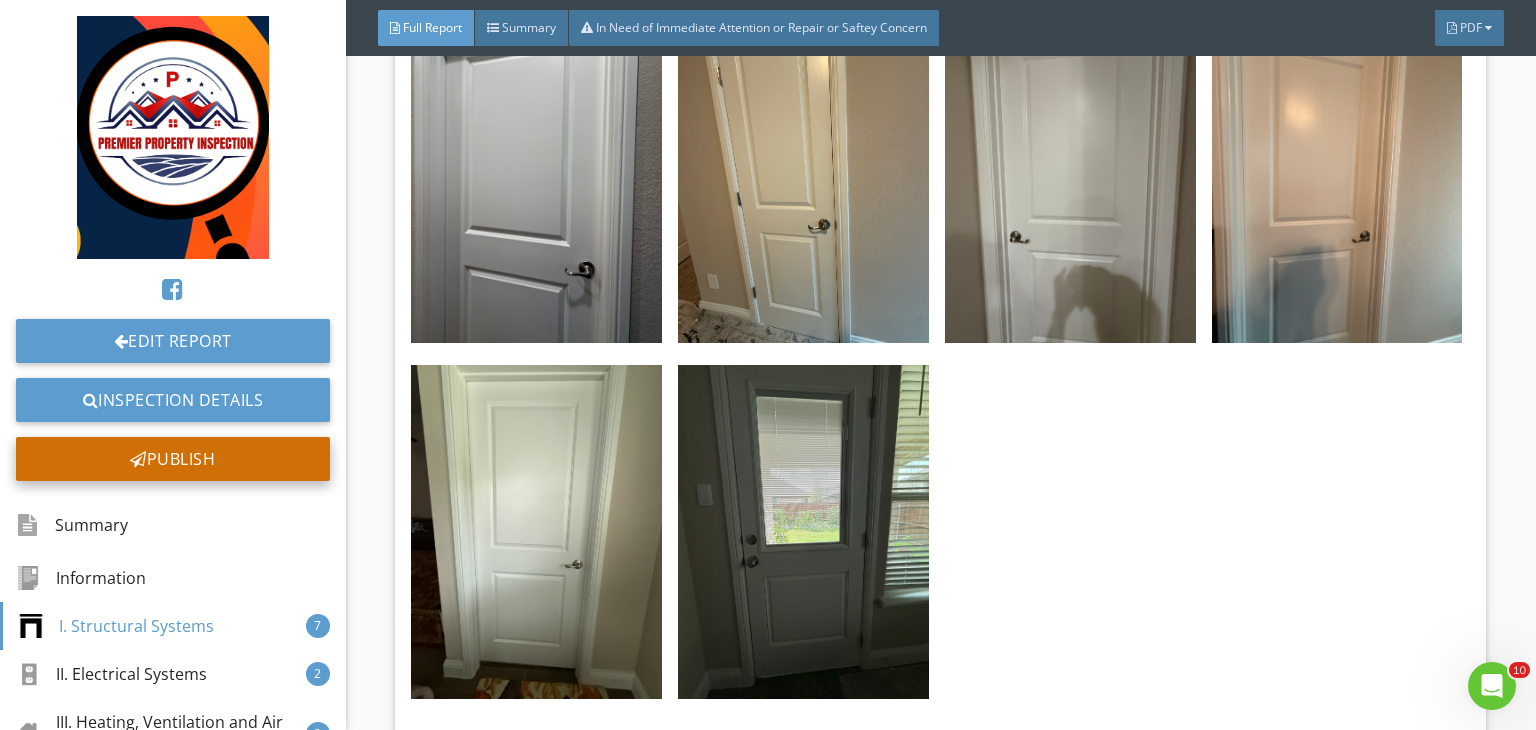 scroll, scrollTop: 16358, scrollLeft: 0, axis: vertical 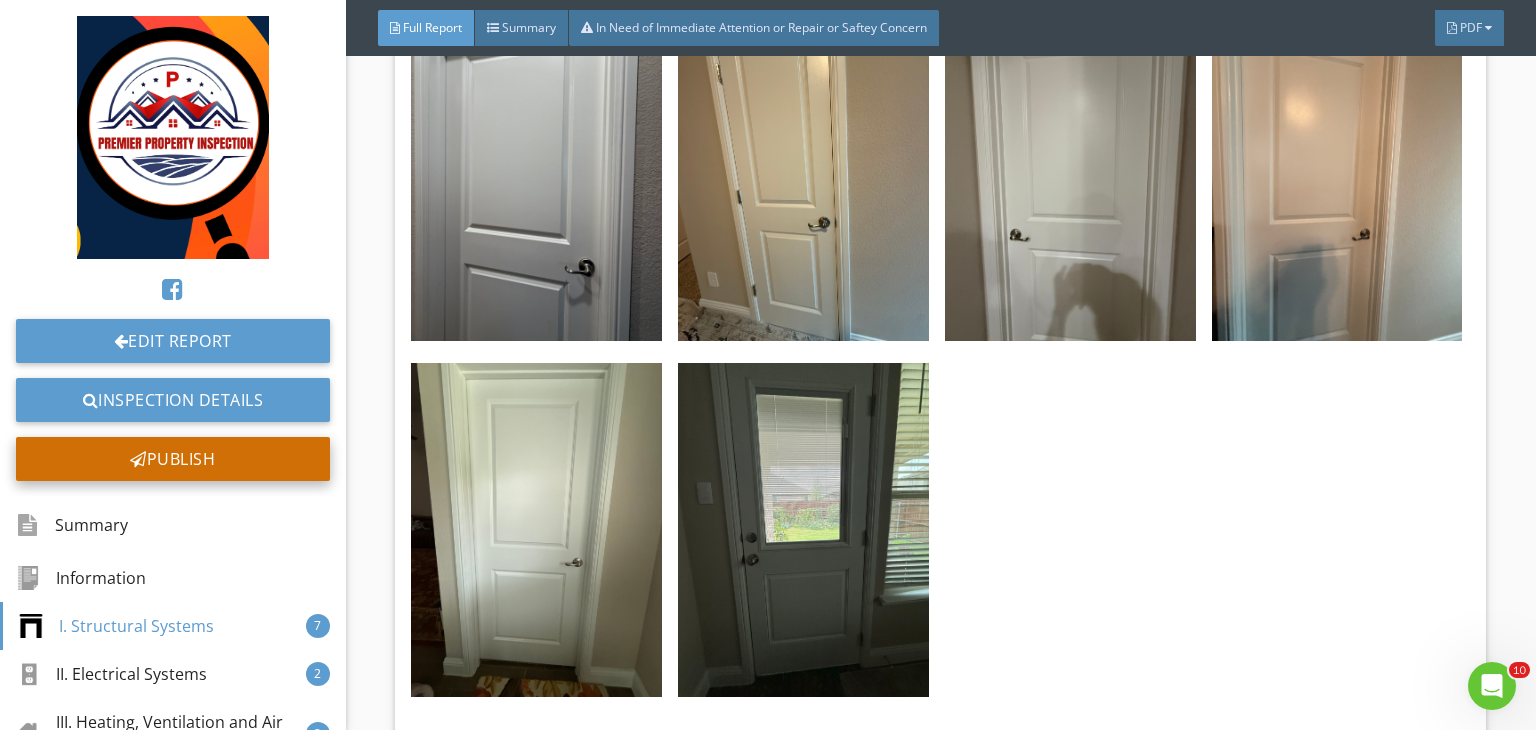 click on "Publish" at bounding box center (173, 459) 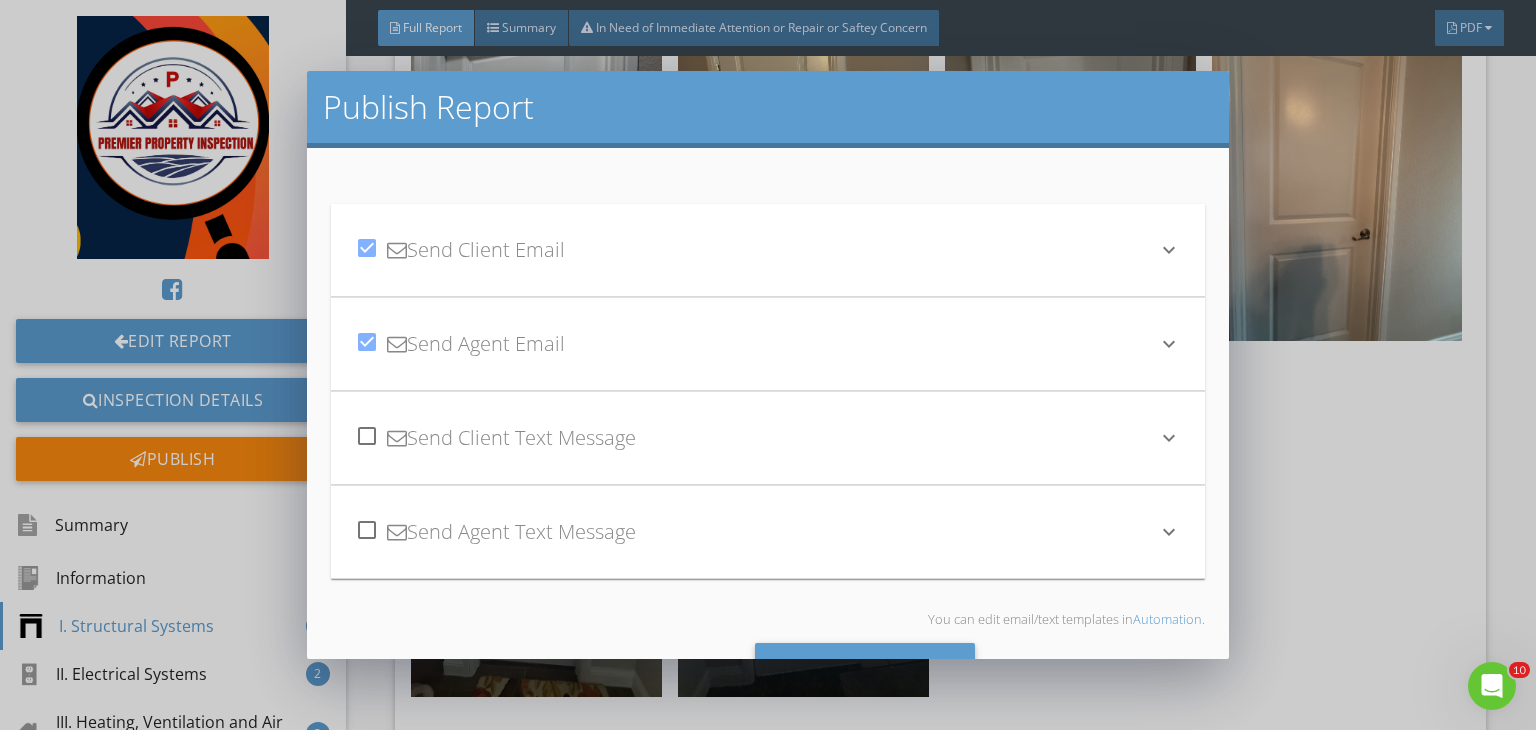 click on "keyboard_arrow_down" at bounding box center [1169, 250] 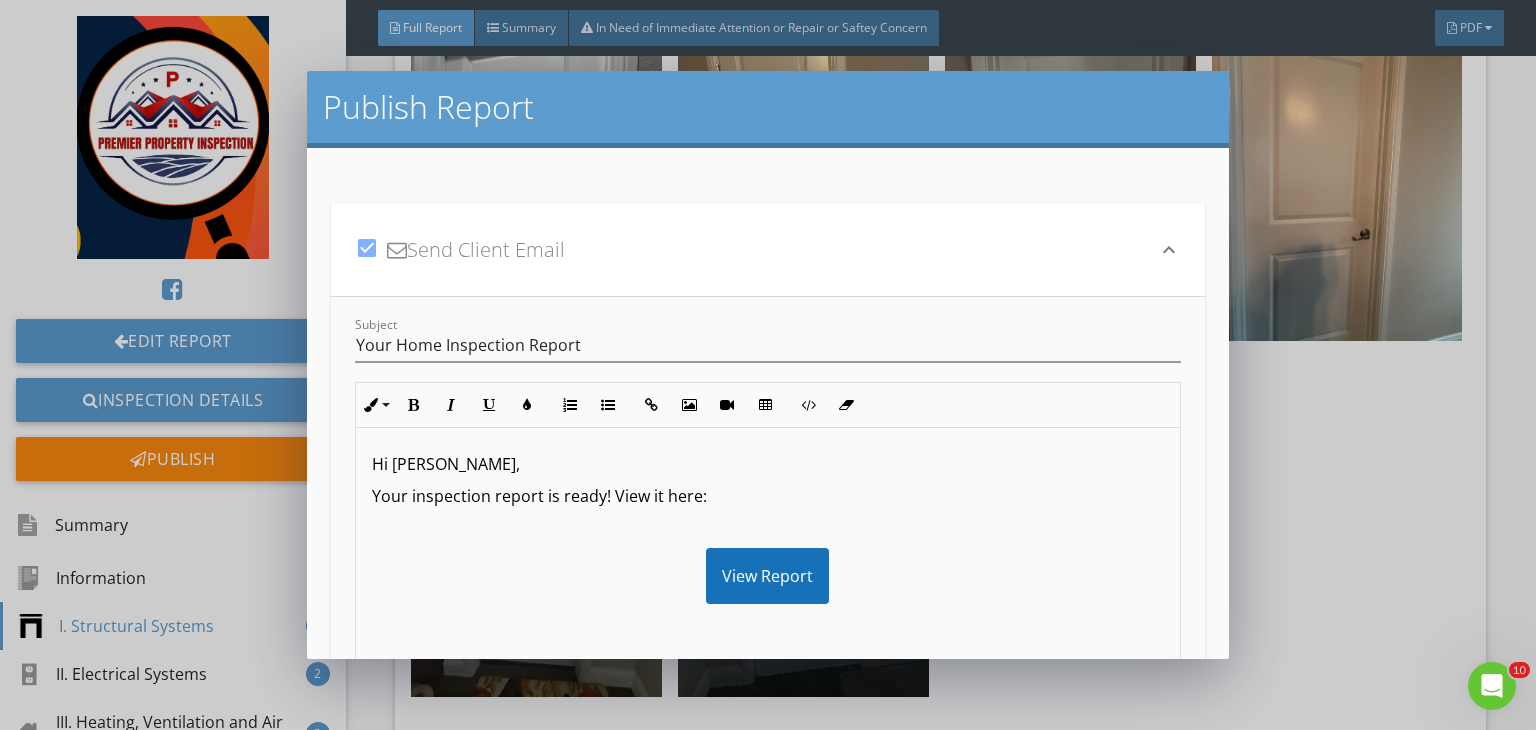 click on "Hi [PERSON_NAME]," at bounding box center [768, 464] 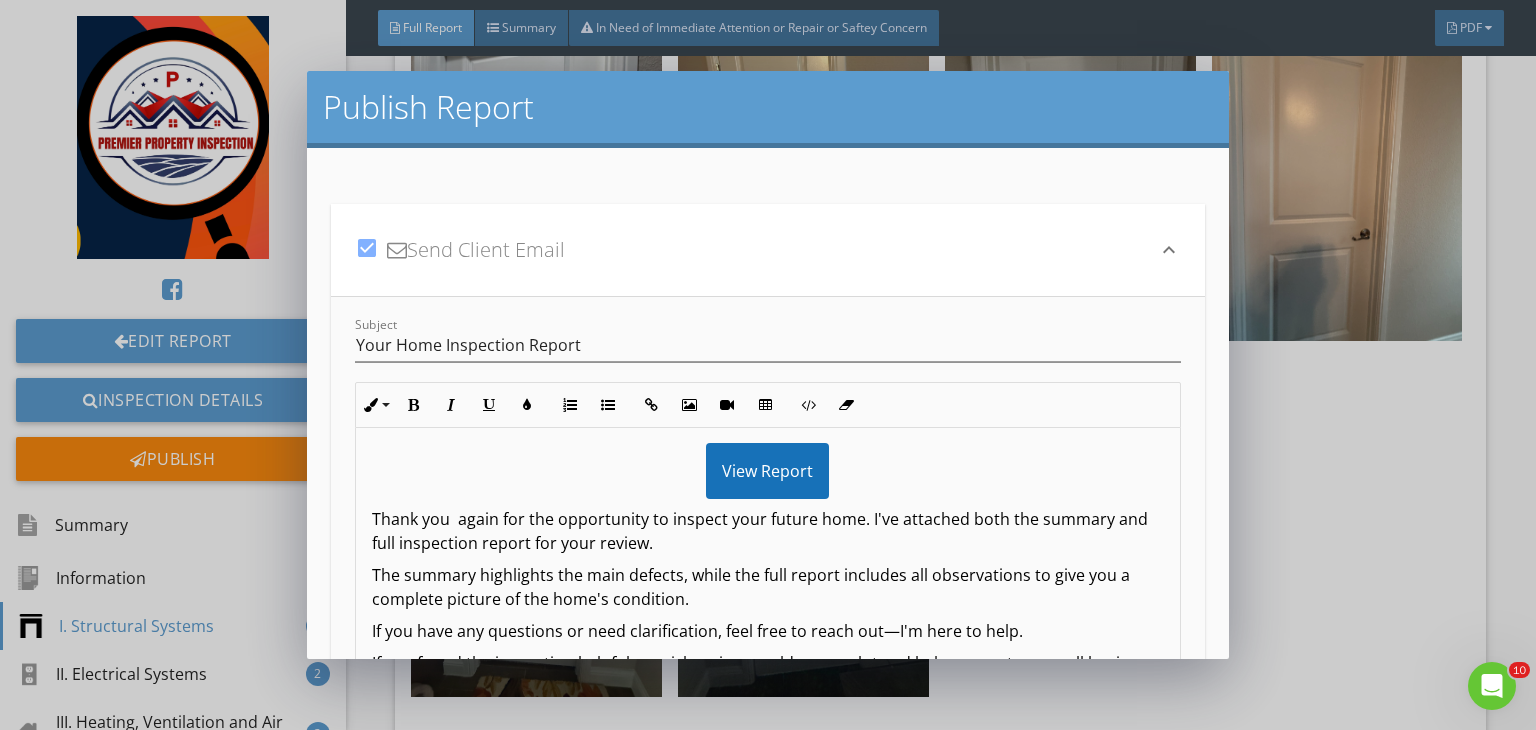 scroll, scrollTop: 164, scrollLeft: 0, axis: vertical 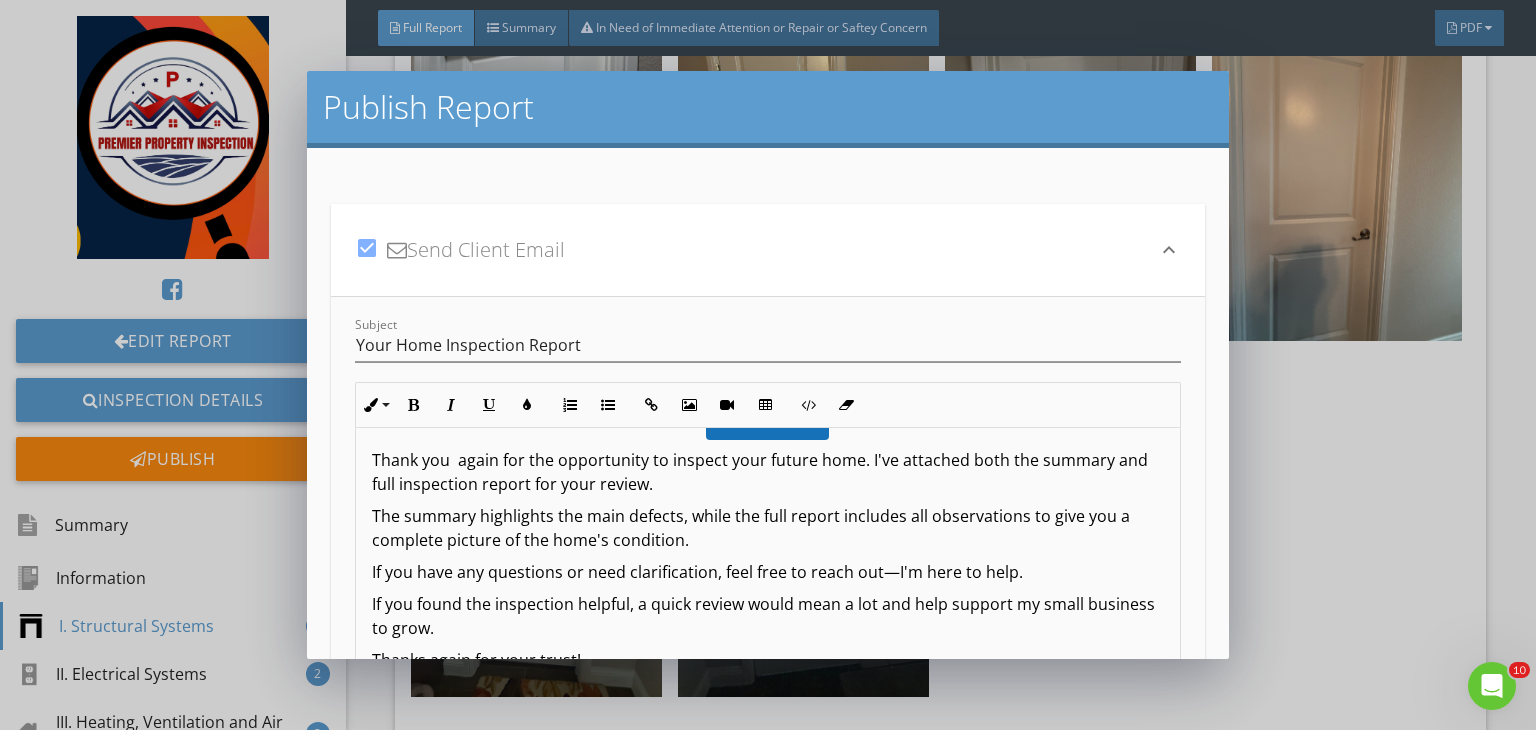 click on "Thank you  again for the opportunity to inspect your future home. I've attached both the summary and full inspection report for your review." at bounding box center (768, 472) 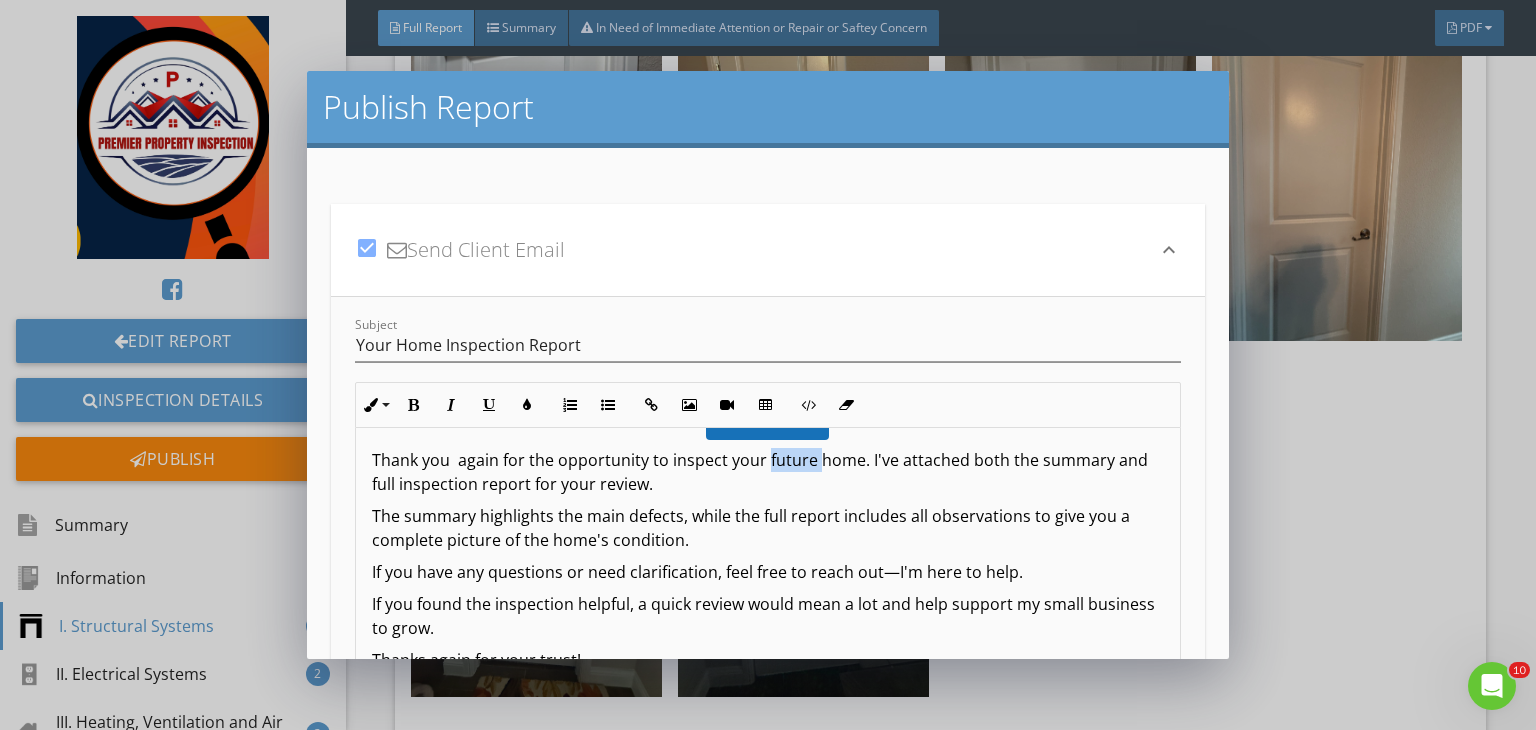 click on "Thank you  again for the opportunity to inspect your future home. I've attached both the summary and full inspection report for your review." at bounding box center [768, 472] 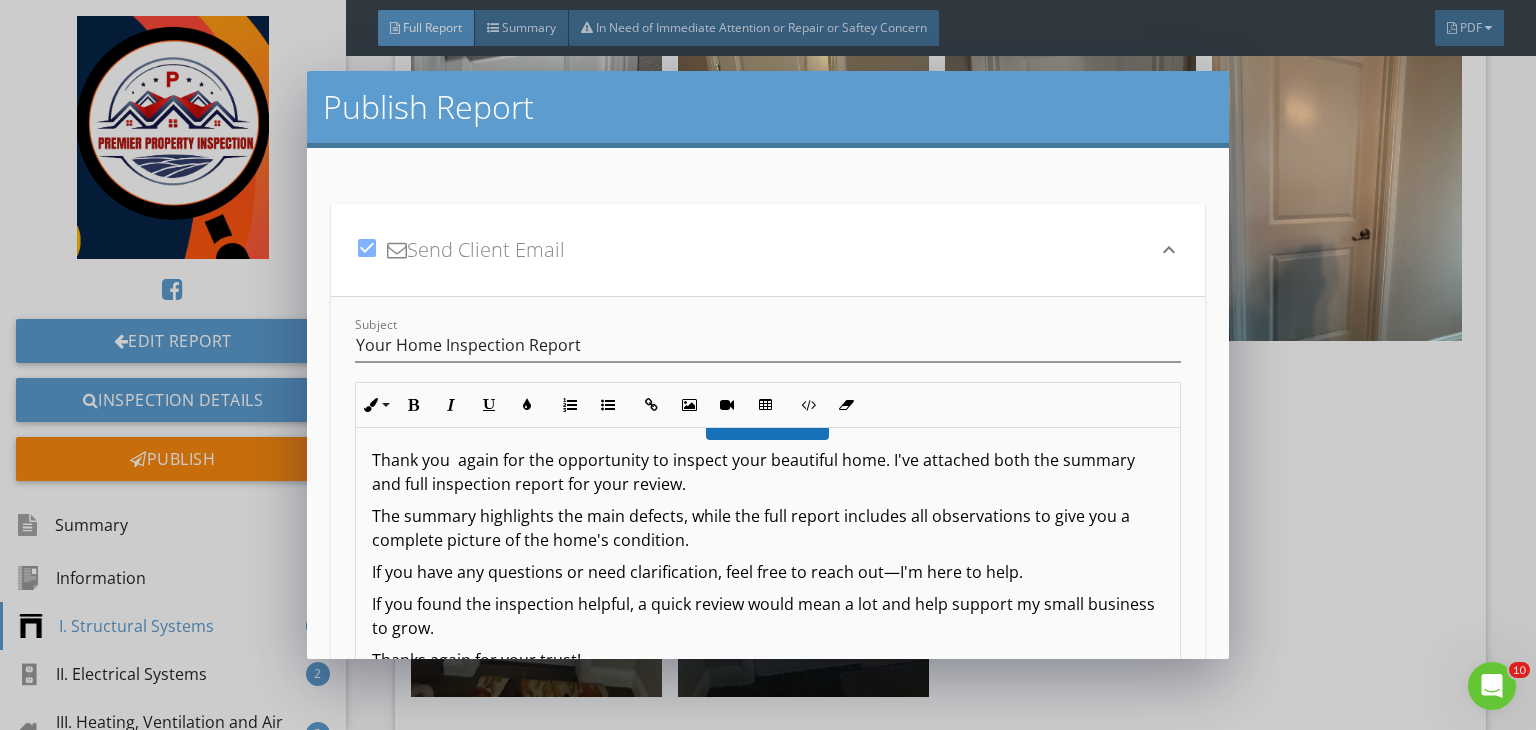 scroll, scrollTop: 280, scrollLeft: 0, axis: vertical 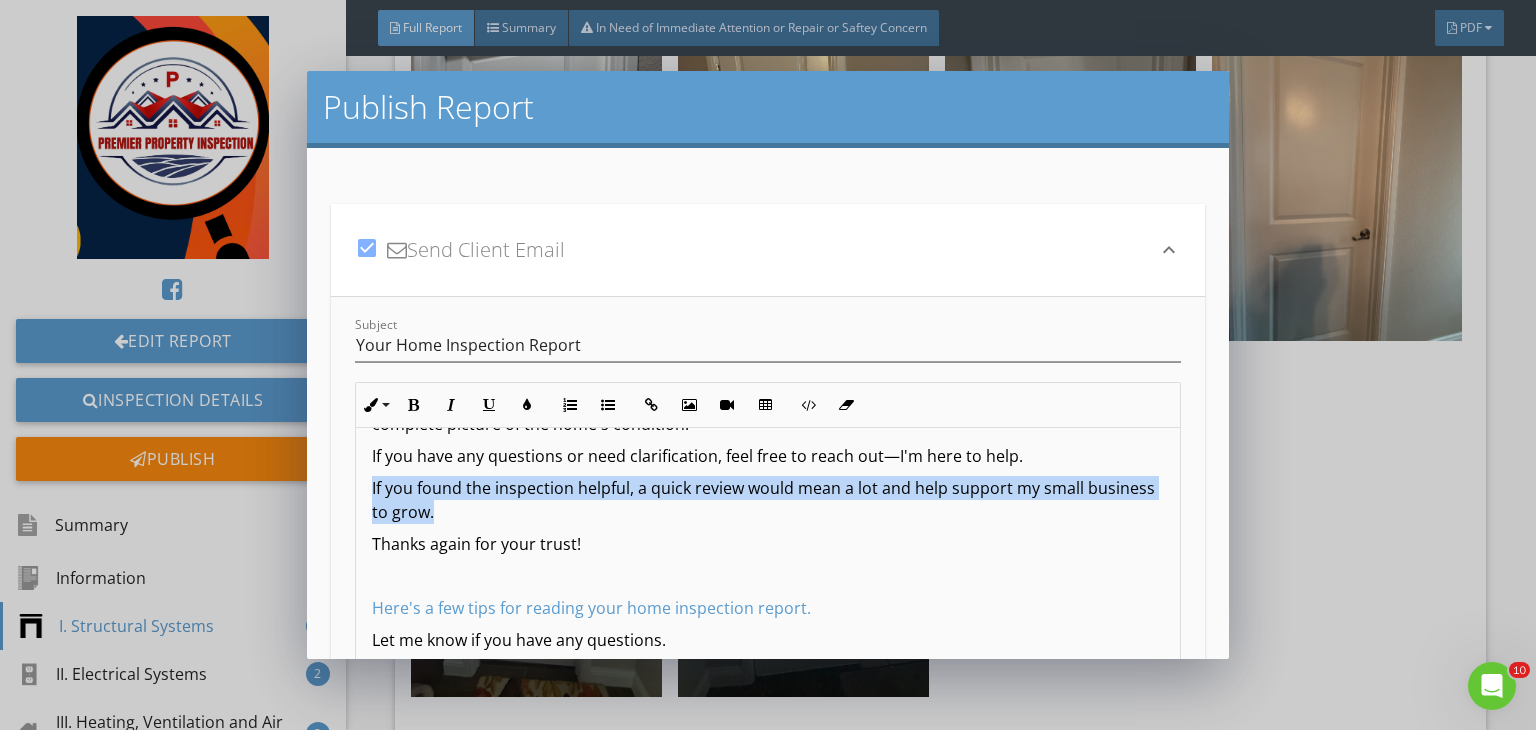 drag, startPoint x: 496, startPoint y: 506, endPoint x: 357, endPoint y: 490, distance: 139.91783 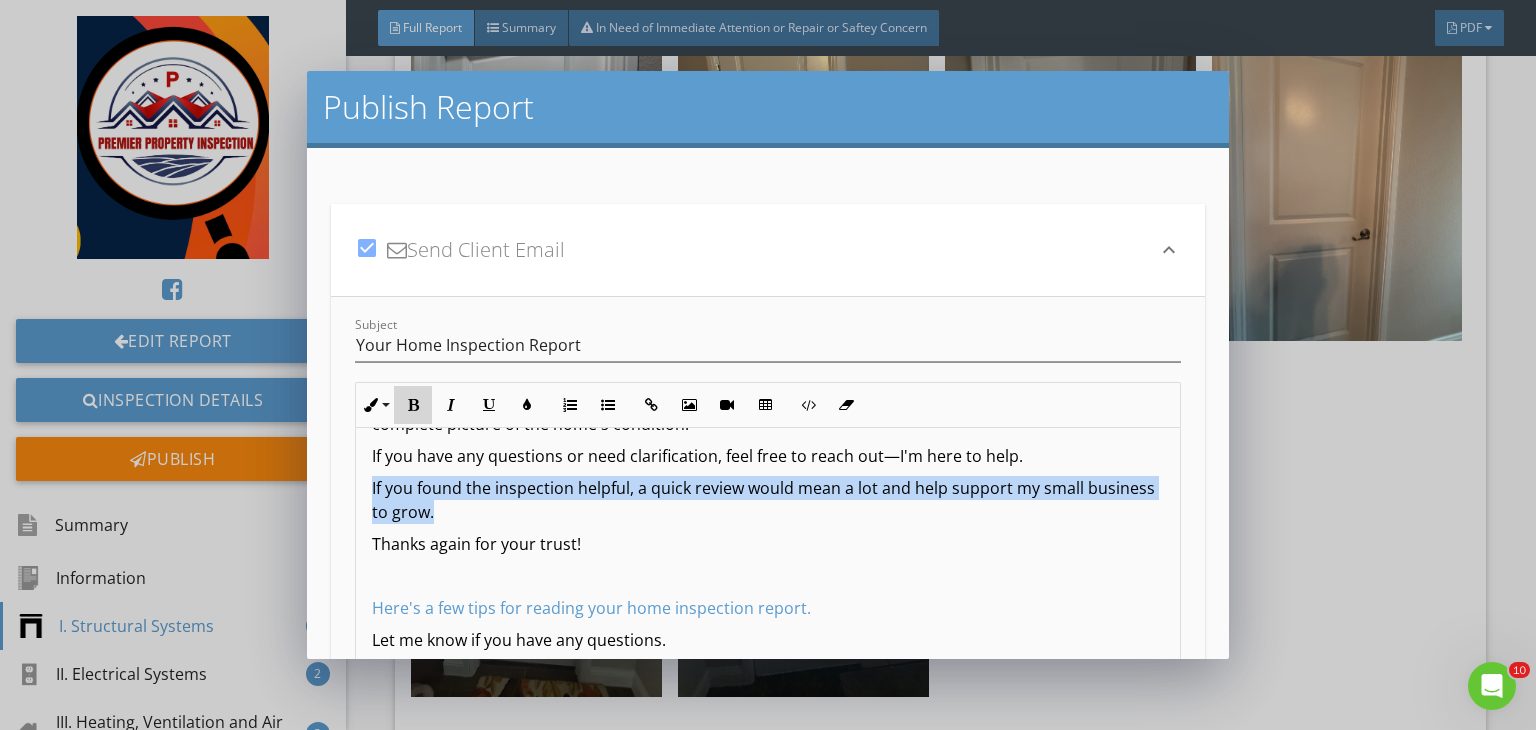 click on "Bold" at bounding box center [413, 405] 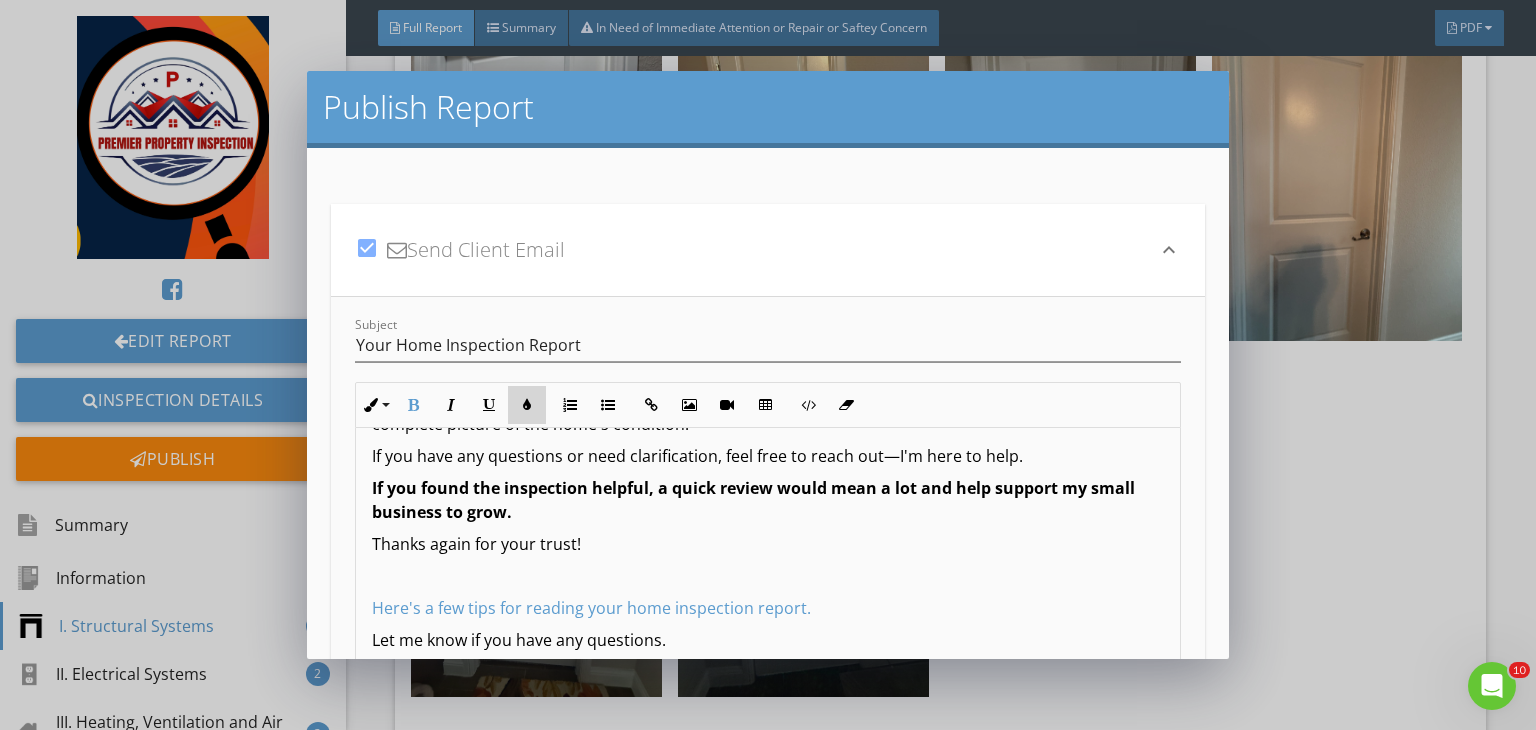 click at bounding box center [527, 405] 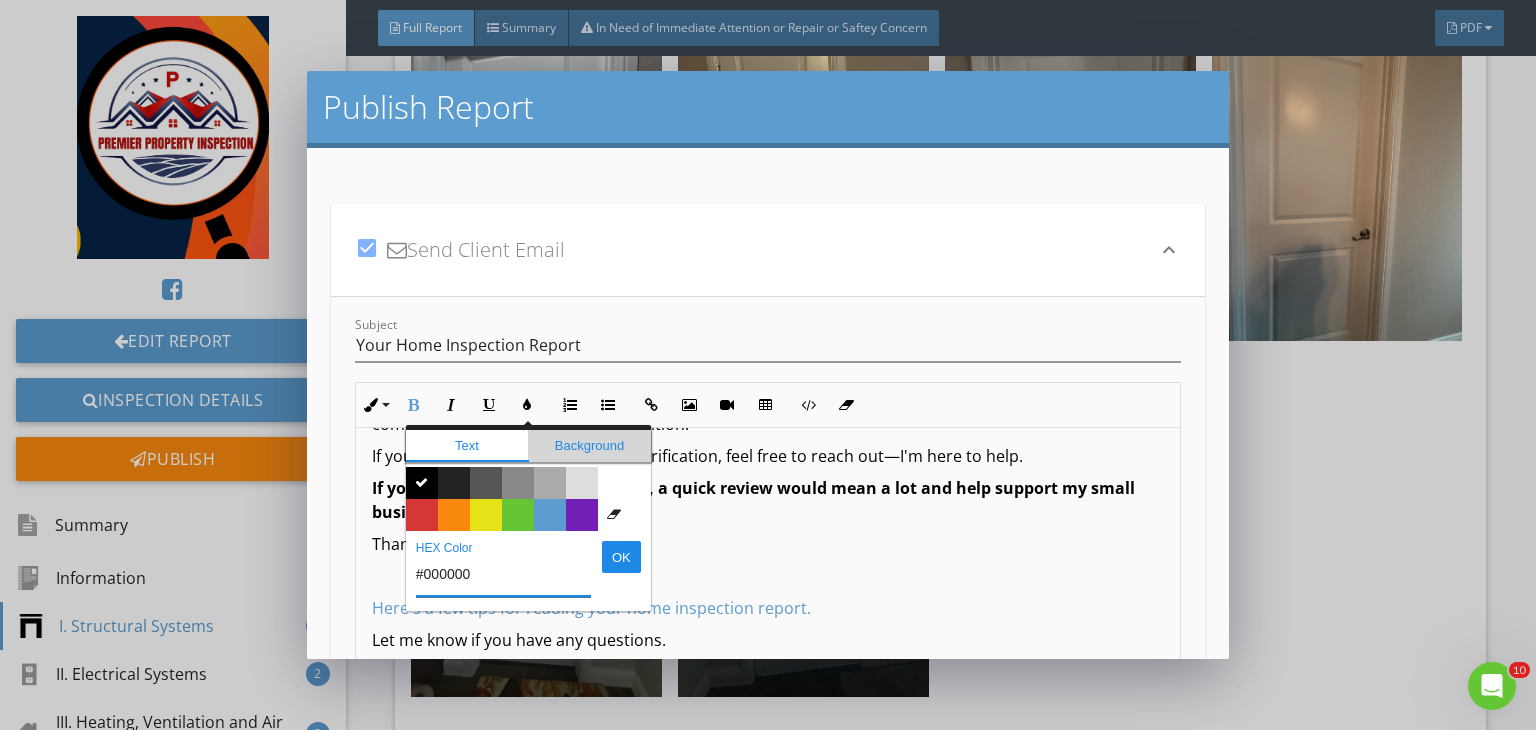 click on "Background" at bounding box center (589, 446) 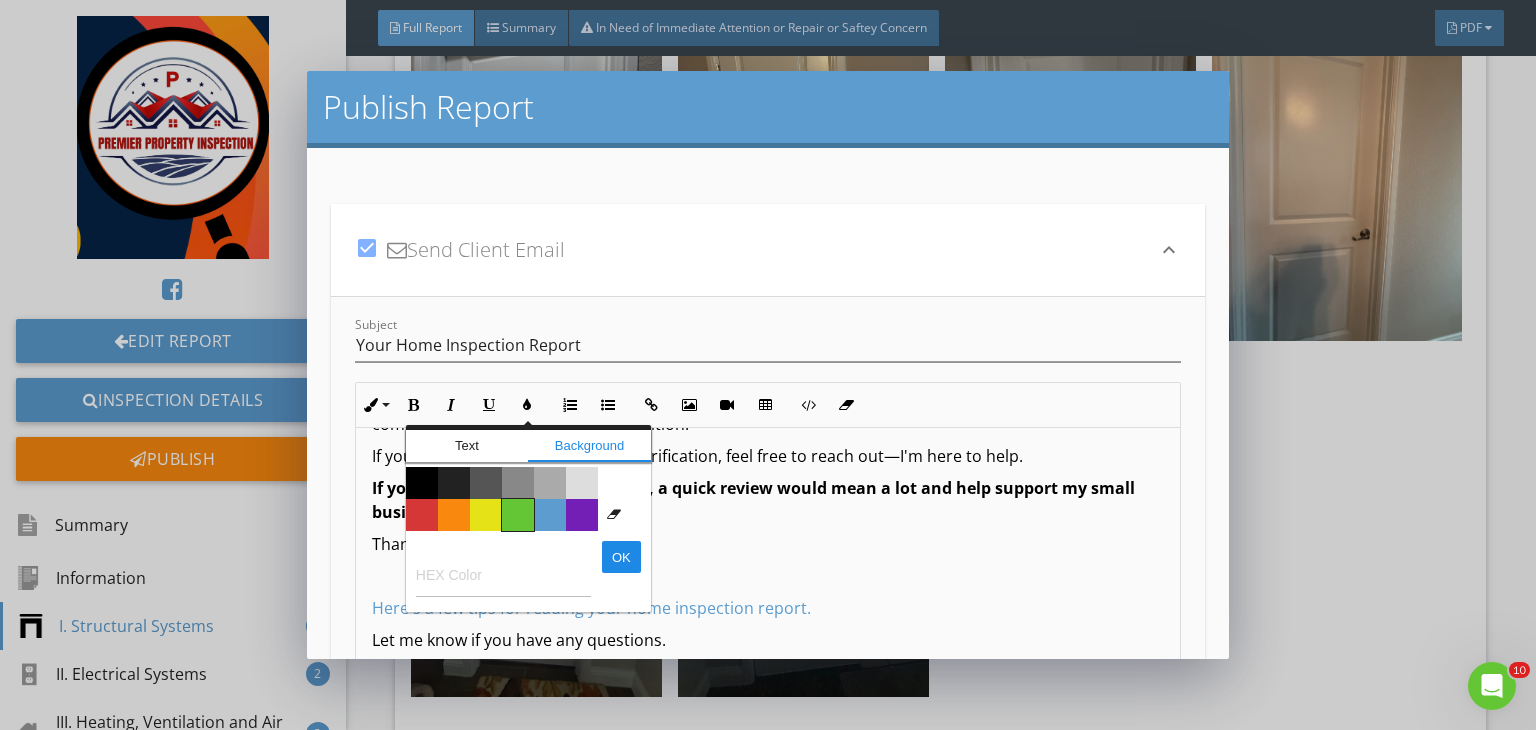 click on "Color #65c635" at bounding box center (518, 515) 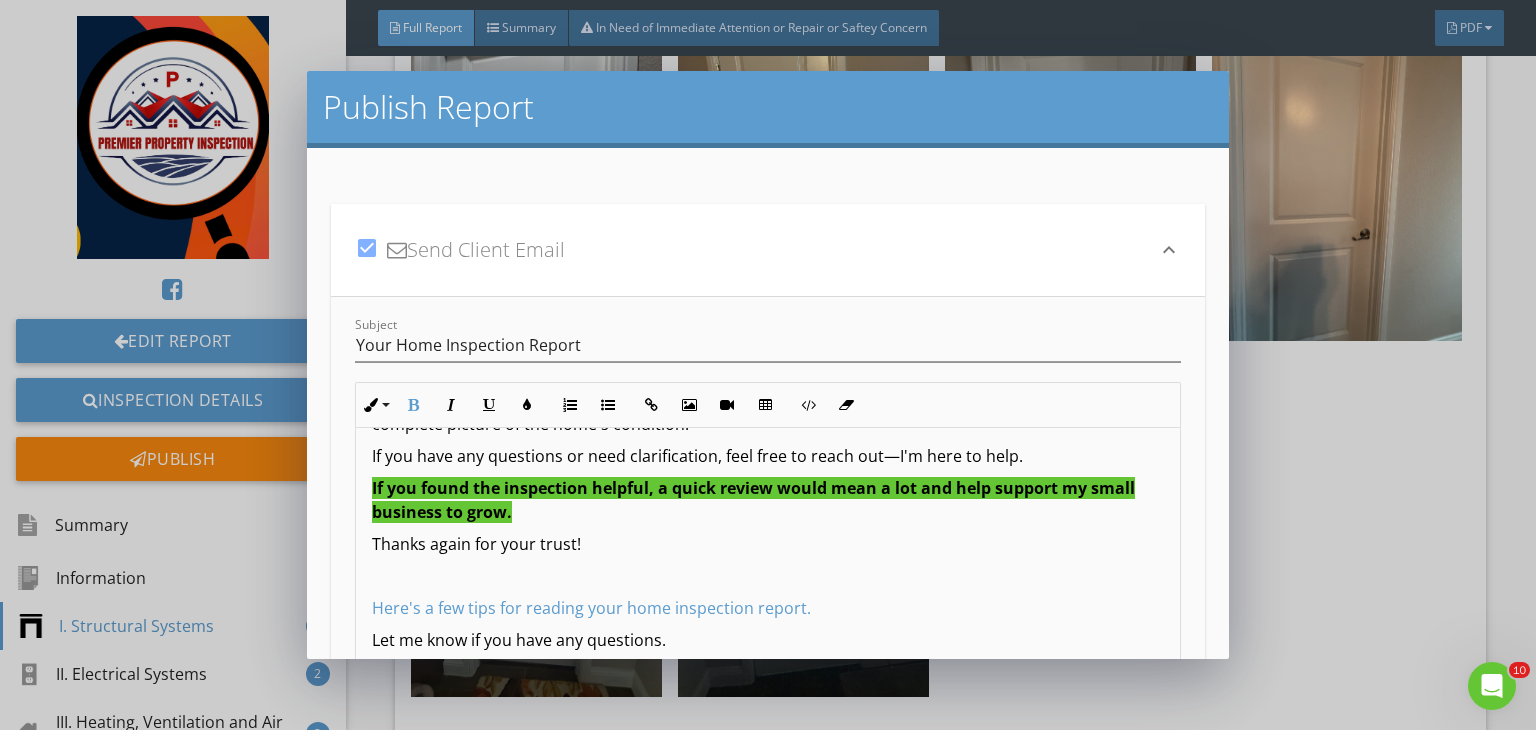 click on "Hi Sujan ji, Your inspection report is ready! View it here:   View Report   Thank you  again for the opportunity to inspect your beautiful home. I've attached both the summary and full inspection report for your review.  The summary highlights the main defects, while the full report includes all observations to give you a complete picture of the home's condition. If you have any questions or need clarification, feel free to reach out—I'm here to help.  If you found the inspection helpful, a quick review would mean a lot and help support my small business to grow. Thanks again for your trust! Here's a few tips for reading your home inspection report. Let me know if you have any questions. Thank you!" at bounding box center [768, 444] 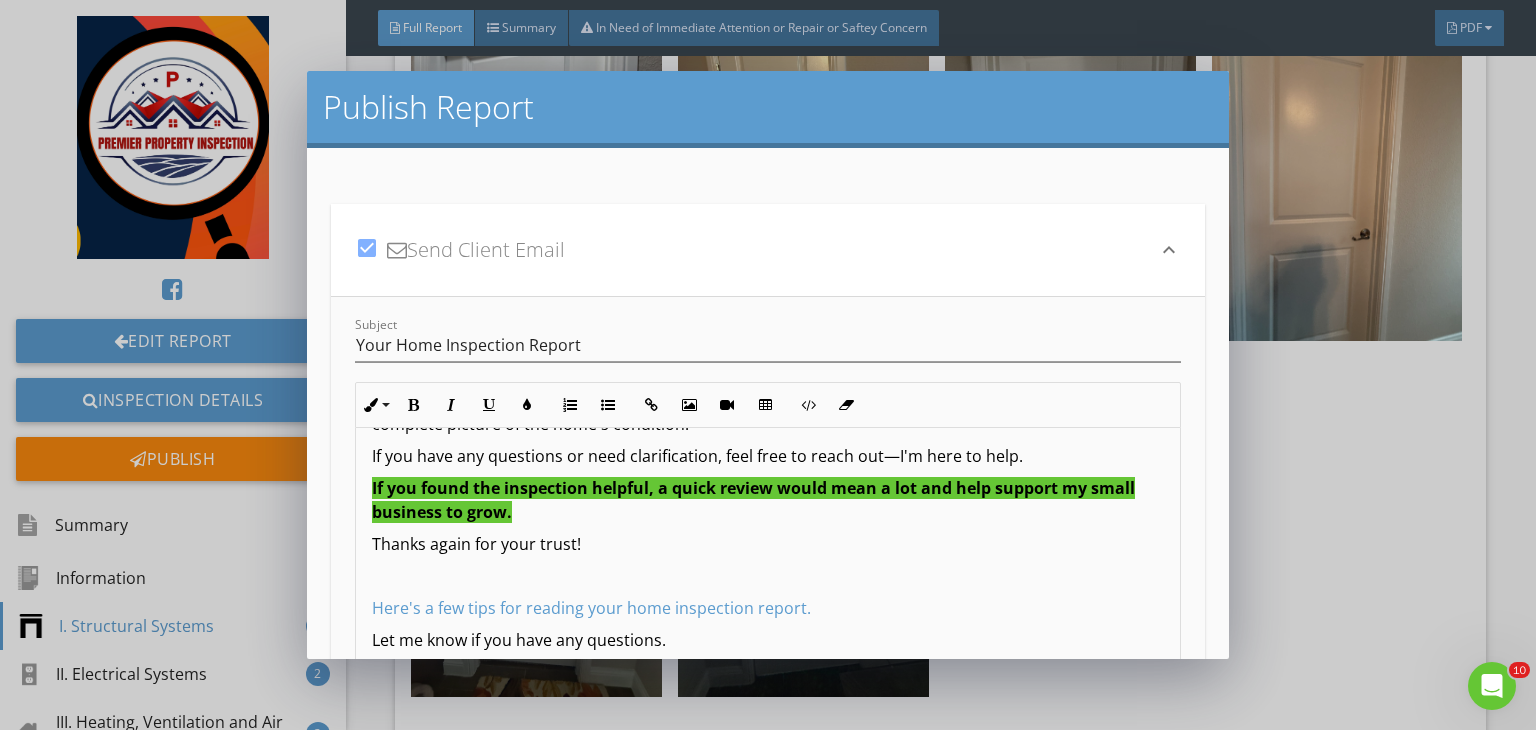 scroll, scrollTop: 292, scrollLeft: 0, axis: vertical 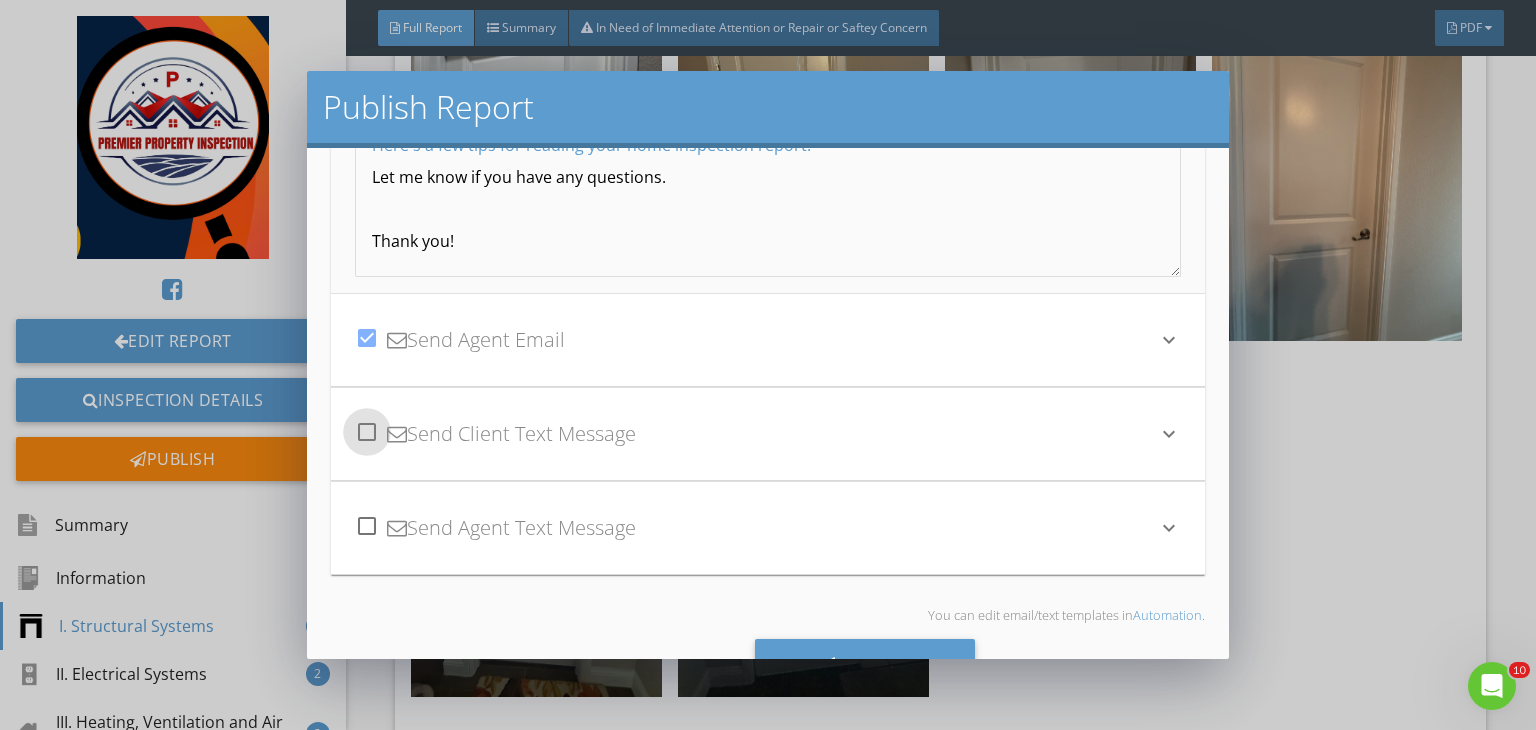 click at bounding box center (367, 432) 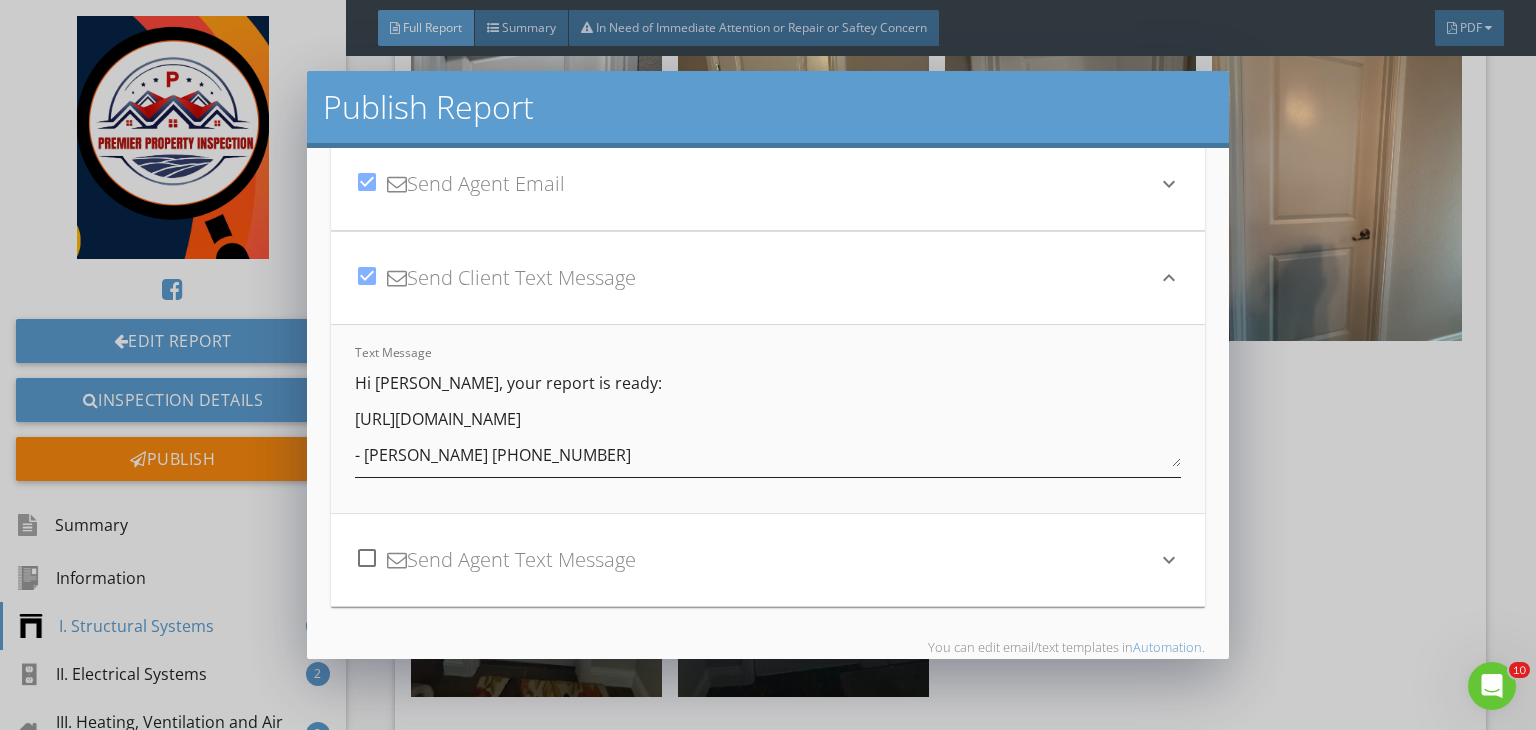 scroll, scrollTop: 159, scrollLeft: 0, axis: vertical 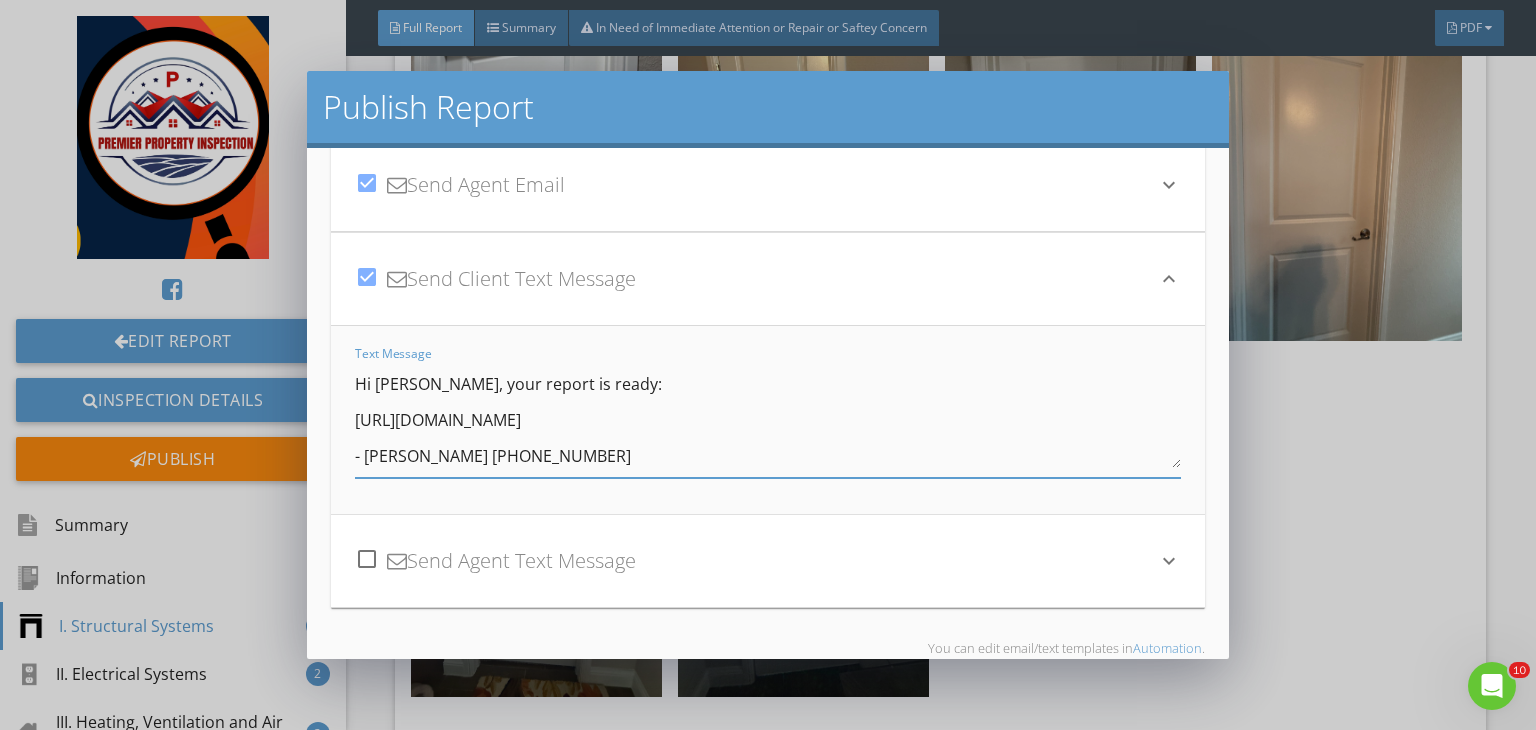 click on "Hi Sujan, your report is ready:
https://app.spectora.com/u/cUl0D3h
- Prem Baskota 573-355-0292" at bounding box center [768, 418] 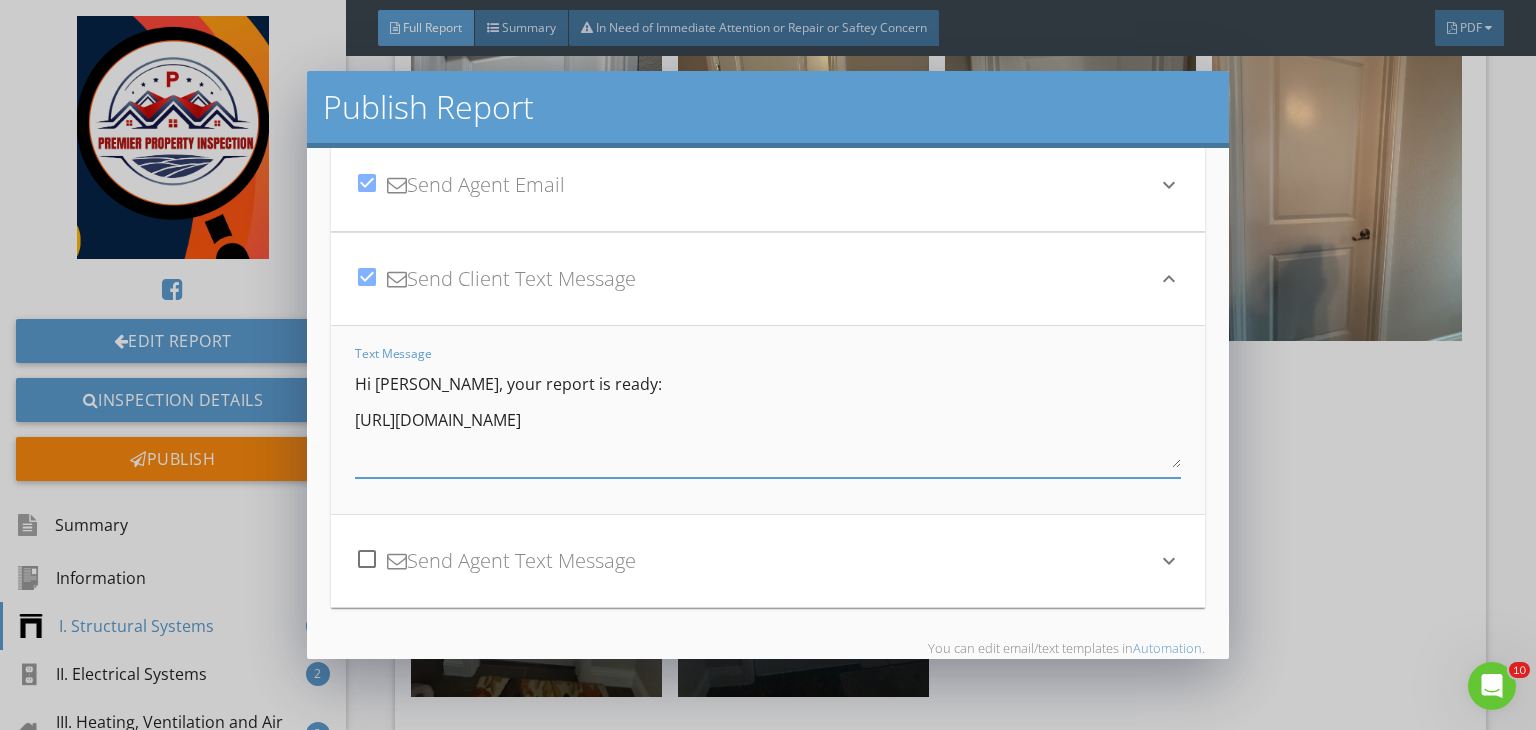 paste on "Thank you  again for the opportunity to inspect your future home. I've attached both the summary and full inspection report for your review.
The summary highlights the main defects, while the full report includes all observations to give you a complete picture of the home's condition.
If you have any questions or need clarification, feel free to reach out—I'm here to help.
If you found the inspection helpful, a quick review would mean a lot and help support my small business to grow.
Thanks again for your trust!" 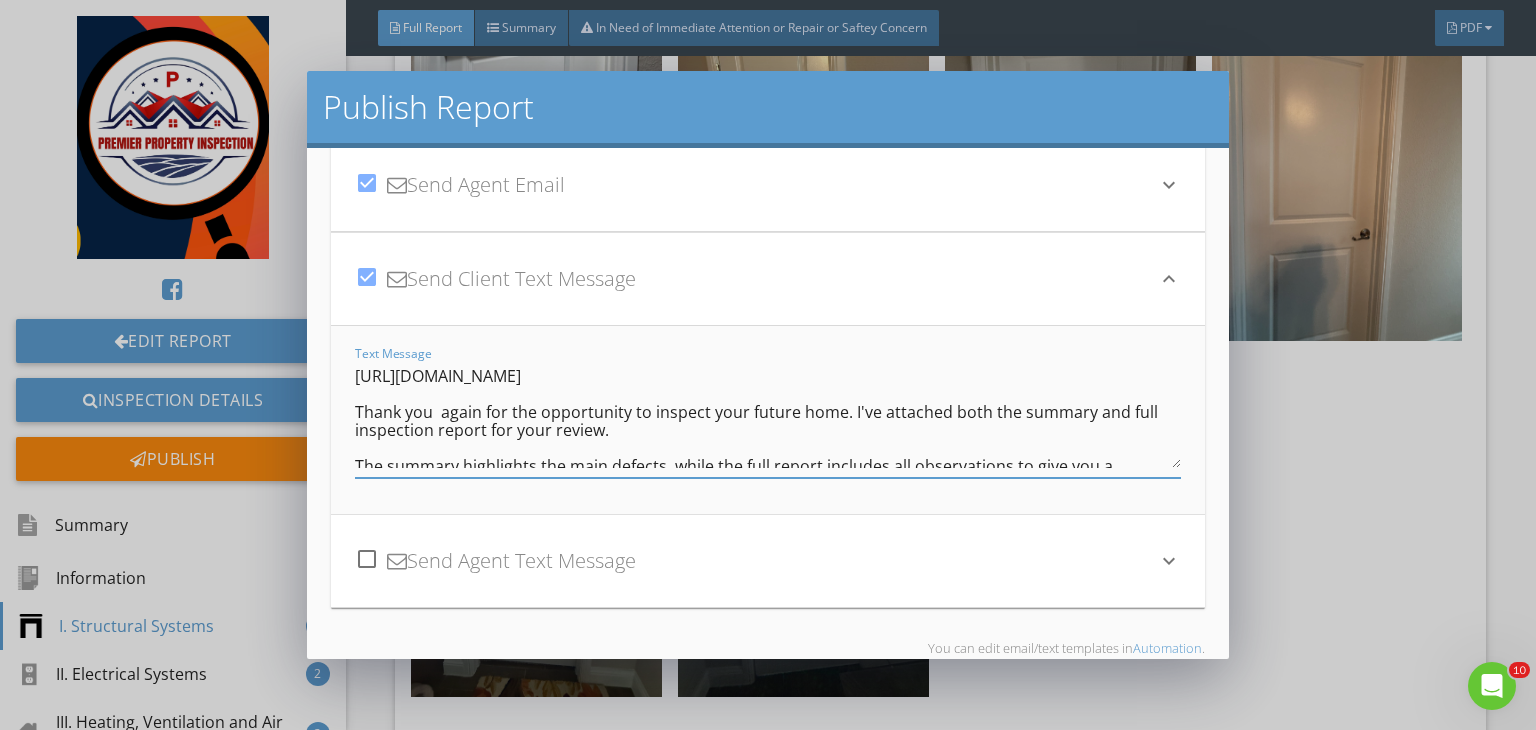 scroll, scrollTop: 23, scrollLeft: 0, axis: vertical 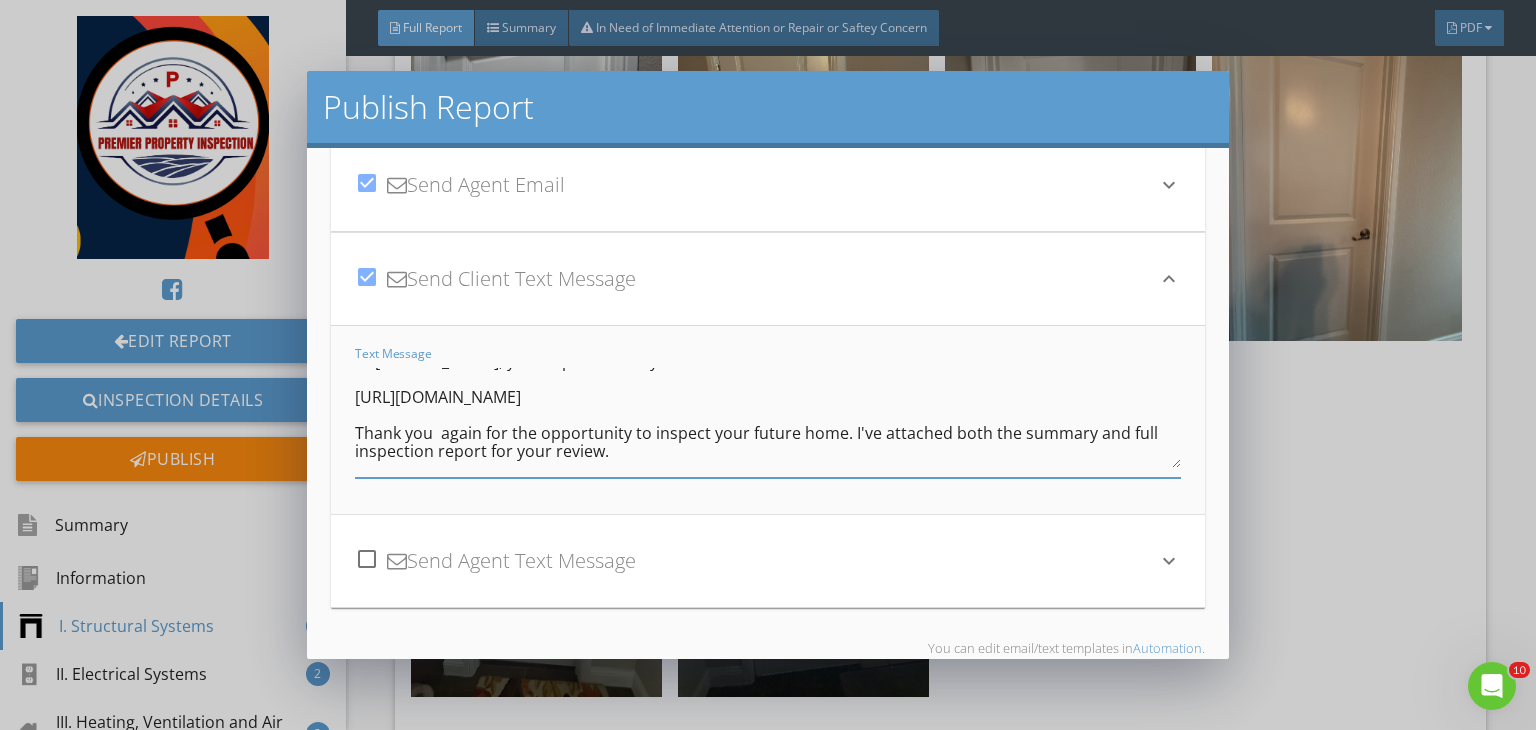click on "Hi Sujan ji, your report is ready:
https://app.spectora.com/u/cUl0D3h
Thank you  again for the opportunity to inspect your future home. I've attached both the summary and full inspection report for your review.
The summary highlights the main defects, while the full report includes all observations to give you a complete picture of the home's condition.
If you have any questions or need clarification, feel free to reach out—I'm here to help.
If you found the inspection helpful, a quick review would mean a lot and help support my small business to grow.
Thanks again for your trust!
- Prem Baskota 573-355-0292" at bounding box center [768, 418] 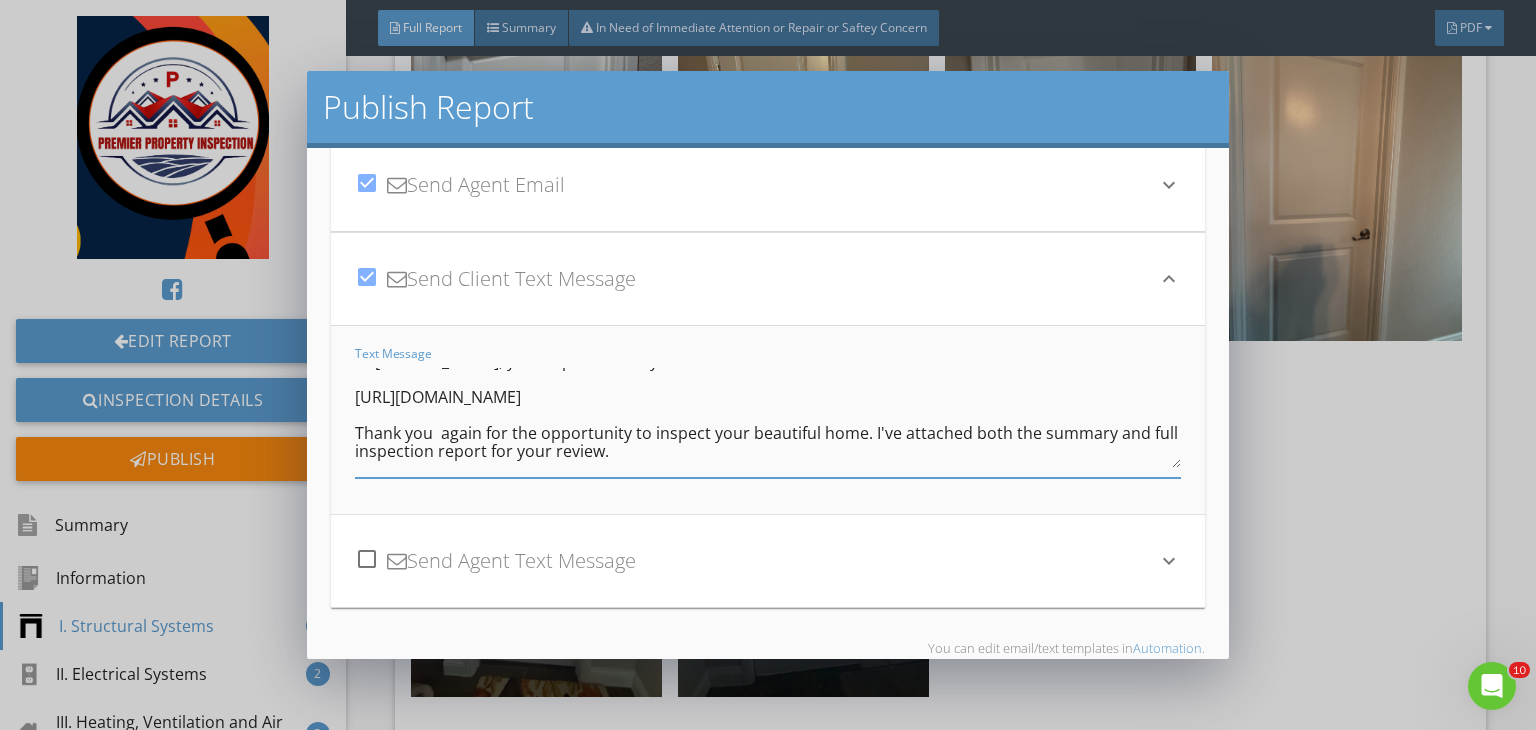 scroll, scrollTop: 264, scrollLeft: 0, axis: vertical 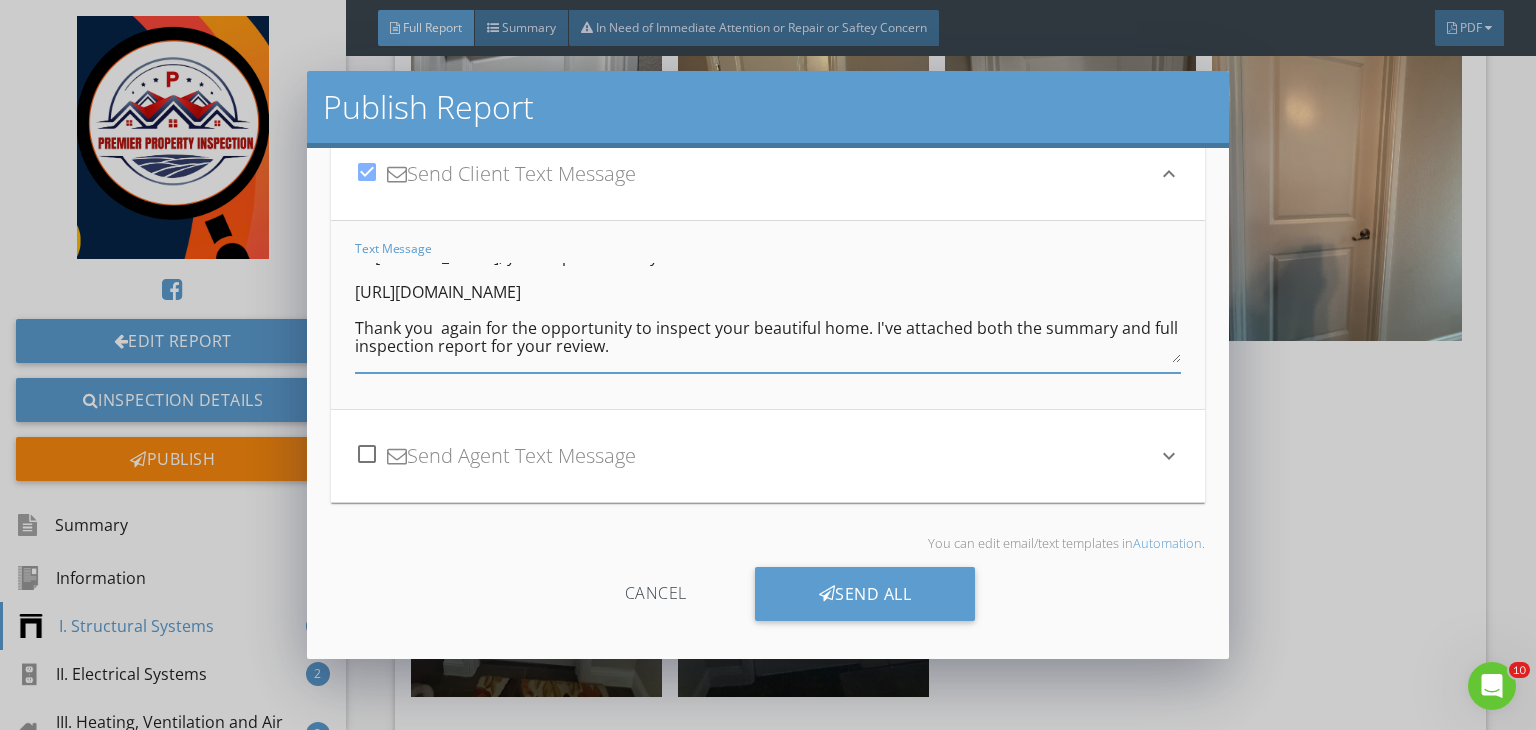 type on "Hi Sujan ji, your report is ready:
https://app.spectora.com/u/cUl0D3h
Thank you  again for the opportunity to inspect your beautiful home. I've attached both the summary and full inspection report for your review.
The summary highlights the main defects, while the full report includes all observations to give you a complete picture of the home's condition.
If you have any questions or need clarification, feel free to reach out—I'm here to help.
If you found the inspection helpful, a quick review would mean a lot and help support my small business to grow.
Thanks again for your trust!
- Prem Baskota 573-355-0292" 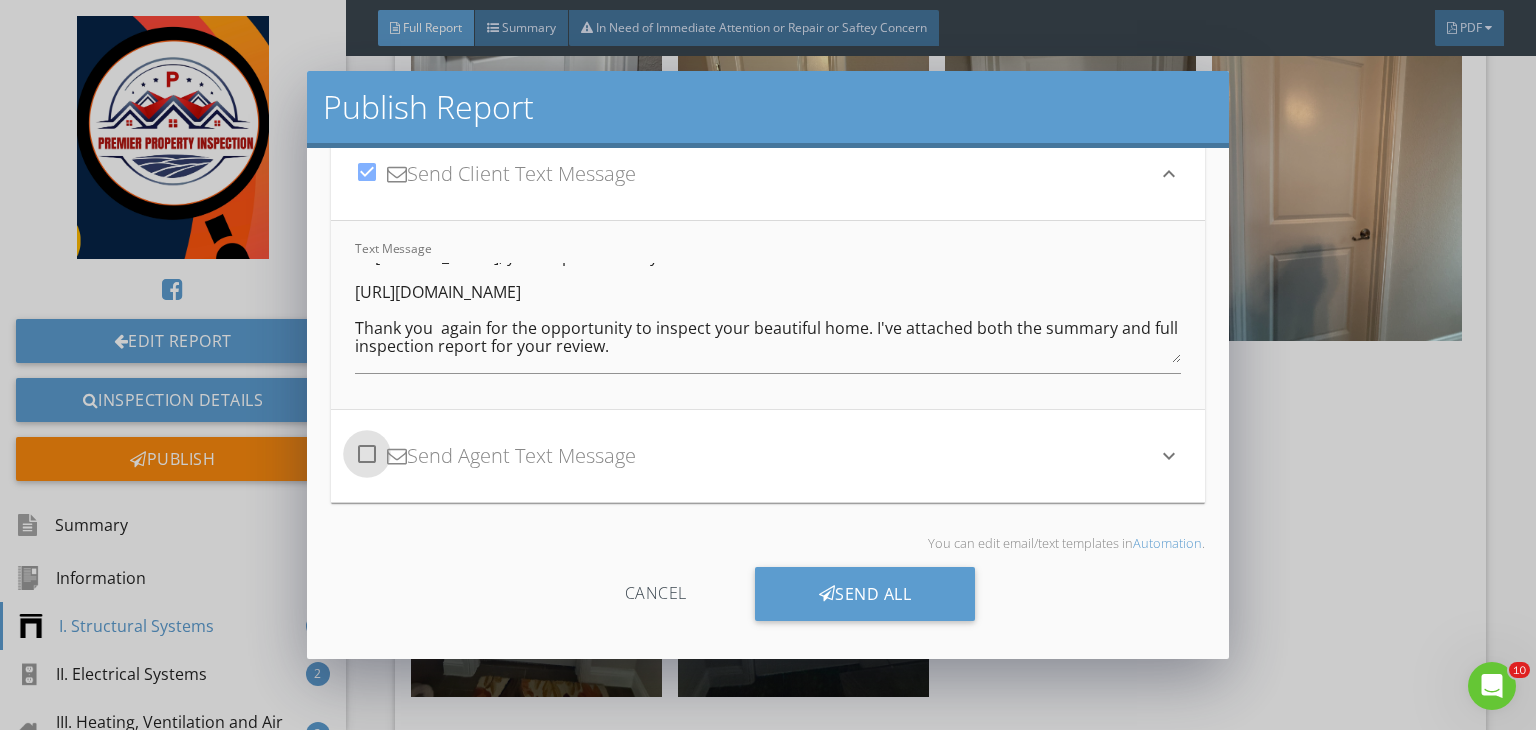 click at bounding box center (367, 454) 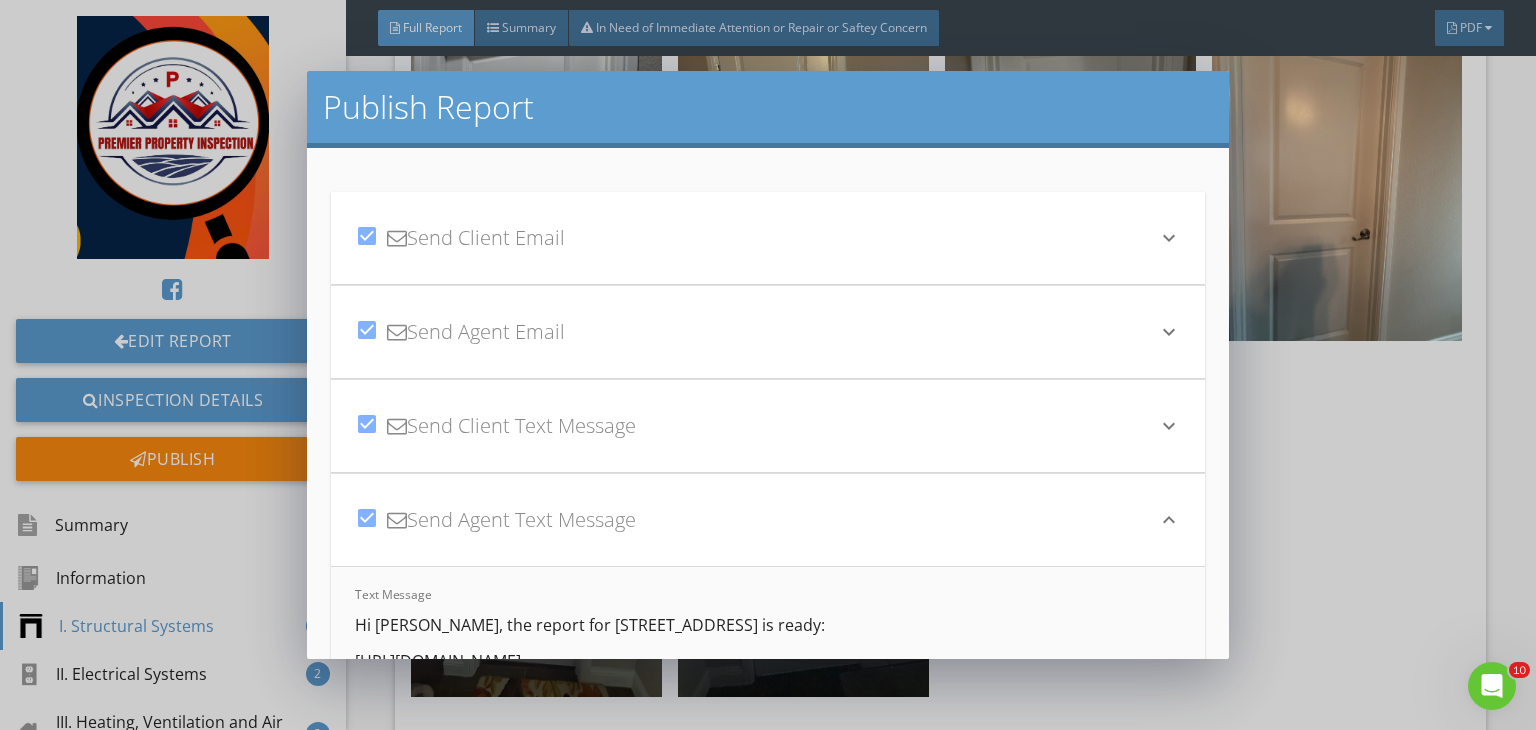 scroll, scrollTop: 10, scrollLeft: 0, axis: vertical 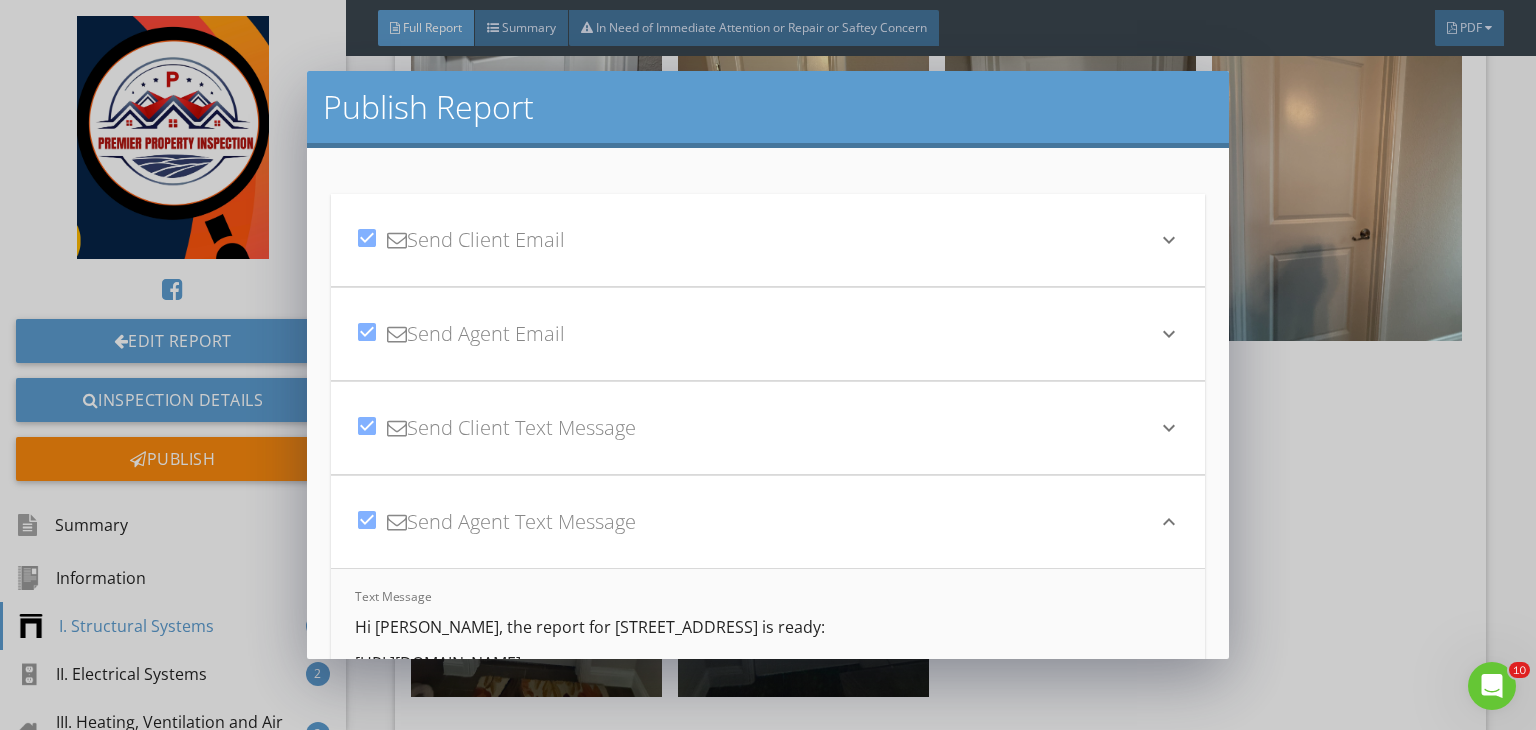 click on "keyboard_arrow_down" at bounding box center [1169, 334] 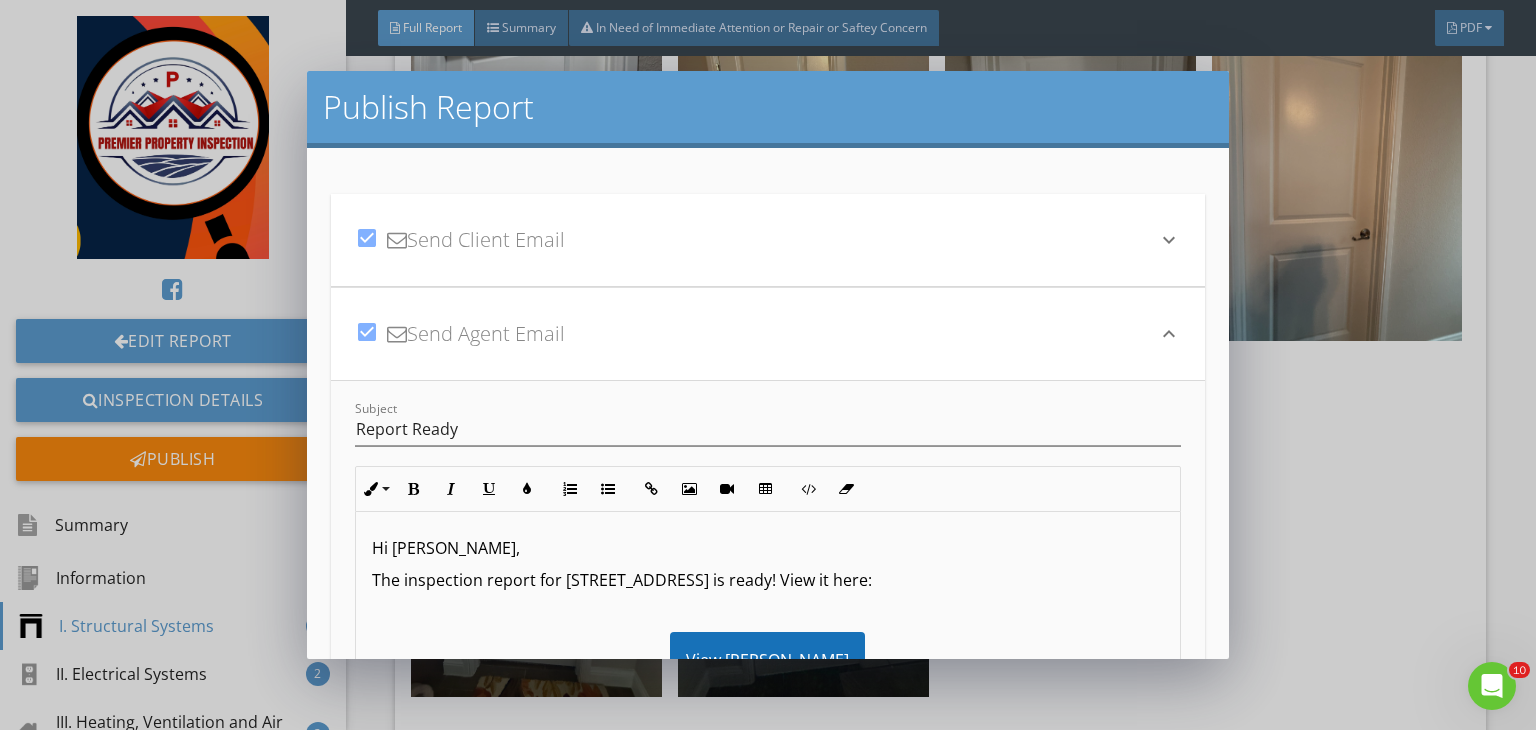click on "Hi Prabhakar," at bounding box center [768, 548] 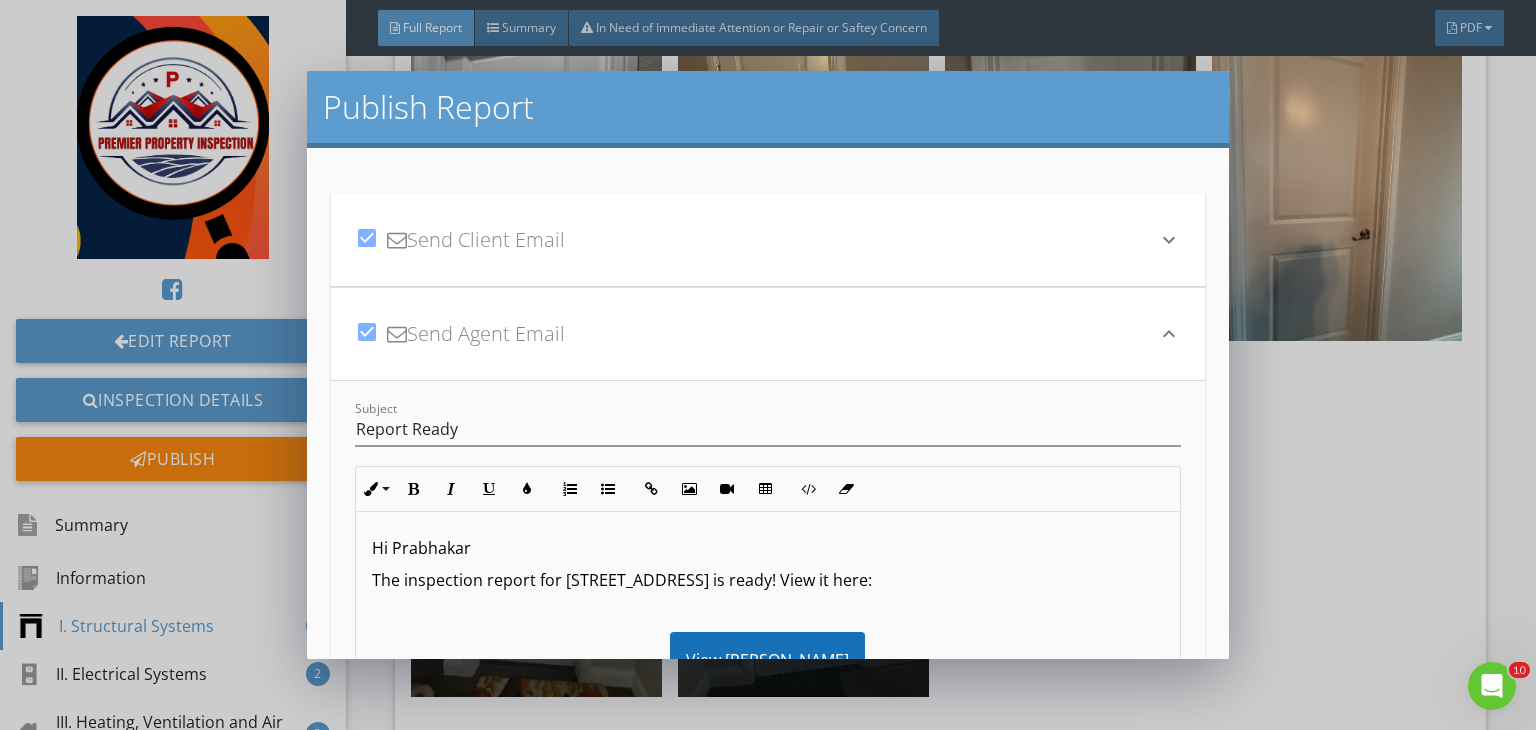 type 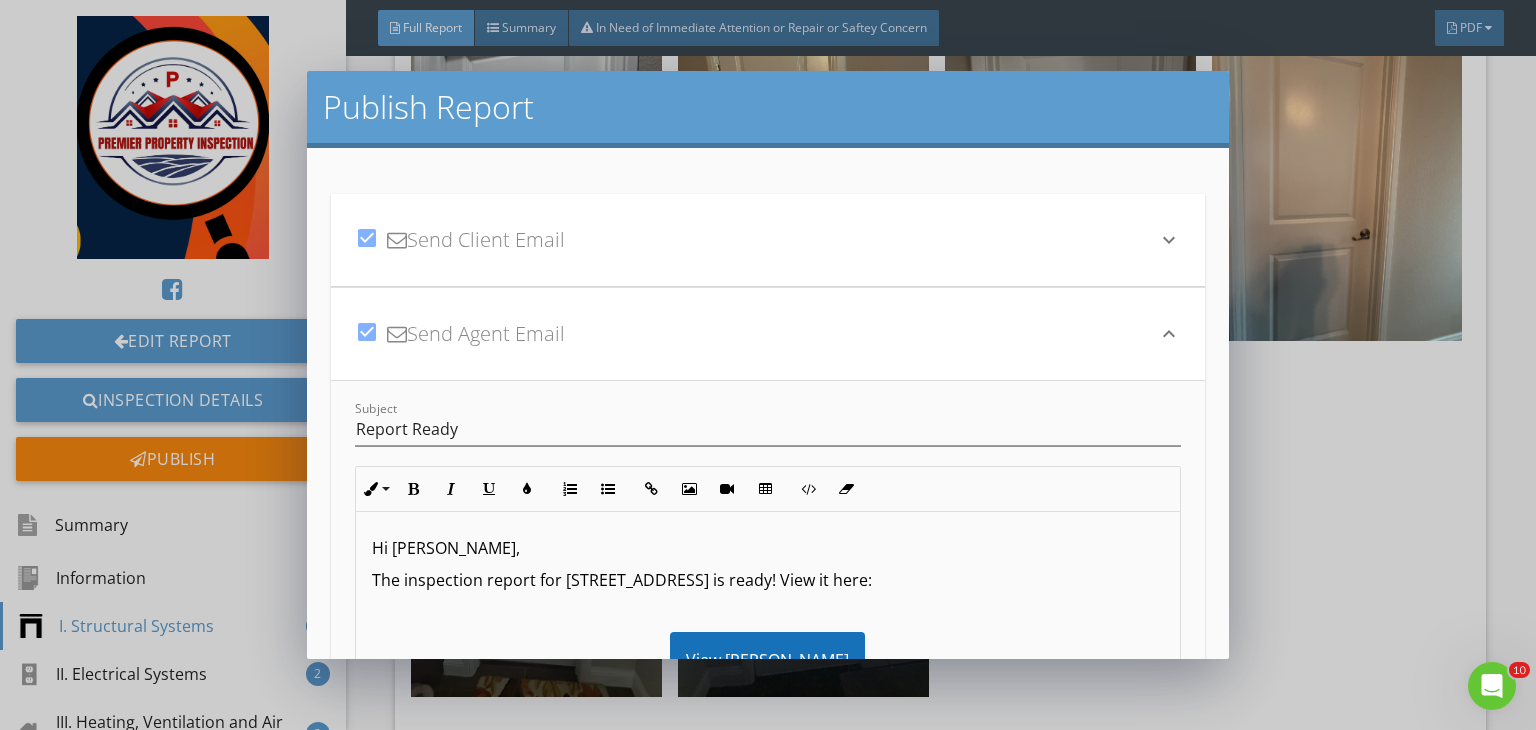 scroll, scrollTop: 0, scrollLeft: 0, axis: both 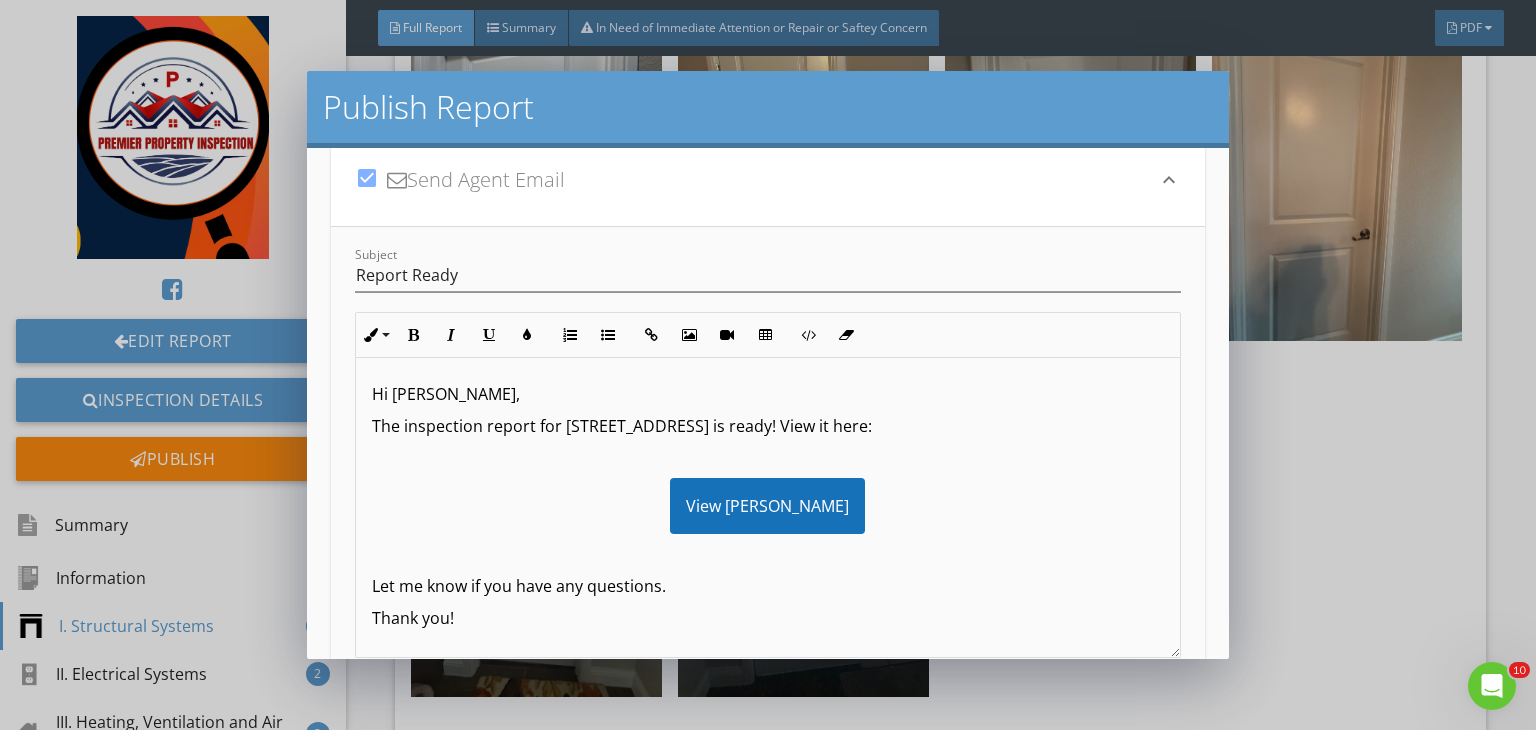 click at bounding box center [768, 554] 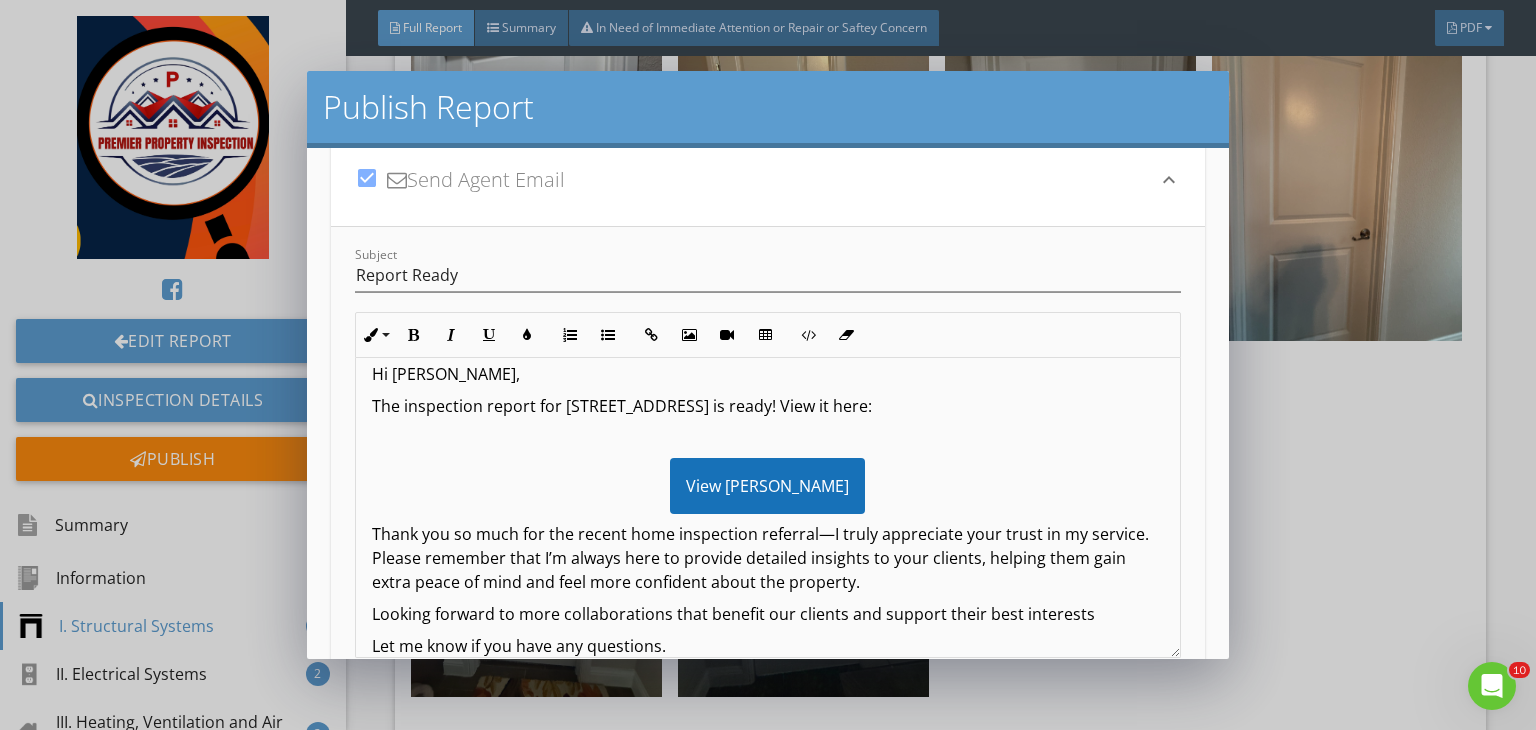 scroll, scrollTop: 108, scrollLeft: 0, axis: vertical 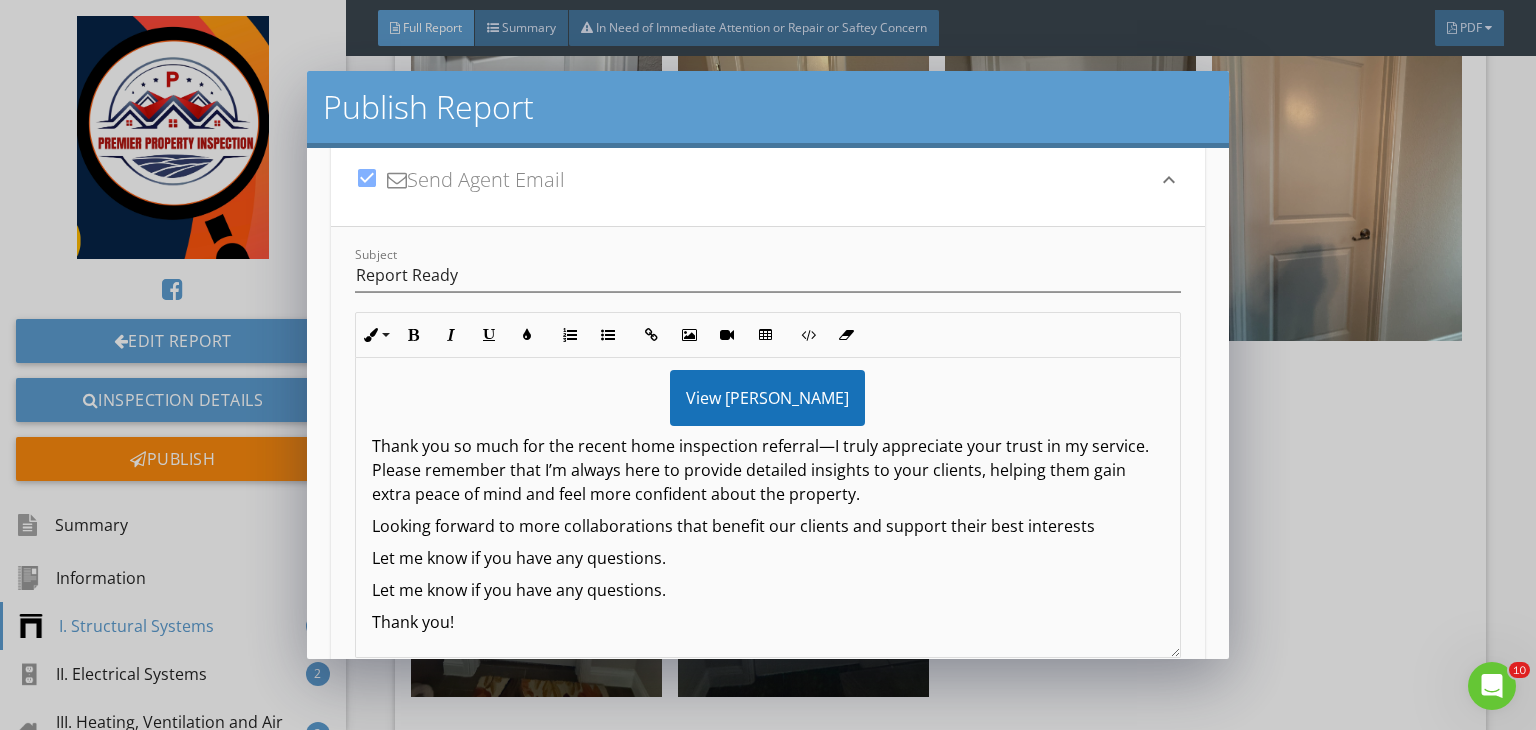 click on "Let me know if you have any questions." at bounding box center (768, 558) 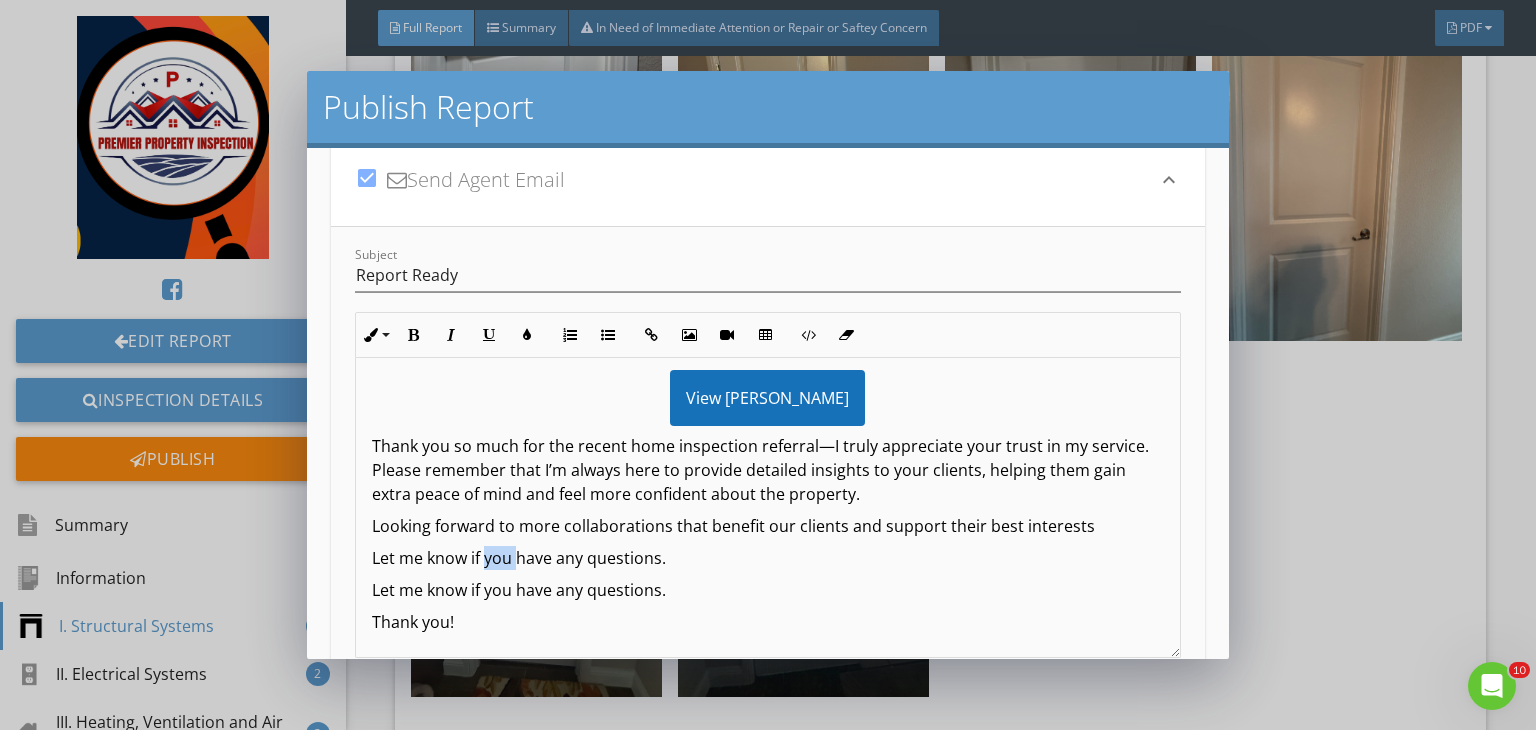 click on "Let me know if you have any questions." at bounding box center (768, 558) 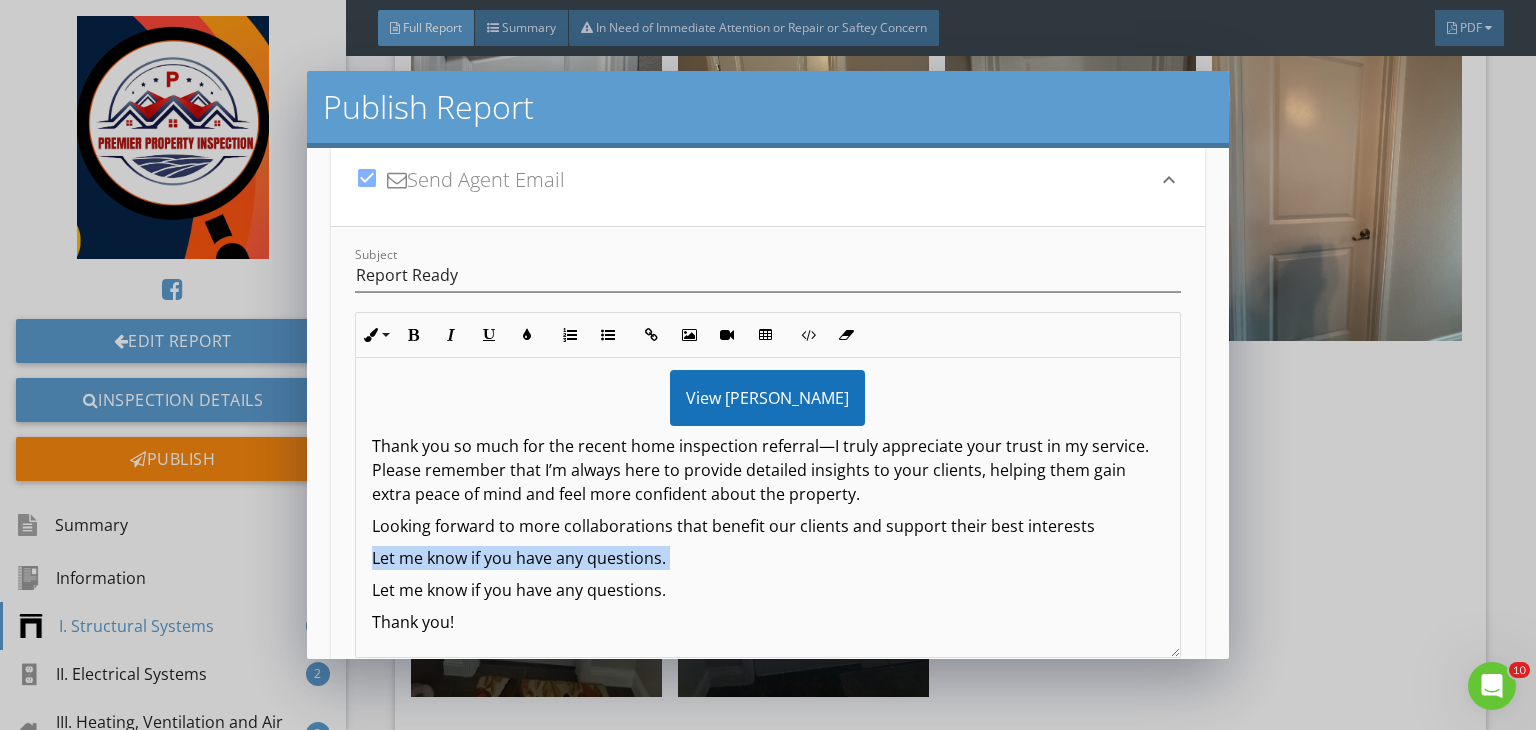 click on "Let me know if you have any questions." at bounding box center (768, 558) 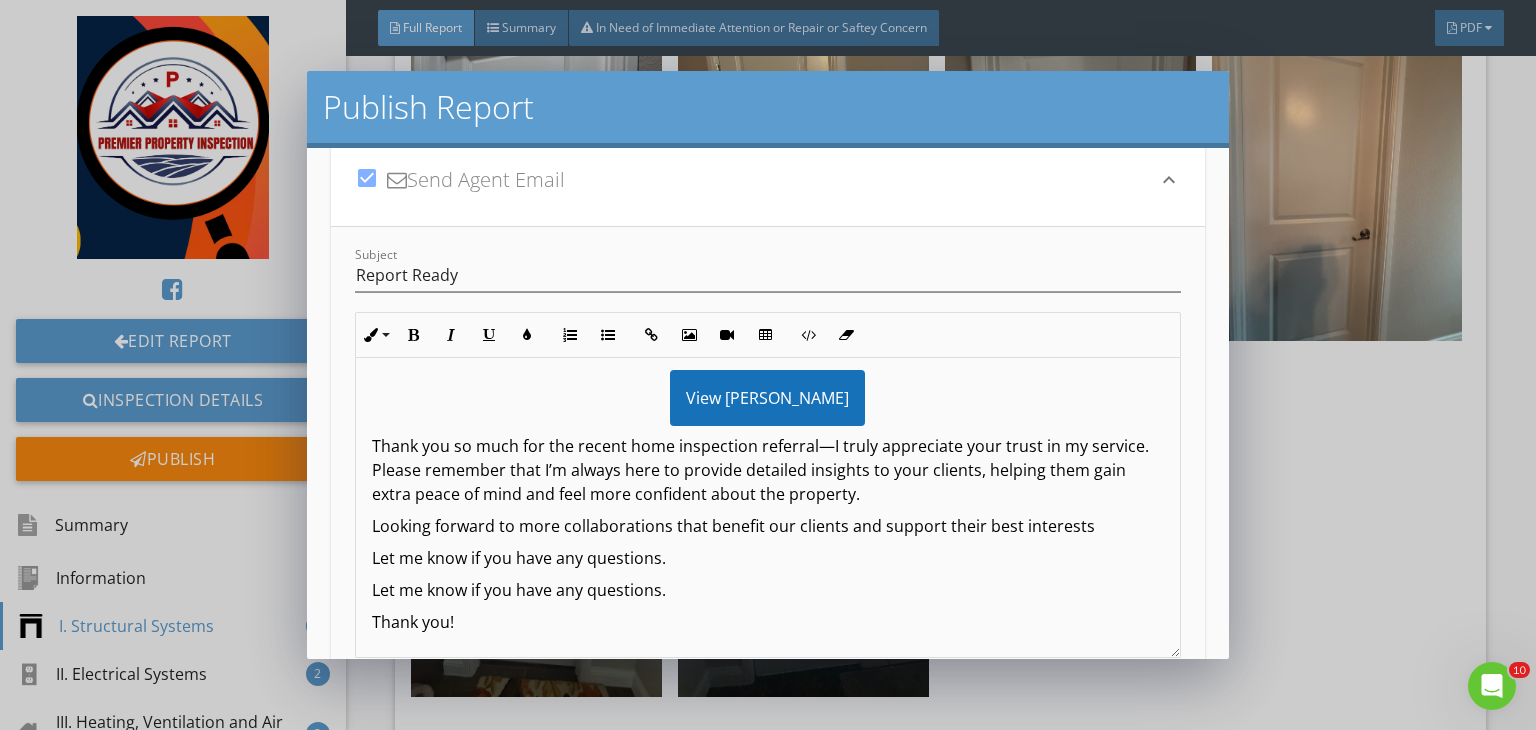 scroll, scrollTop: 76, scrollLeft: 0, axis: vertical 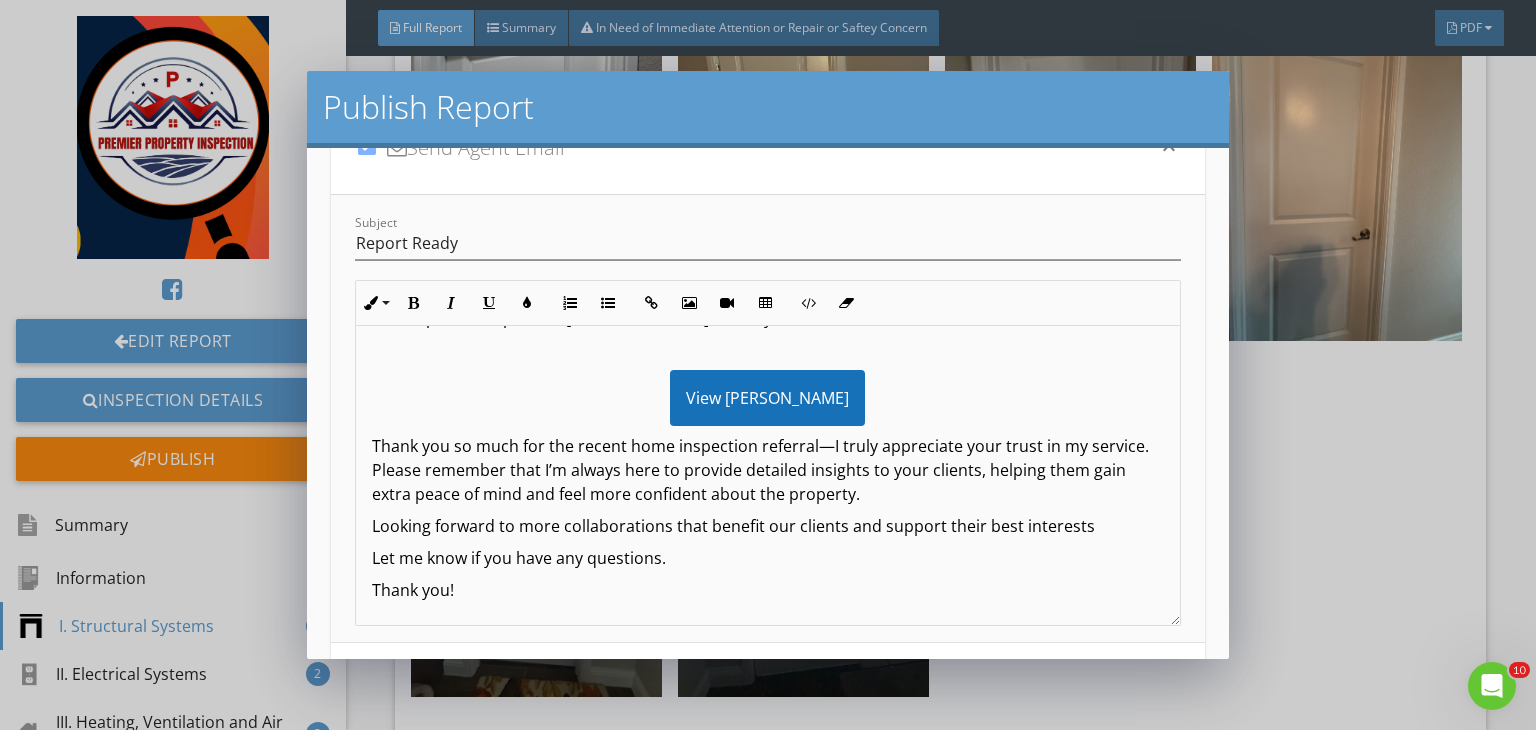 click on "Looking forward to more collaborations that benefit our clients and support their best interests" at bounding box center [768, 526] 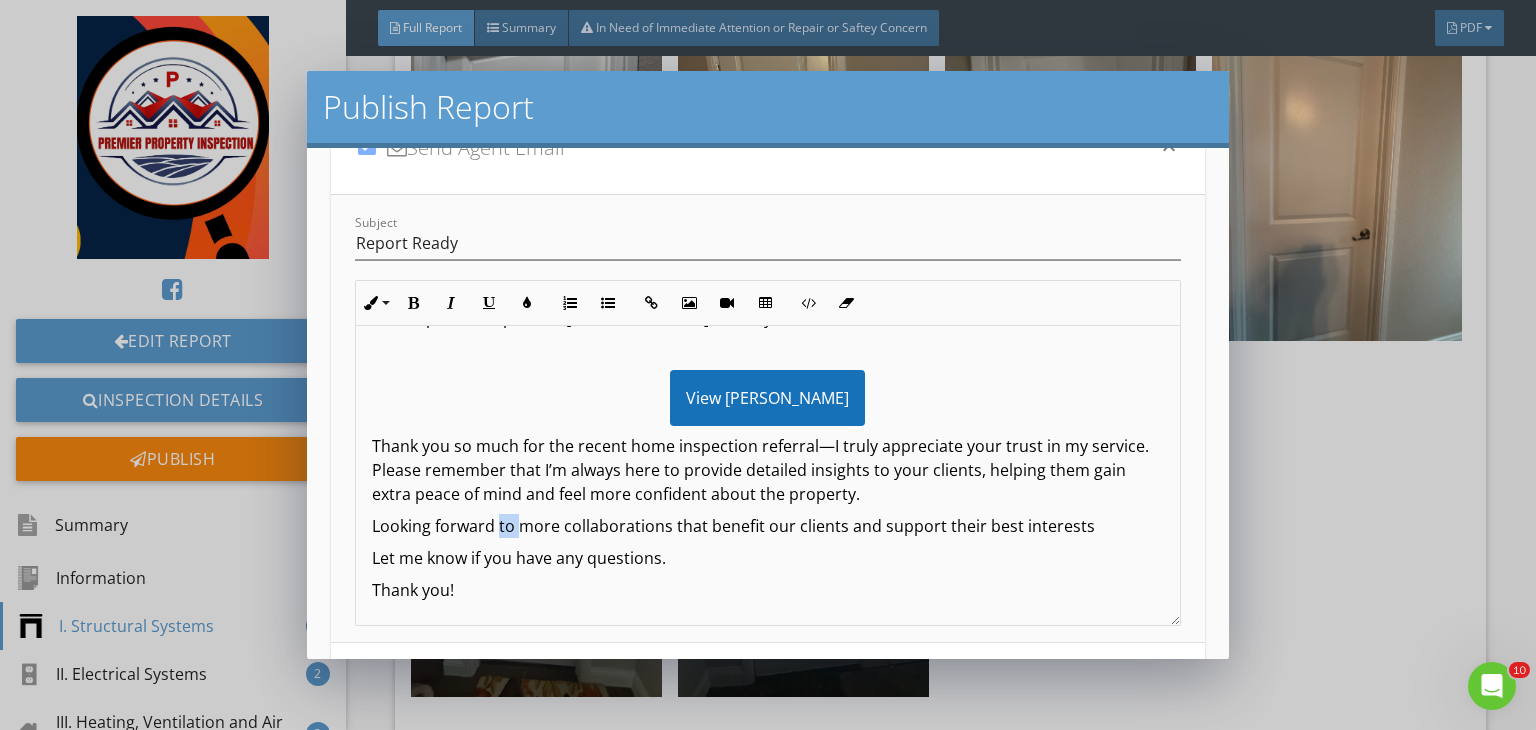 click on "Looking forward to more collaborations that benefit our clients and support their best interests" at bounding box center [768, 526] 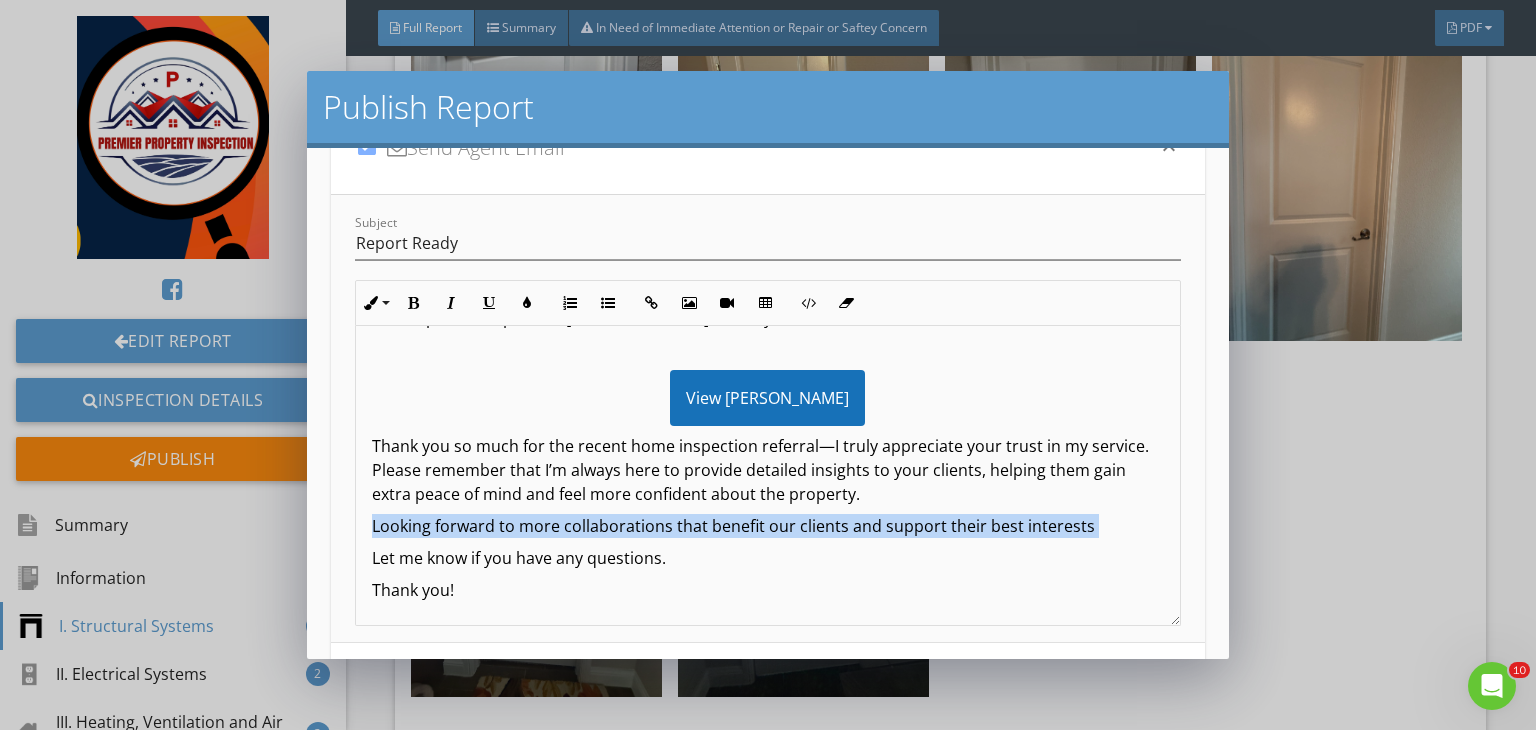 click on "Looking forward to more collaborations that benefit our clients and support their best interests" at bounding box center (768, 526) 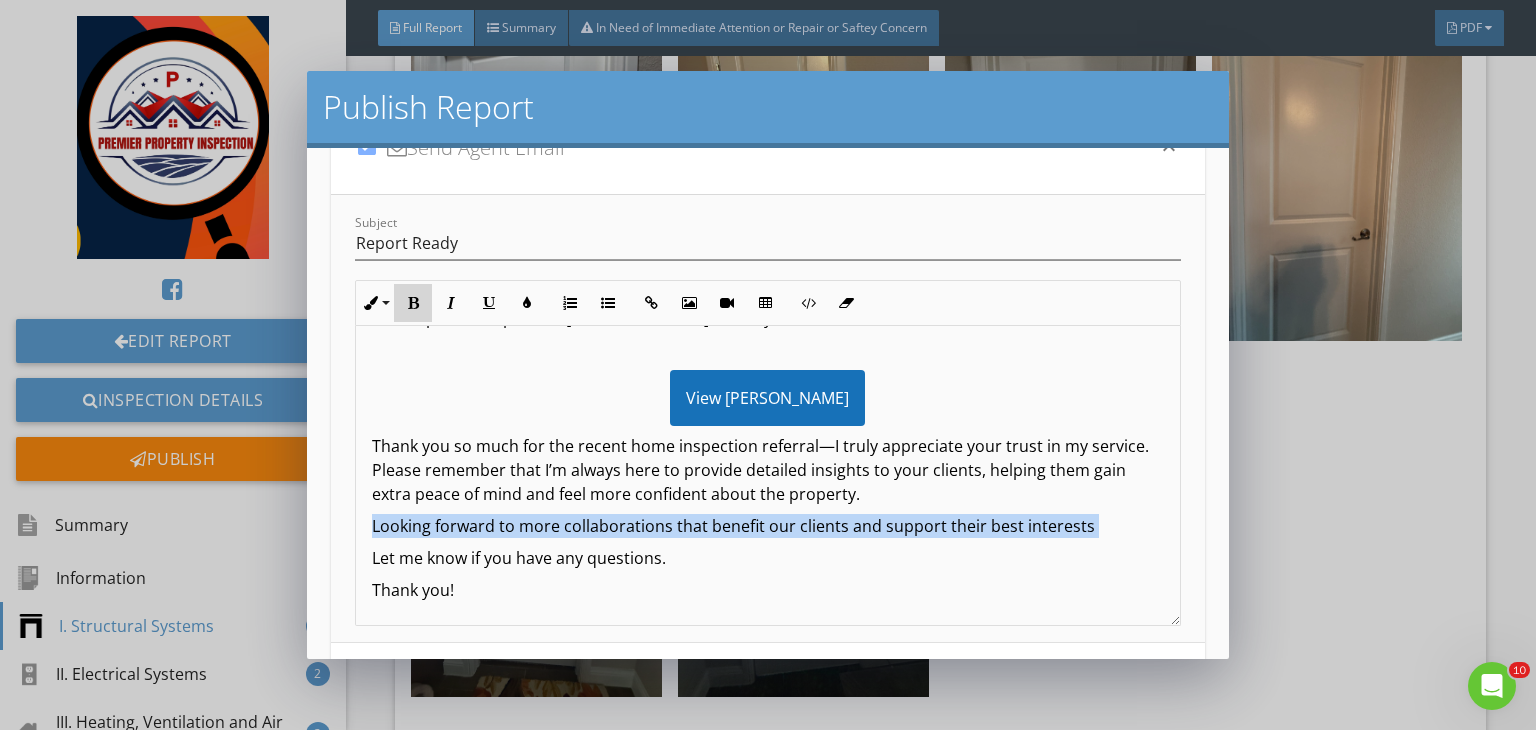 click on "Bold" at bounding box center (413, 303) 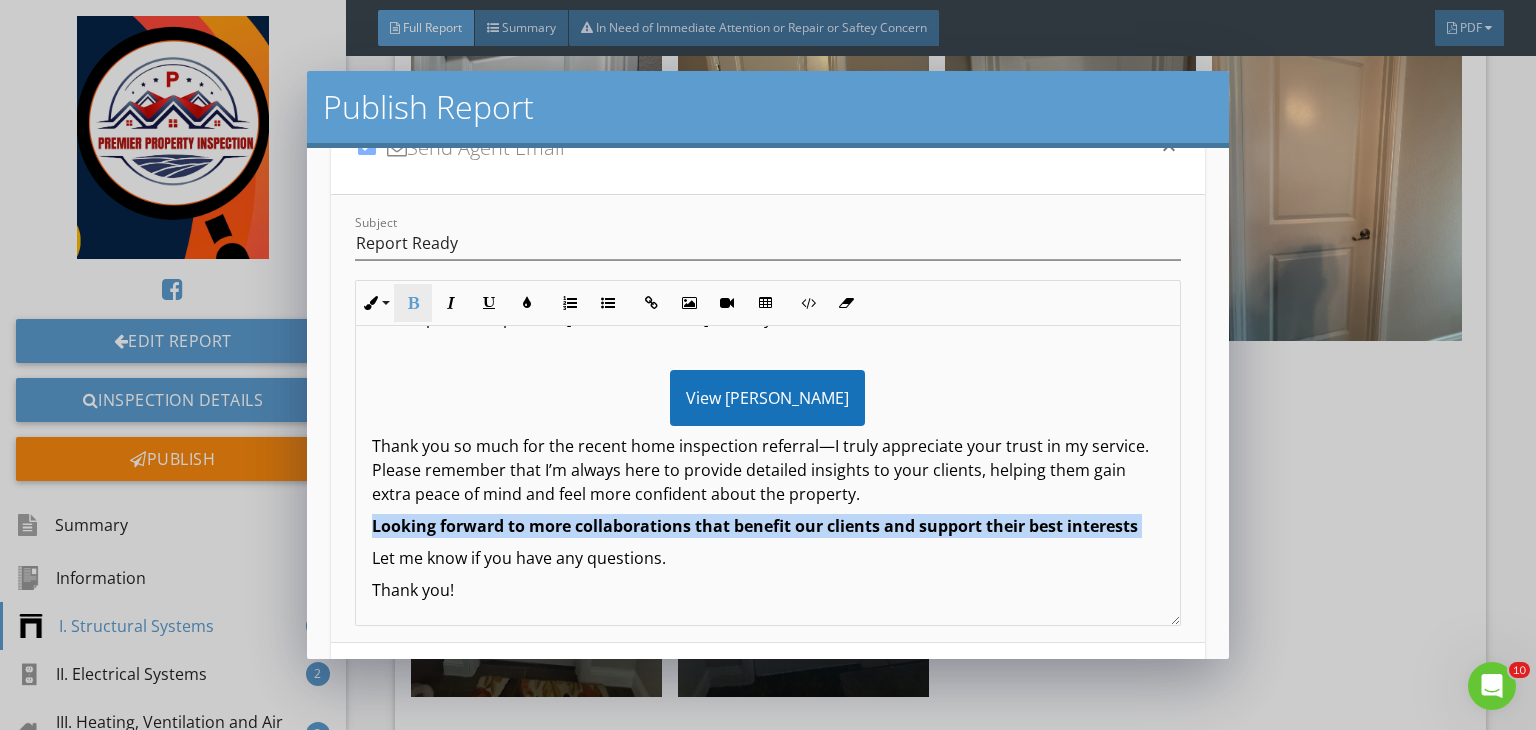 scroll, scrollTop: 100, scrollLeft: 0, axis: vertical 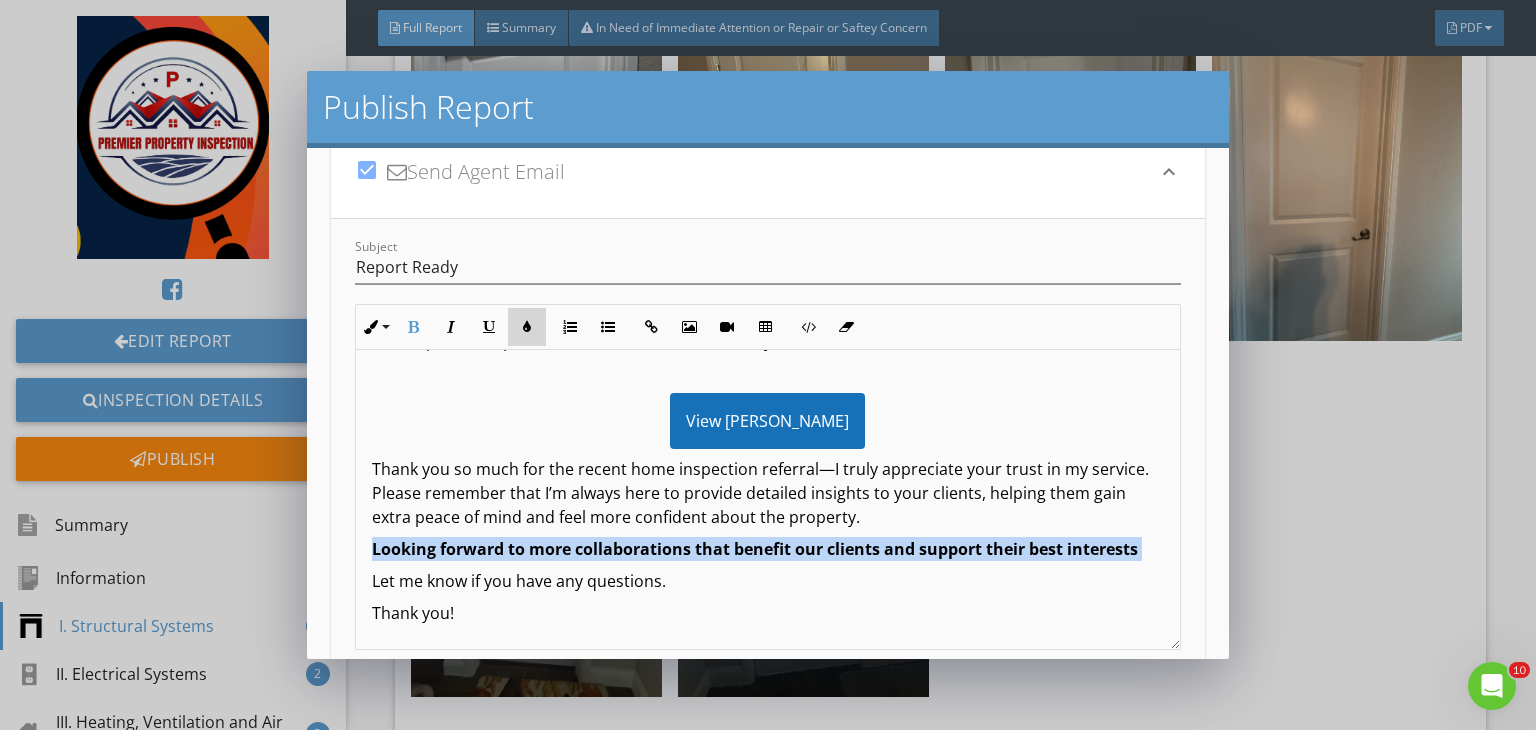 click on "Colors" at bounding box center (527, 327) 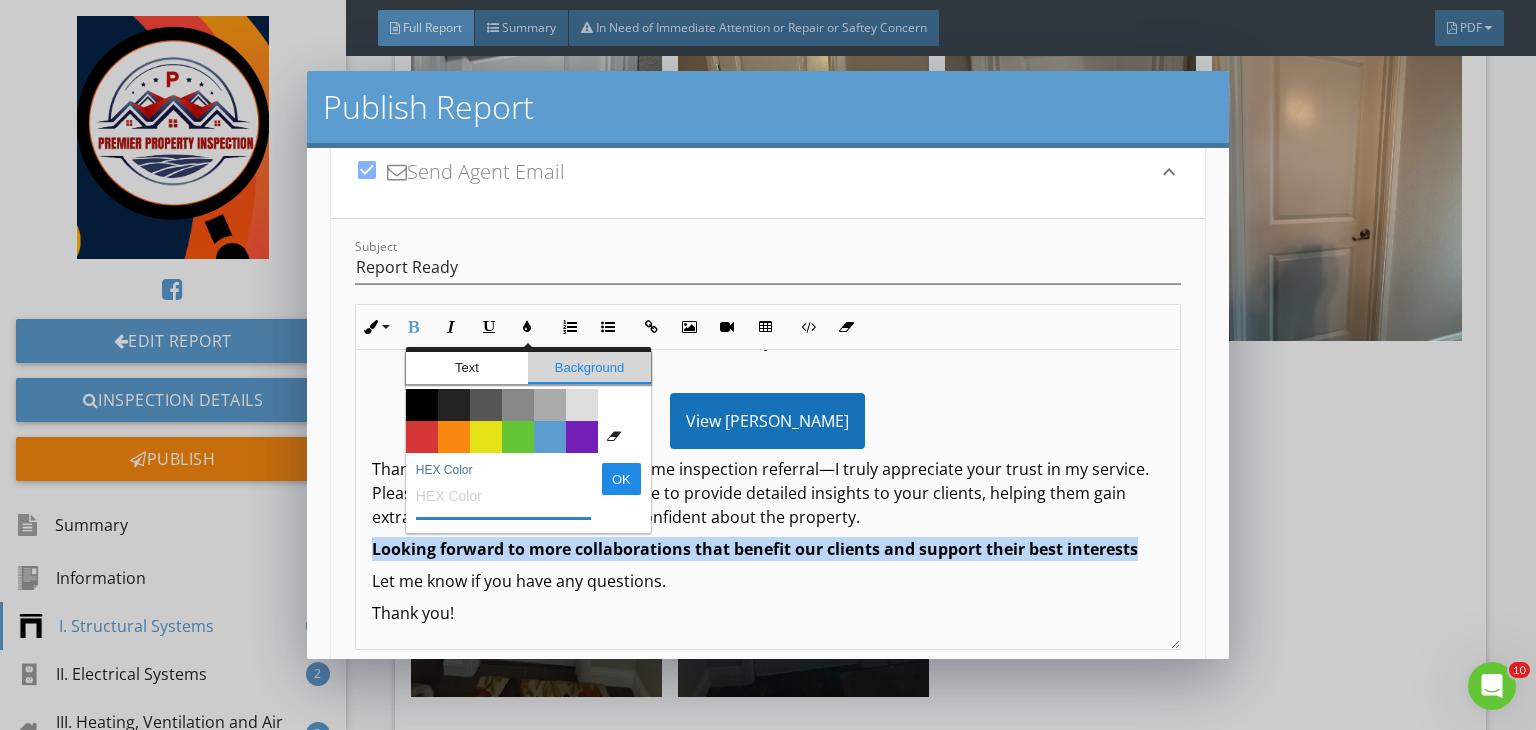 click on "Background" at bounding box center [589, 368] 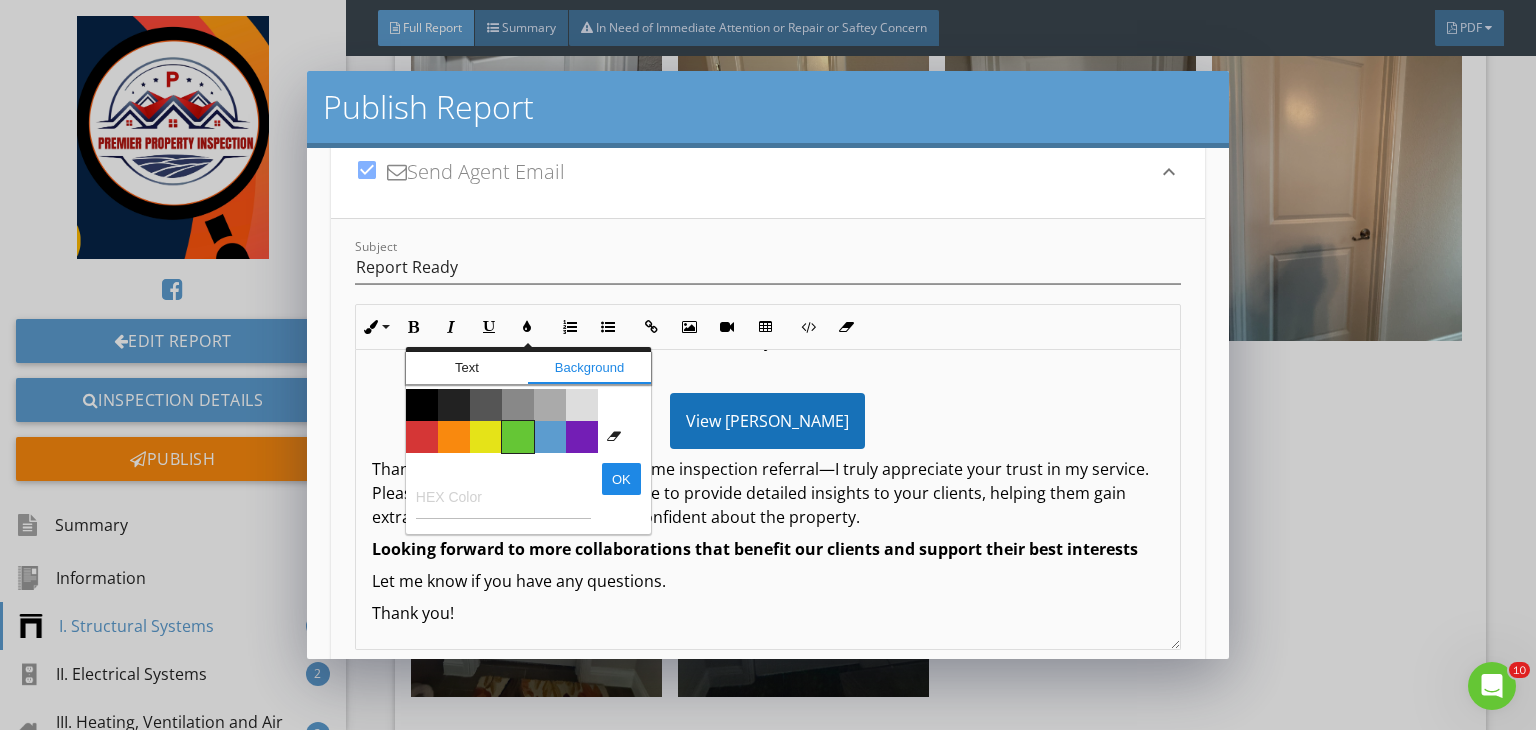 click on "Color #65c635" at bounding box center [518, 437] 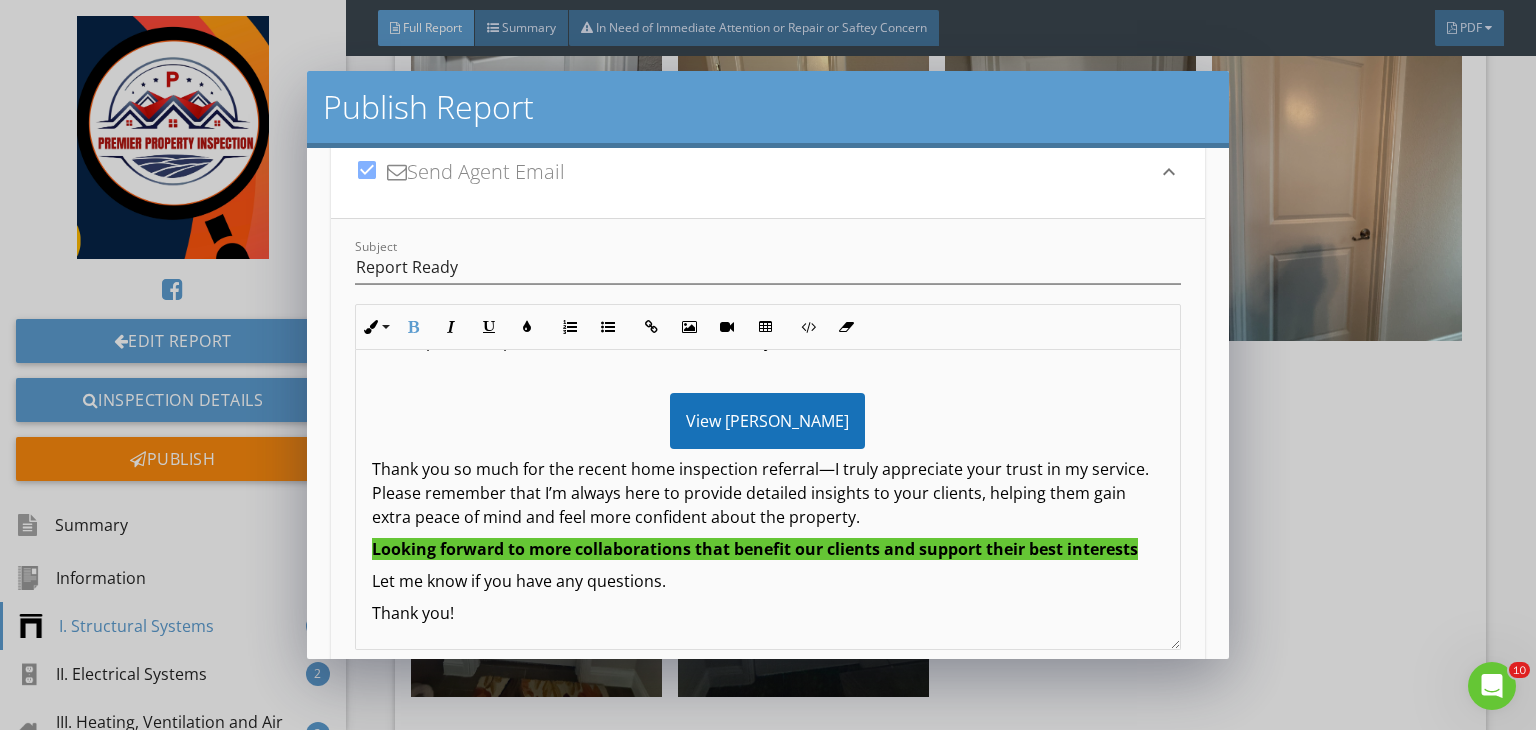 click on "Hi Prabhakar Ji, The inspection report for 11537 Planter Ln is ready! View it here: View Prem Baskota Thank you so much for the recent home inspection referral—I truly appreciate your trust in my service. Please remember that I’m always here to provide detailed insights to your clients, helping them gain extra peace of mind and feel more confident about the property.  Looking forward to more collaborations that benefit our clients and support their best interests Let me know if you have any questions. Thank you!" at bounding box center [768, 461] 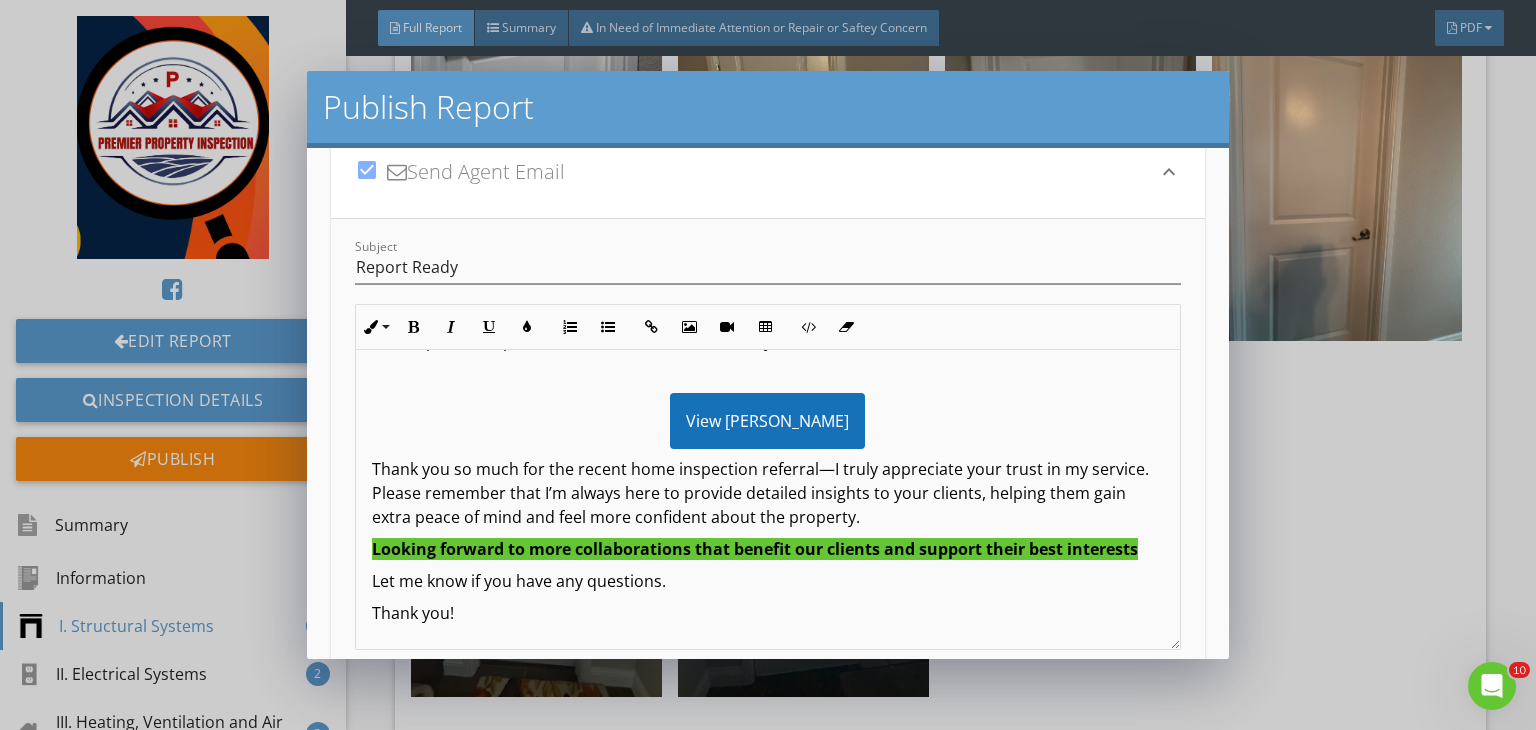 scroll, scrollTop: 522, scrollLeft: 0, axis: vertical 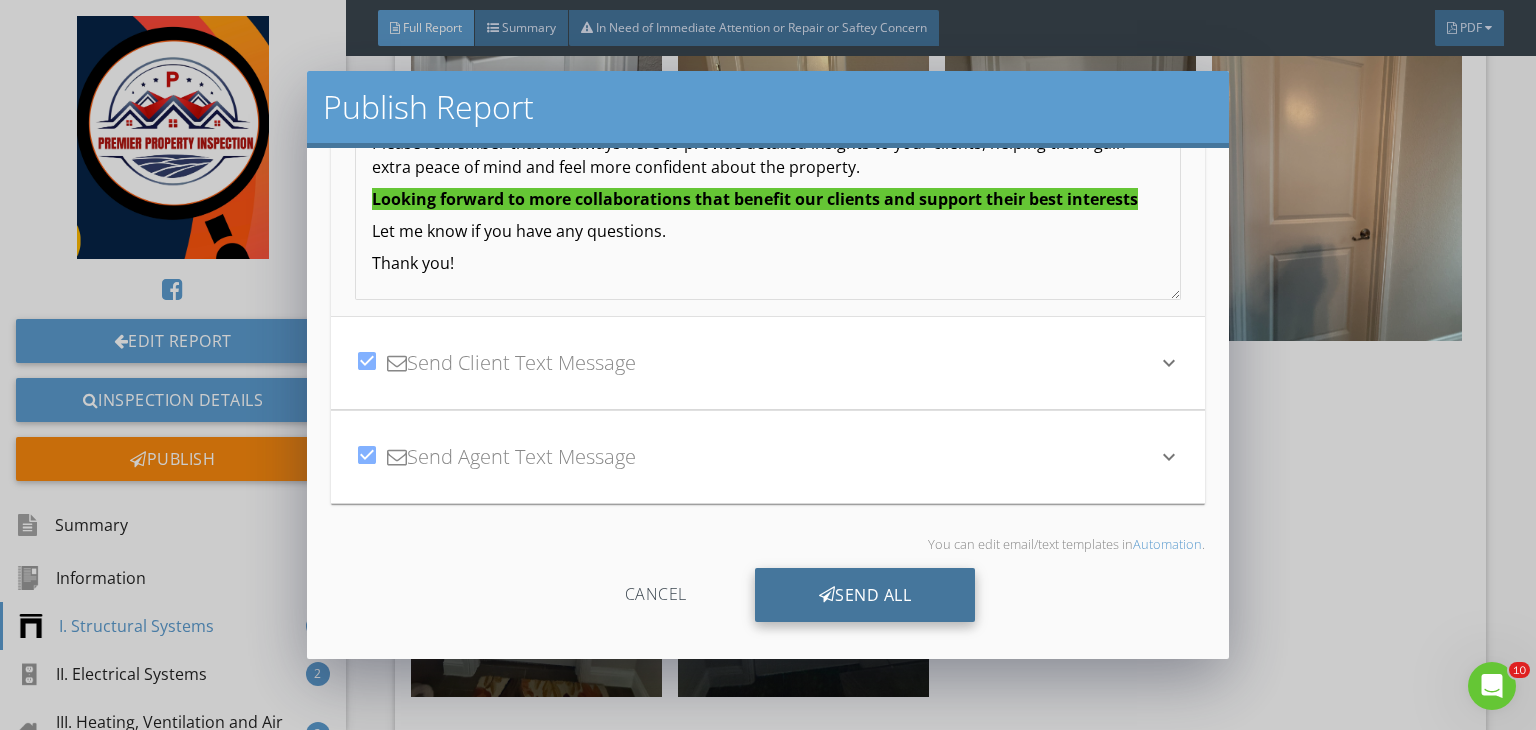 click on "Send All" at bounding box center [865, 595] 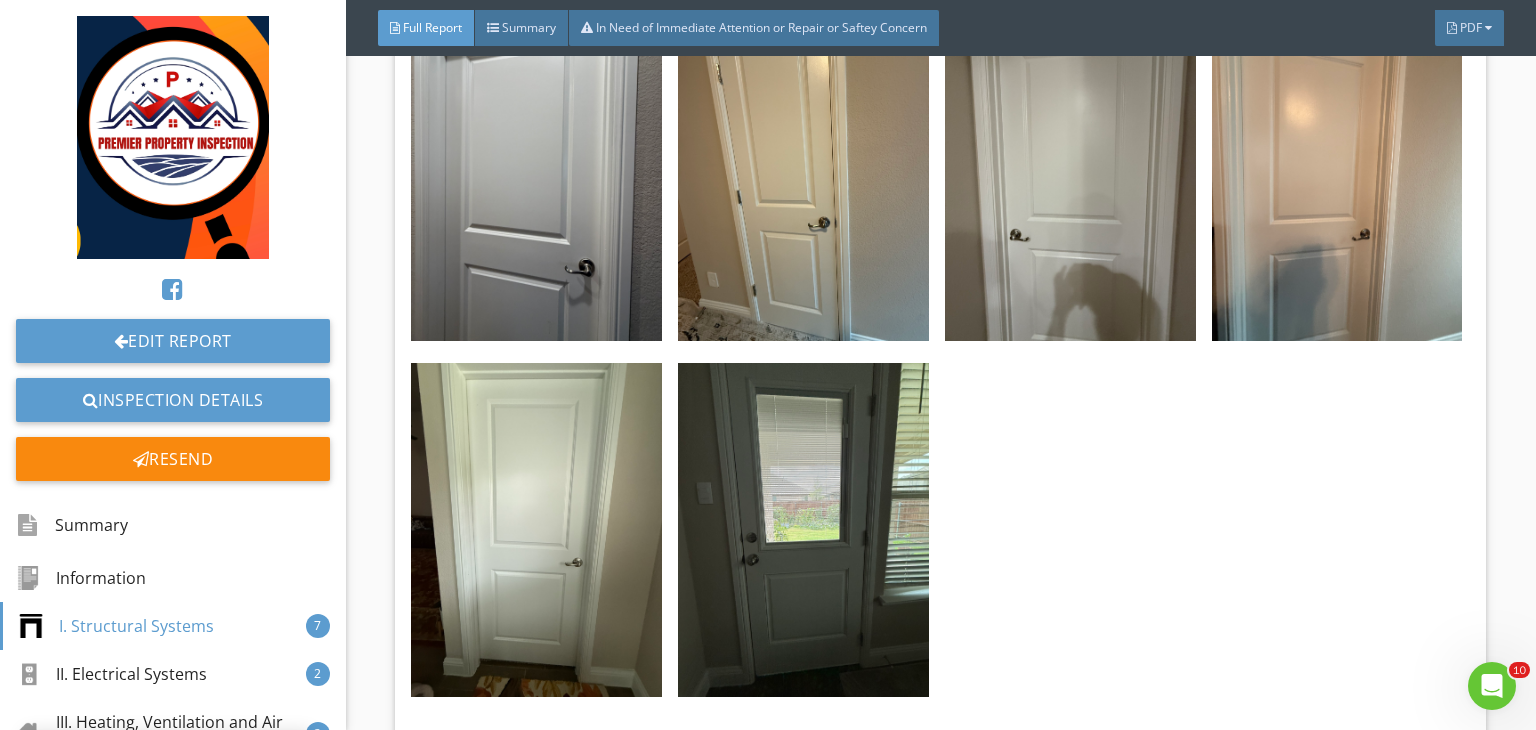 scroll, scrollTop: 303, scrollLeft: 0, axis: vertical 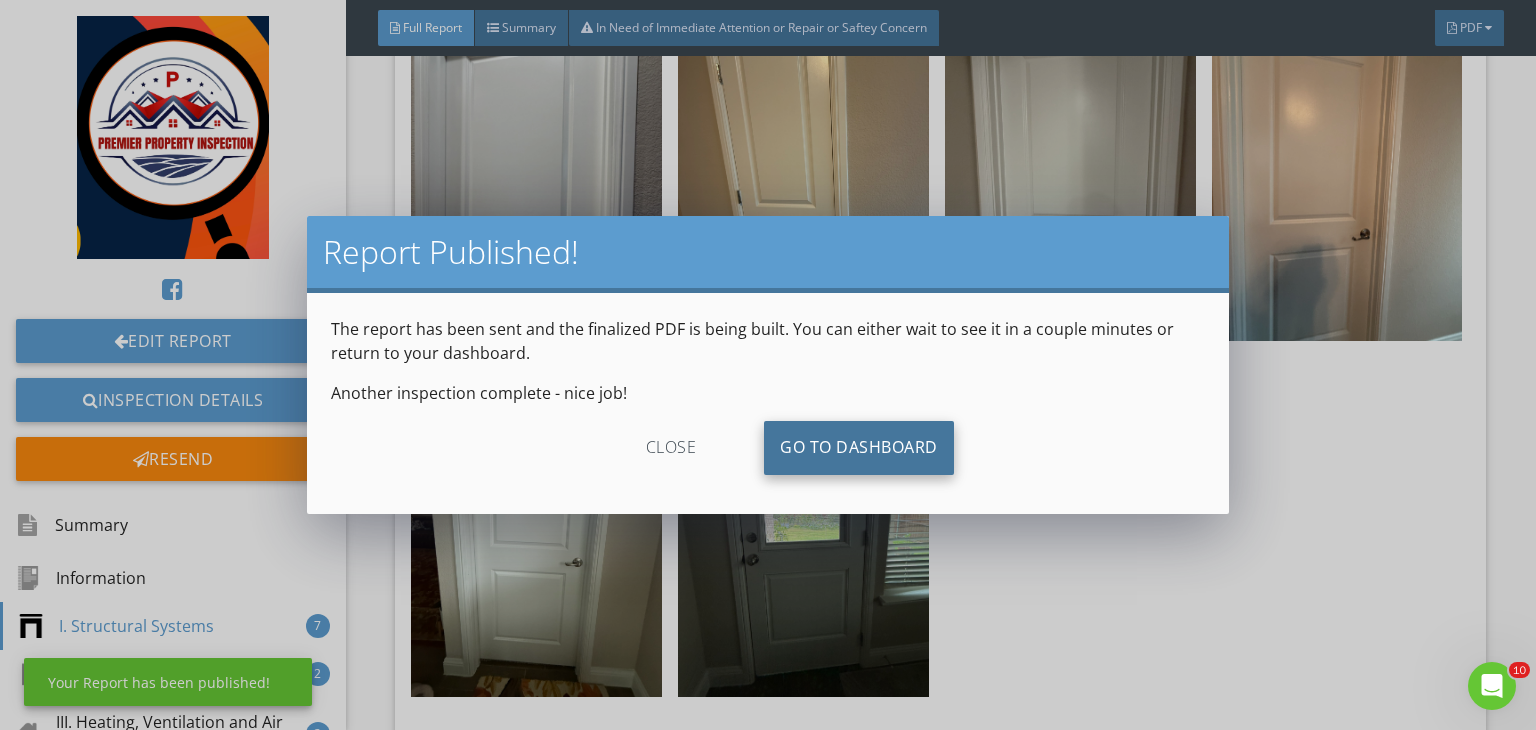 click on "Go To Dashboard" at bounding box center (859, 448) 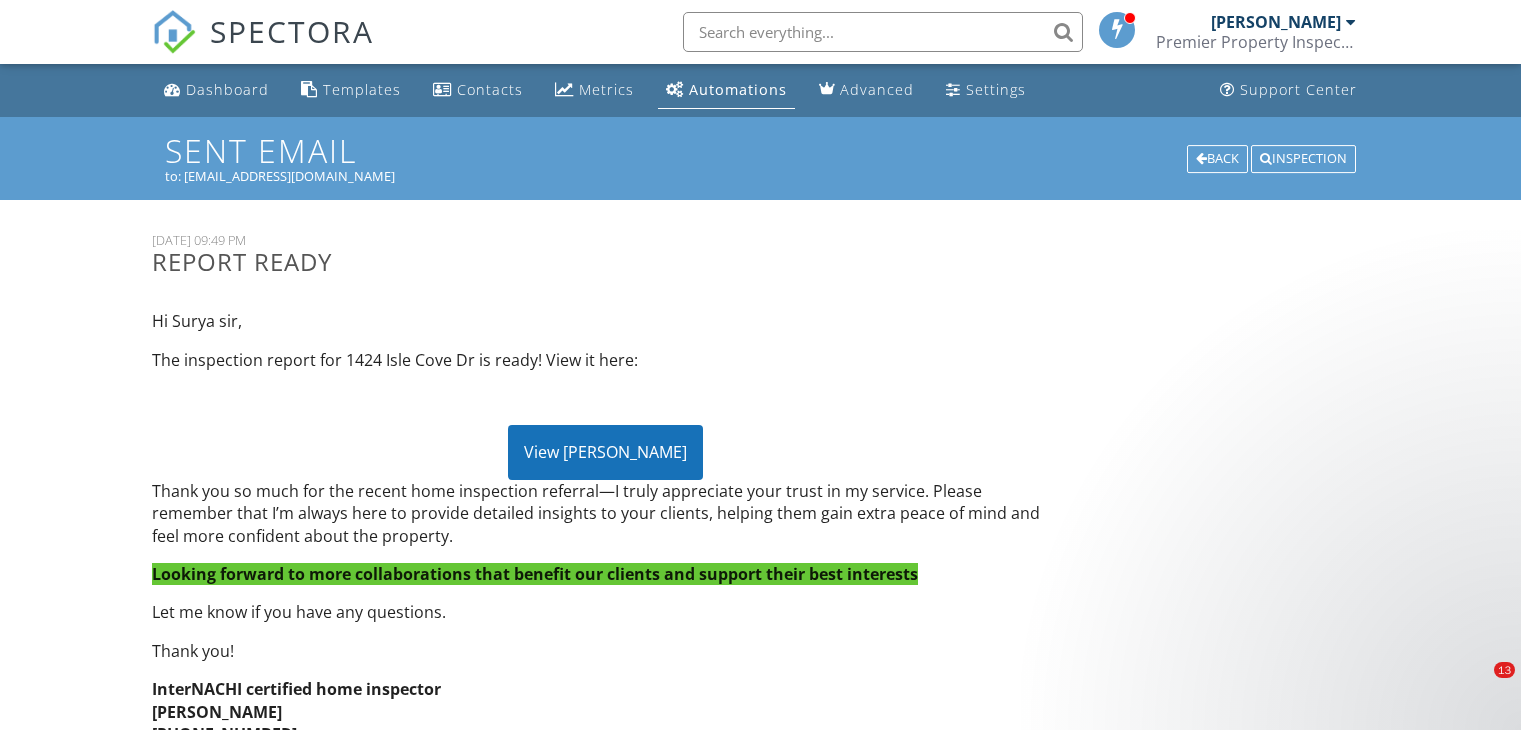 scroll, scrollTop: 132, scrollLeft: 0, axis: vertical 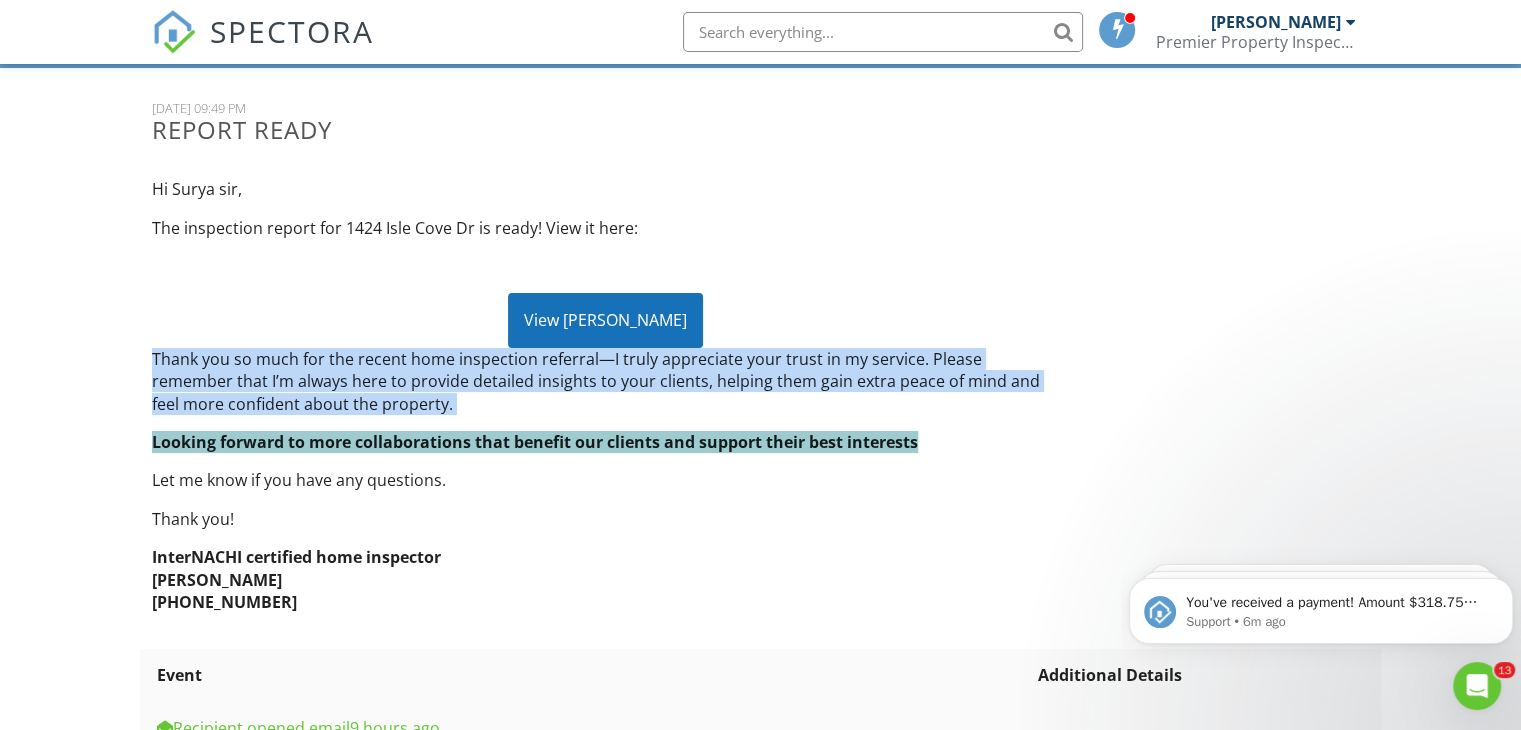 click on "Thank you so much for the recent home inspection referral—I truly appreciate your trust in my service. Please remember that I’m always here to provide detailed insights to your clients, helping them gain extra peace of mind and feel more confident about the property." at bounding box center [605, 381] 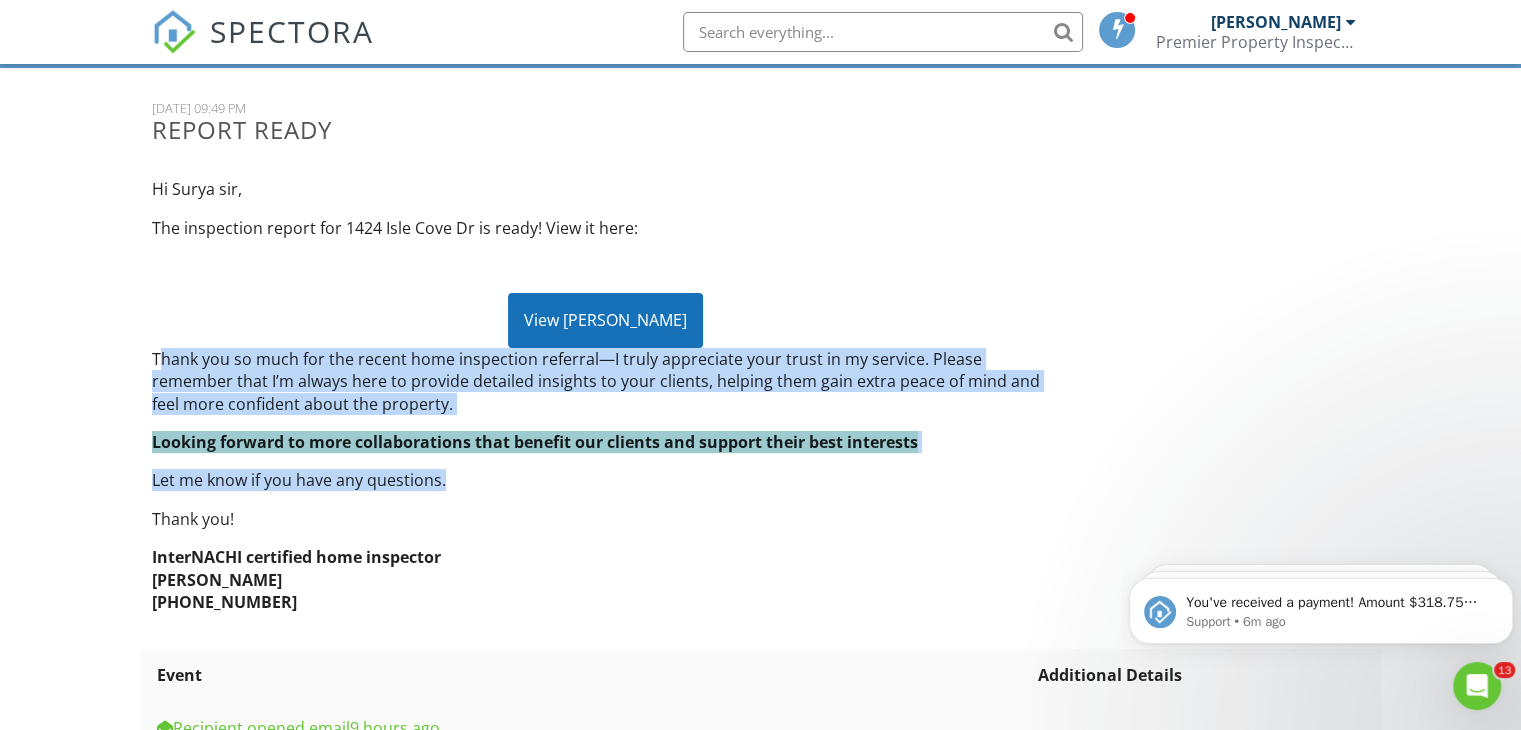 drag, startPoint x: 154, startPoint y: 355, endPoint x: 524, endPoint y: 481, distance: 390.8657 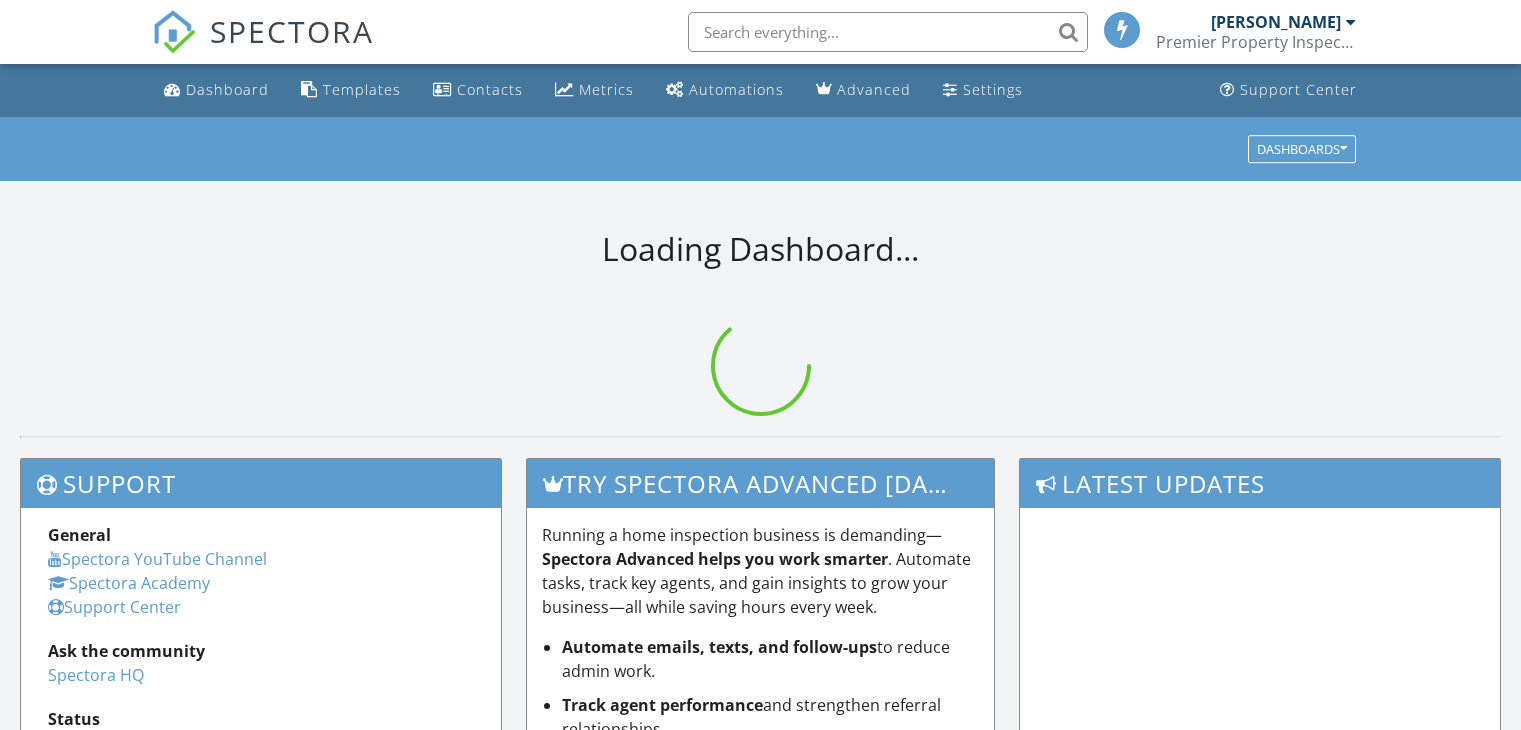 scroll, scrollTop: 0, scrollLeft: 0, axis: both 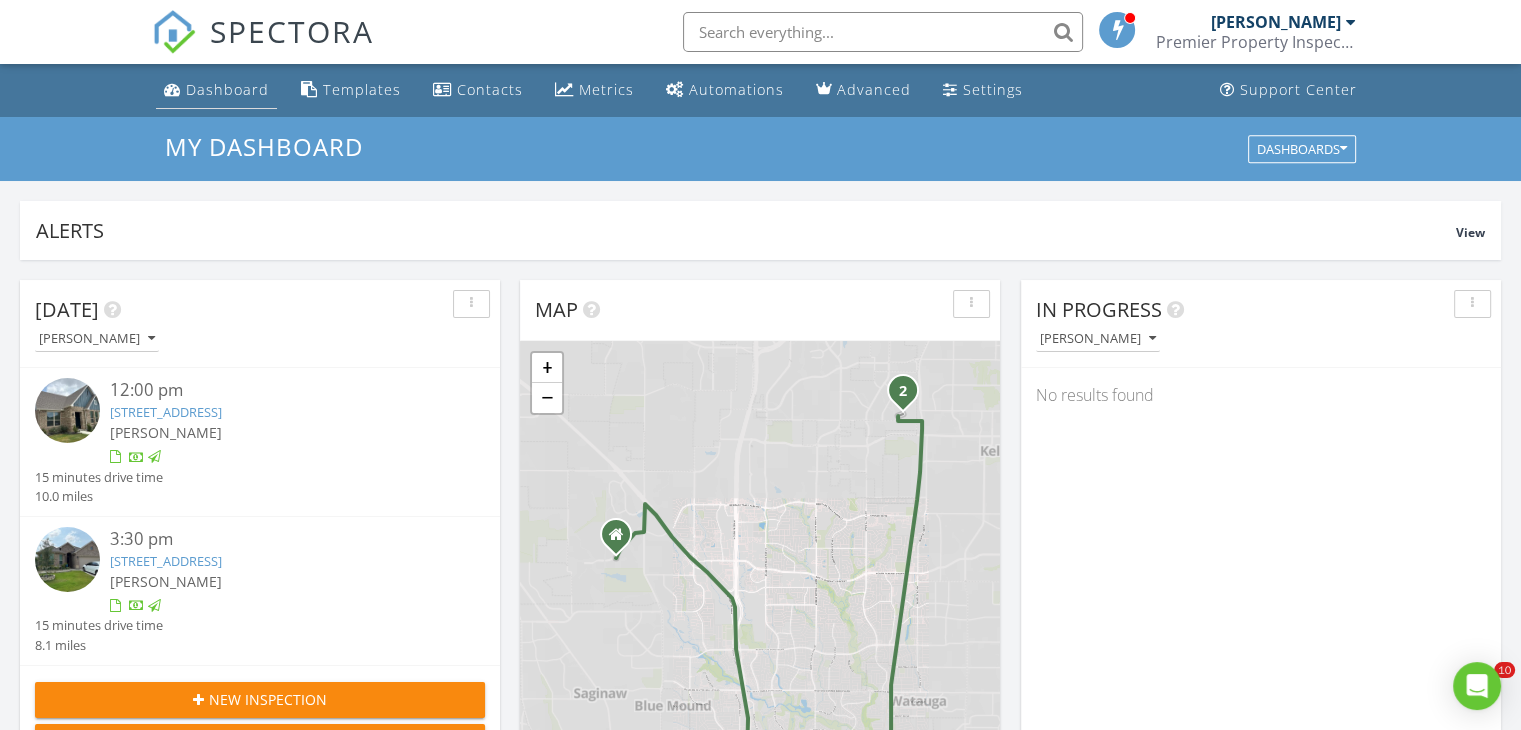 click on "Dashboard" at bounding box center [227, 89] 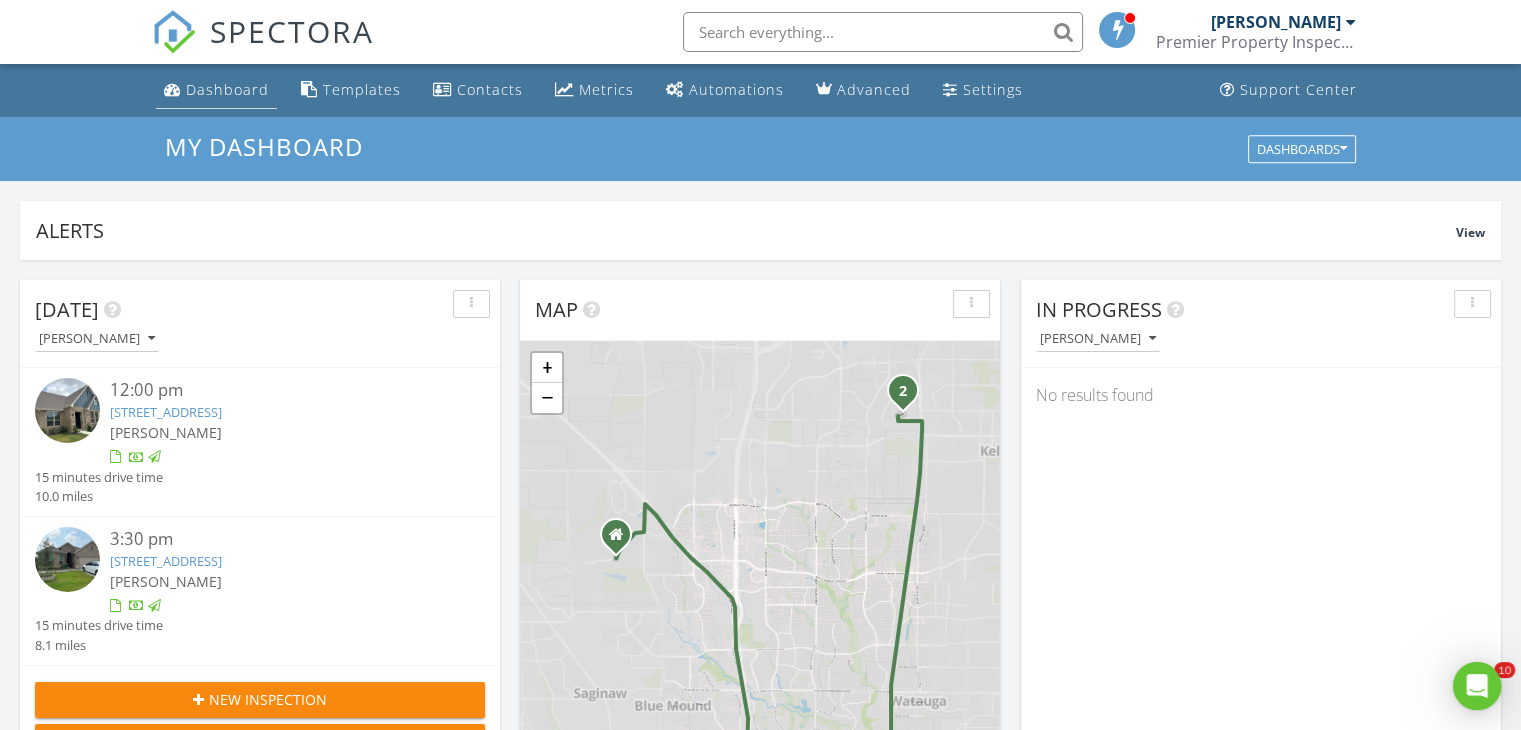 scroll, scrollTop: 0, scrollLeft: 0, axis: both 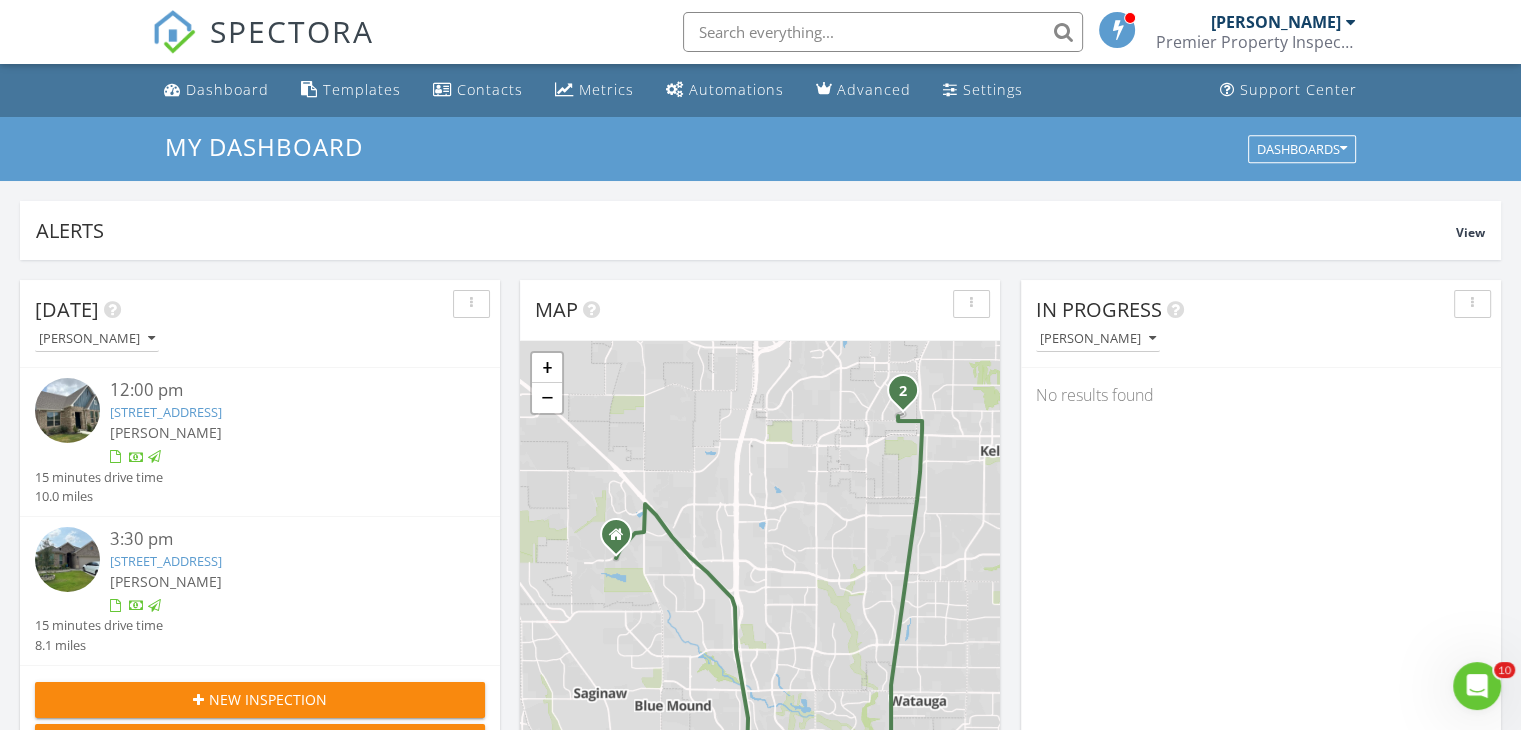 click on "[STREET_ADDRESS]" at bounding box center [166, 412] 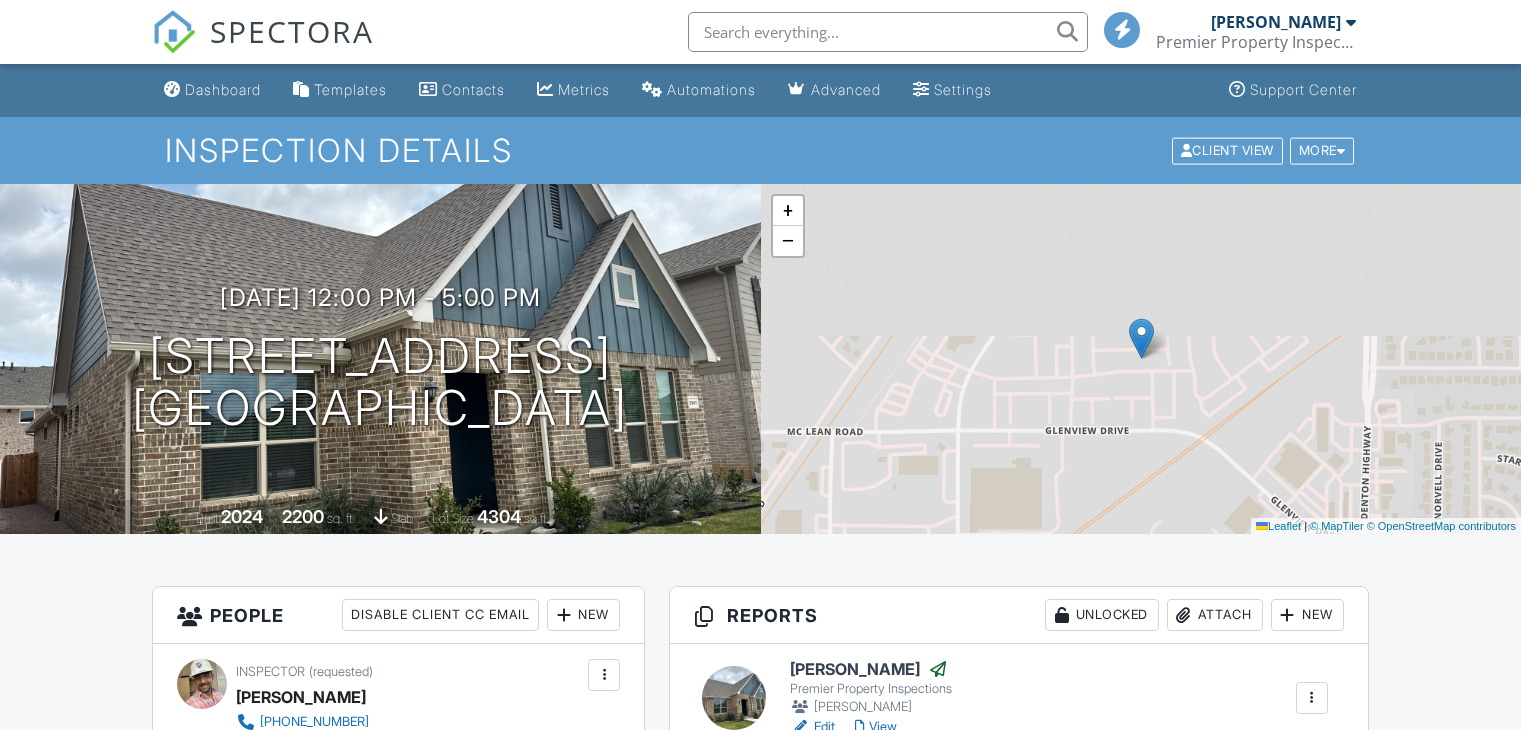 scroll, scrollTop: 227, scrollLeft: 0, axis: vertical 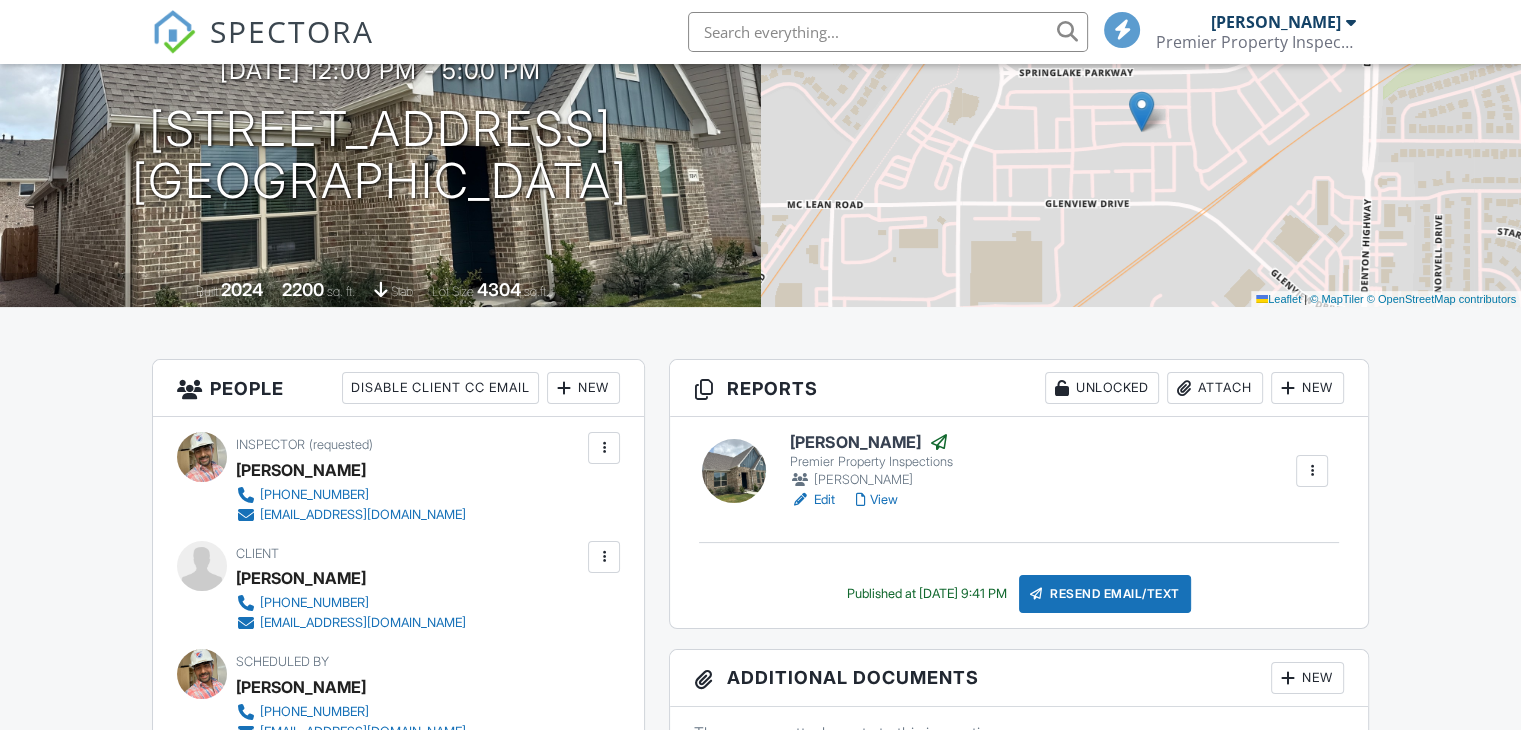 click on "View" at bounding box center (876, 500) 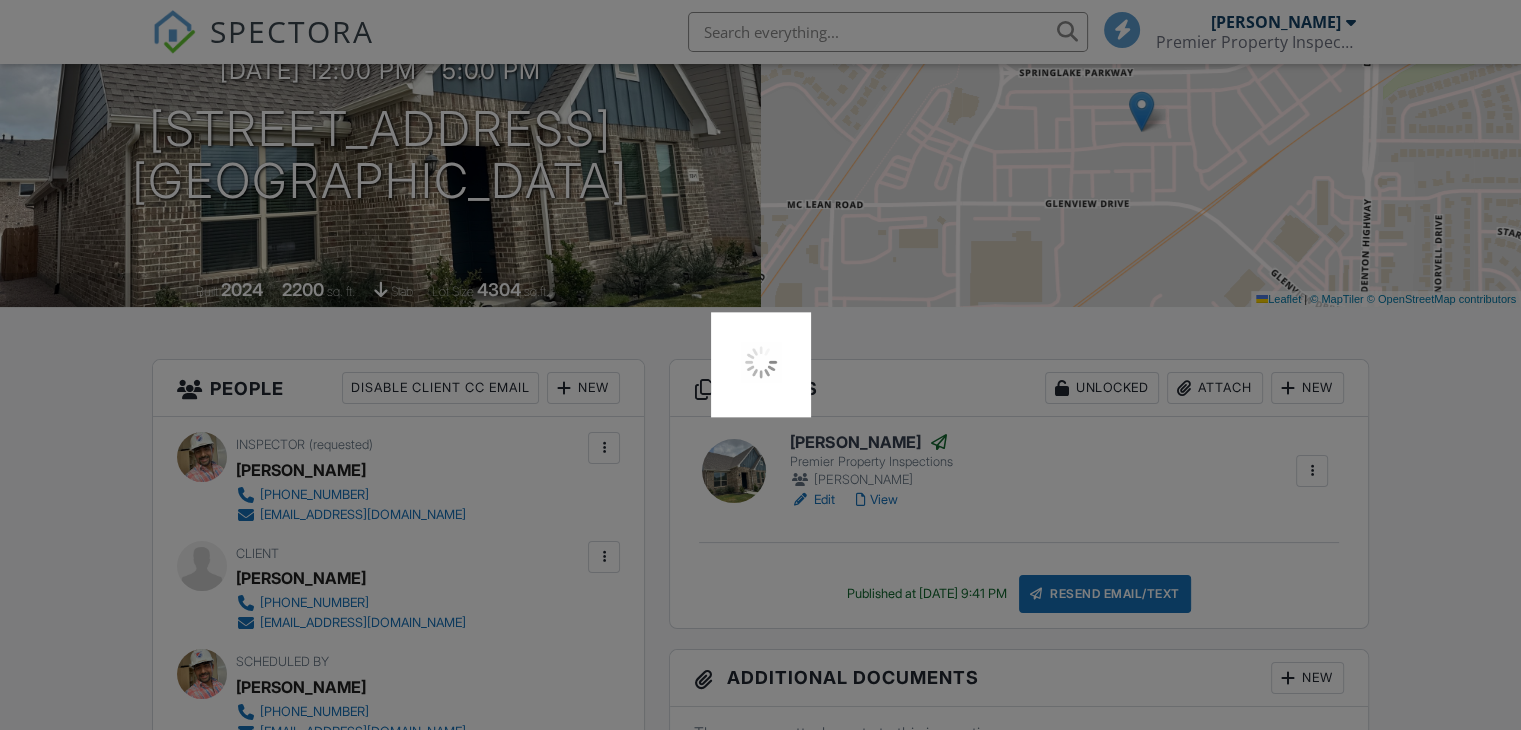 scroll, scrollTop: 227, scrollLeft: 0, axis: vertical 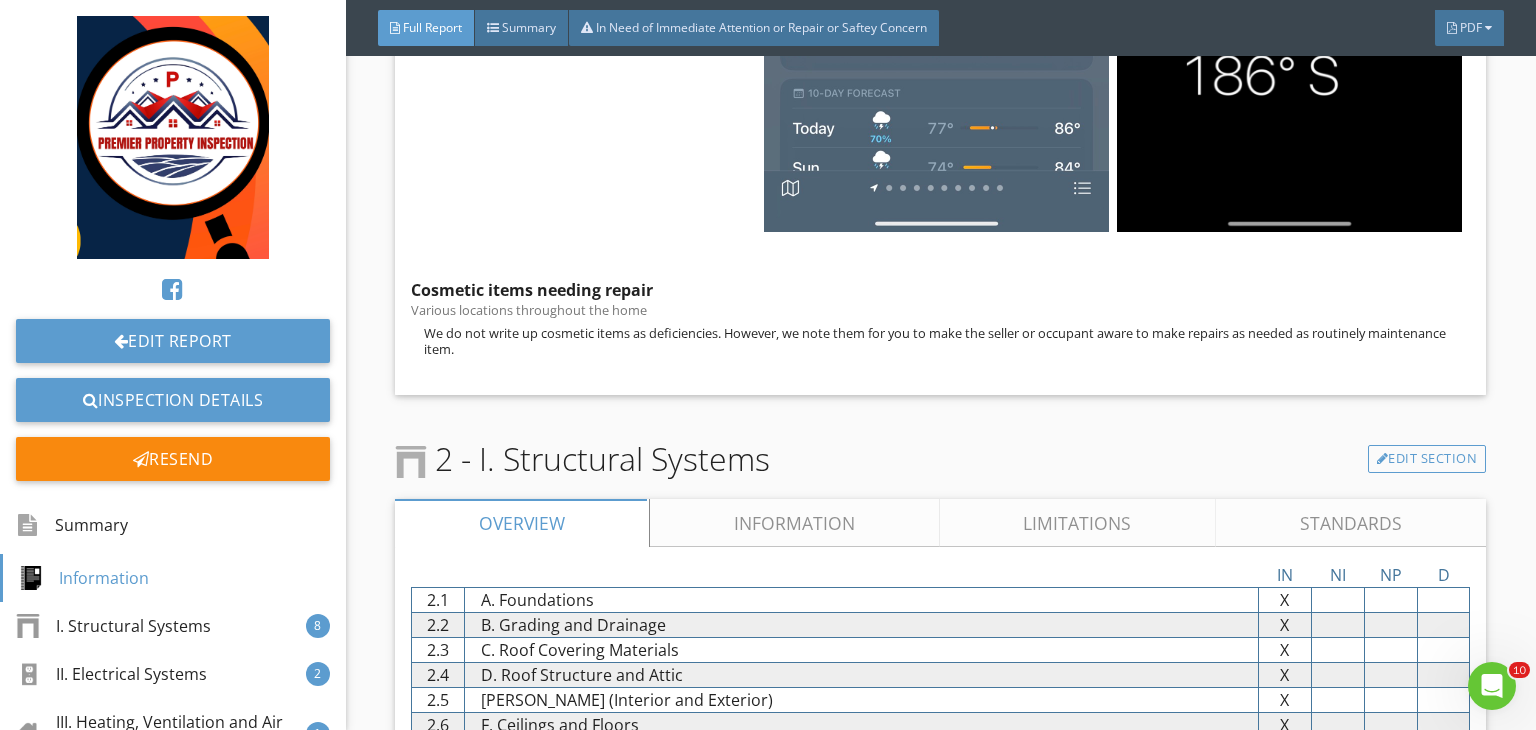click on "Information" at bounding box center [795, 523] 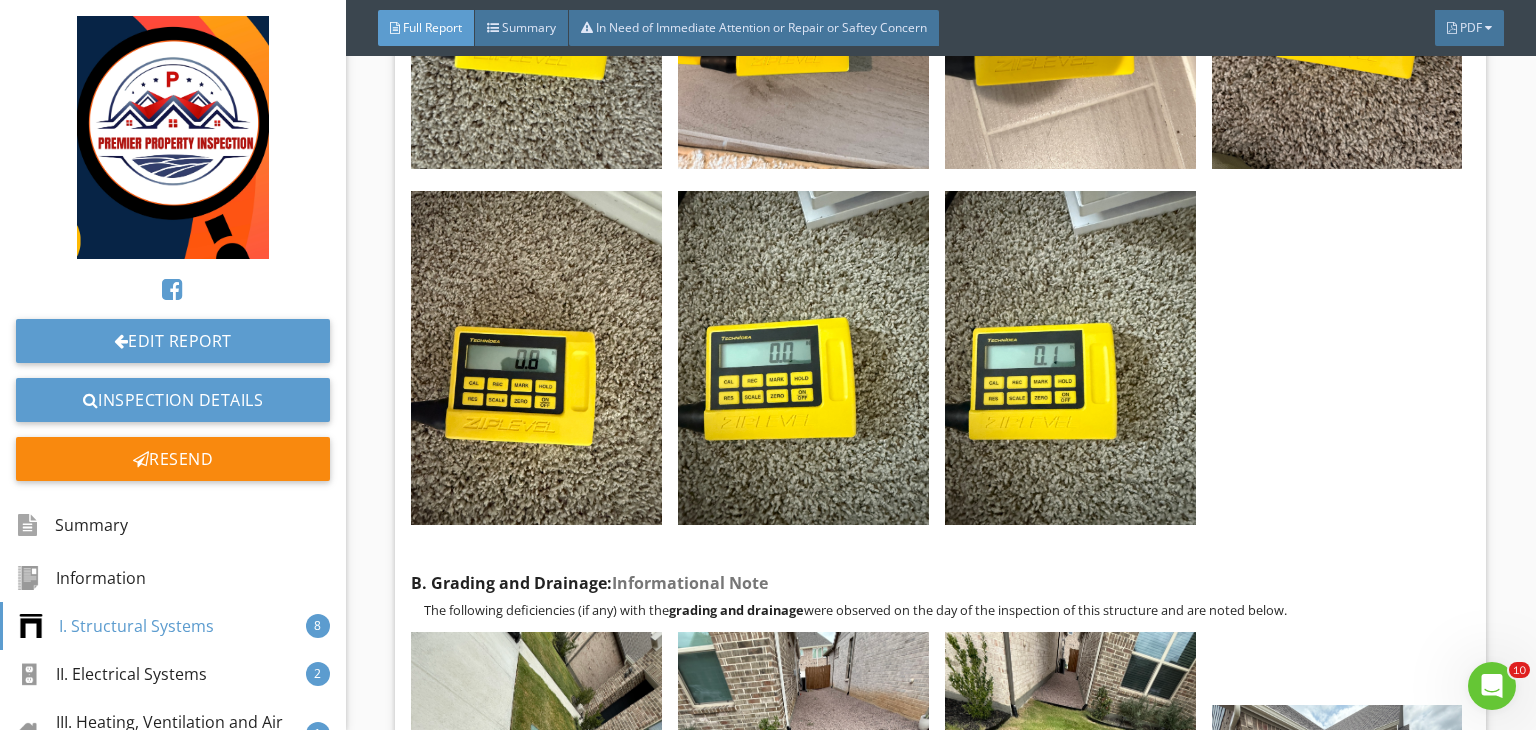 scroll, scrollTop: 5744, scrollLeft: 0, axis: vertical 